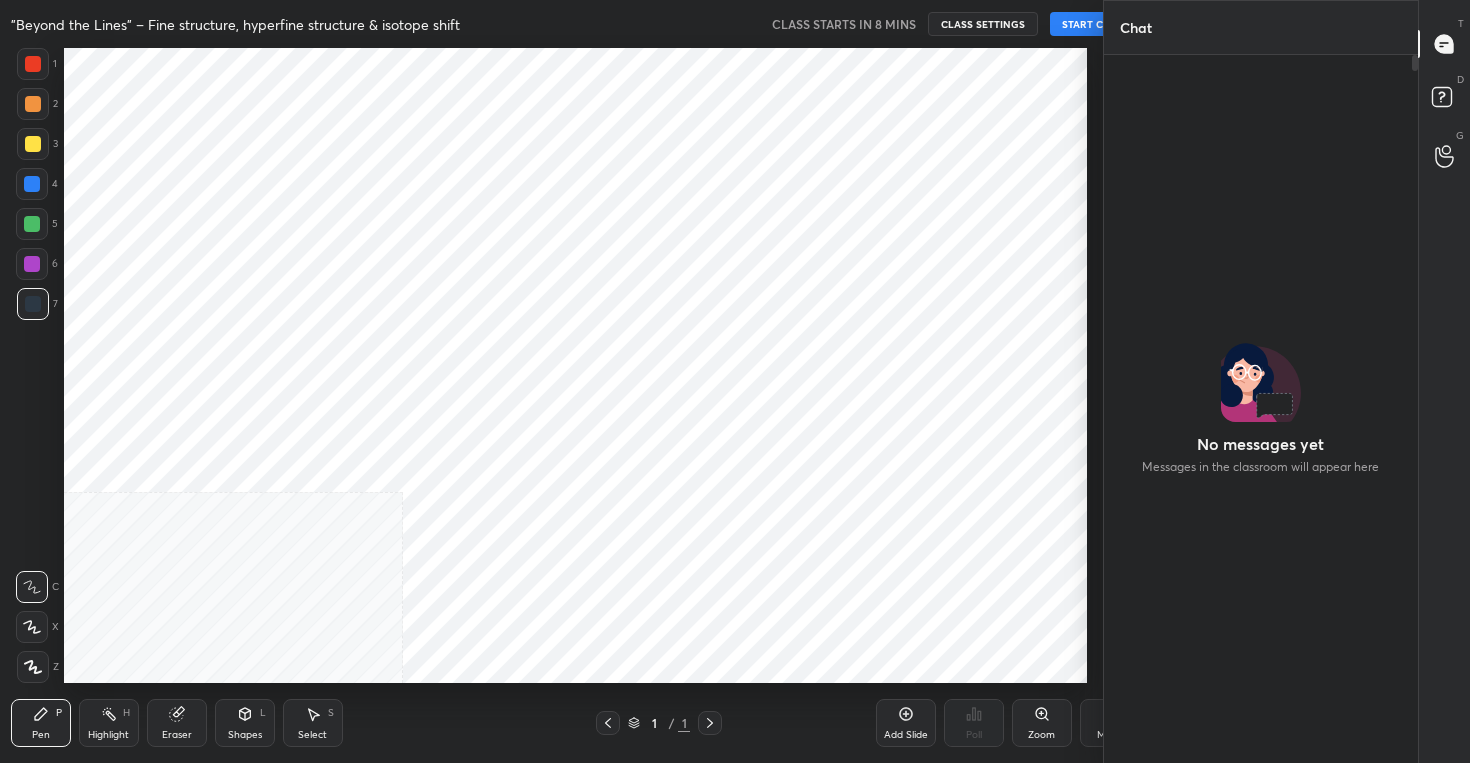 scroll, scrollTop: 0, scrollLeft: 0, axis: both 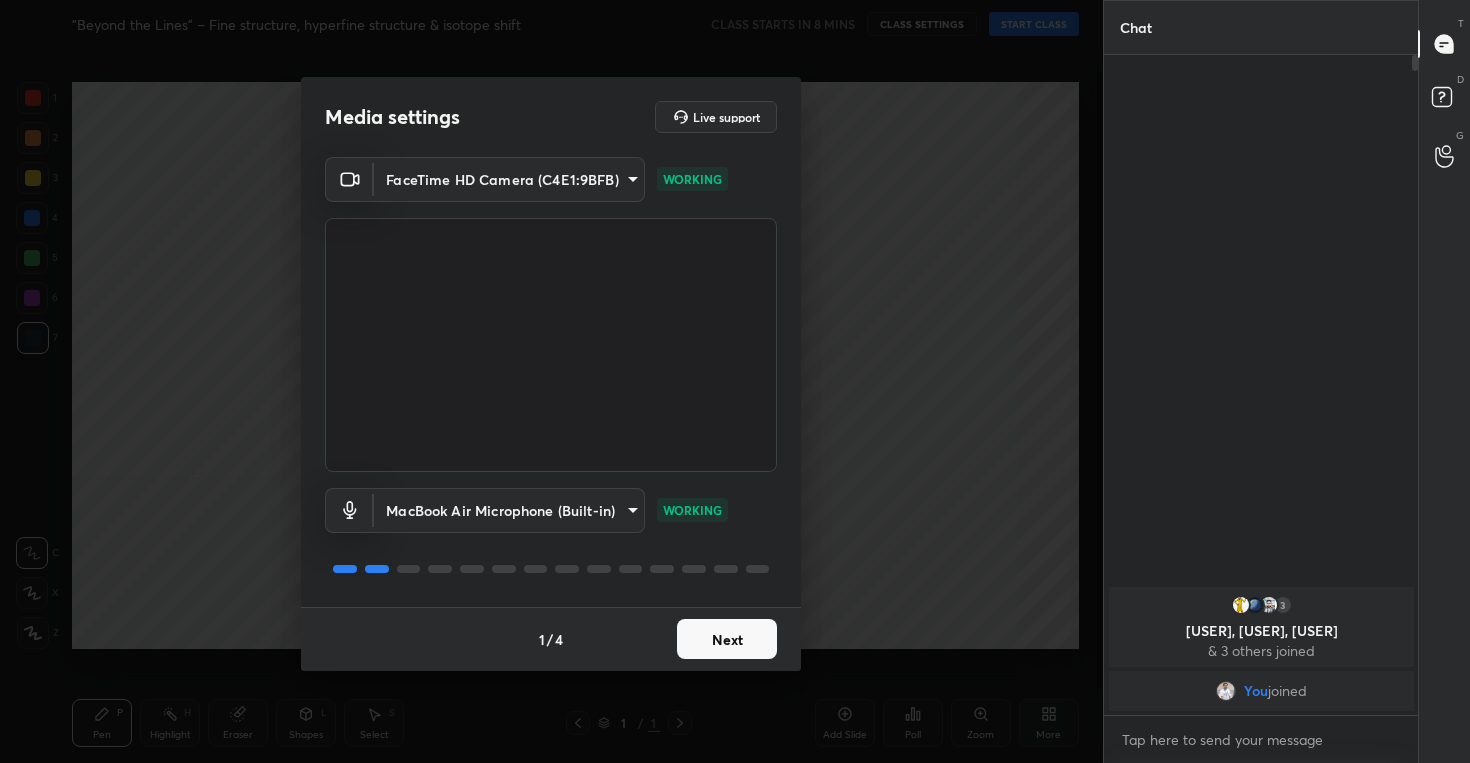 click on "Next" at bounding box center (727, 639) 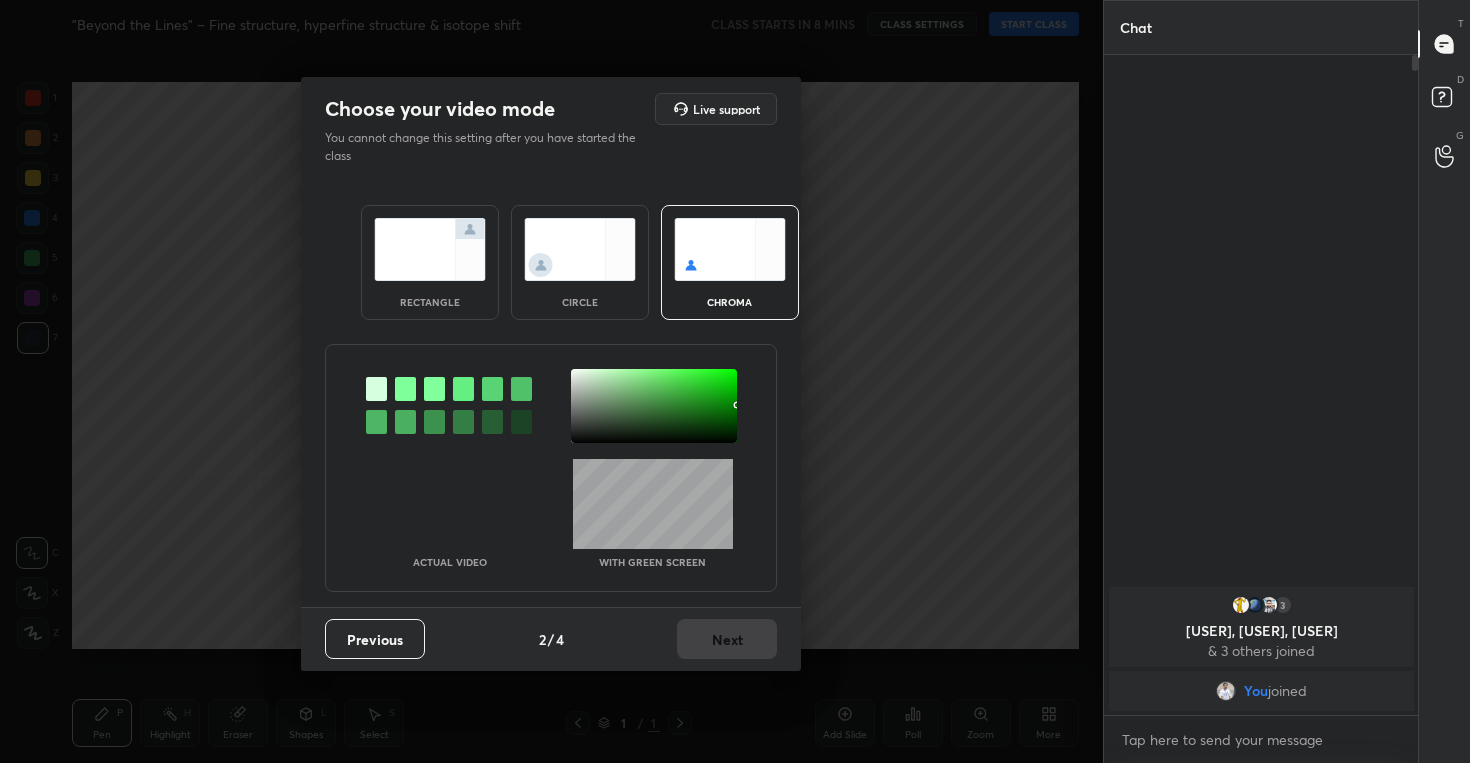 click at bounding box center (580, 249) 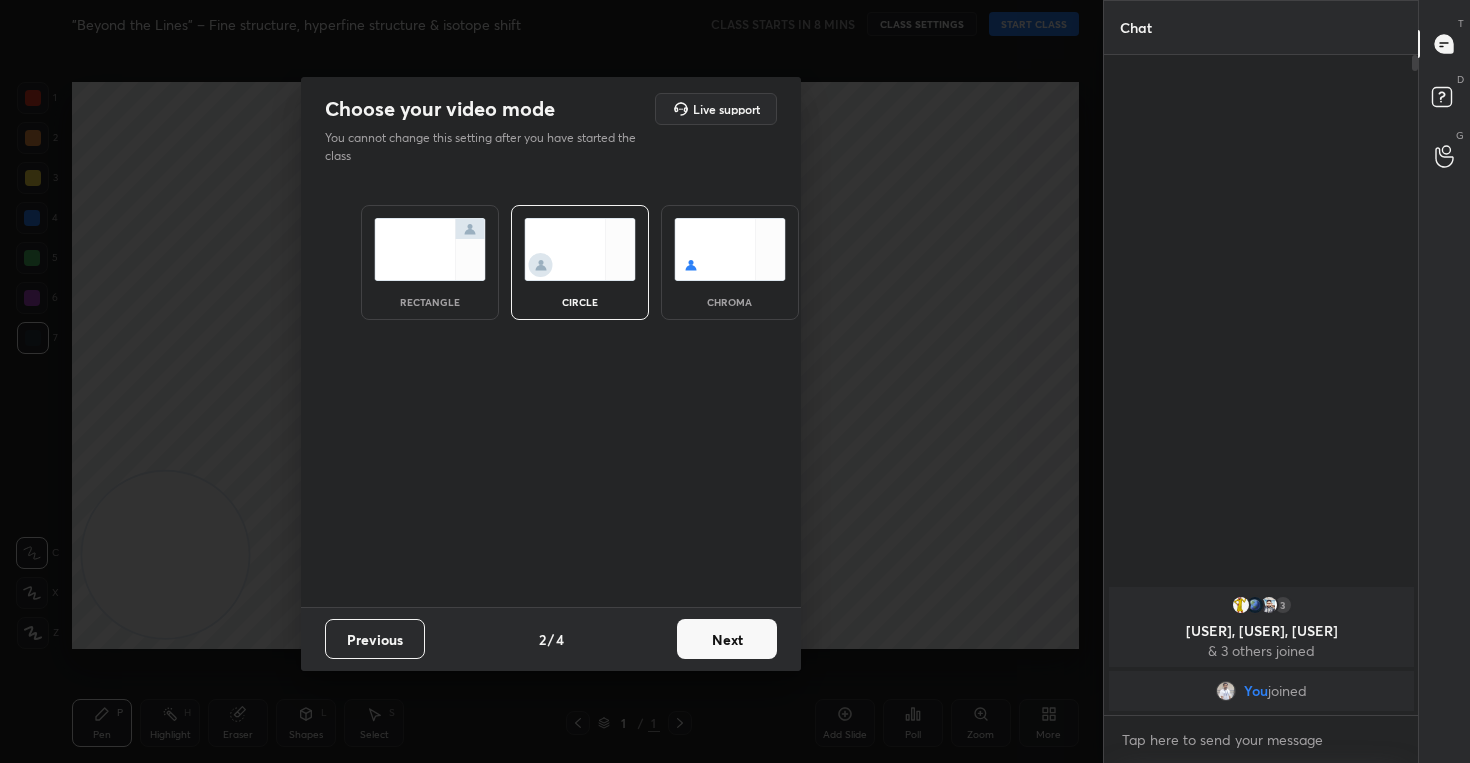 click on "Next" at bounding box center [727, 639] 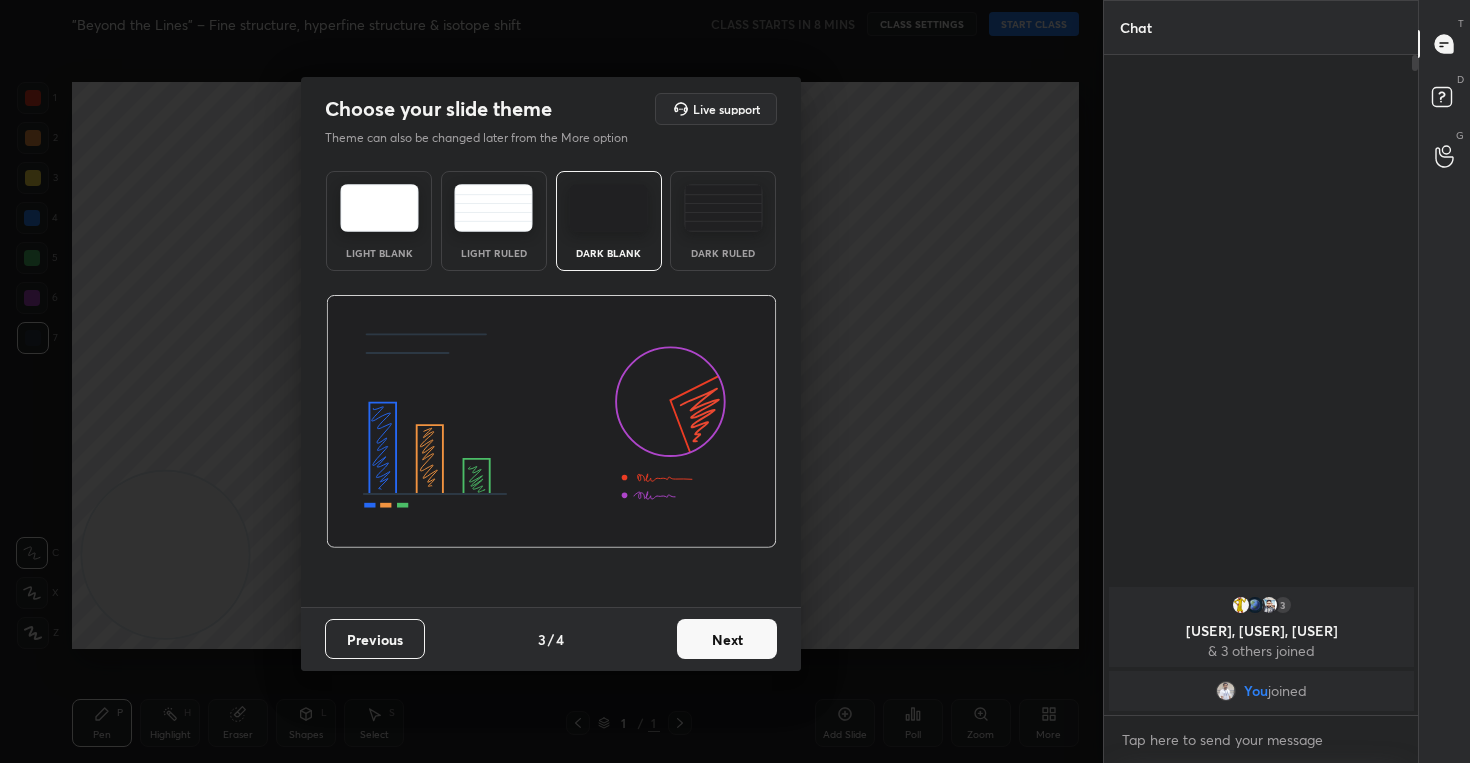 click on "Next" at bounding box center [727, 639] 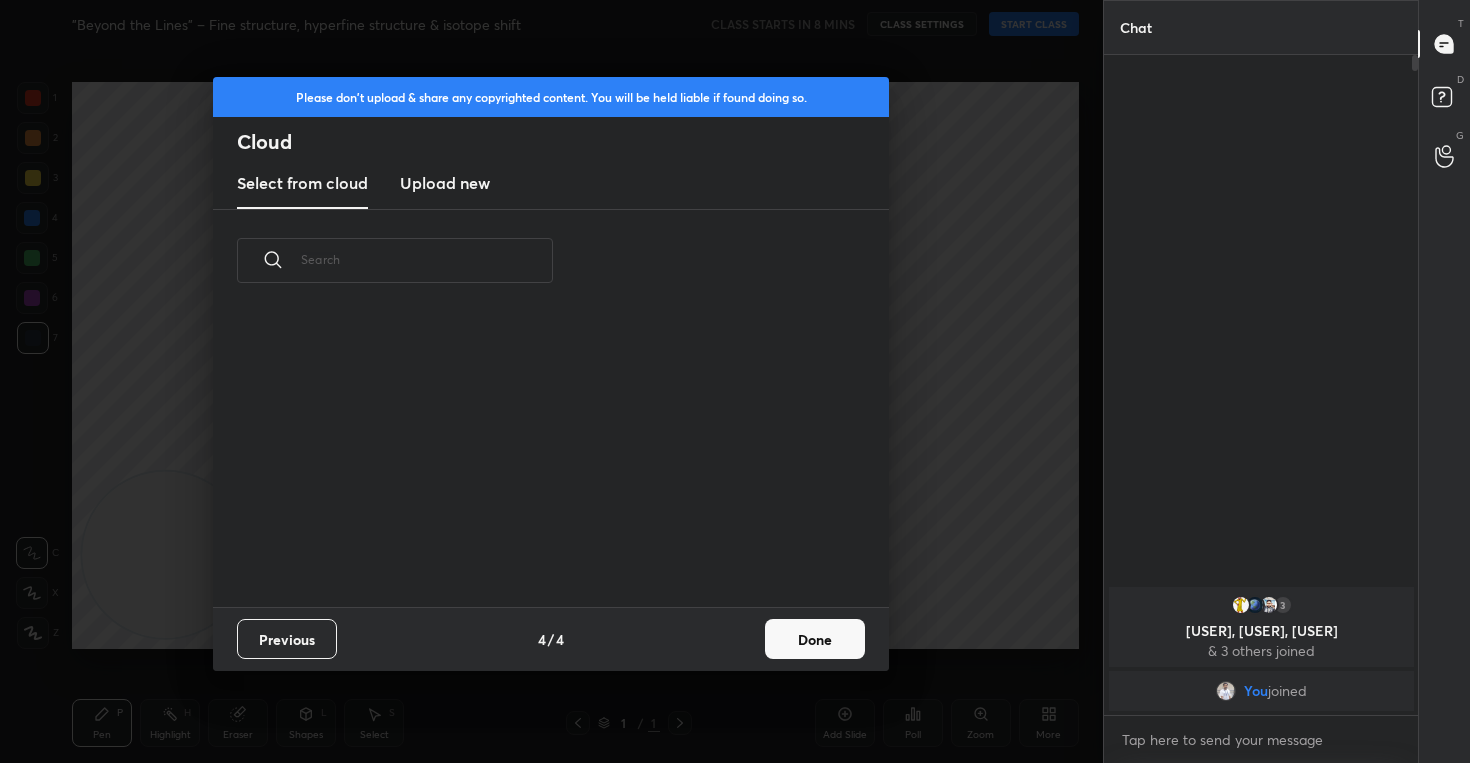 scroll, scrollTop: 7, scrollLeft: 11, axis: both 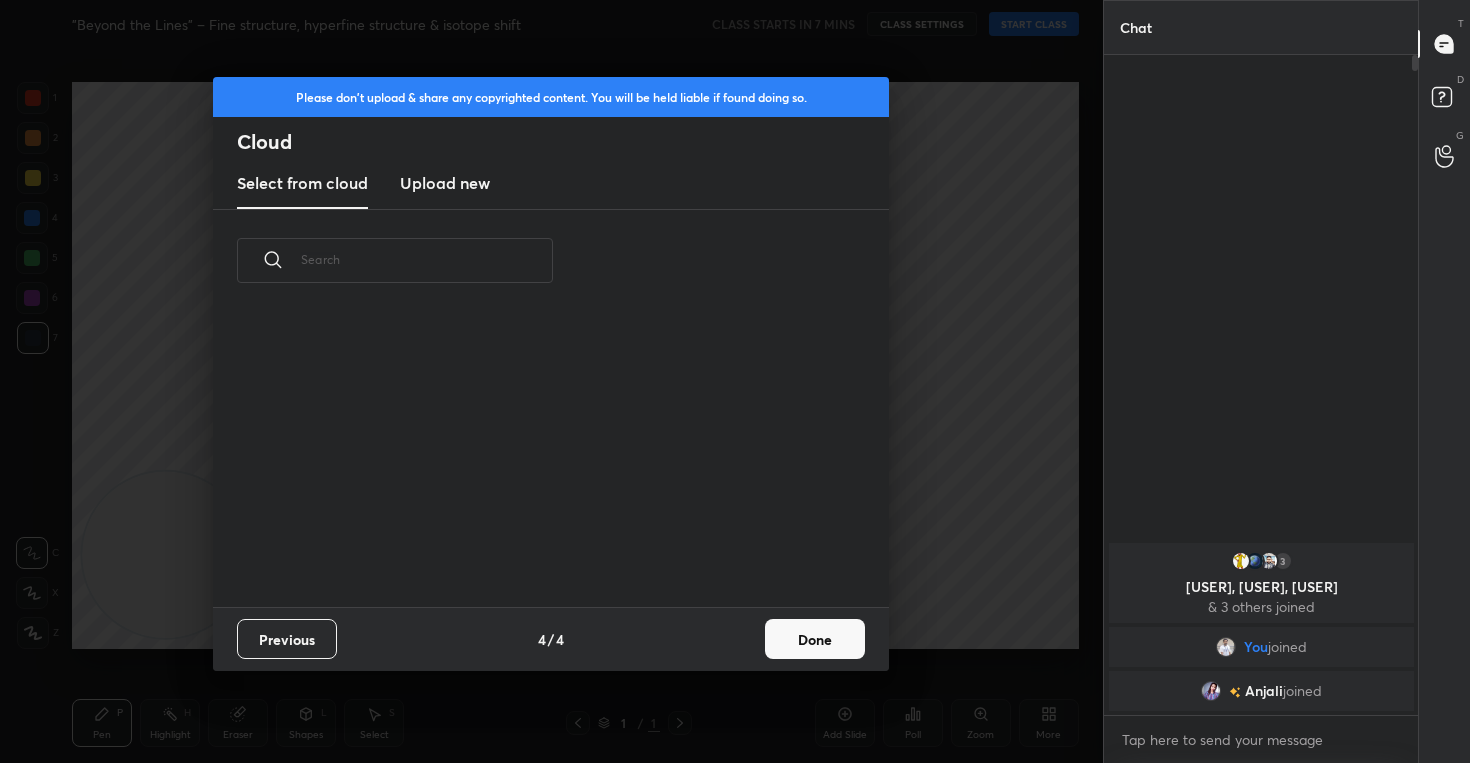 click on "Upload new" at bounding box center (445, 183) 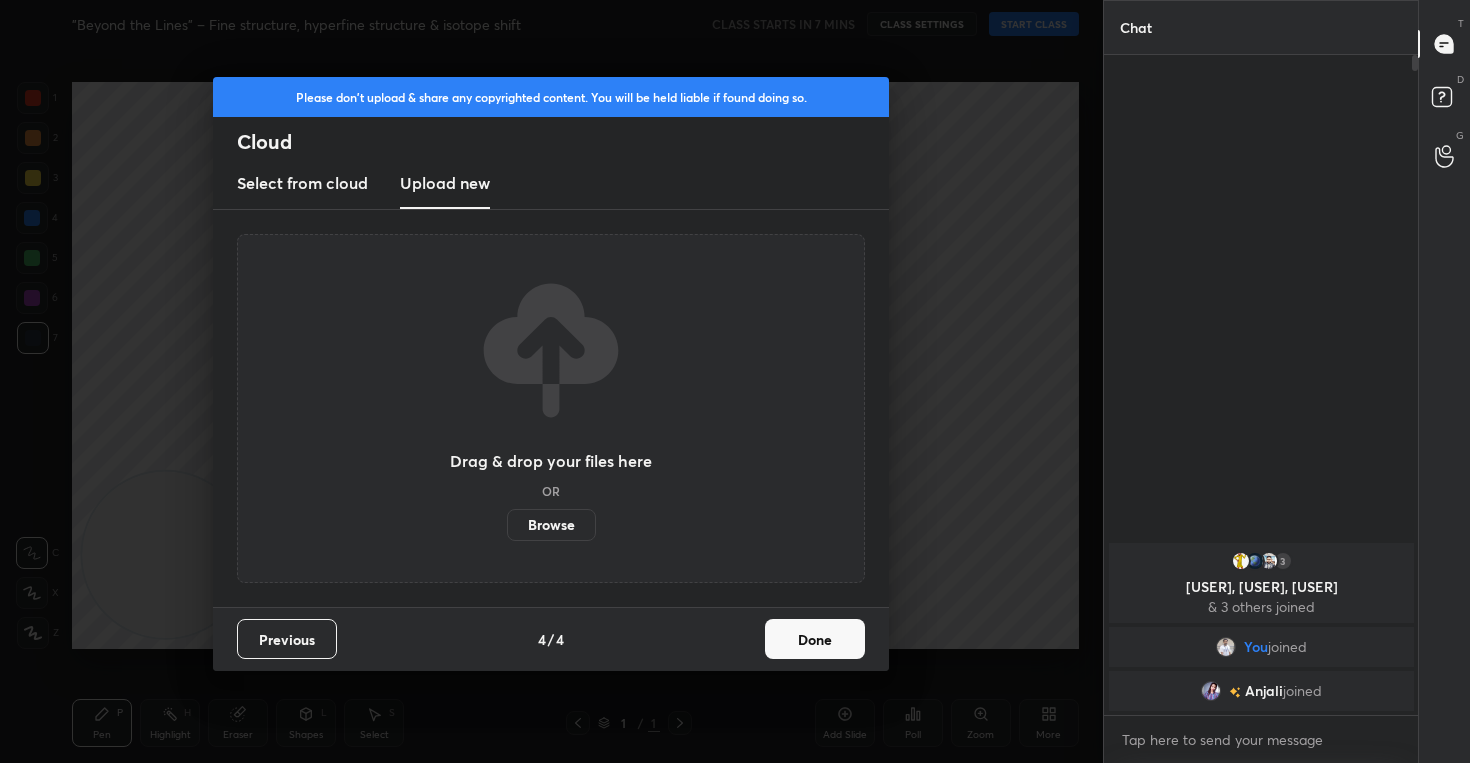 click on "Browse" at bounding box center [551, 525] 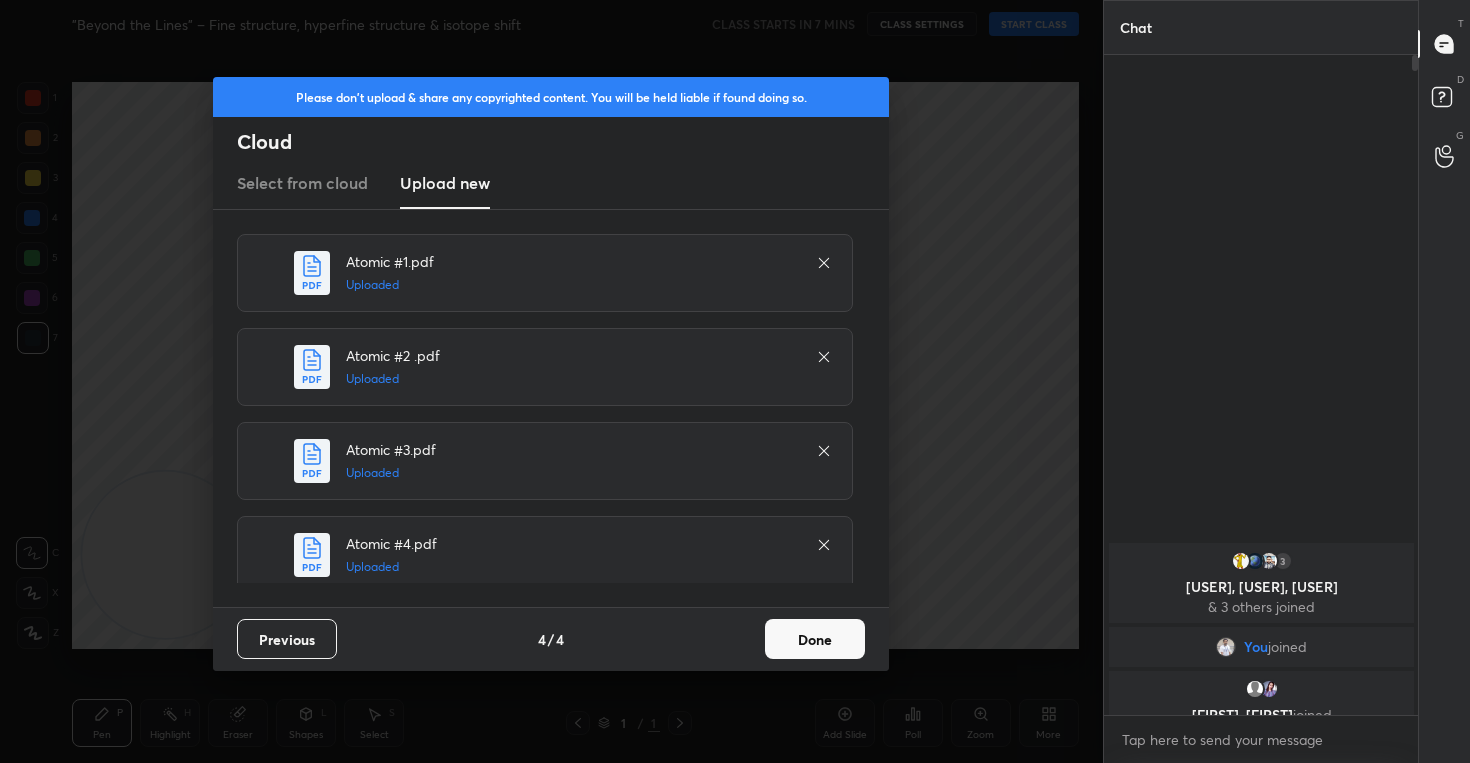 click on "Done" at bounding box center [815, 639] 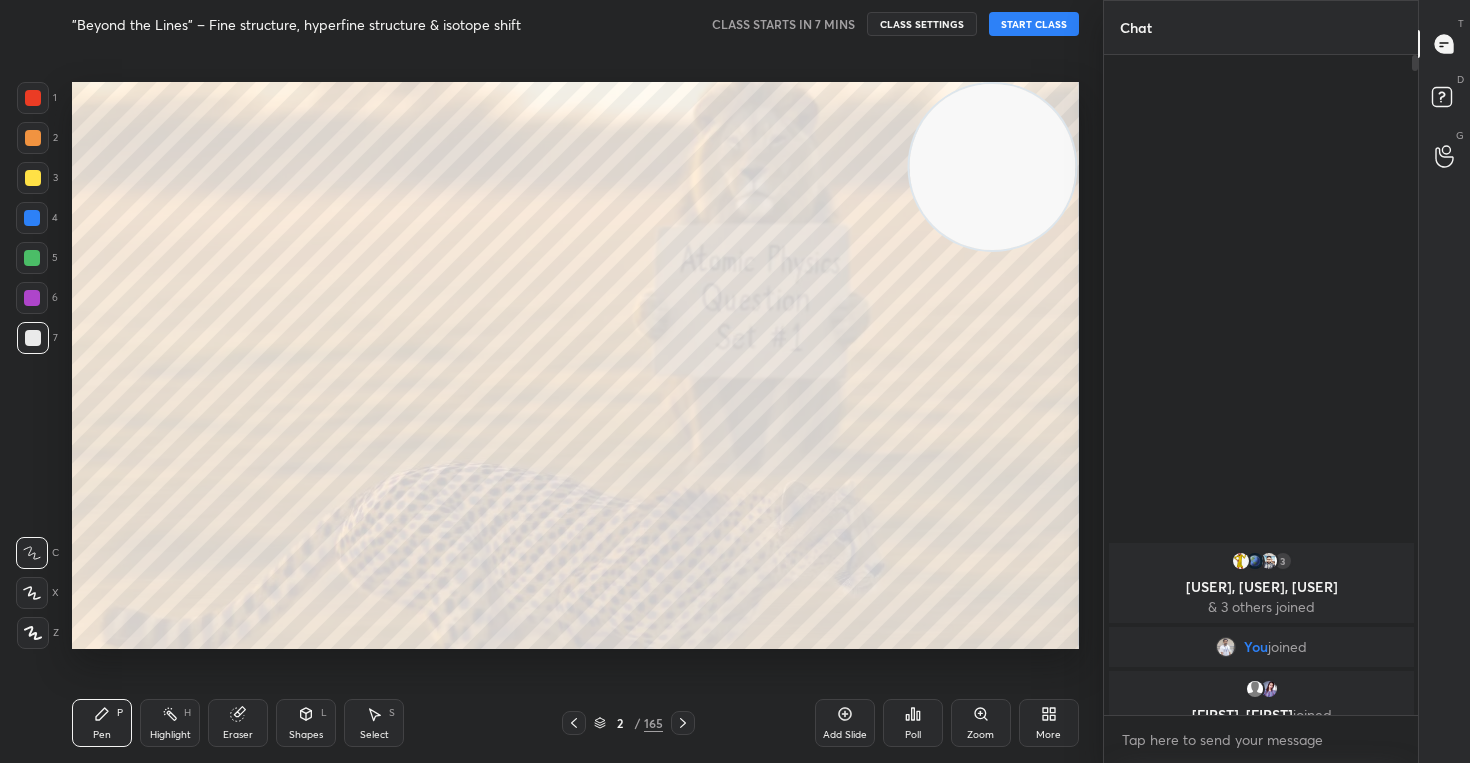 drag, startPoint x: 160, startPoint y: 580, endPoint x: 1016, endPoint y: 129, distance: 967.54175 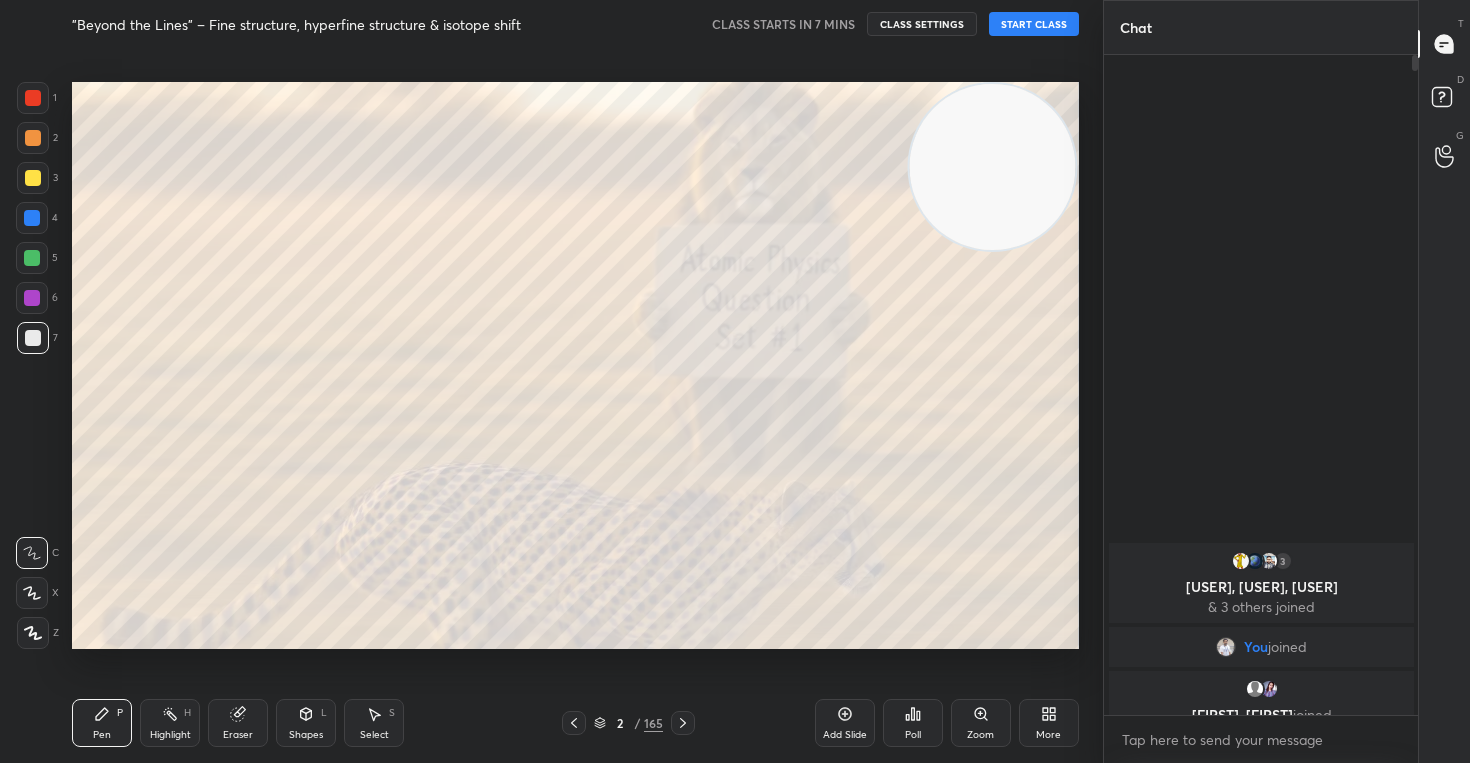 click at bounding box center (992, 167) 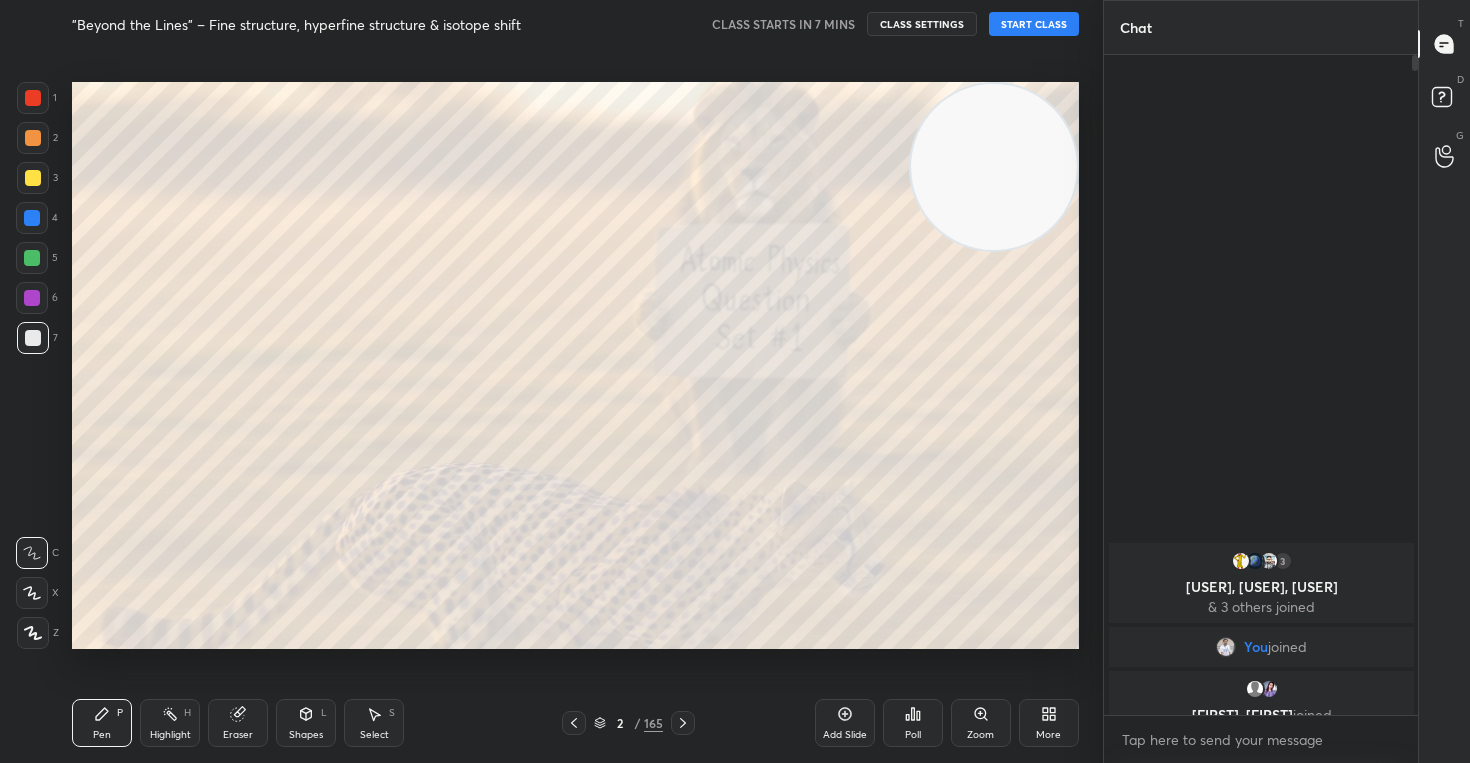 click at bounding box center [32, 593] 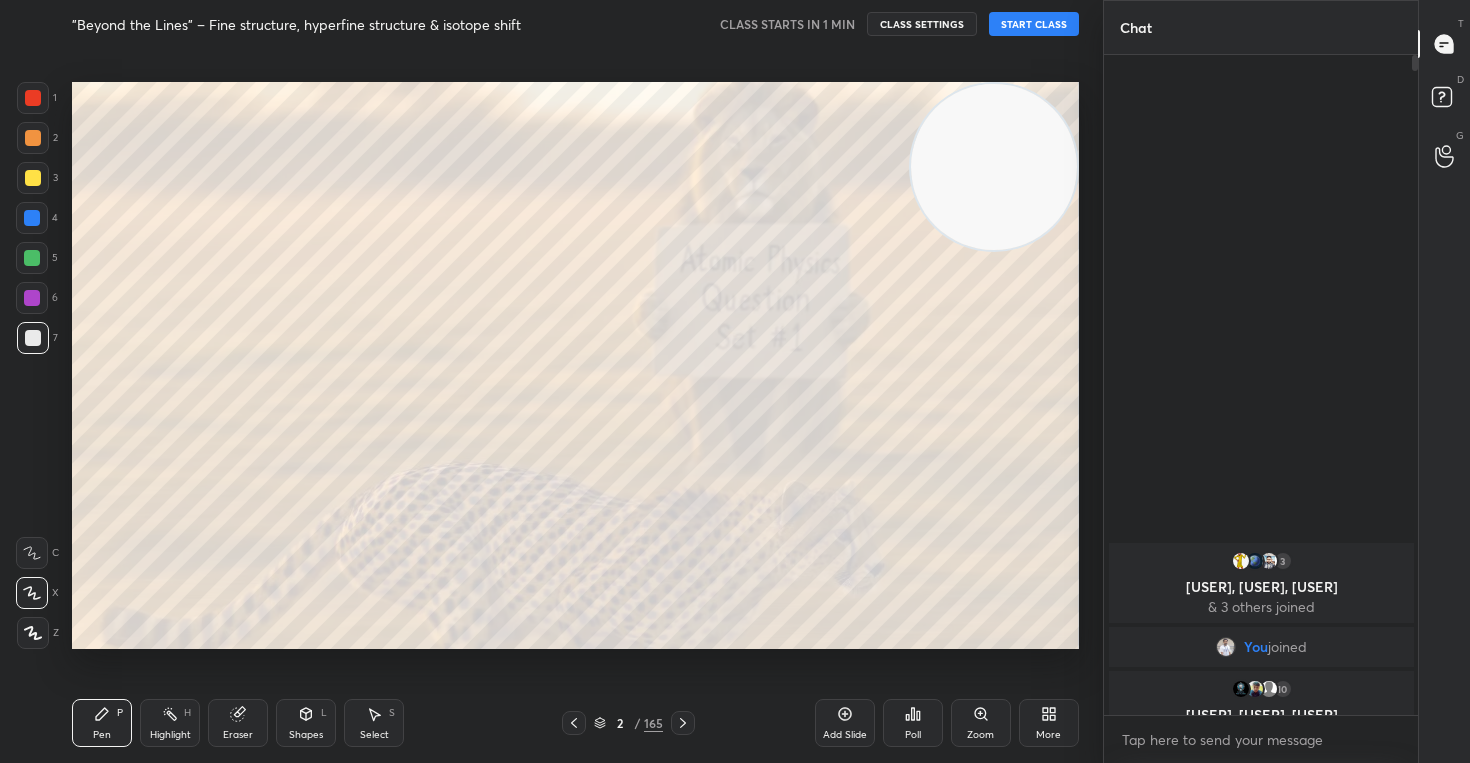 click on "START CLASS" at bounding box center [1034, 24] 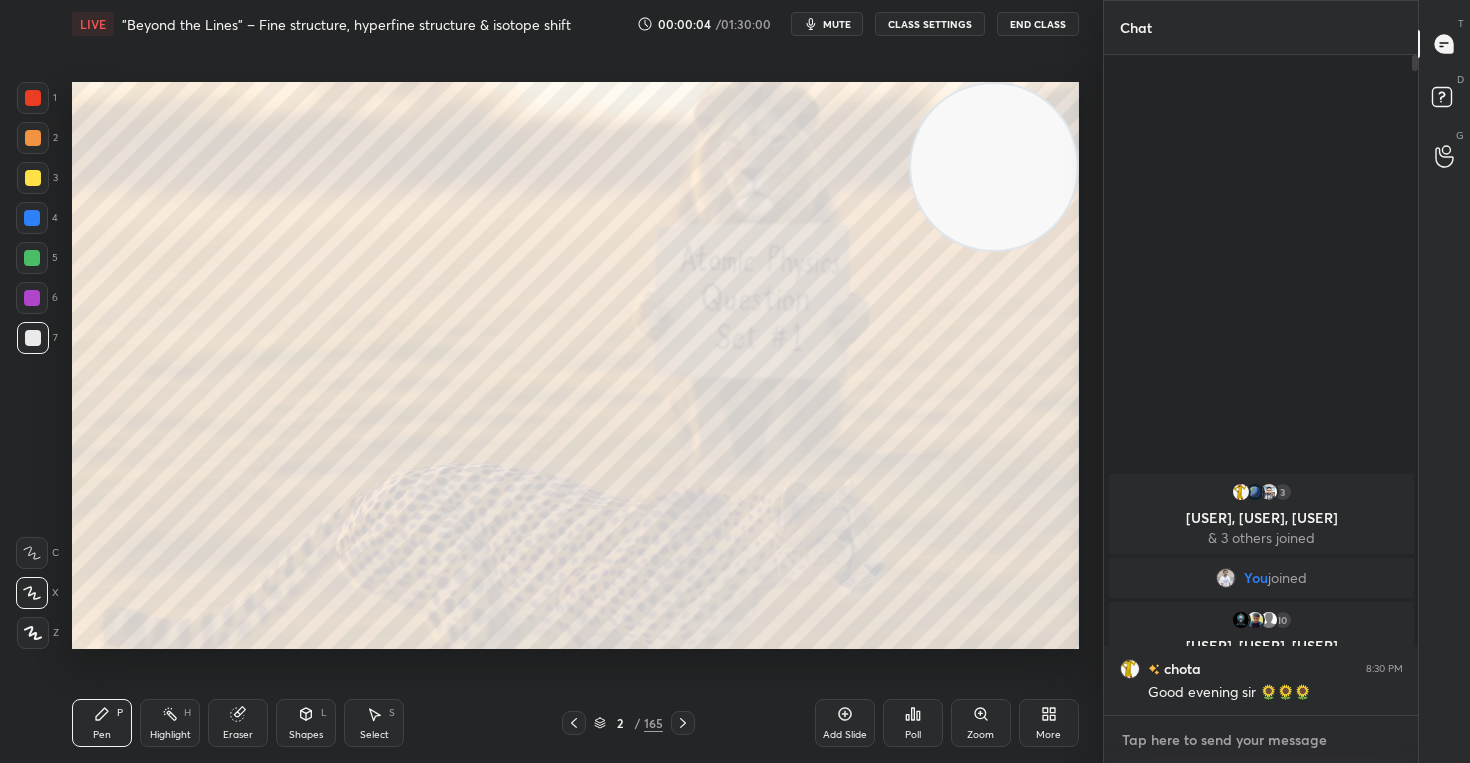 click at bounding box center [1261, 740] 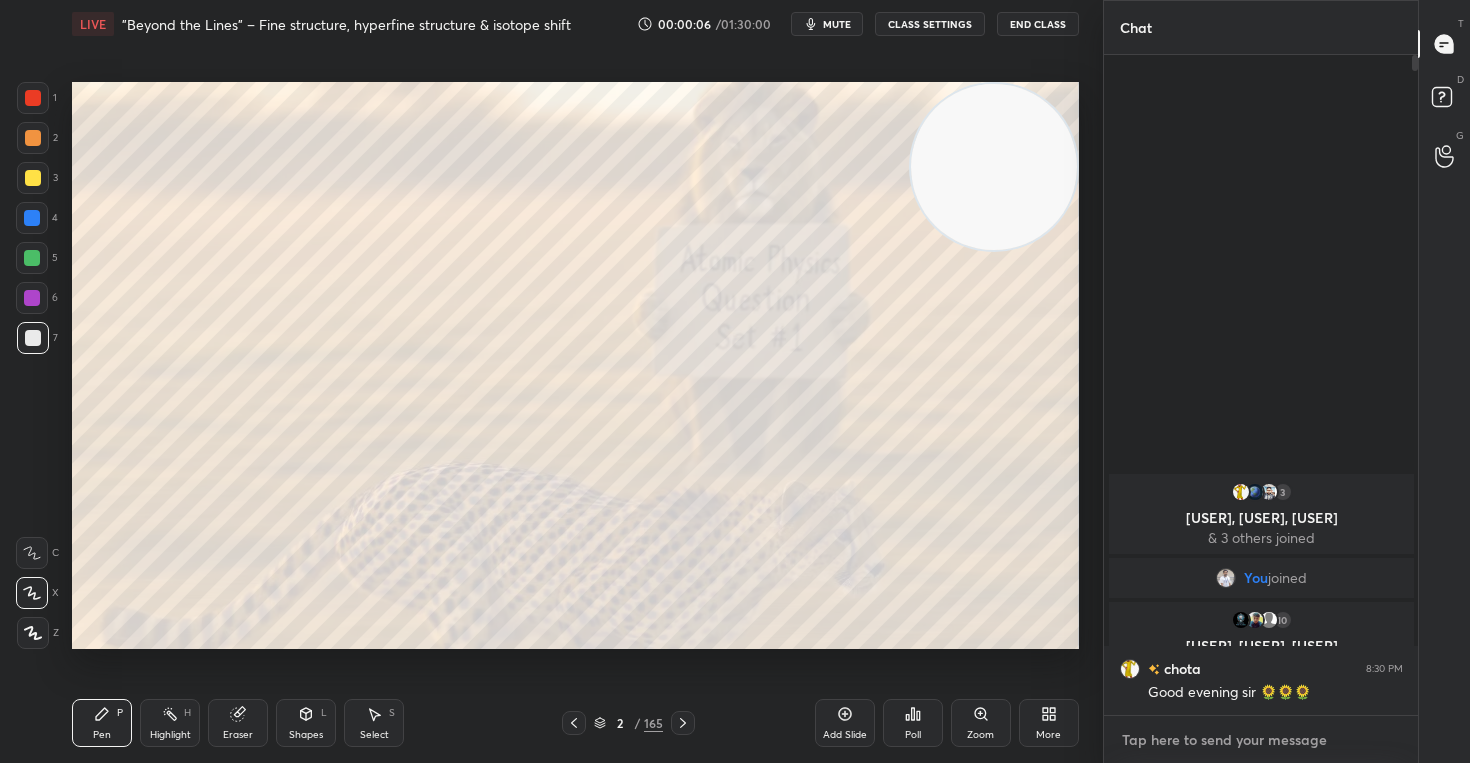 click at bounding box center [1261, 740] 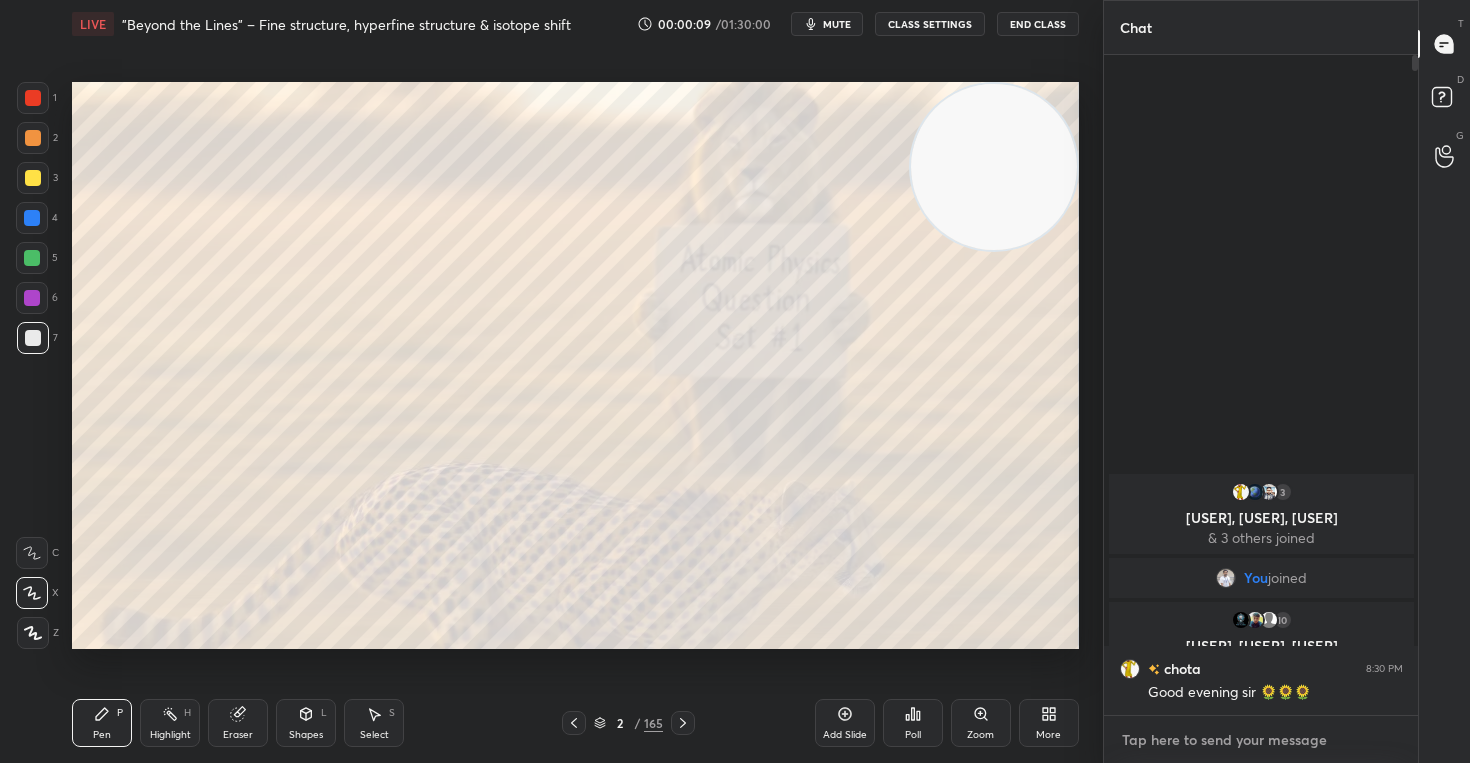 paste on "https://youtu.be/[ID]?si=[ID]" 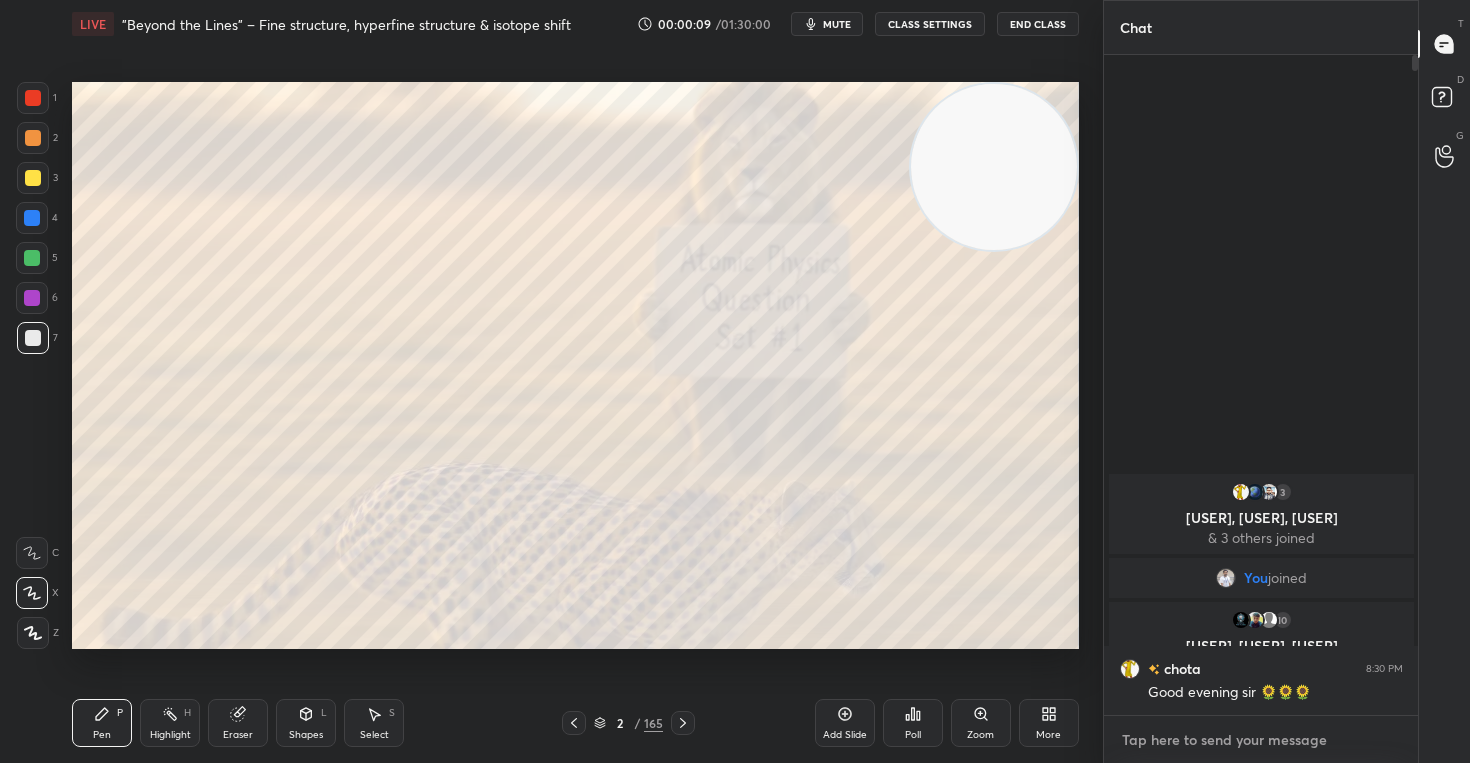 type on "https://youtu.be/[ID]?si=[ID]" 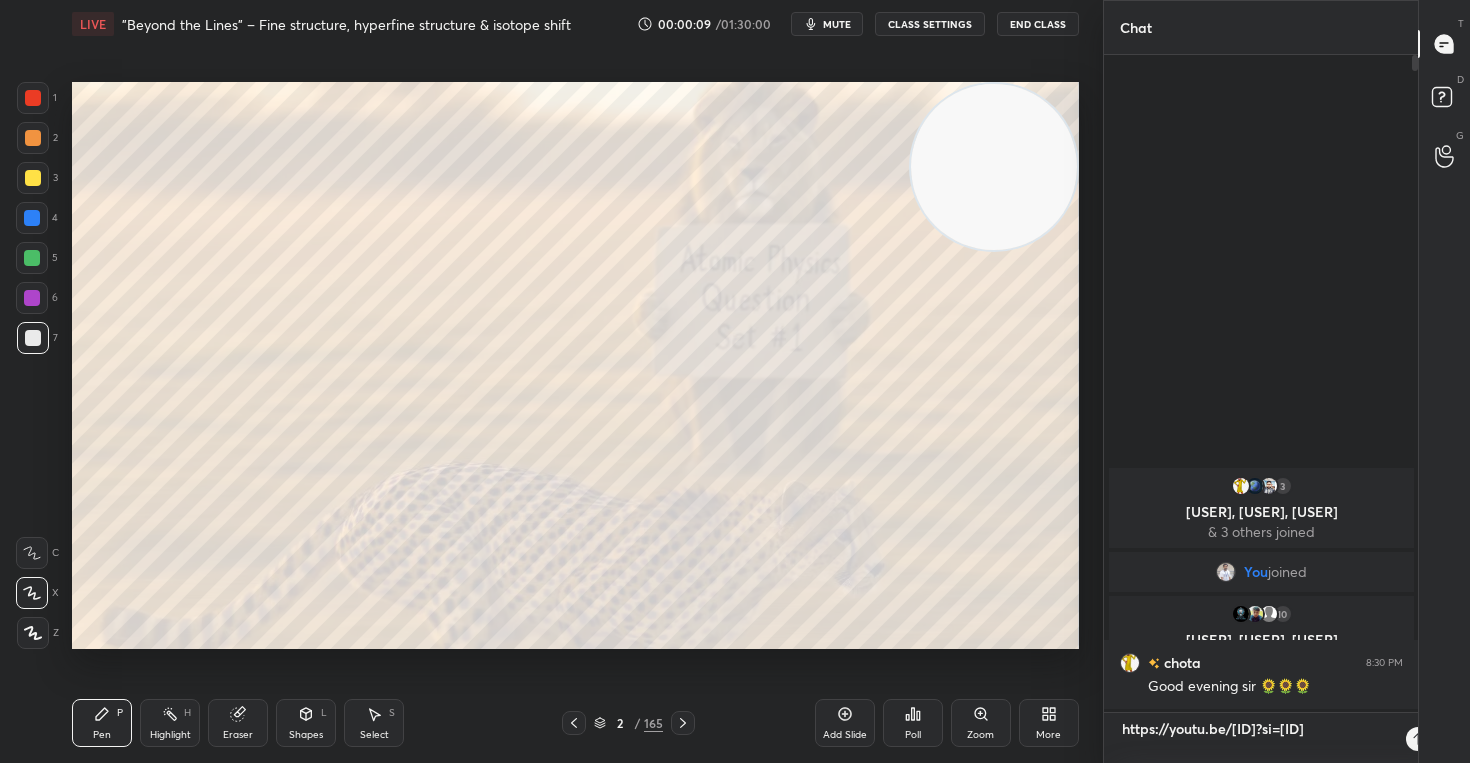 scroll, scrollTop: 0, scrollLeft: 0, axis: both 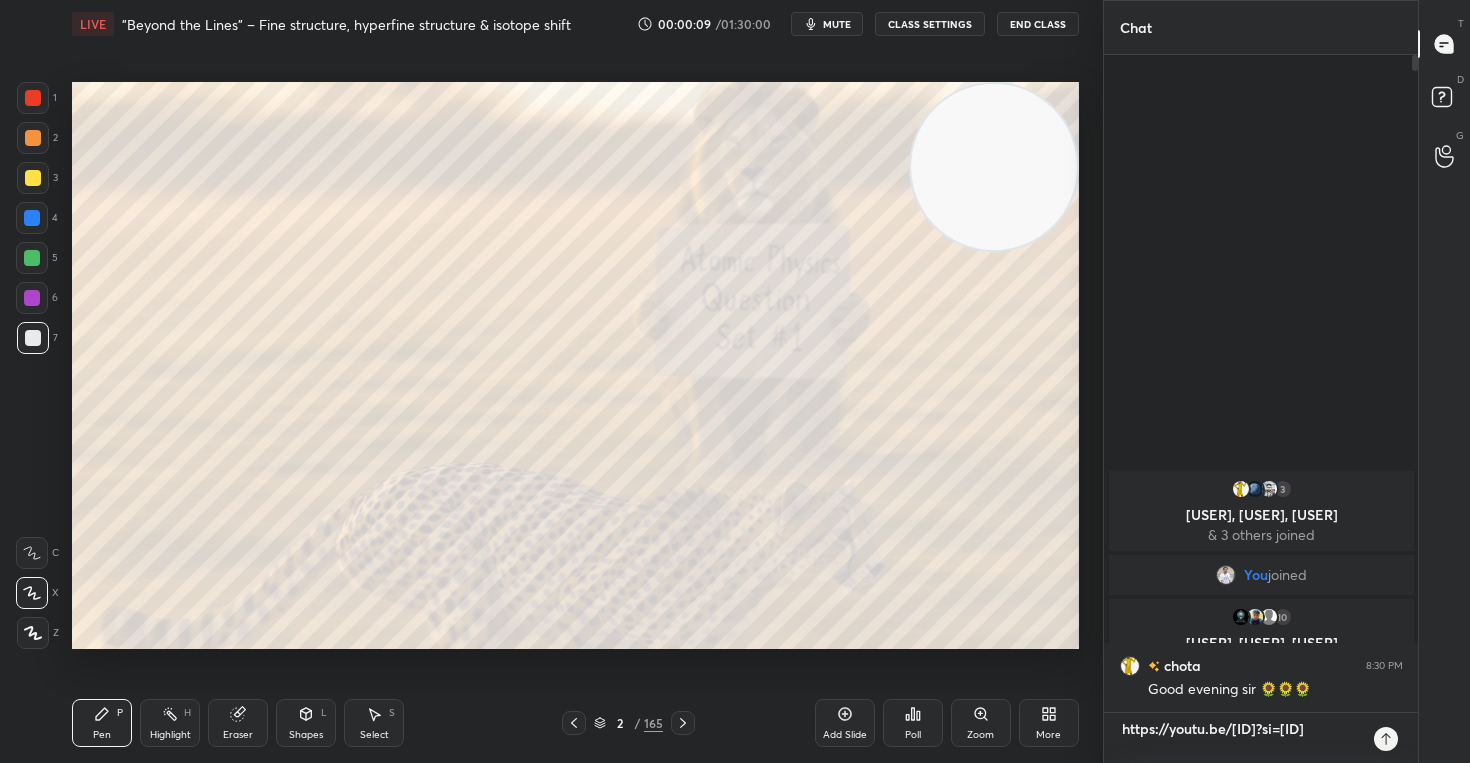 type on "https://youtu.be/[ID]?si=[ID]" 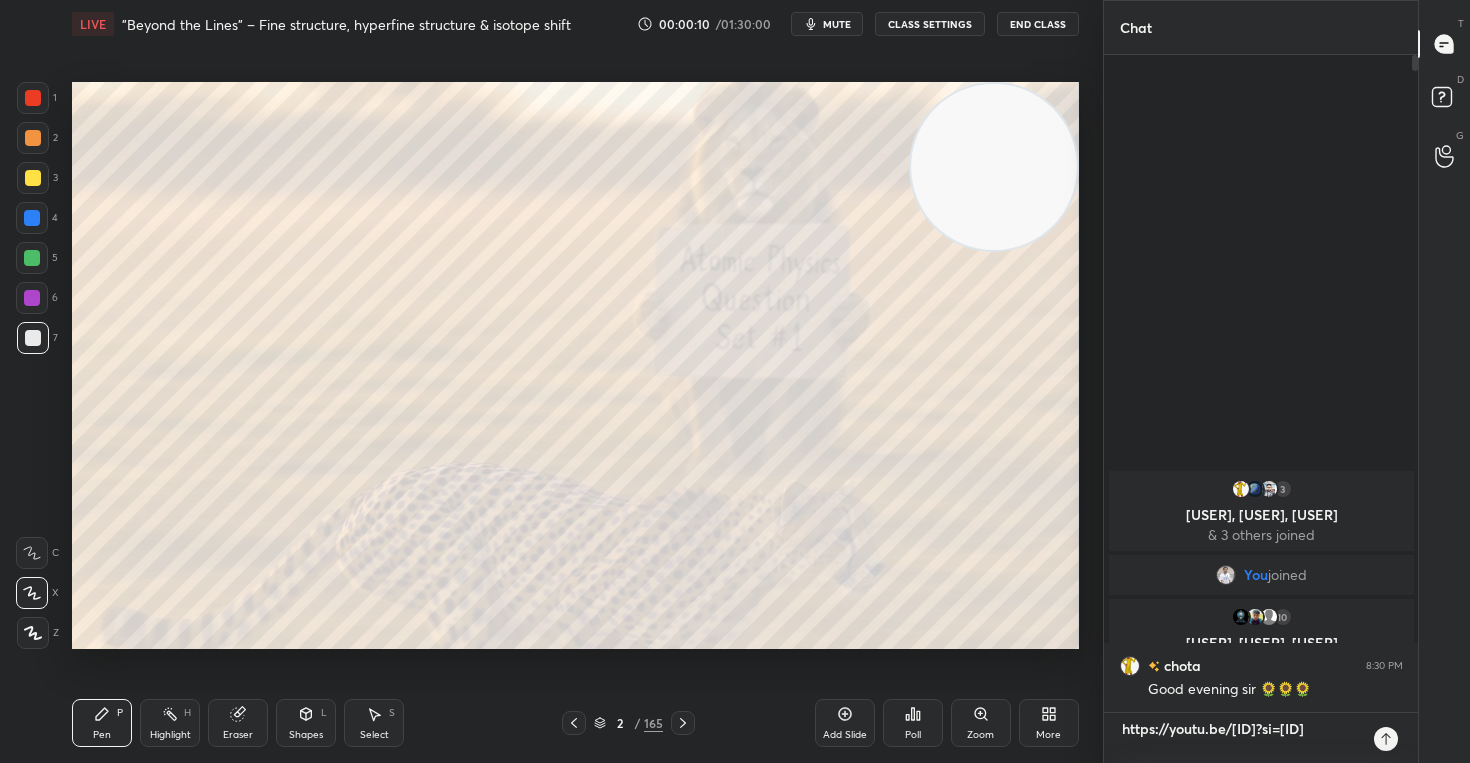 type on "https://youtu.be/93tuqcT-7lc?si=zNJoB_dCxmazPY3d C" 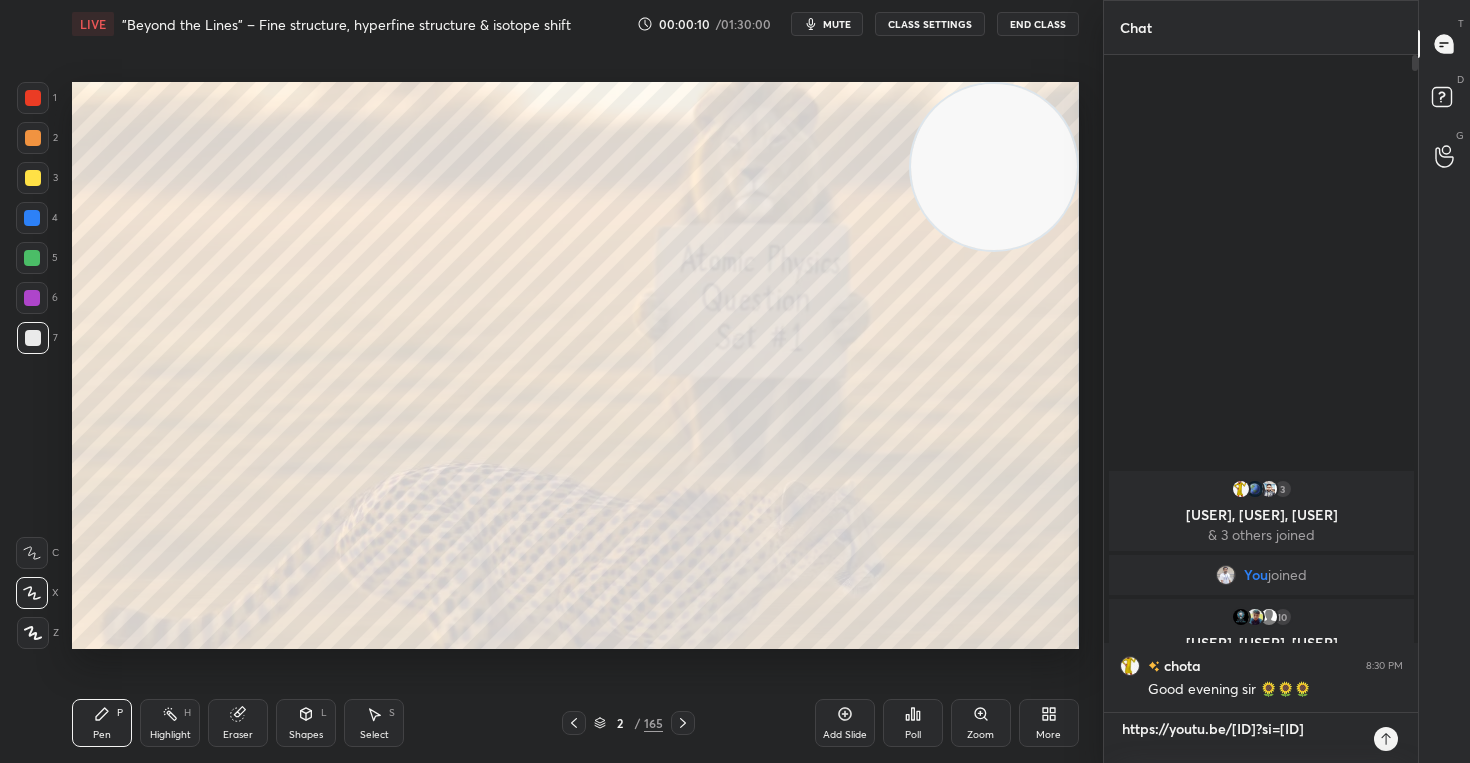 type on "x" 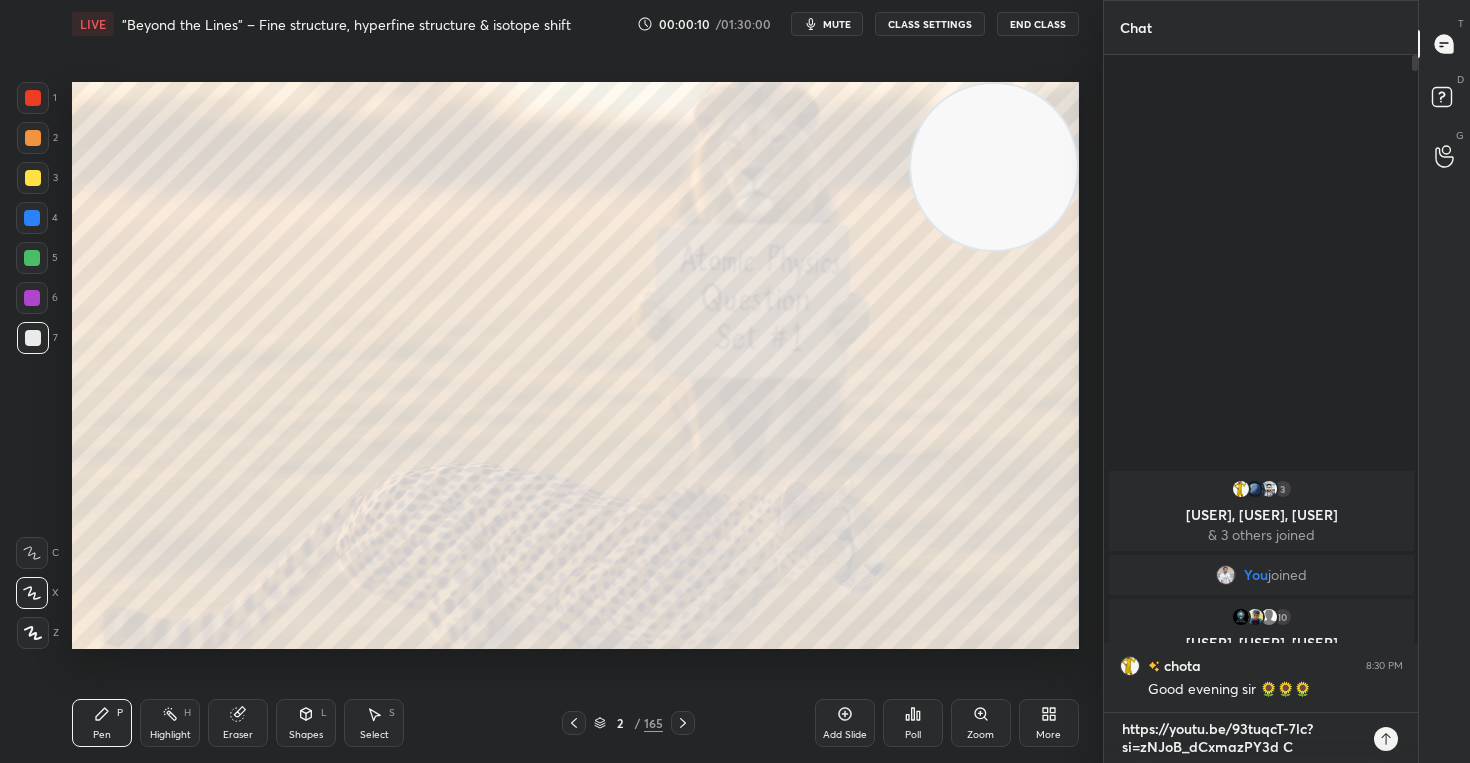 type on "https://youtu.be/93tuqcT-7lc?si=zNJoB_dCxmazPY3d Ch" 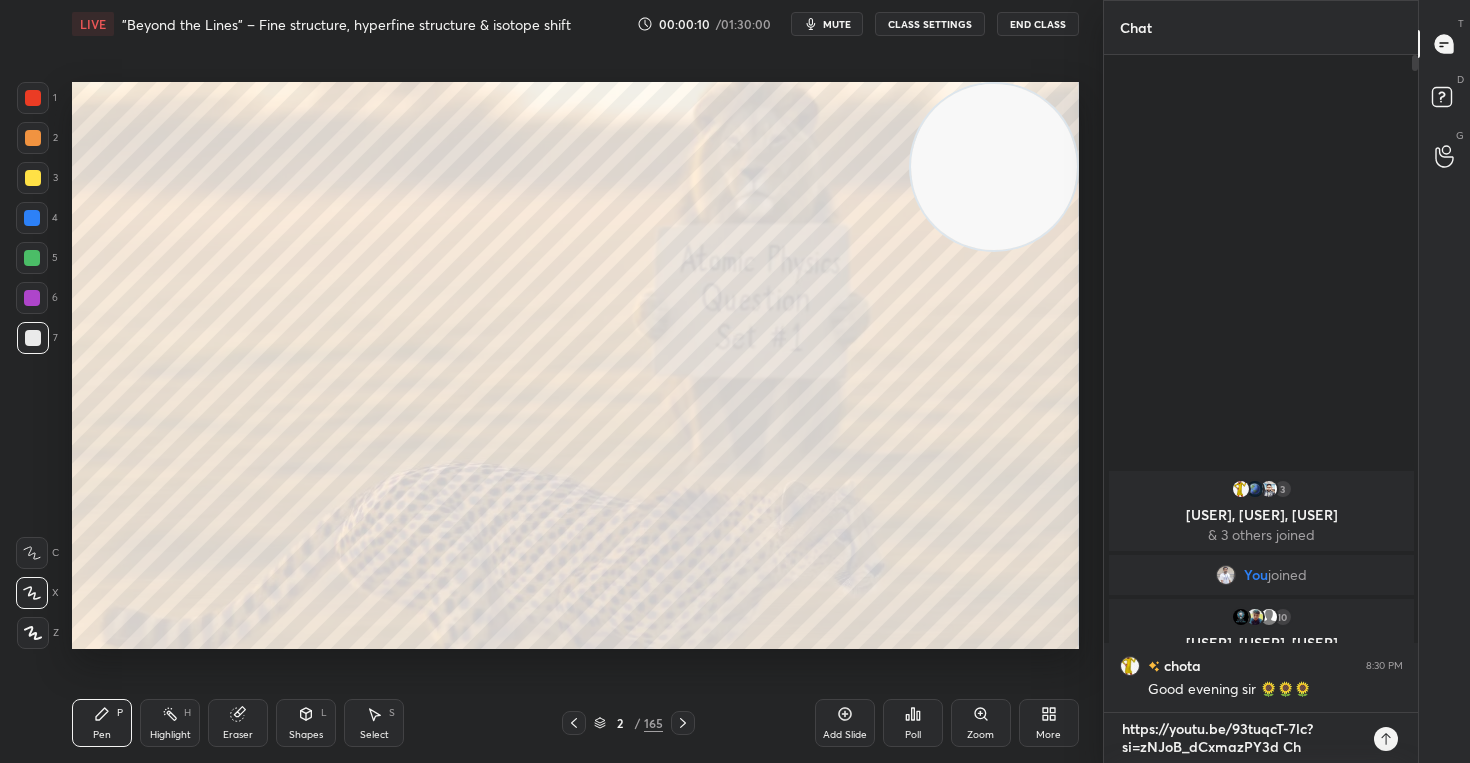 type on "https://youtu.be/93tuqcT-7lc?si=zNJoB_dCxmazPY3d Che" 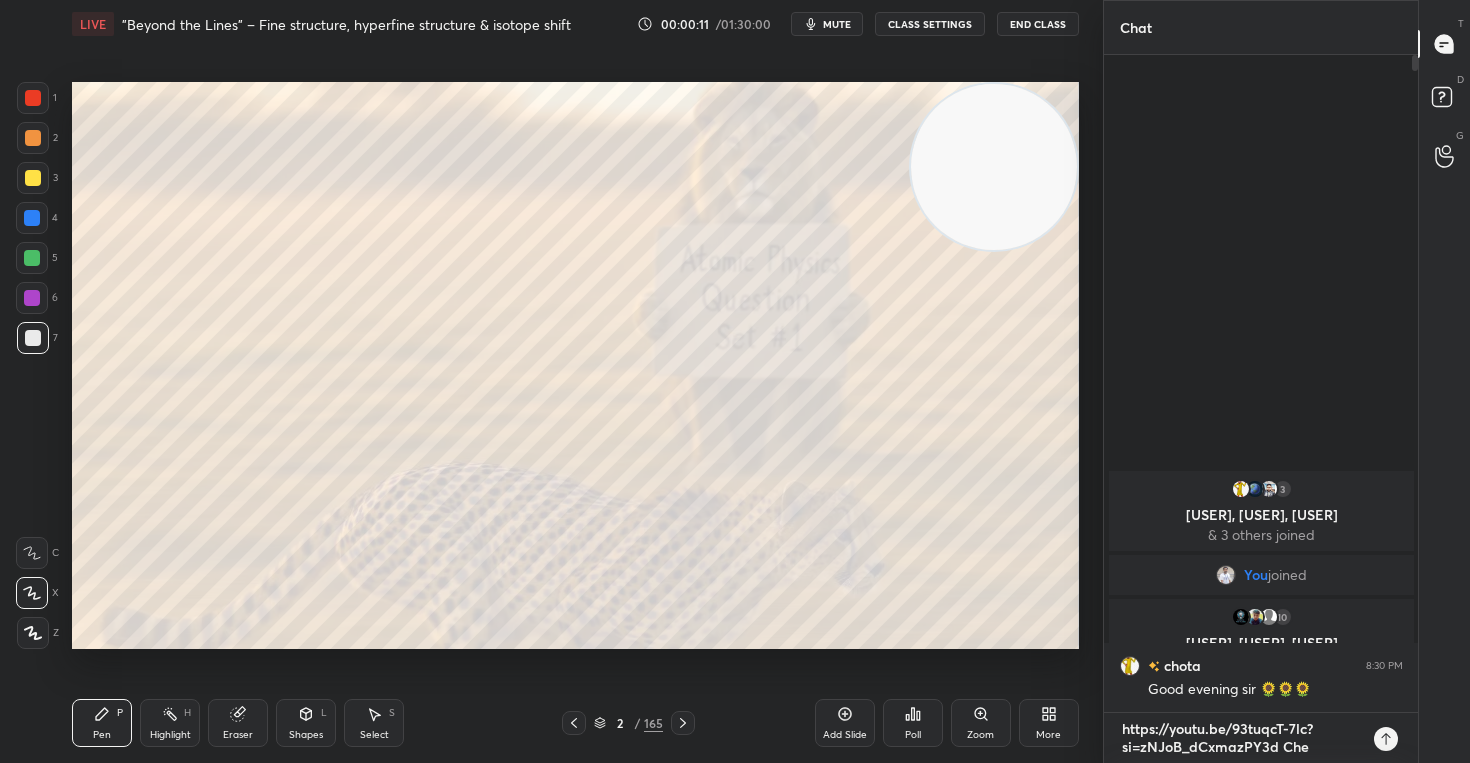 type on "https://youtu.be/93tuqcT-7lc?si=zNJoB_dCxmazPY3d Chec" 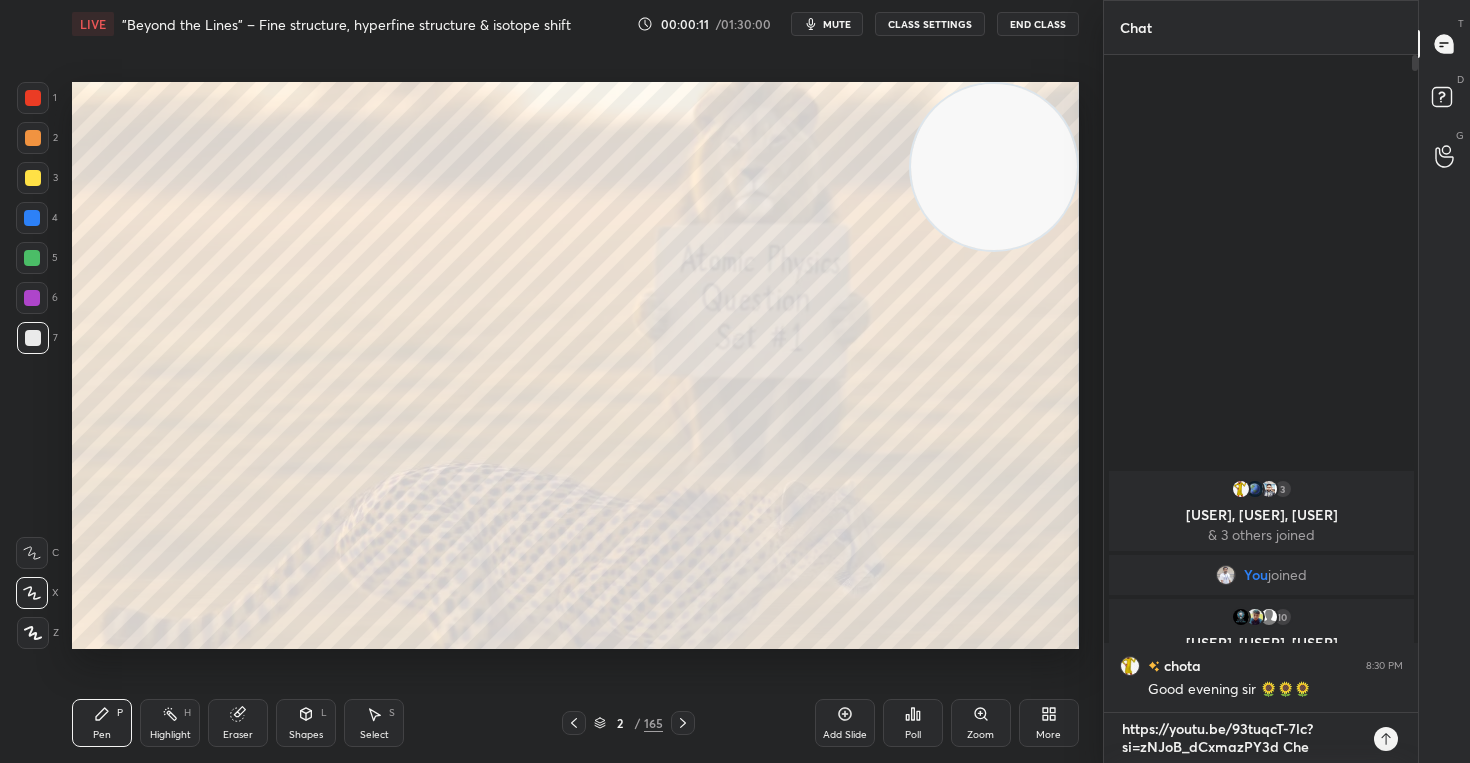type on "x" 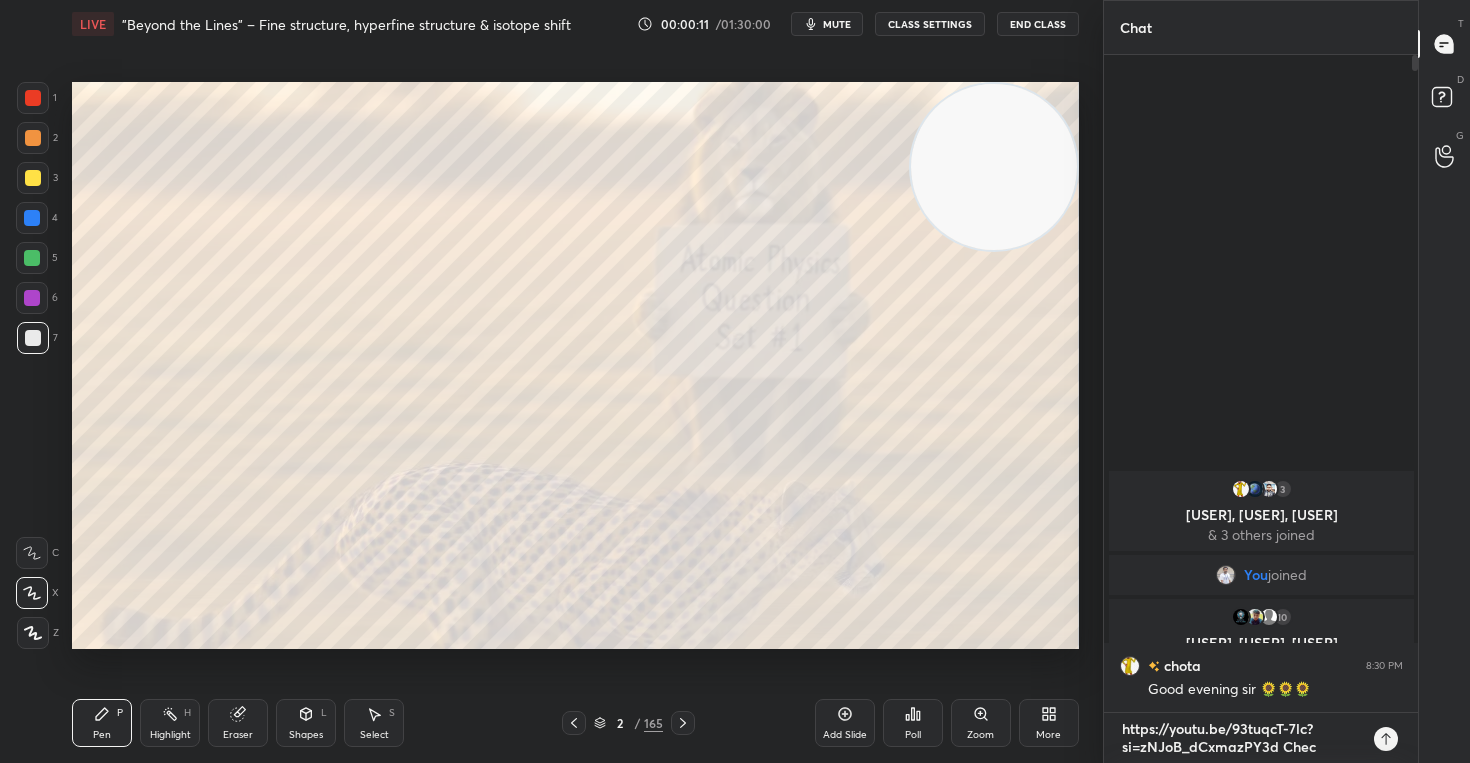 type on "https://youtu.be/93tuqcT-7lc?si=zNJoB_dCxmazPY3d Check" 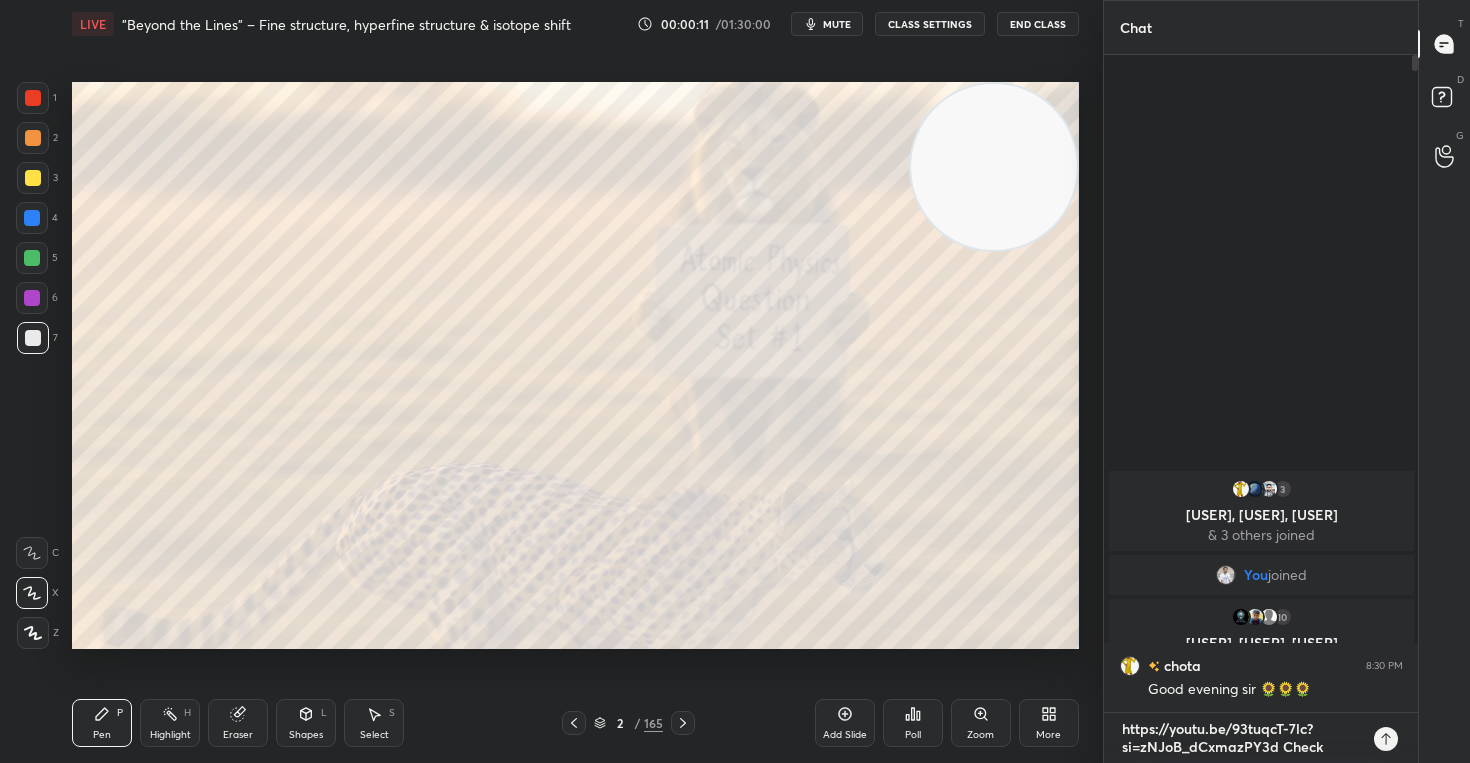 type on "https://youtu.be/93tuqcT-7lc?si=zNJoB_dCxmazPY3d Check" 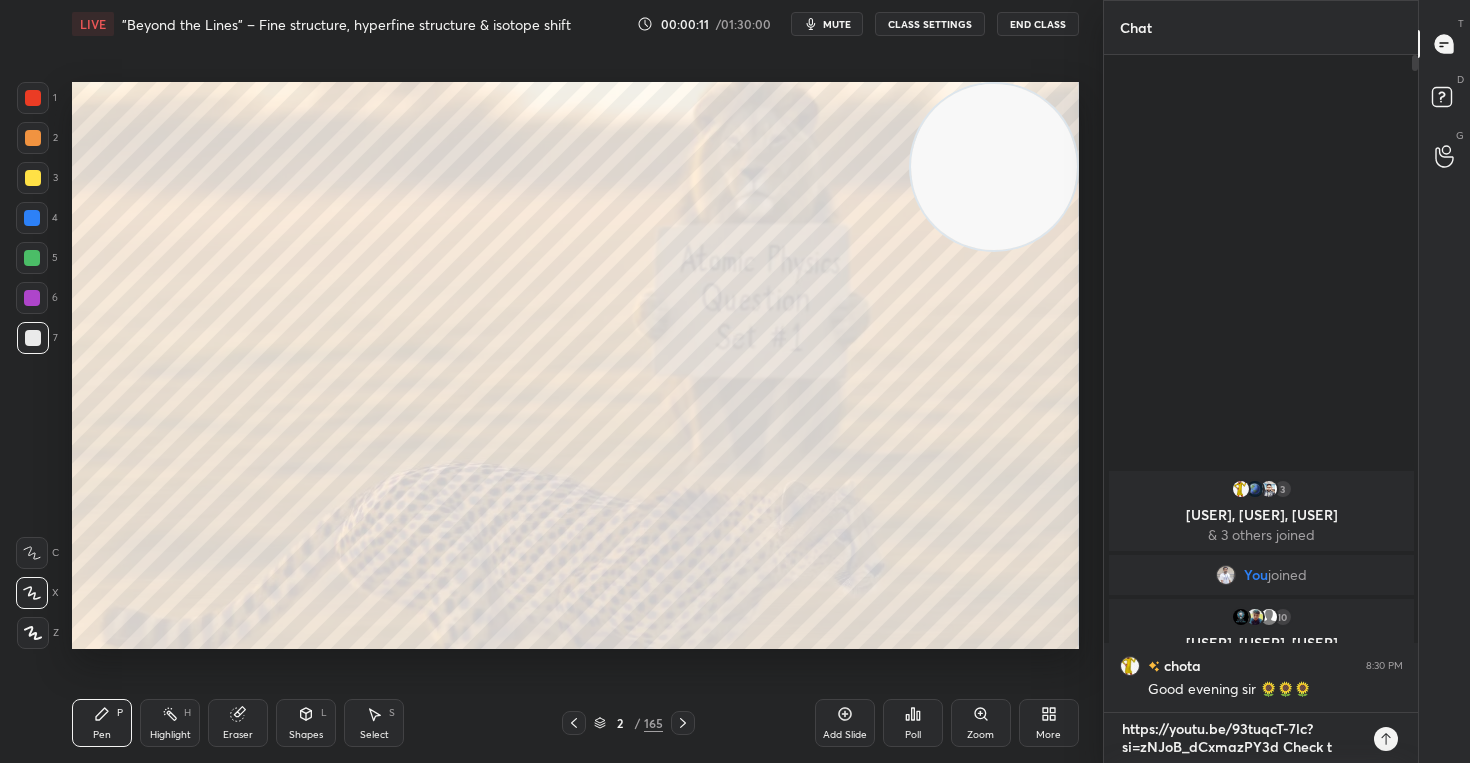 type on "https://youtu.be/93tuqcT-7lc?si=zNJoB_dCxmazPY3d Check th" 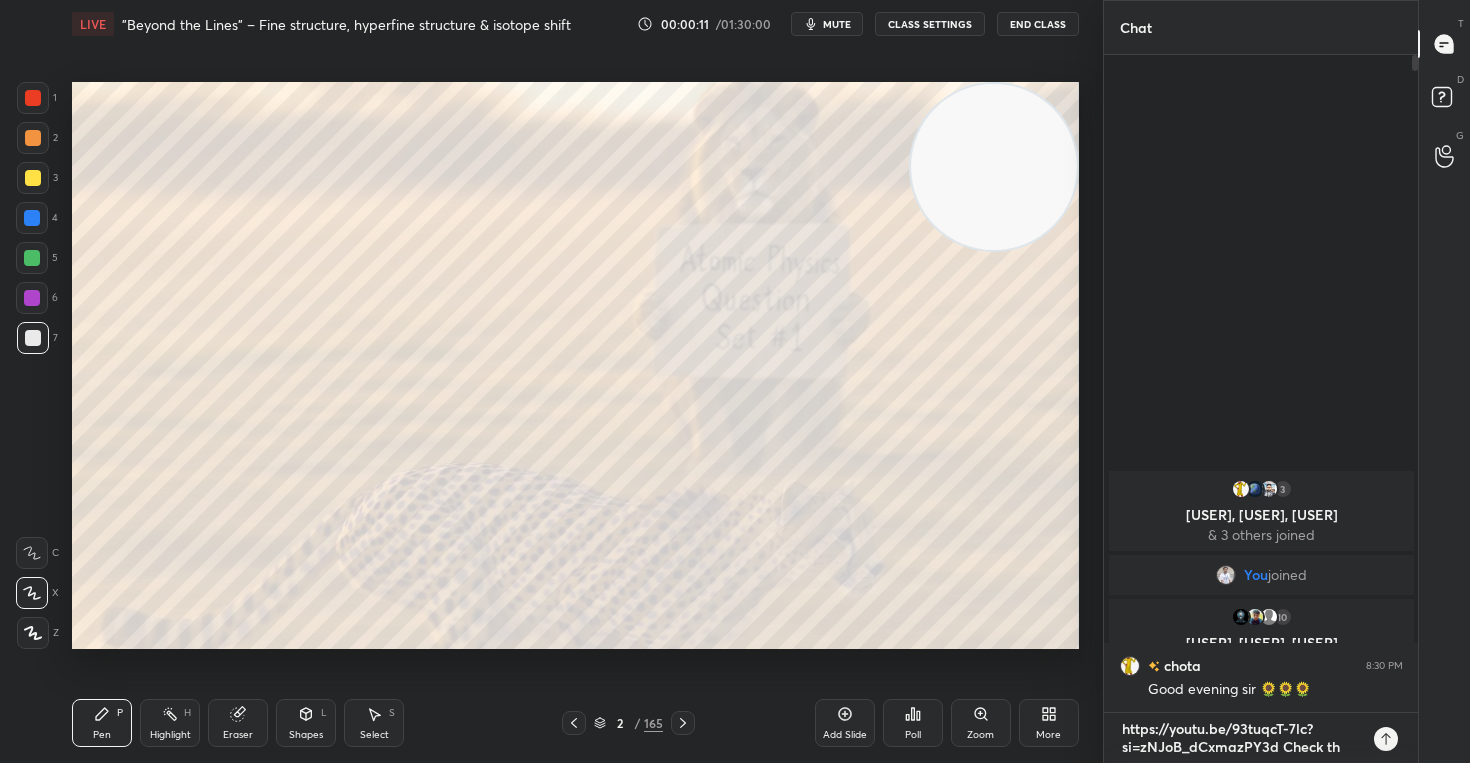 type on "x" 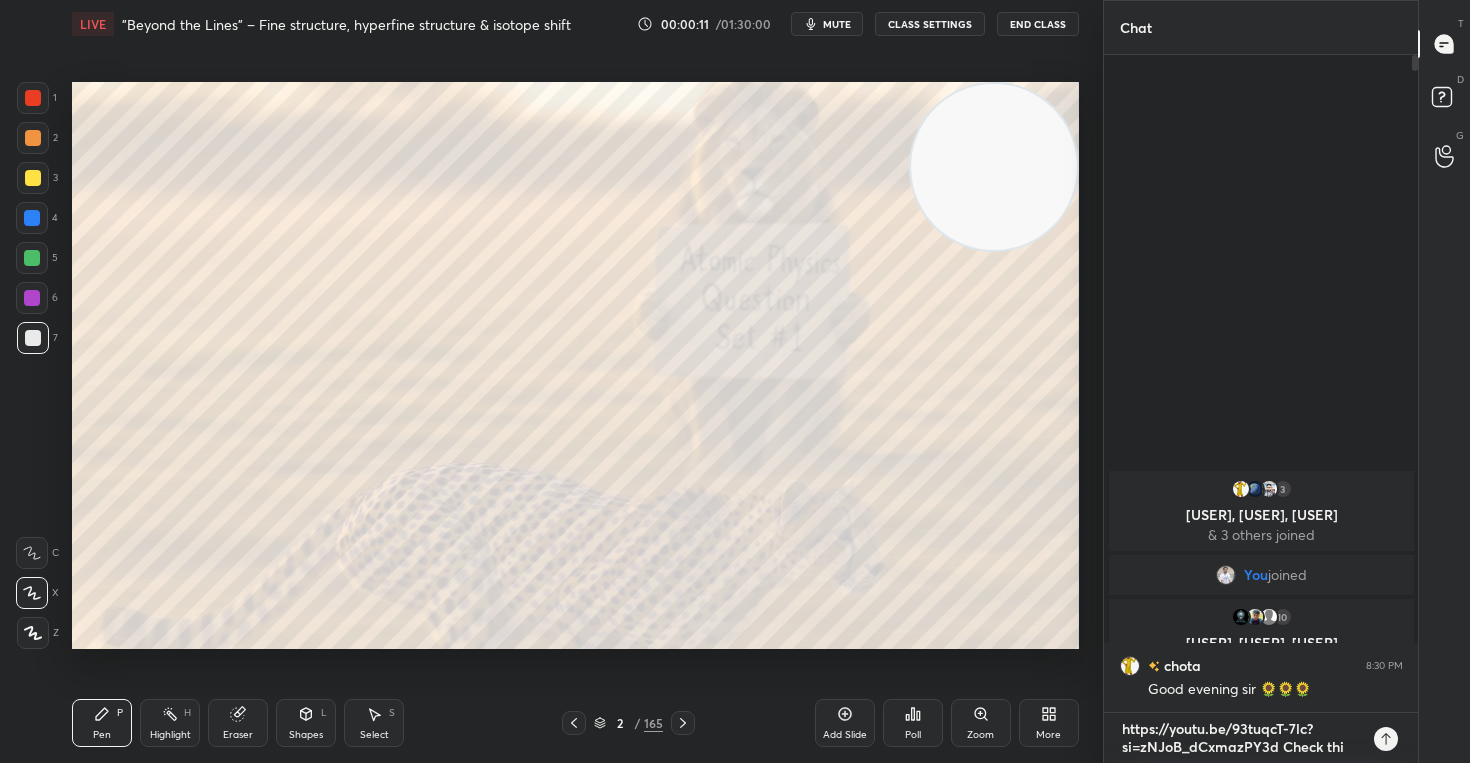 type on "https://youtu.be/93tuqcT-7lc?si=zNJoB_dCxmazPY3d Check this" 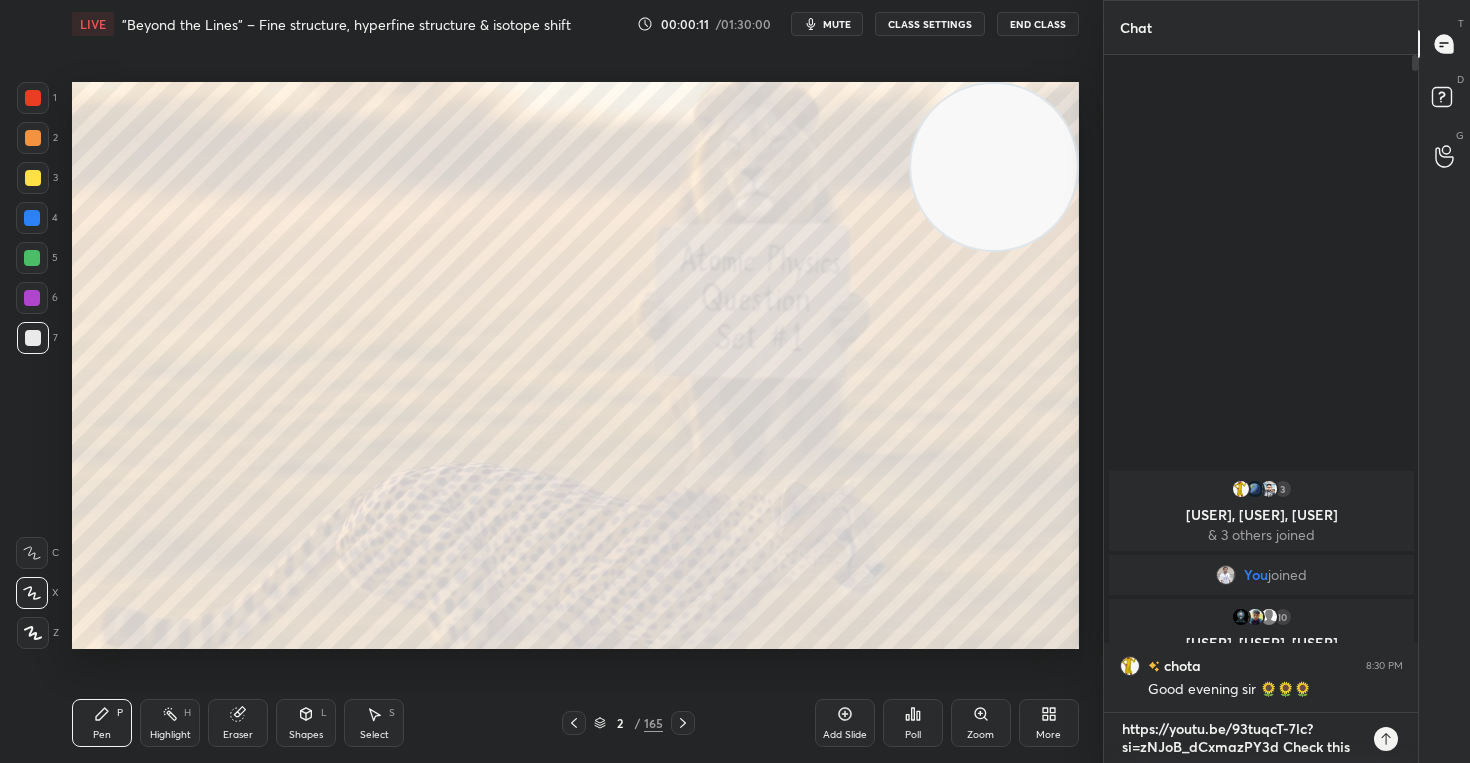 type on "https://youtu.be/93tuqcT-7lc?si=zNJoB_dCxmazPY3d Check this" 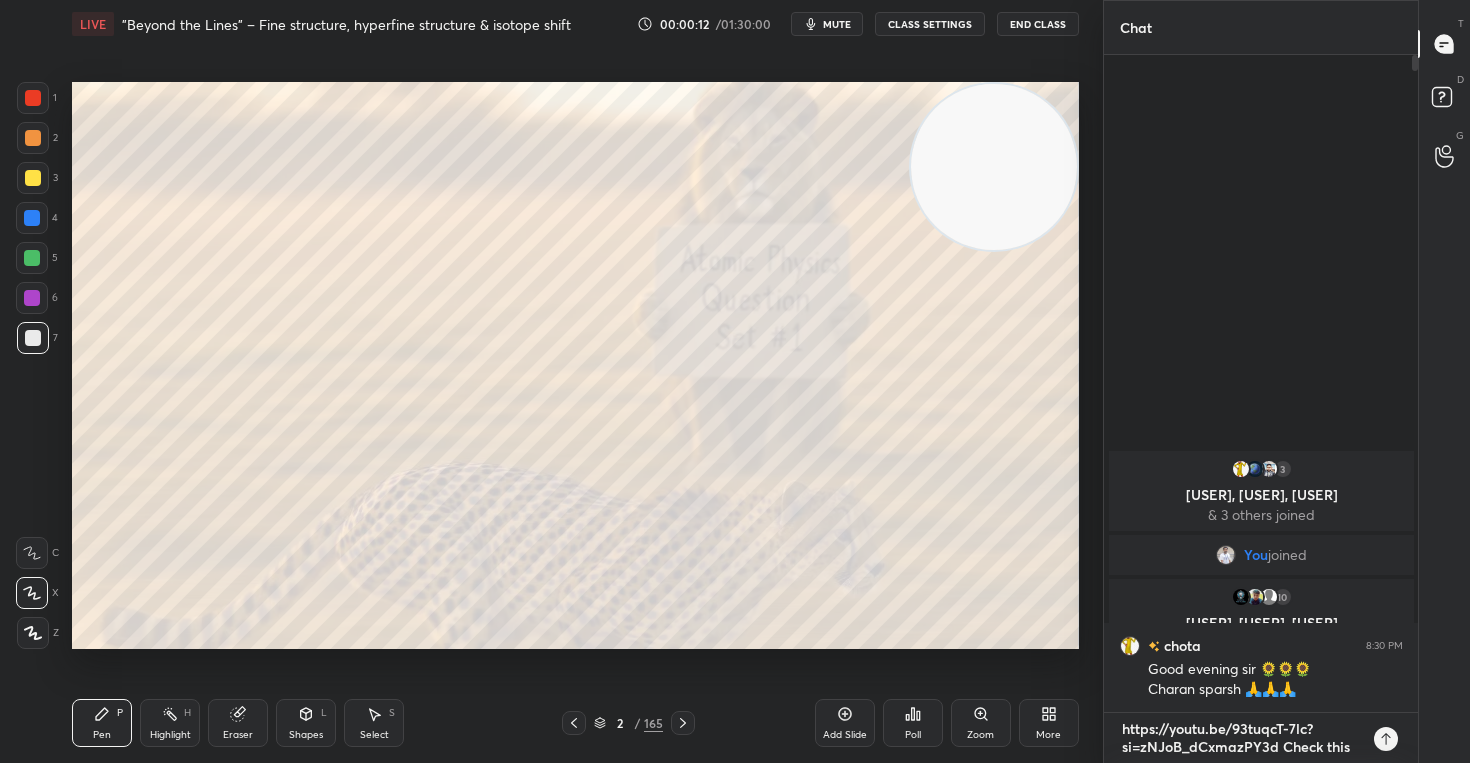 type on "https://youtu.be/93tuqcT-7lc?si=zNJoB_dCxmazPY3d Check this T" 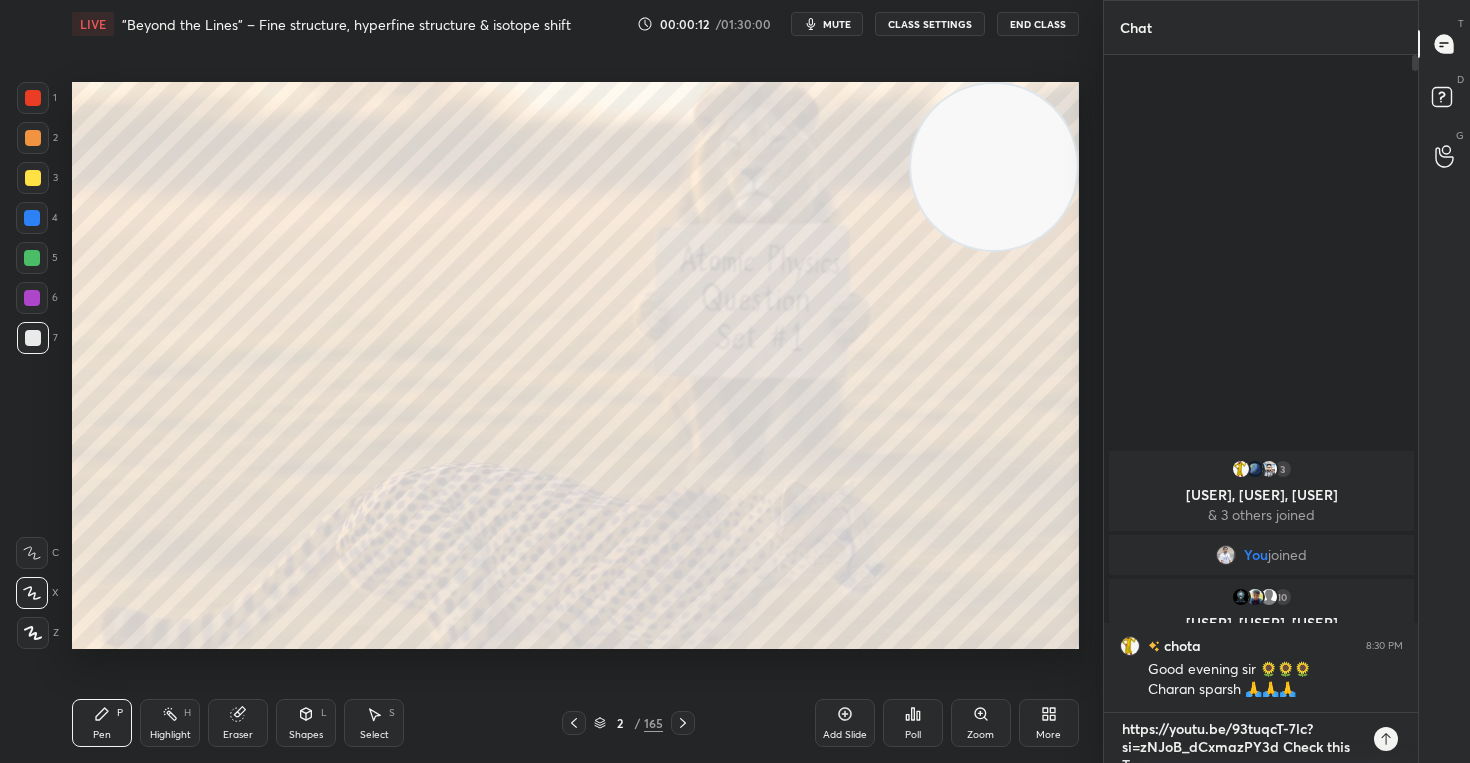 scroll, scrollTop: 11, scrollLeft: 0, axis: vertical 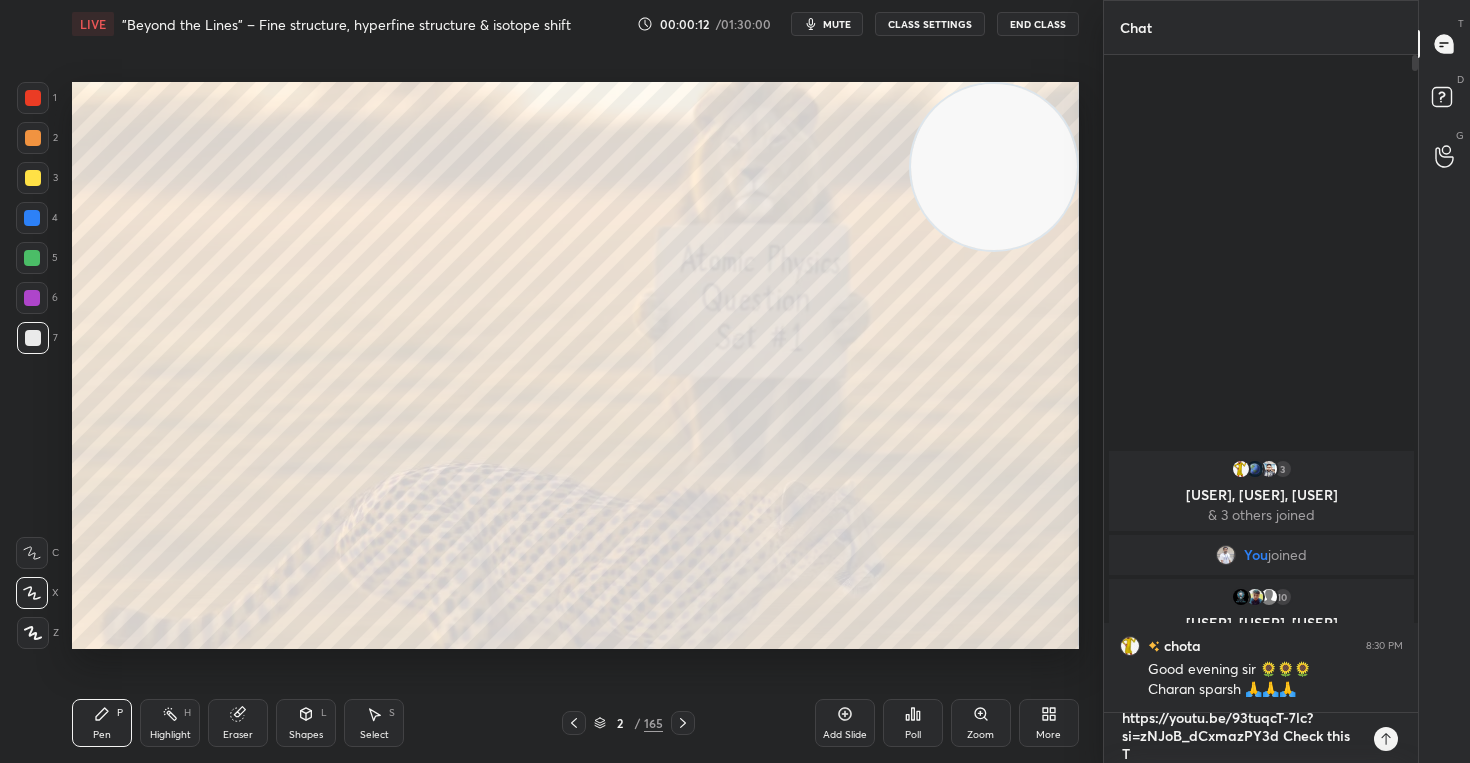type on "https://youtu.be/93tuqcT-7lc?si=zNJoB_dCxmazPY3d Check this TI" 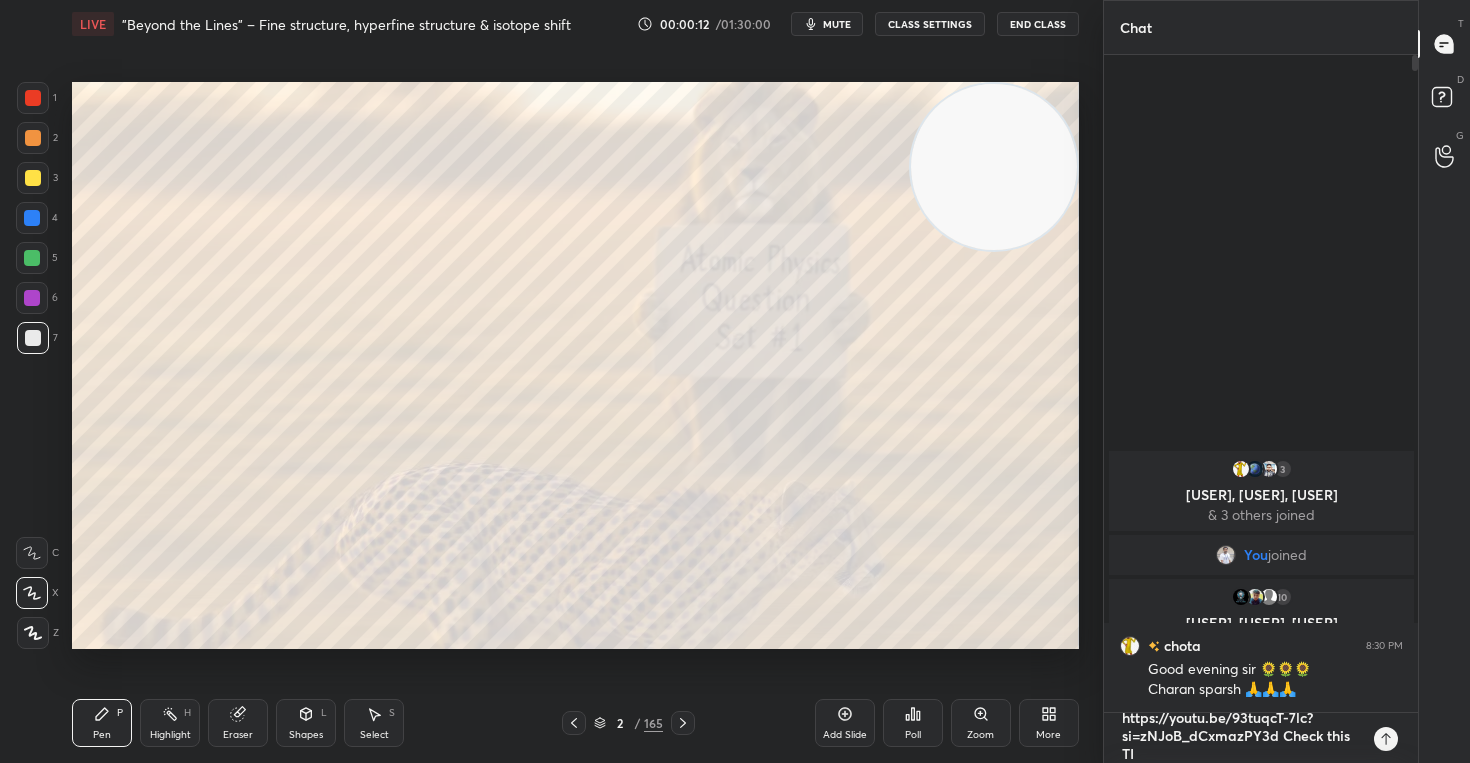 type on "https://youtu.be/93tuqcT-7lc?si=zNJoB_dCxmazPY3d Check this TIF" 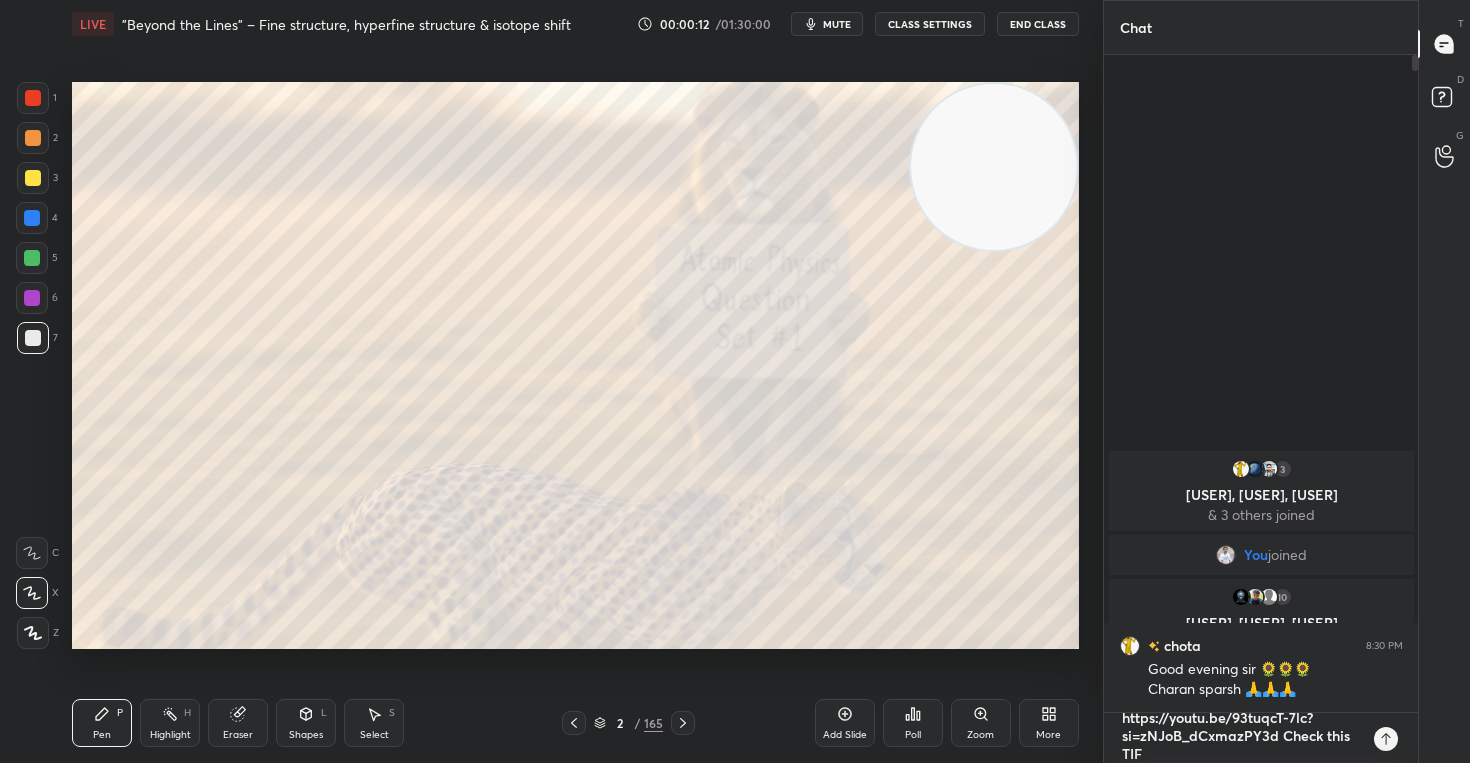 type on "x" 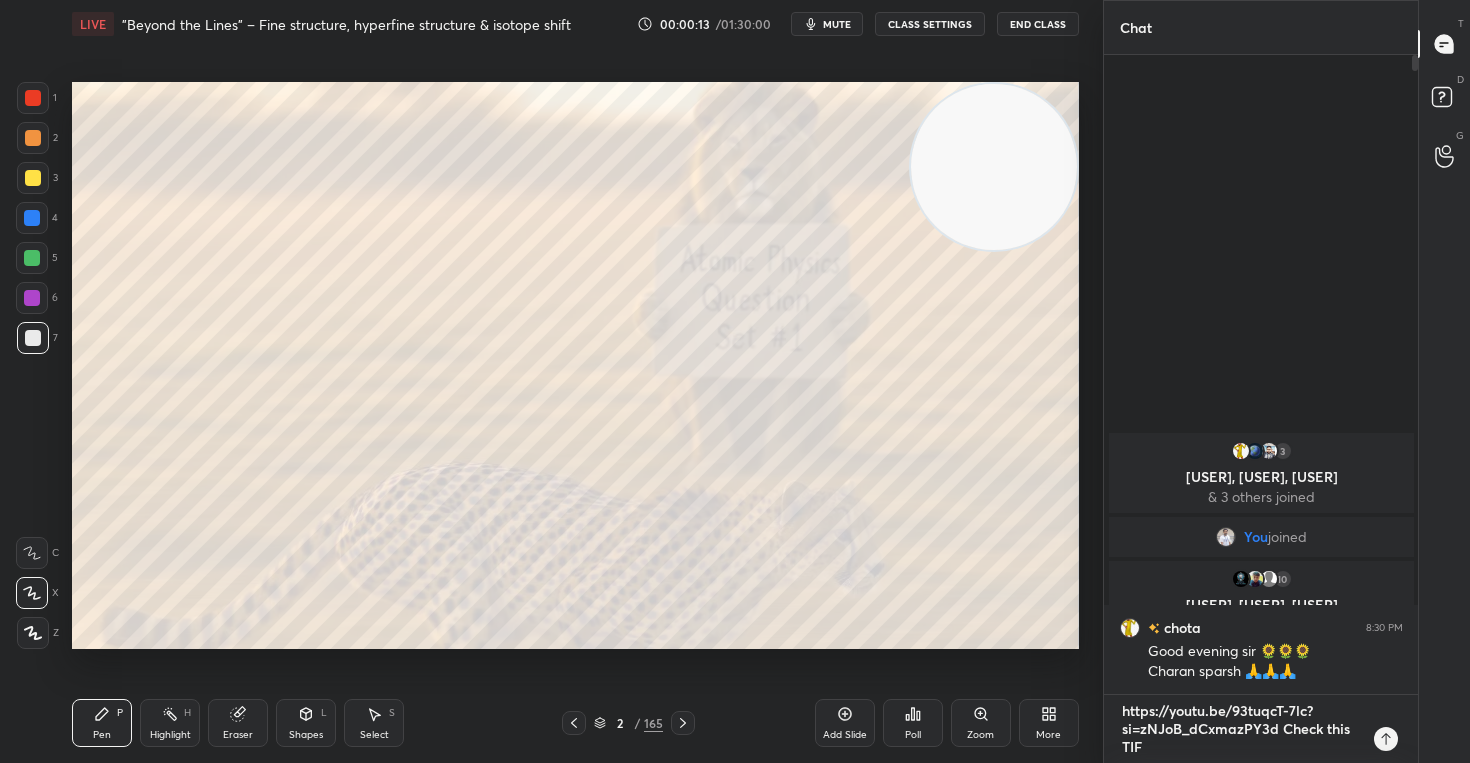 scroll, scrollTop: 633, scrollLeft: 308, axis: both 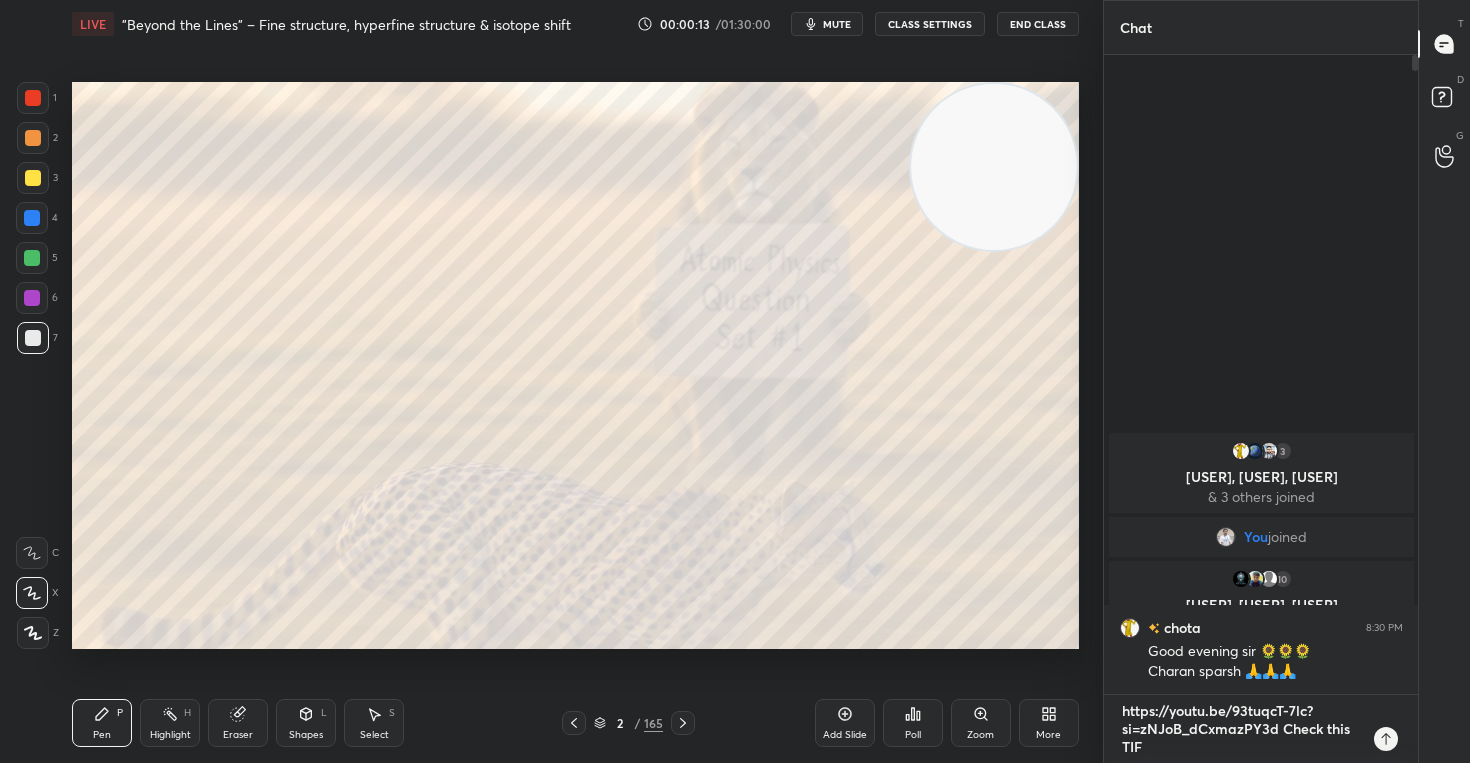 type on "https://youtu.be/[ID]?si=[ID] Check t" 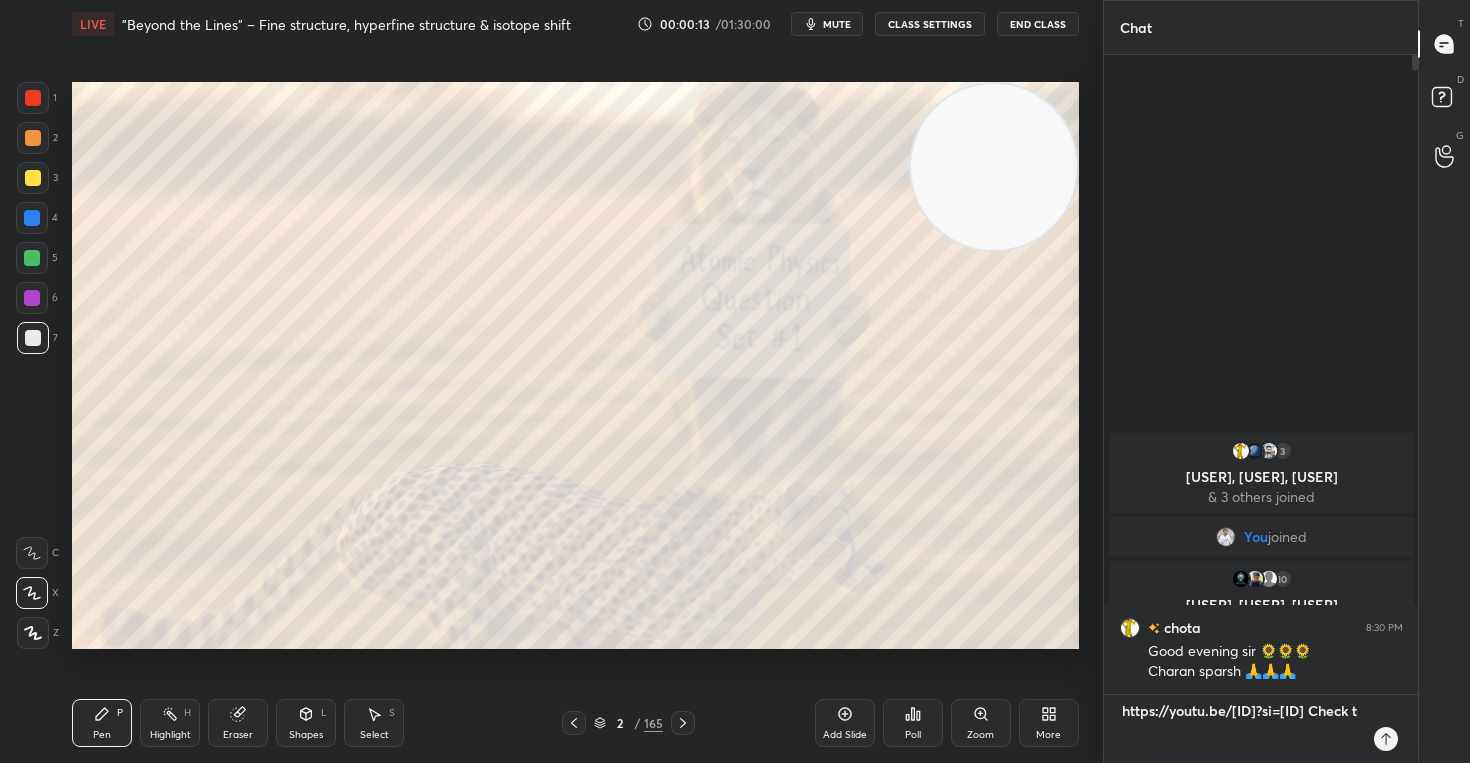 type on "https://youtu.be/[ID]?si=[ID] Check t" 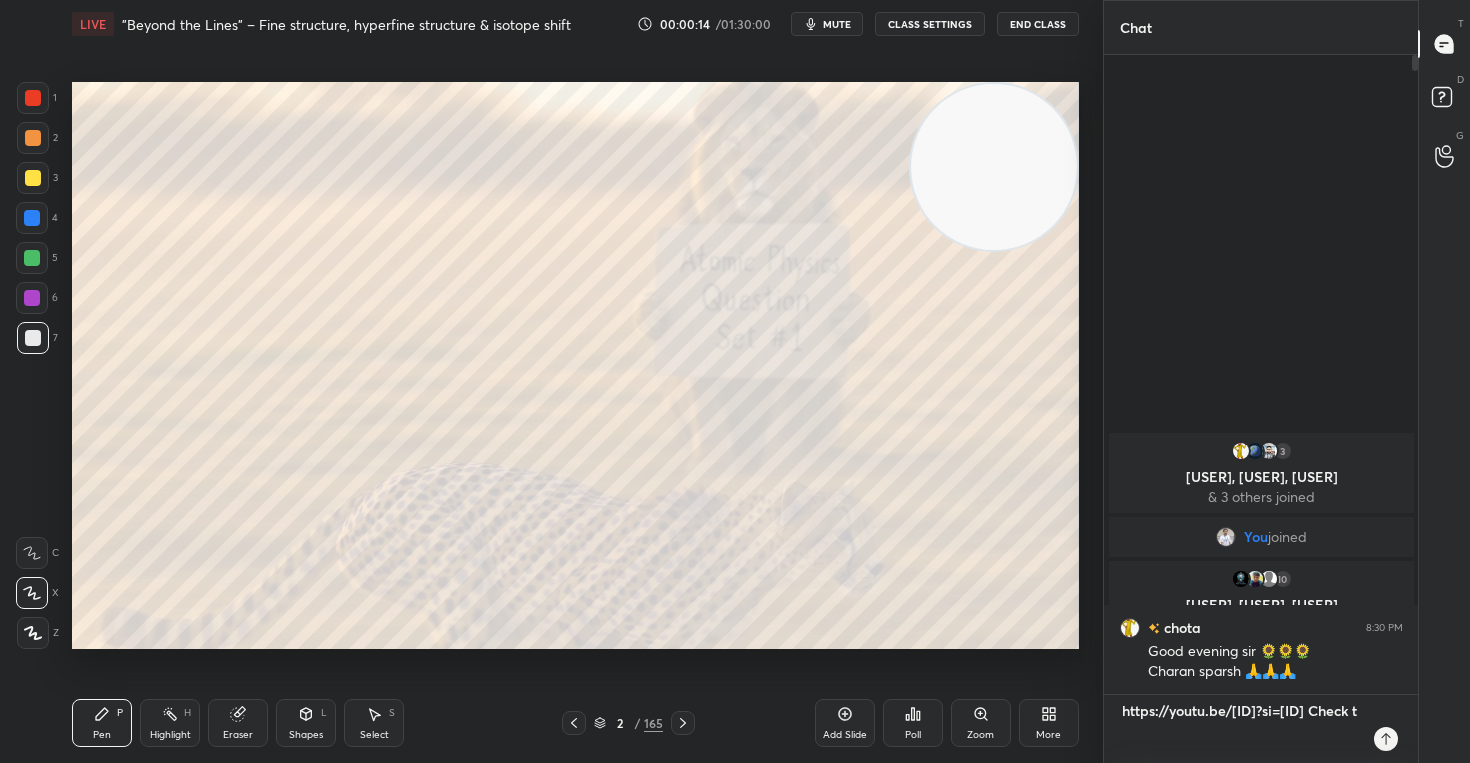 type on "https://youtu.be/[ID]?si=[ID] Check t" 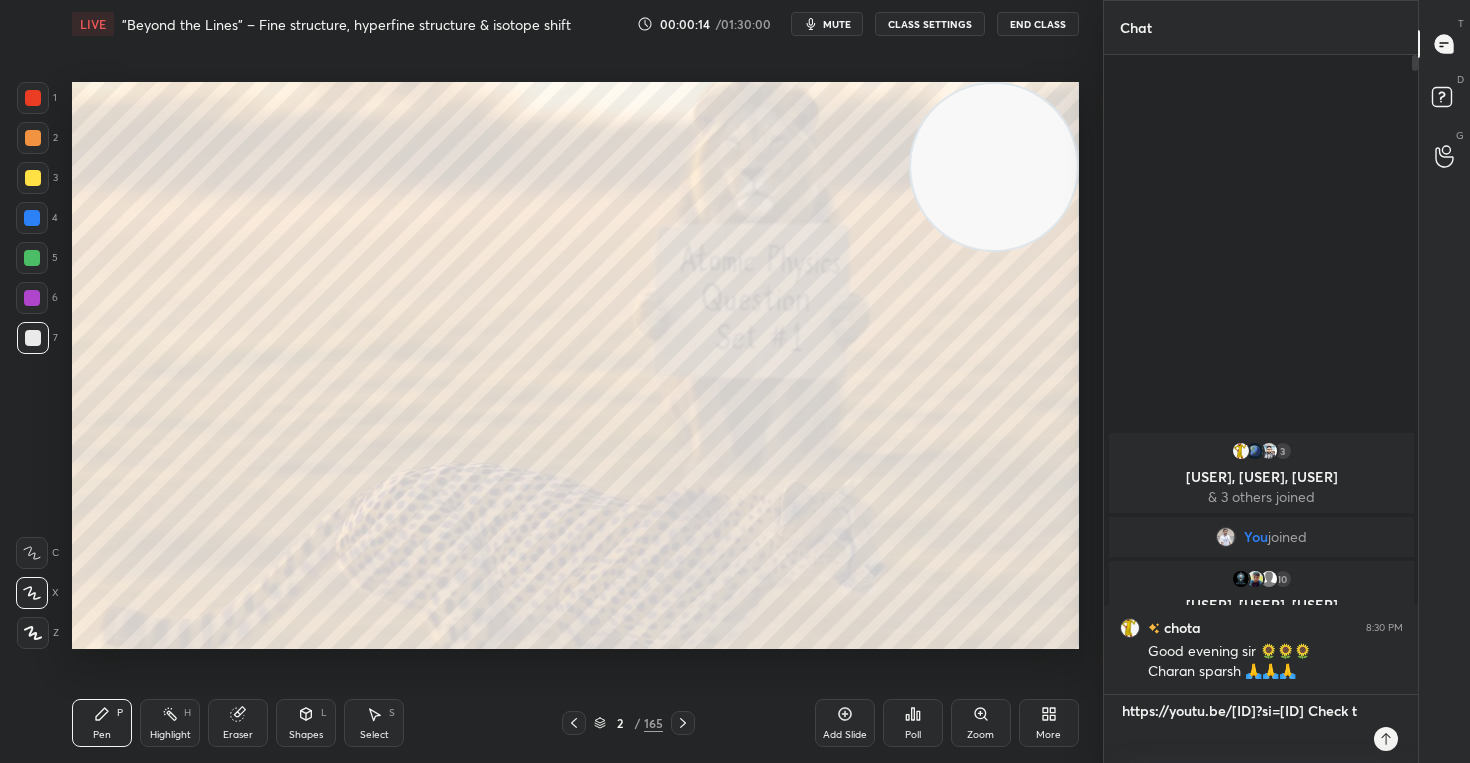 type on "x" 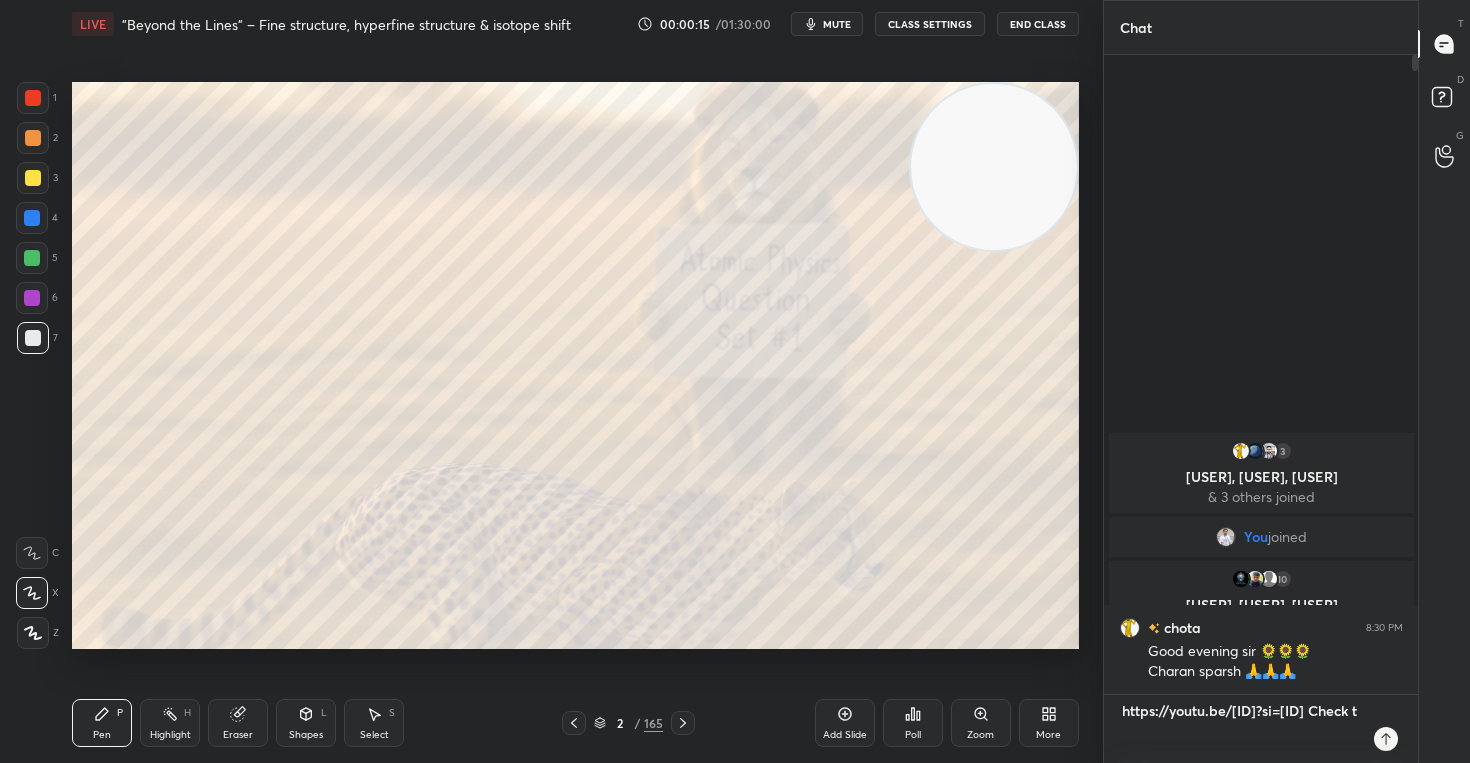type on "https://youtu.be/93tuqcT-7lc?si=zNJoB_dCxmazPY3d Check this TIF" 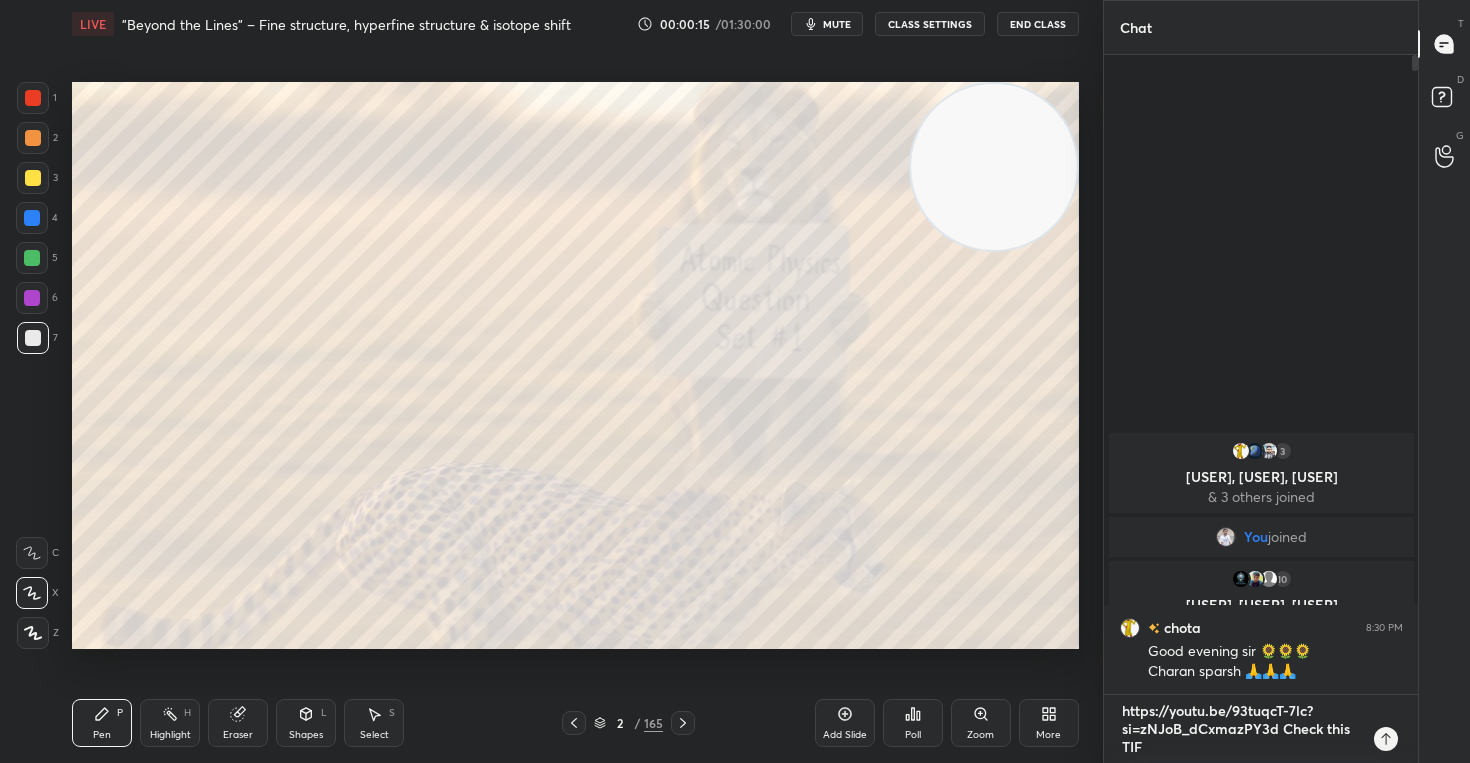 type on "https://youtu.be/93tuqcT-7lc?si=zNJoB_dCxmazPY3d Check this TI" 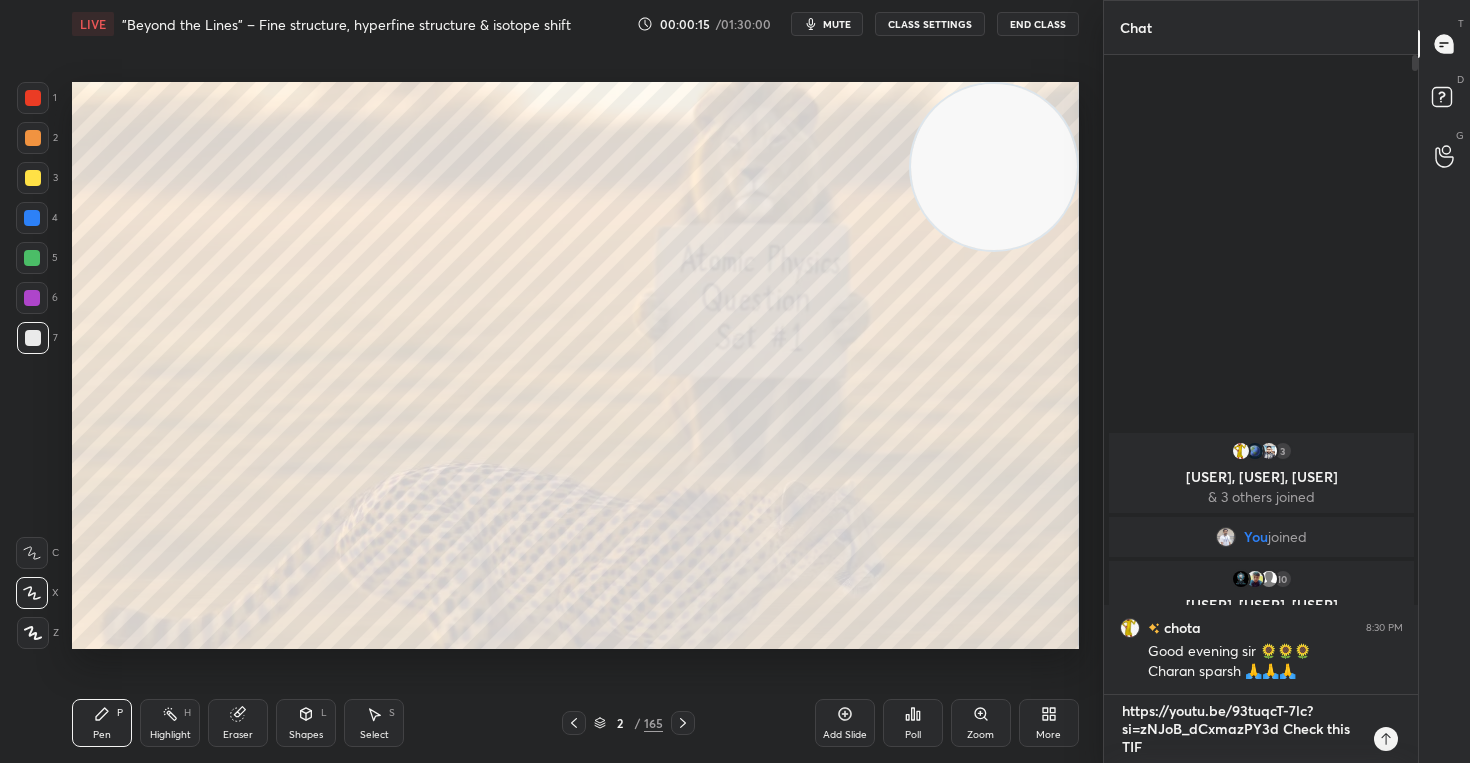 type on "x" 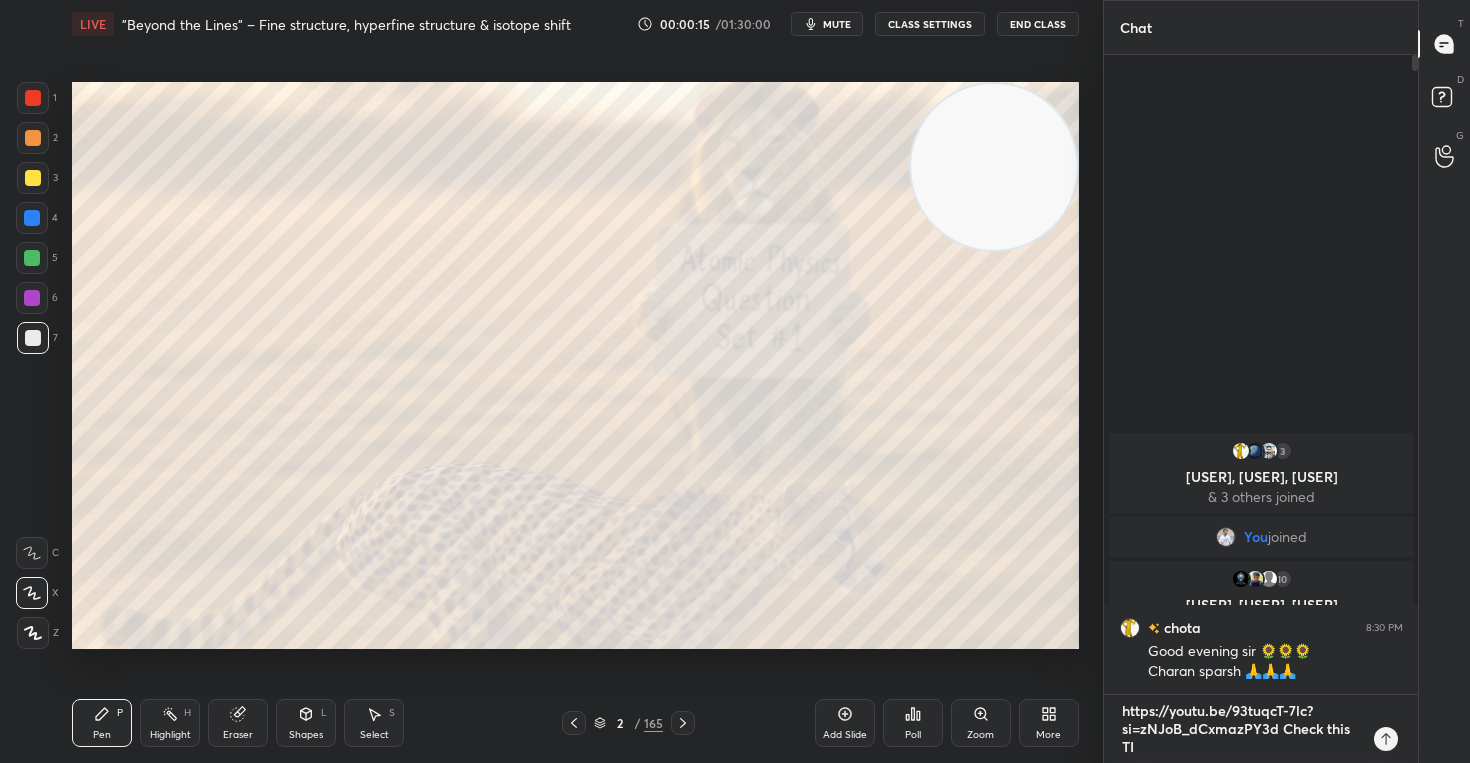type on "https://youtu.be/93tuqcT-7lc?si=zNJoB_dCxmazPY3d Check this T" 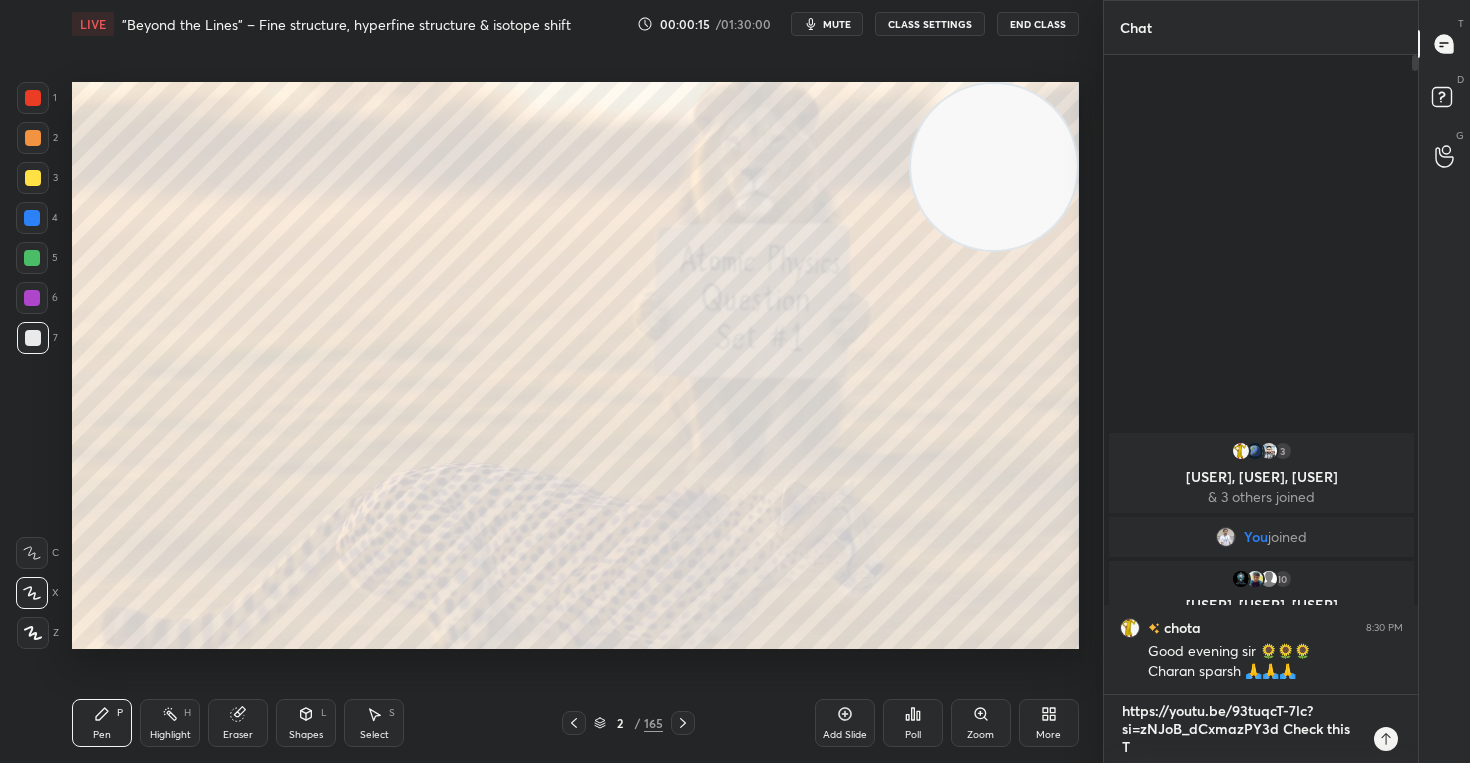 scroll, scrollTop: 7, scrollLeft: 7, axis: both 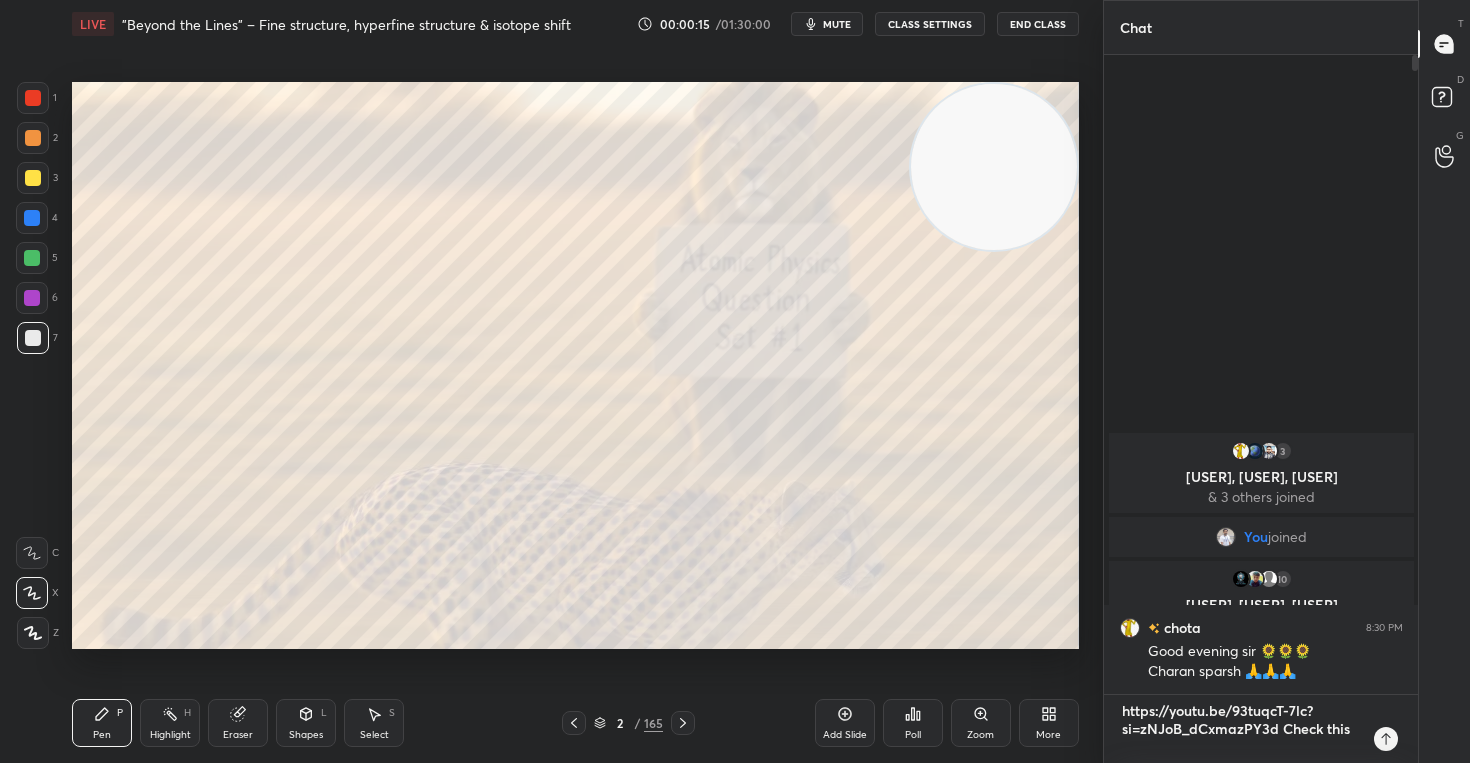 type on "x" 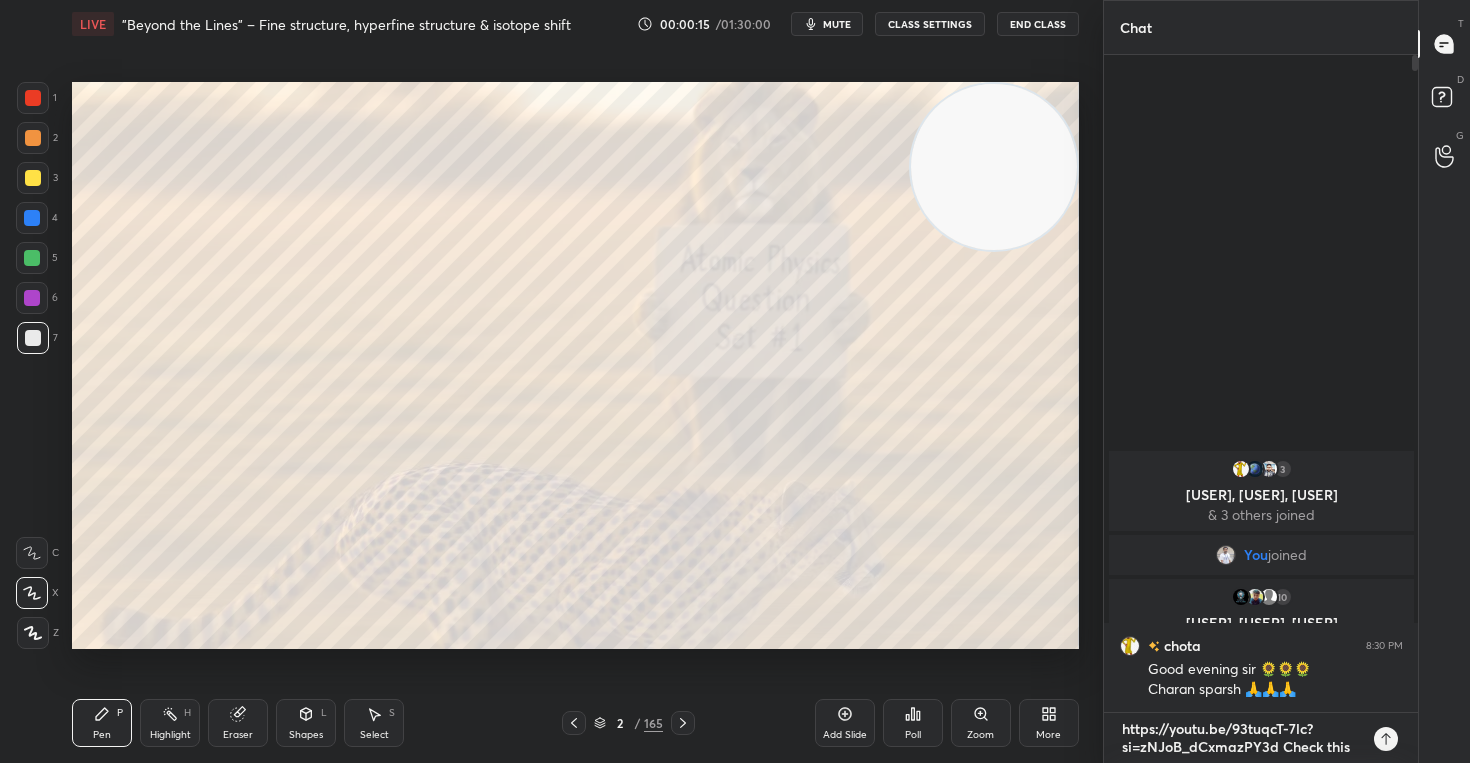 type on "https://youtu.be/93tuqcT-7lc?si=zNJoB_dCxmazPY3d Check this" 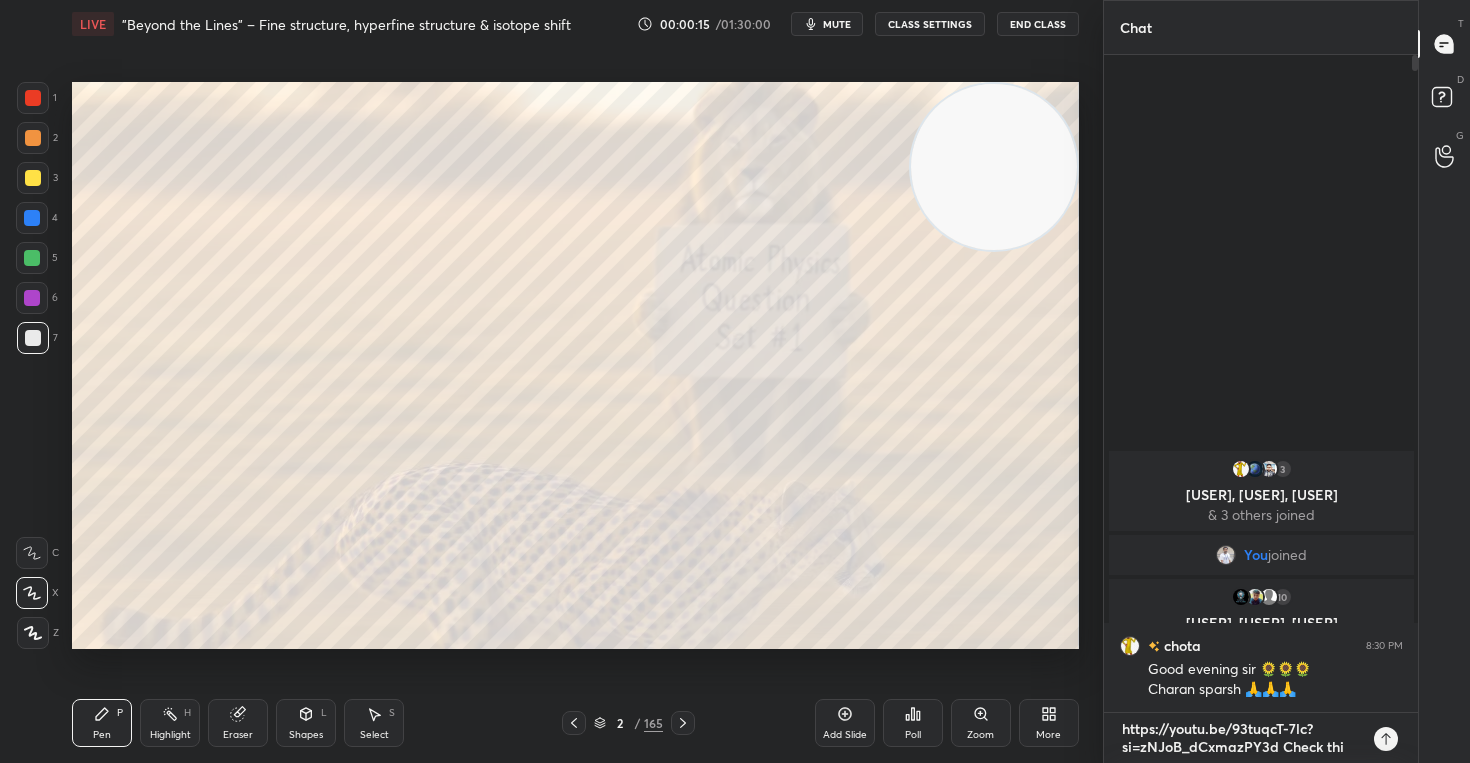 type on "https://youtu.be/93tuqcT-7lc?si=zNJoB_dCxmazPY3d Check th" 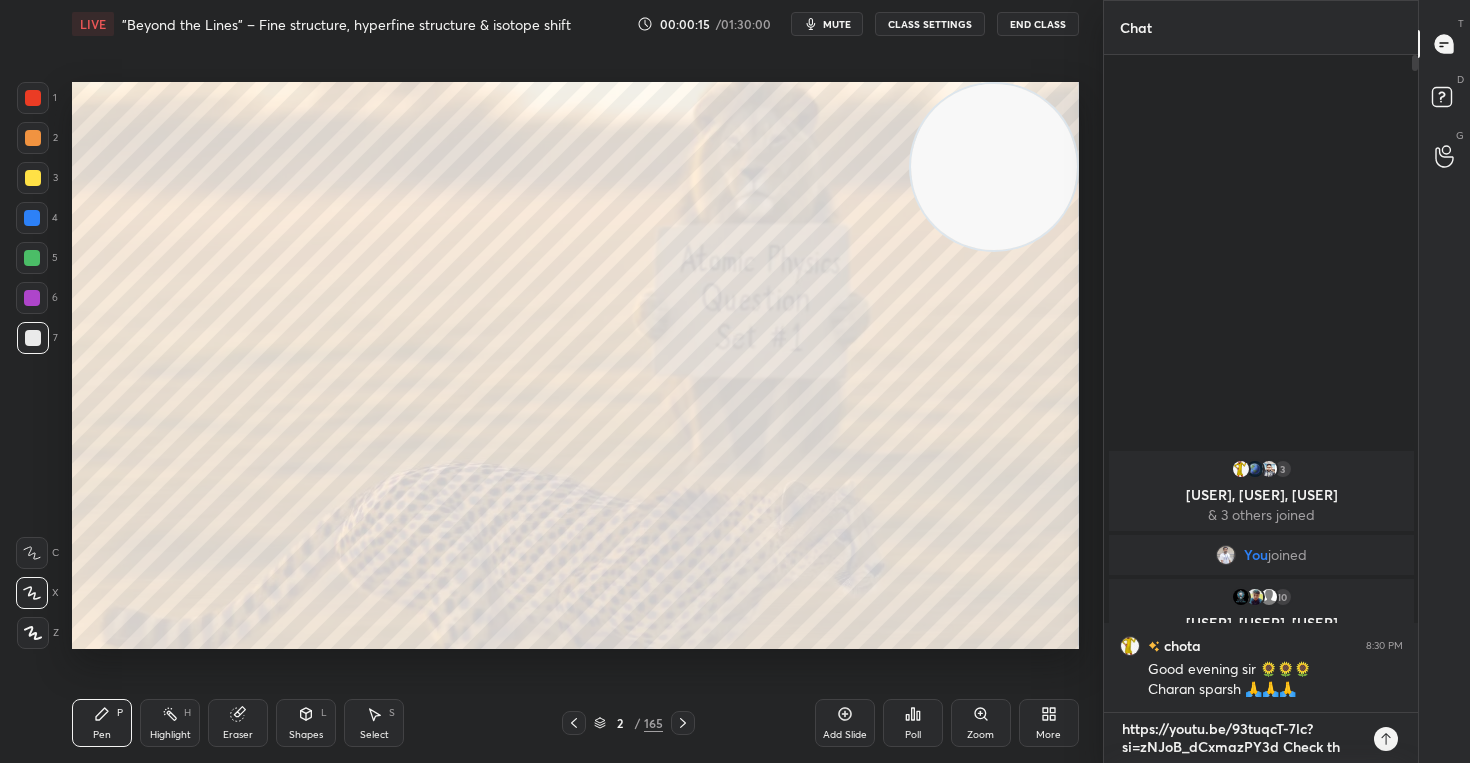 type on "https://youtu.be/93tuqcT-7lc?si=zNJoB_dCxmazPY3d Check t" 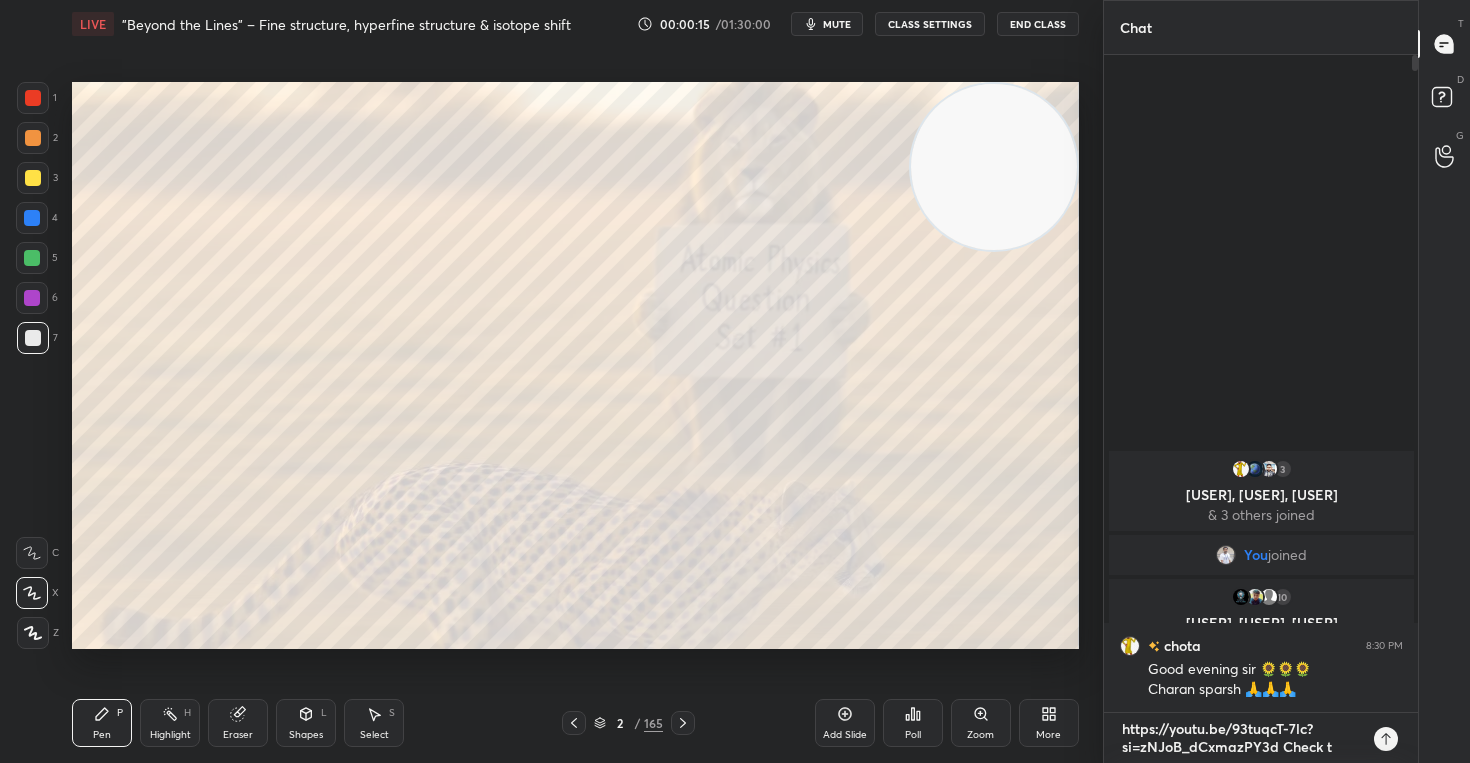 type on "https://youtu.be/93tuqcT-7lc?si=zNJoB_dCxmazPY3d Check" 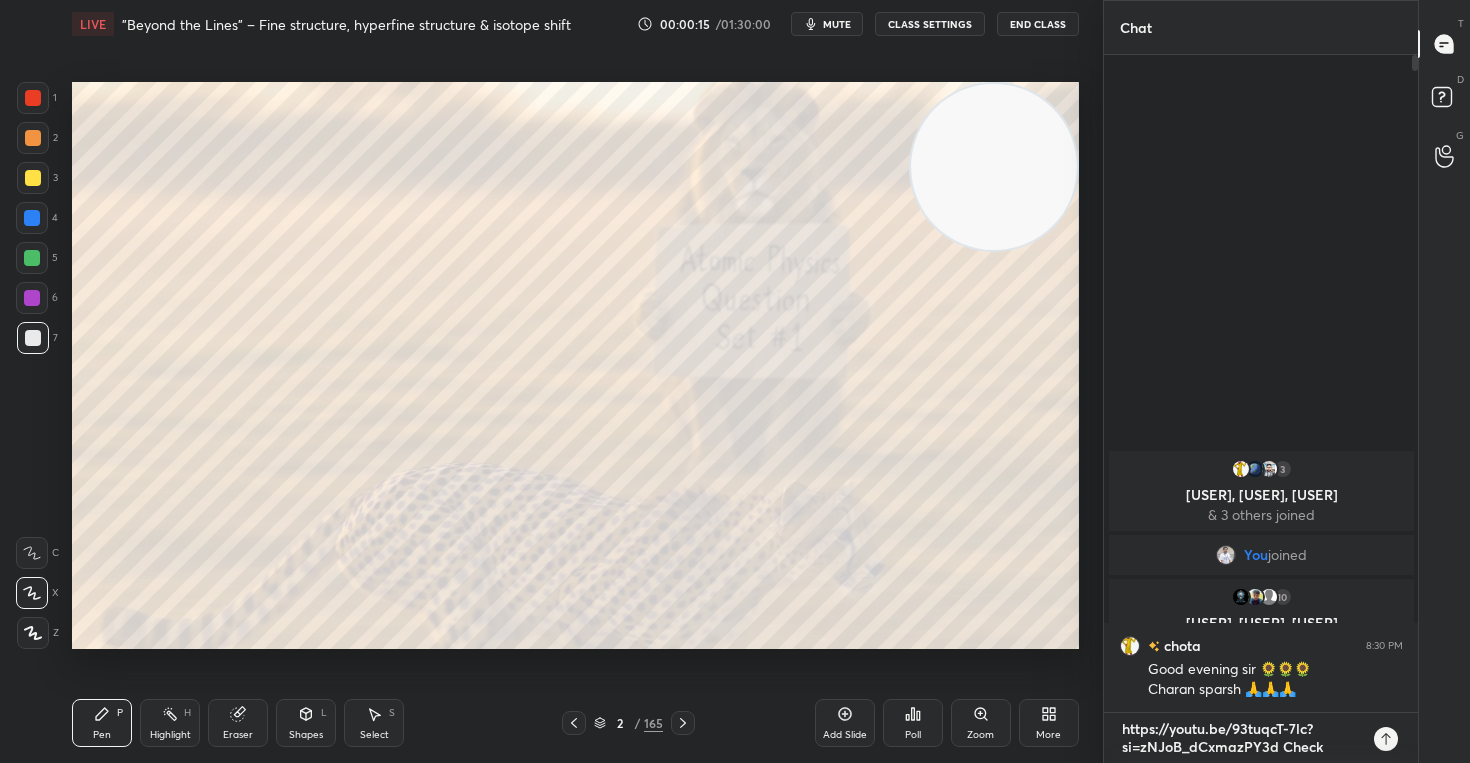 type on "https://youtu.be/93tuqcT-7lc?si=zNJoB_dCxmazPY3d Check" 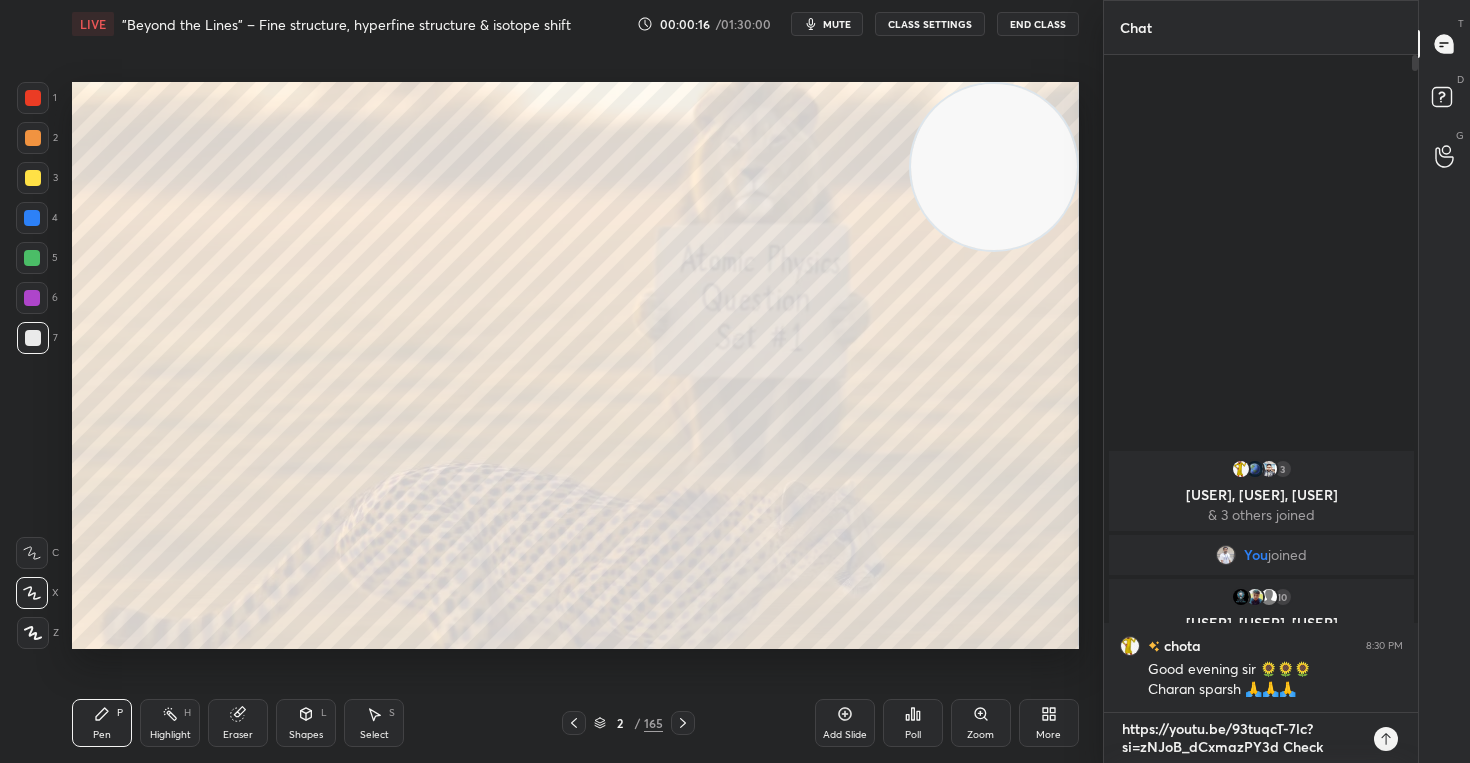 type on "https://youtu.be/93tuqcT-7lc?si=zNJoB_dCxmazPY3d Chec" 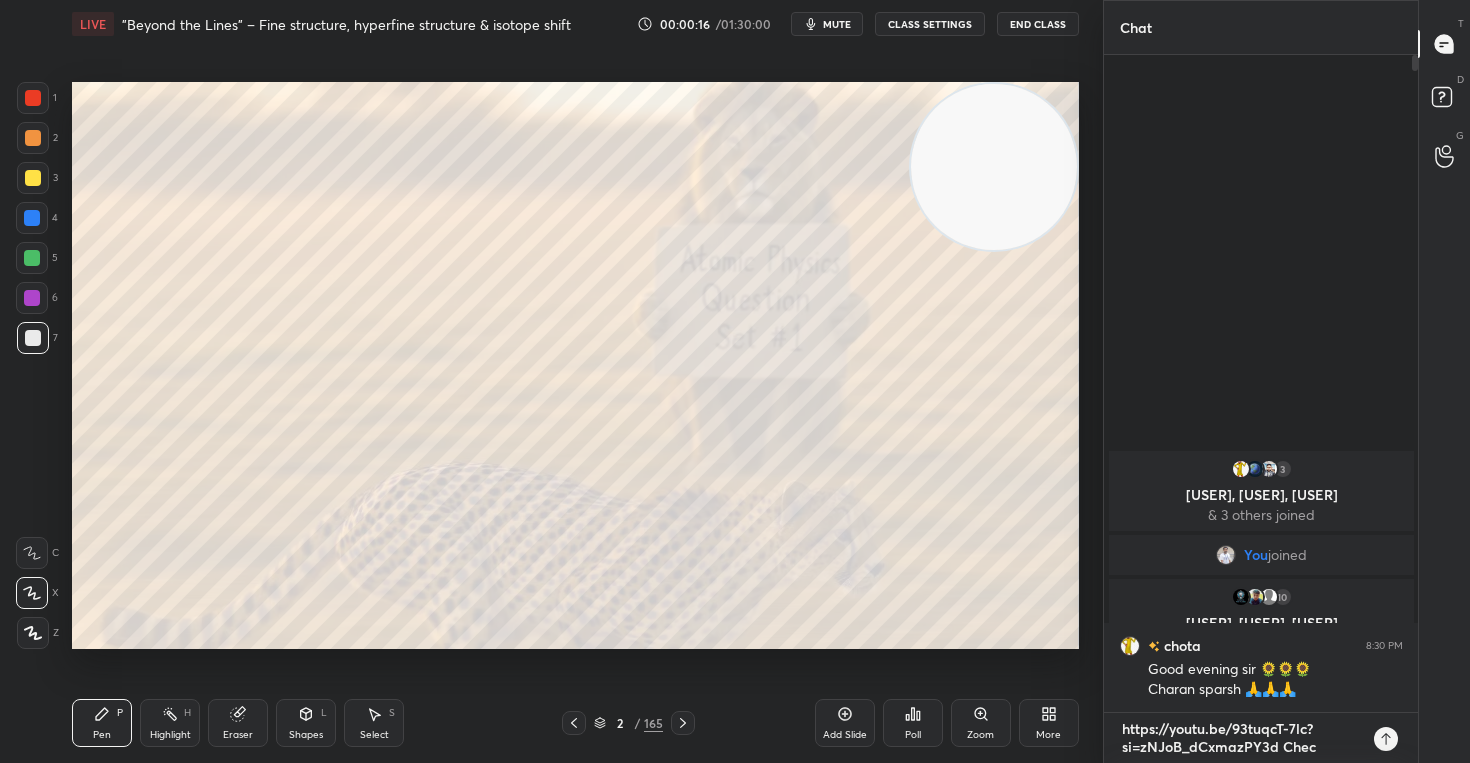 type on "https://youtu.be/93tuqcT-7lc?si=zNJoB_dCxmazPY3d Che" 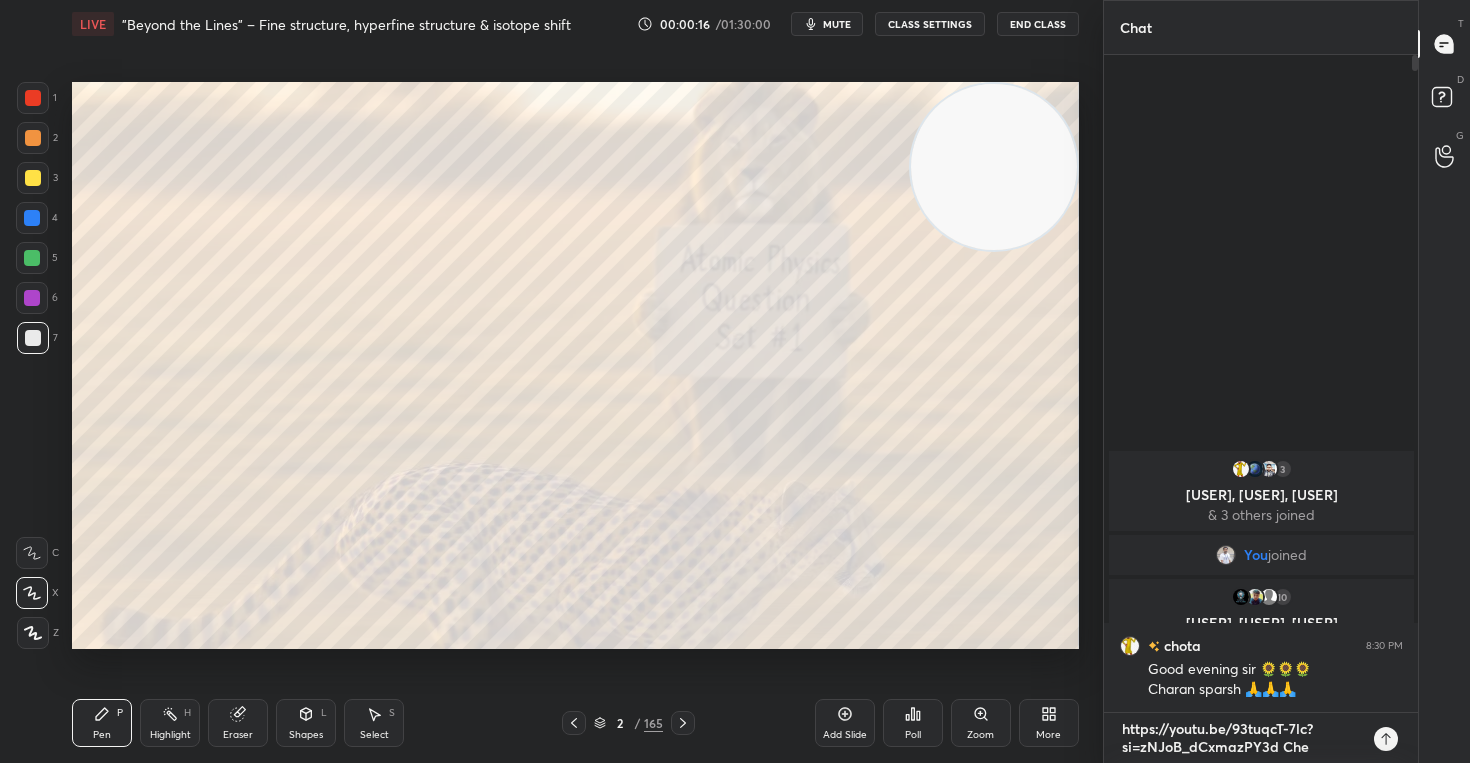 type on "https://youtu.be/93tuqcT-7lc?si=zNJoB_dCxmazPY3d Ch" 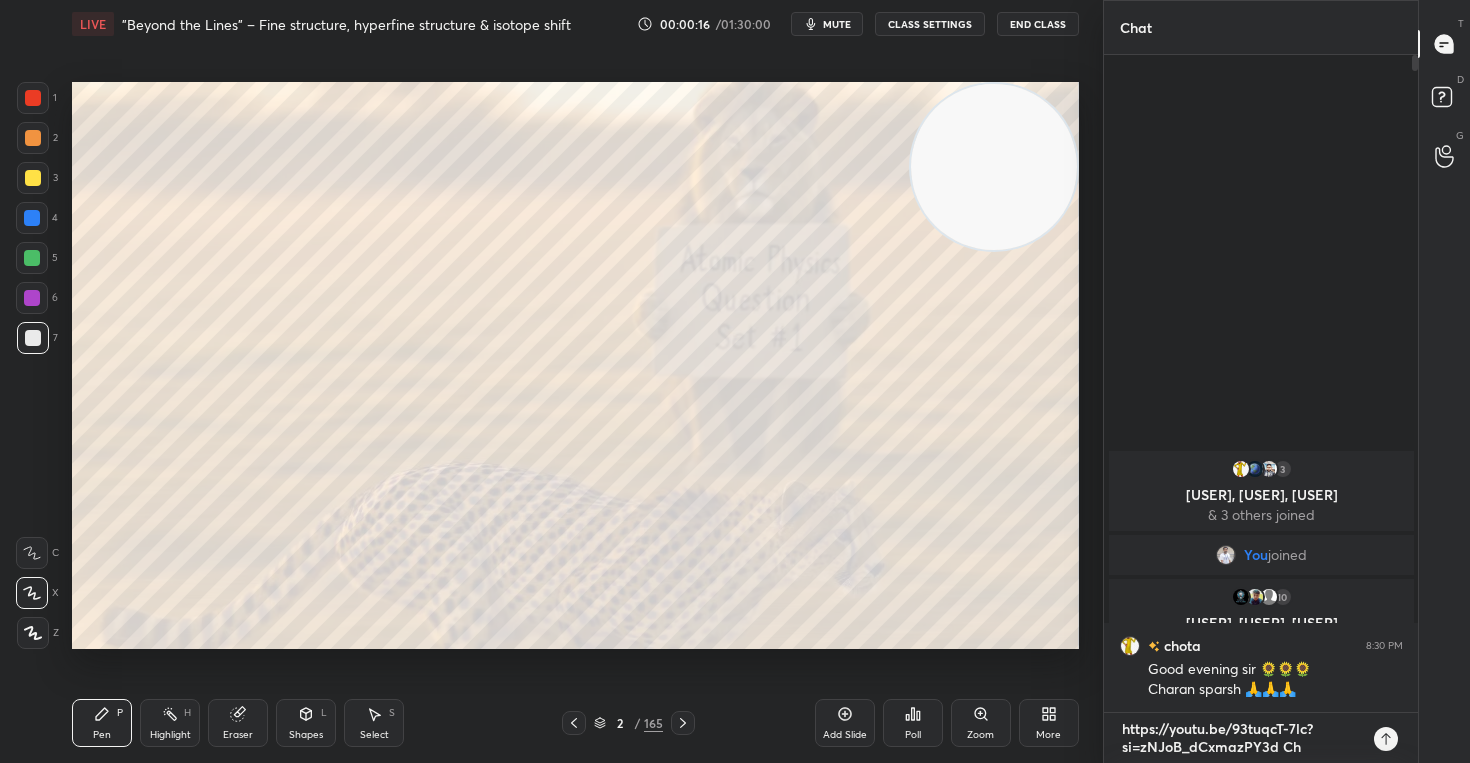 type on "https://youtu.be/93tuqcT-7lc?si=zNJoB_dCxmazPY3d C" 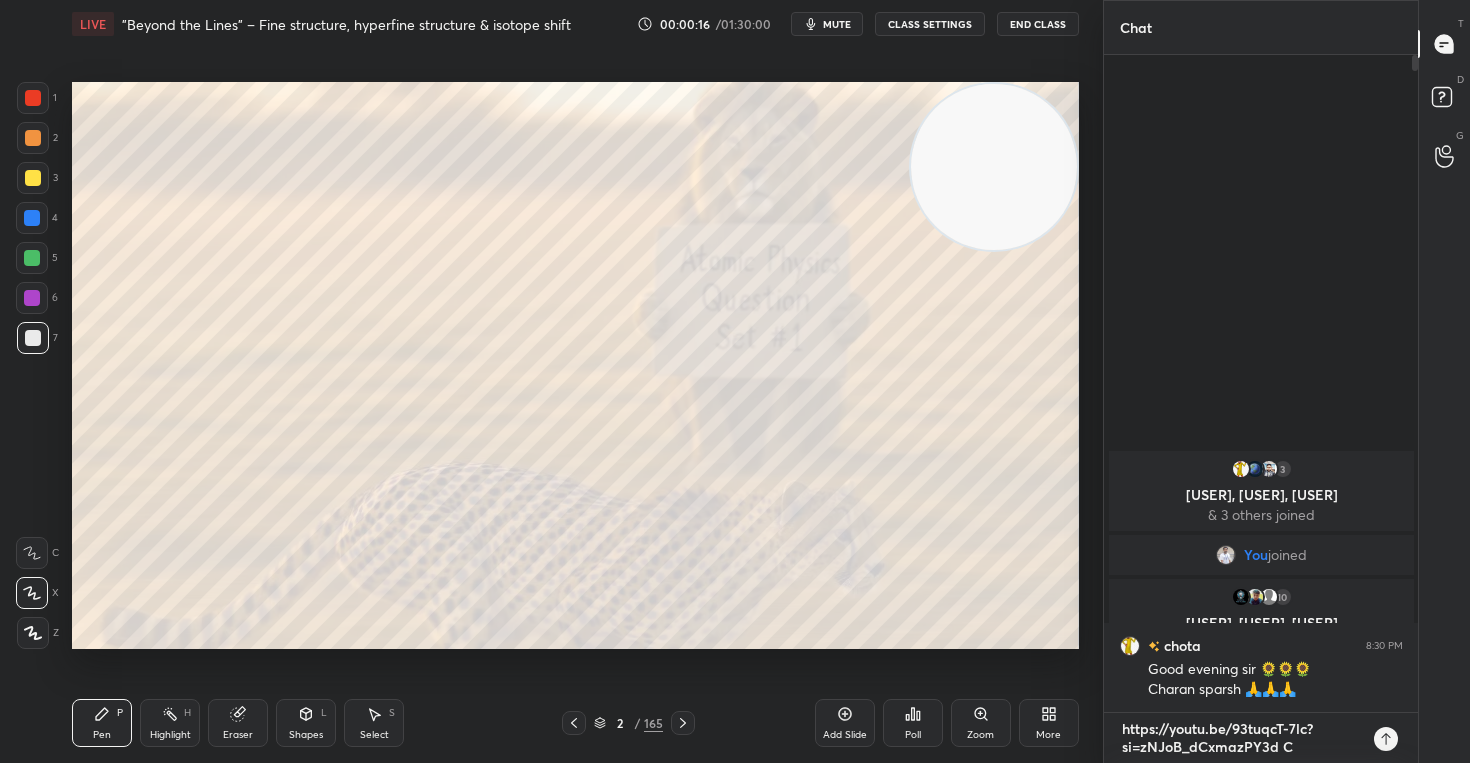 type on "https://youtu.be/[ID]?si=[ID]" 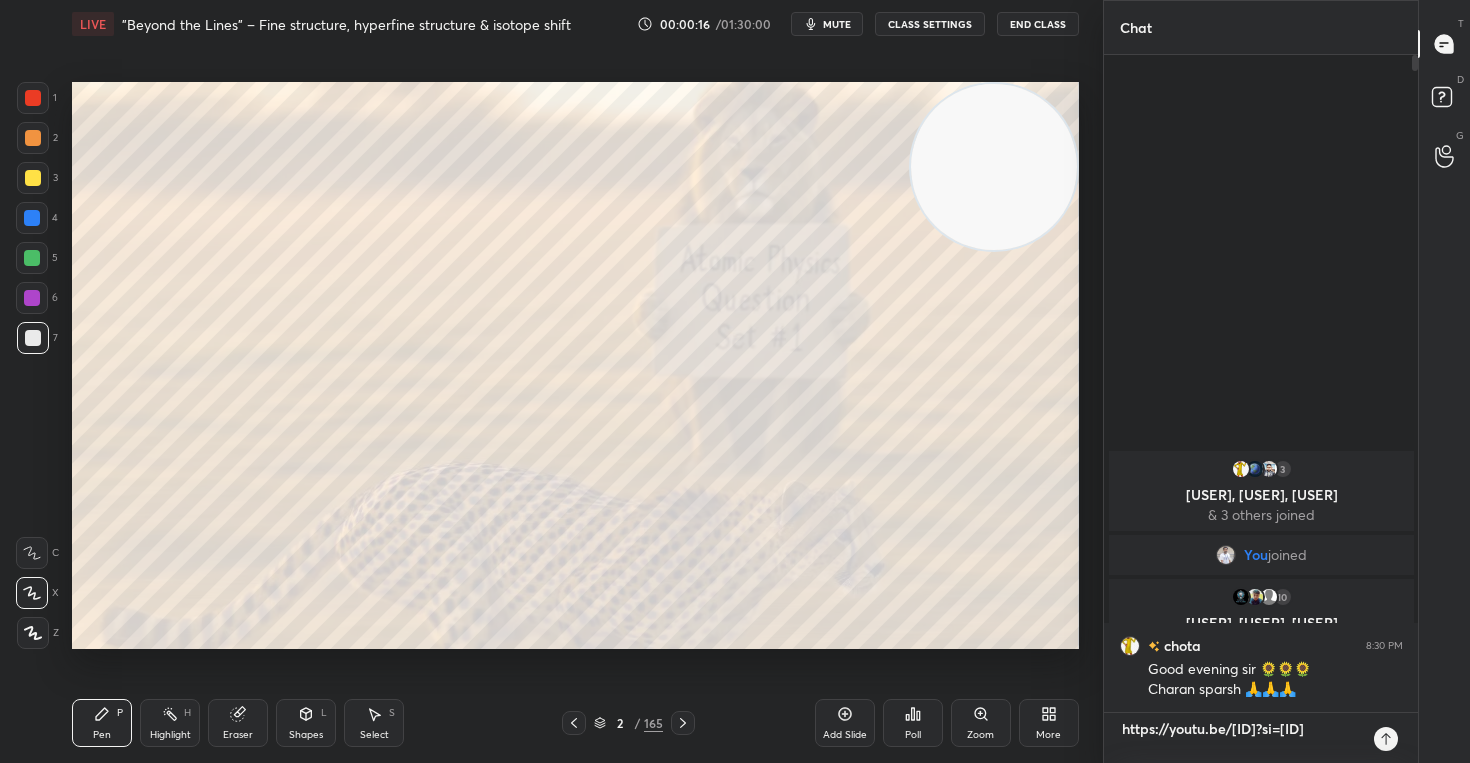 type on "https://youtu.be/[ID]?si=[ID]" 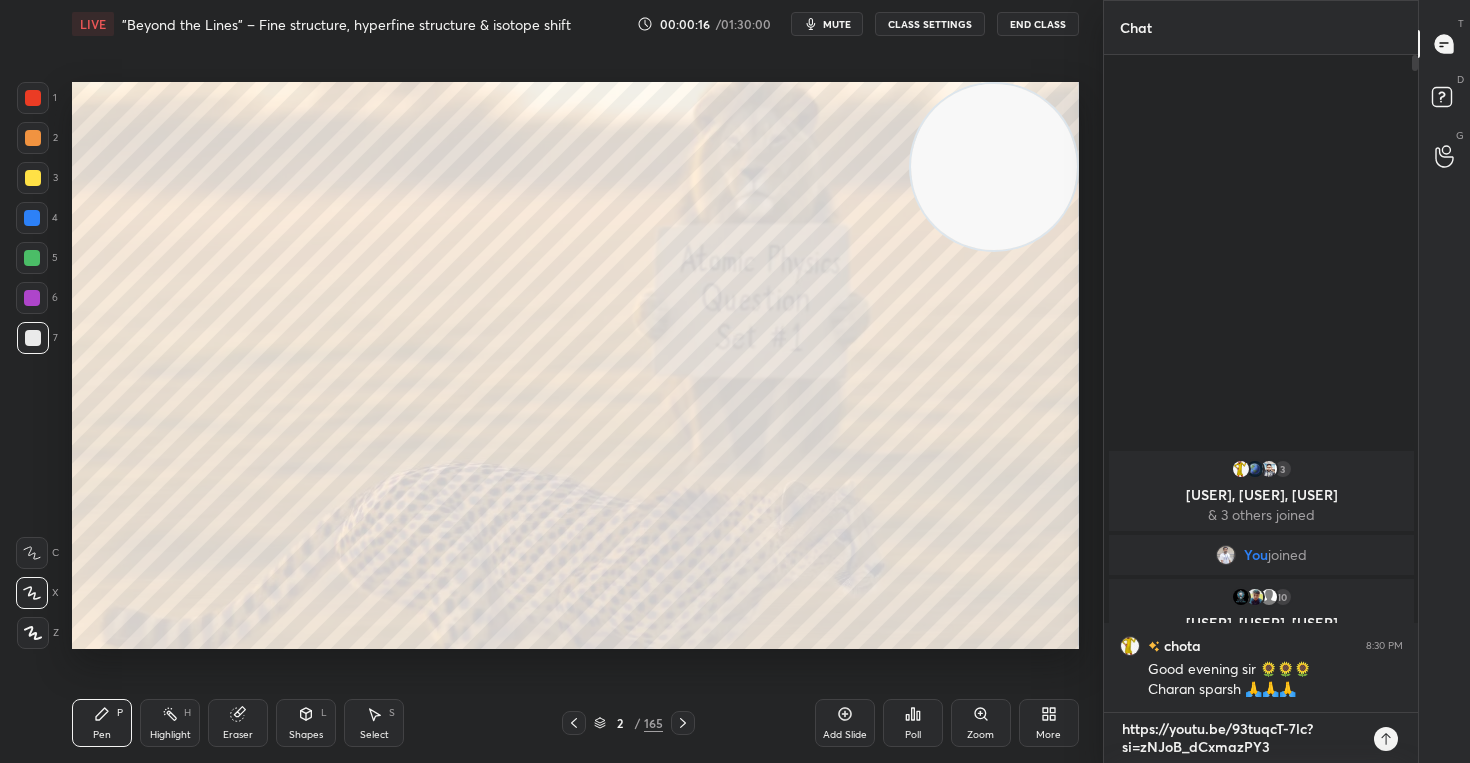 type on "https://youtu.be/93tuqcT-7lc?si=zNJoB_dCxmazPY" 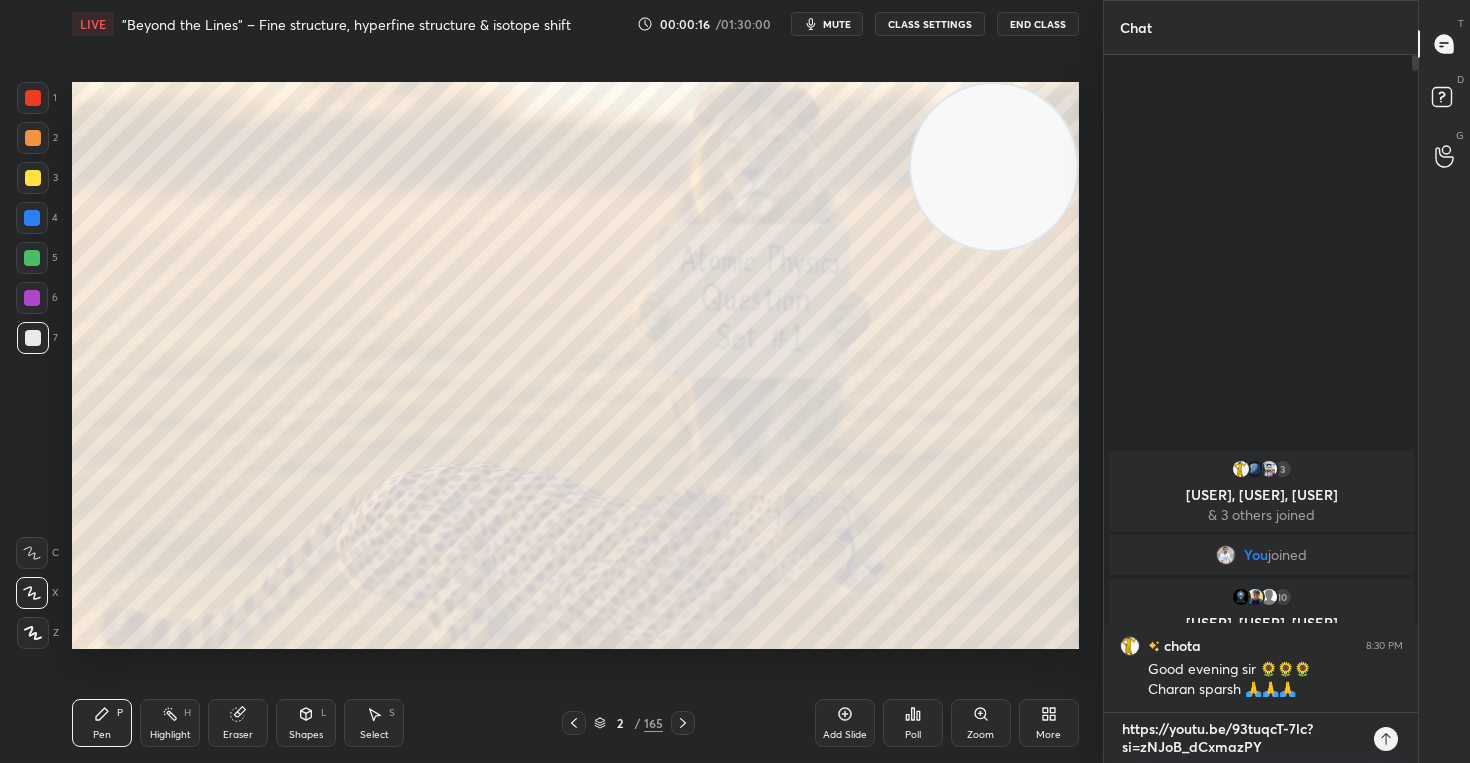 type on "https://youtu.be/93tuqcT-7lc?si=zNJoB_dCxmazP" 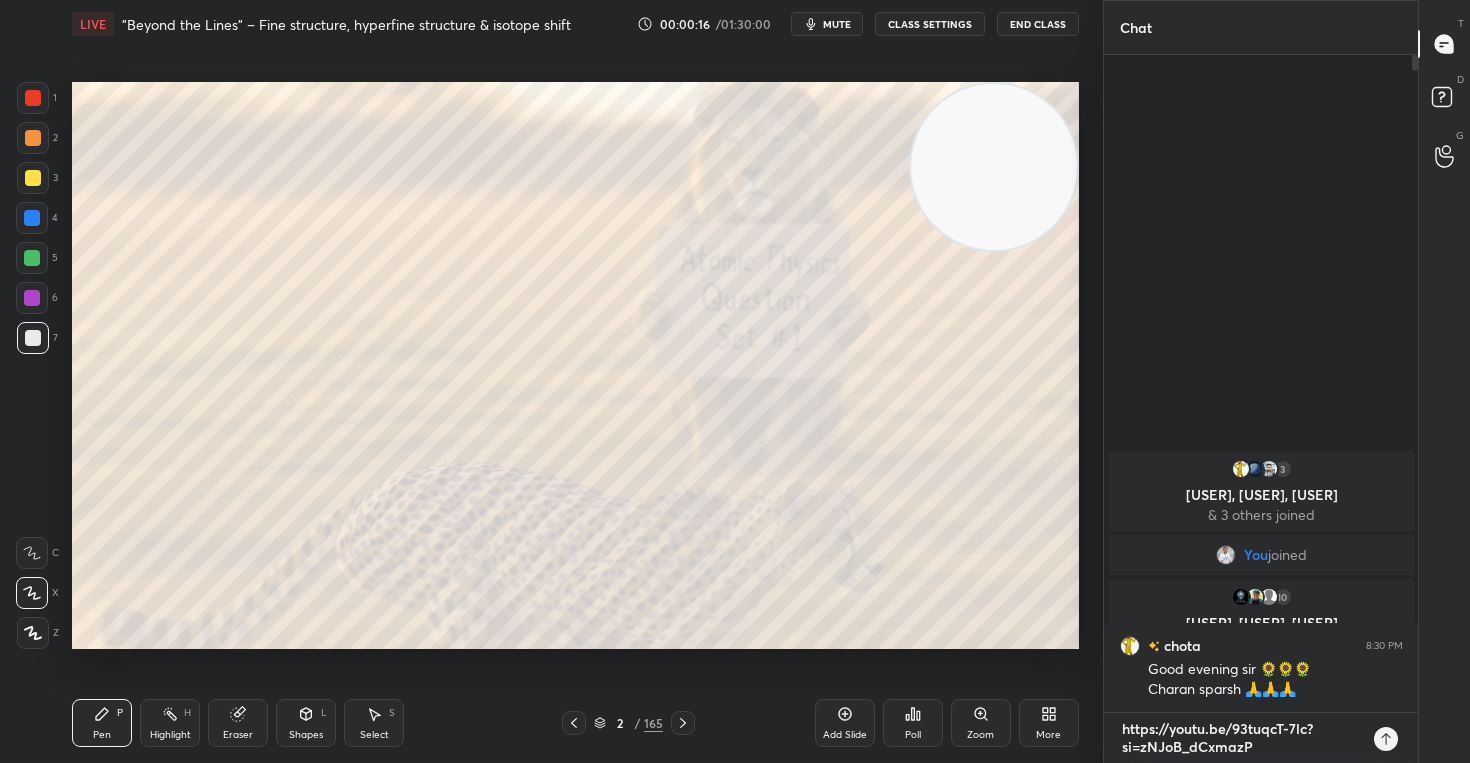 type on "https://youtu.be/93tuqcT-7lc?si=zNJoB_dCxmaz" 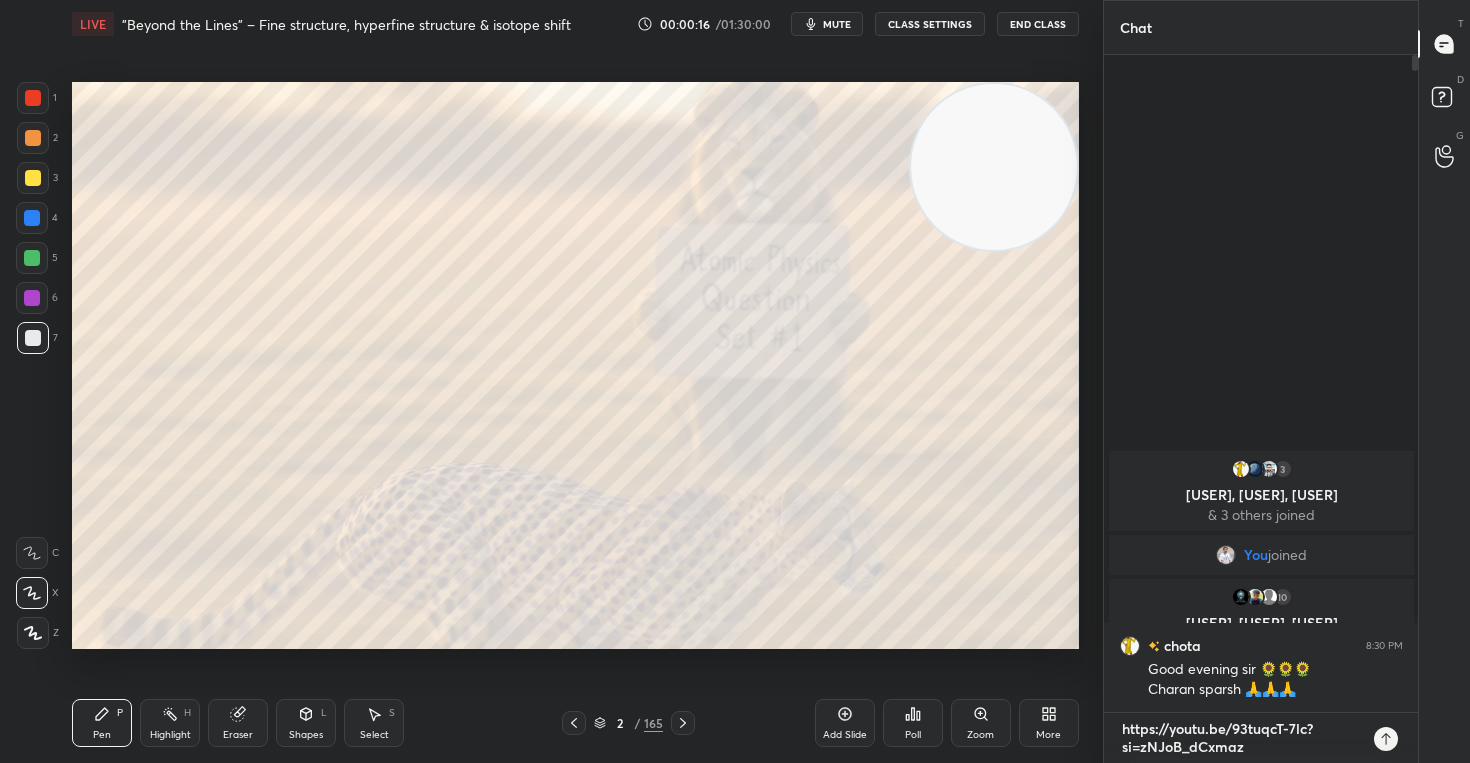 type on "https://youtu.be/93tuqcT-7lc?si=zNJoB_dCxma" 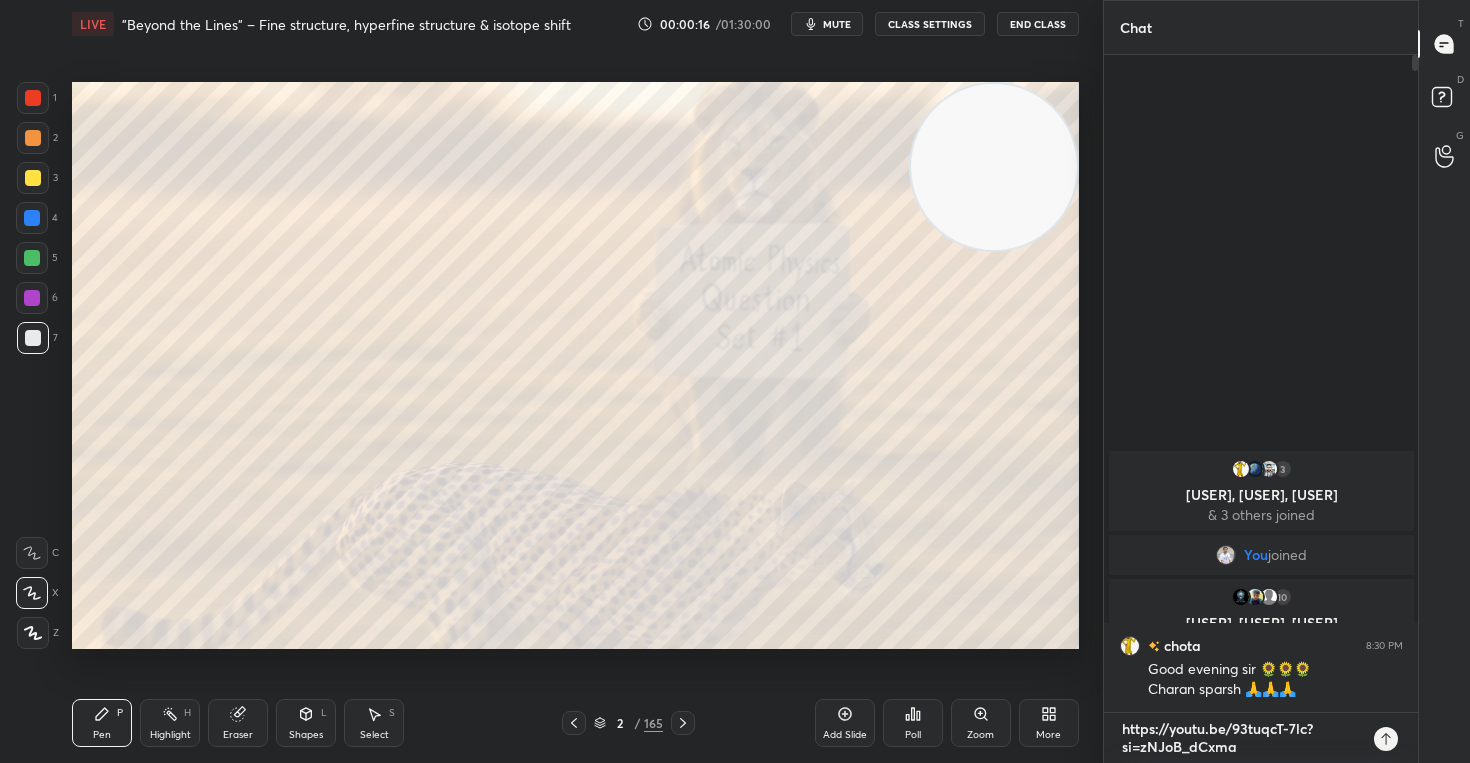type on "https://youtu.be/93tuqcT-7lc?si=zNJoB_dCxm" 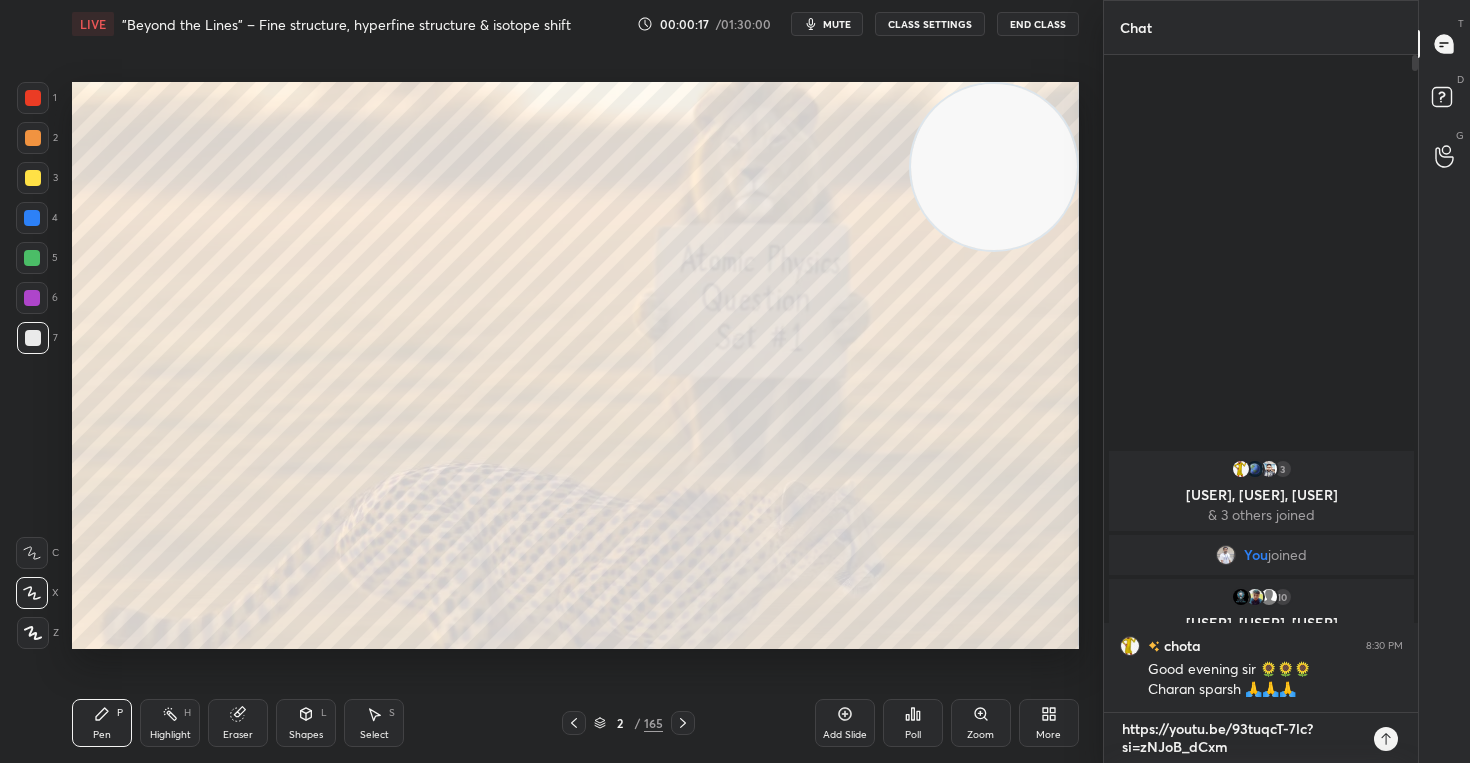 type on "https://youtu.be/[ID]?si=[ID]" 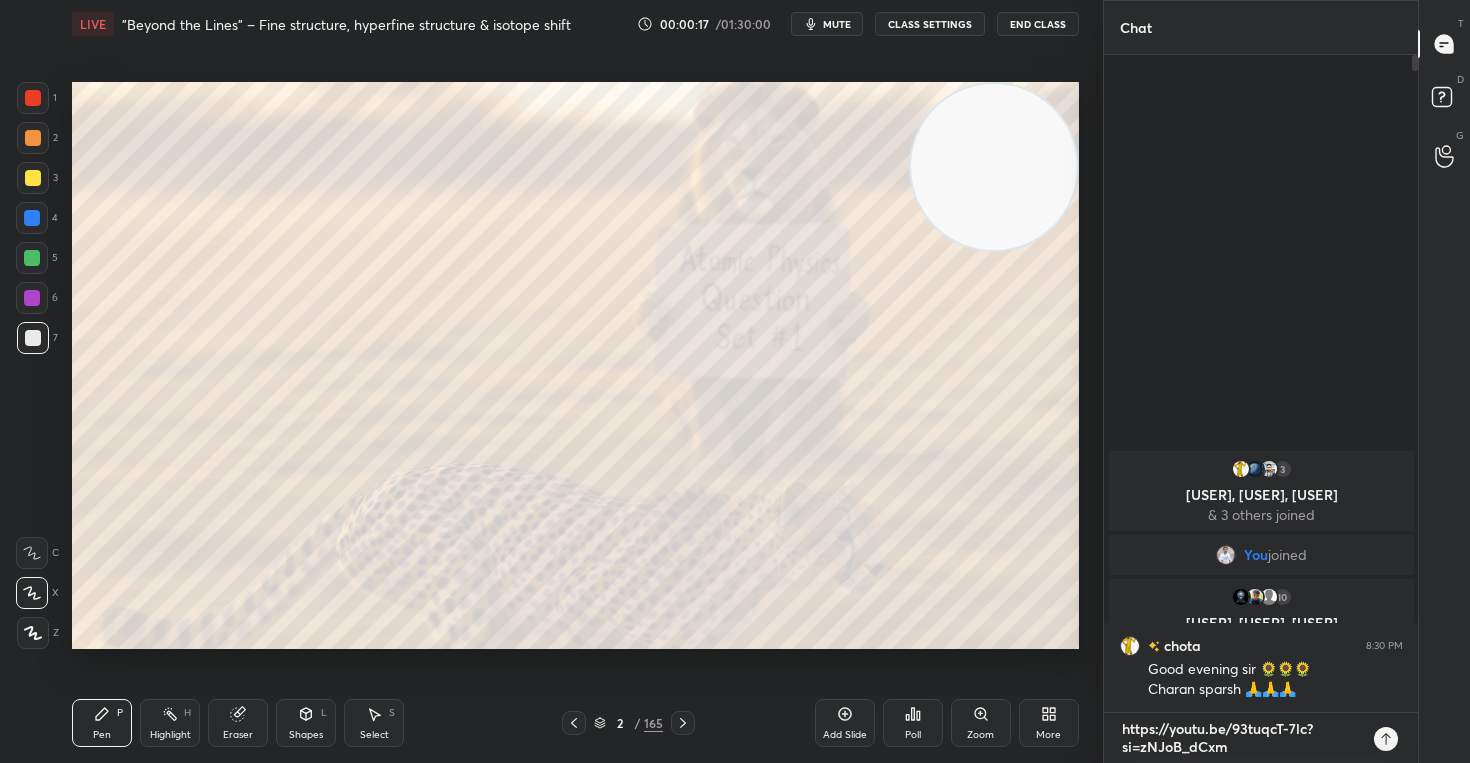 type on "x" 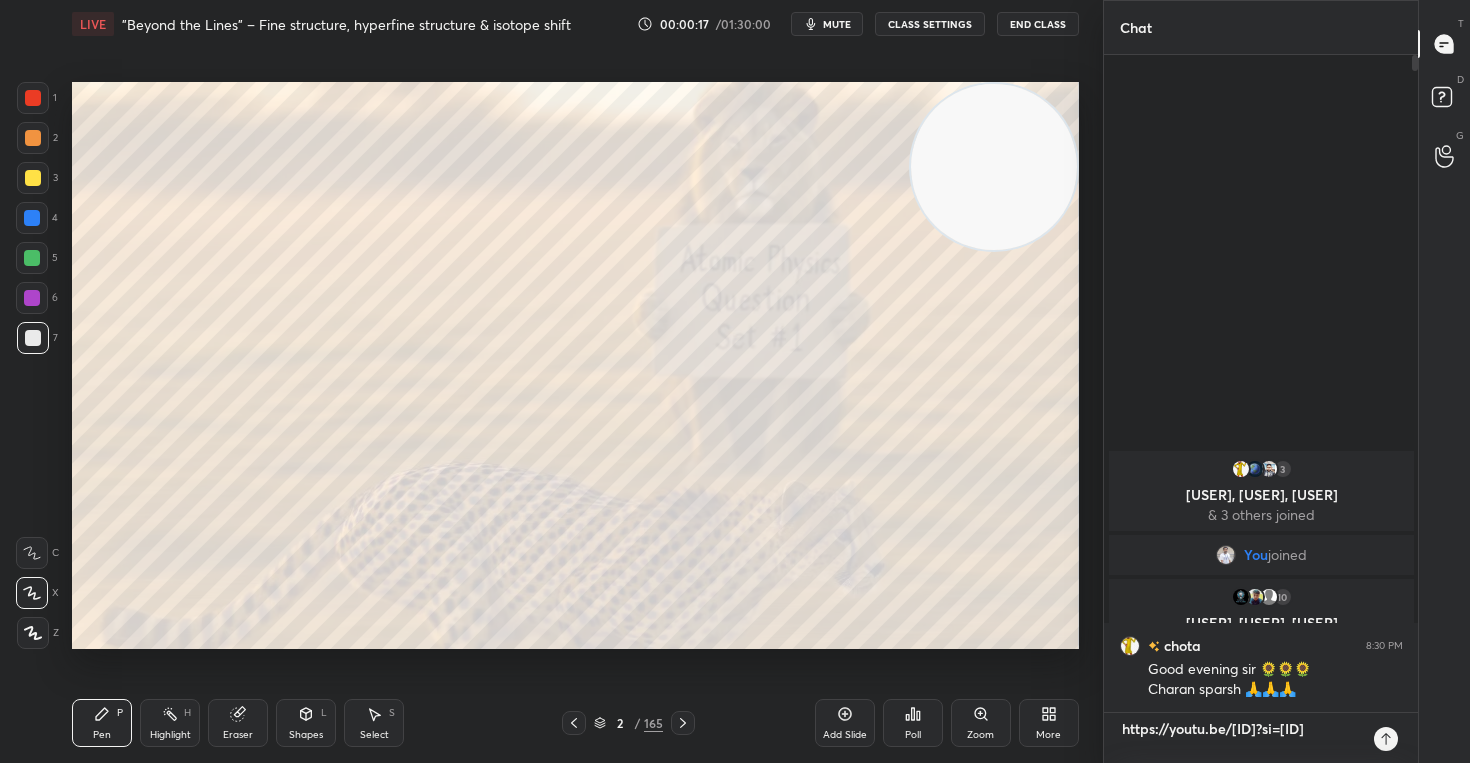 type on "https://youtu.be/93tuqcT-7lc?si=zNJoB_dC" 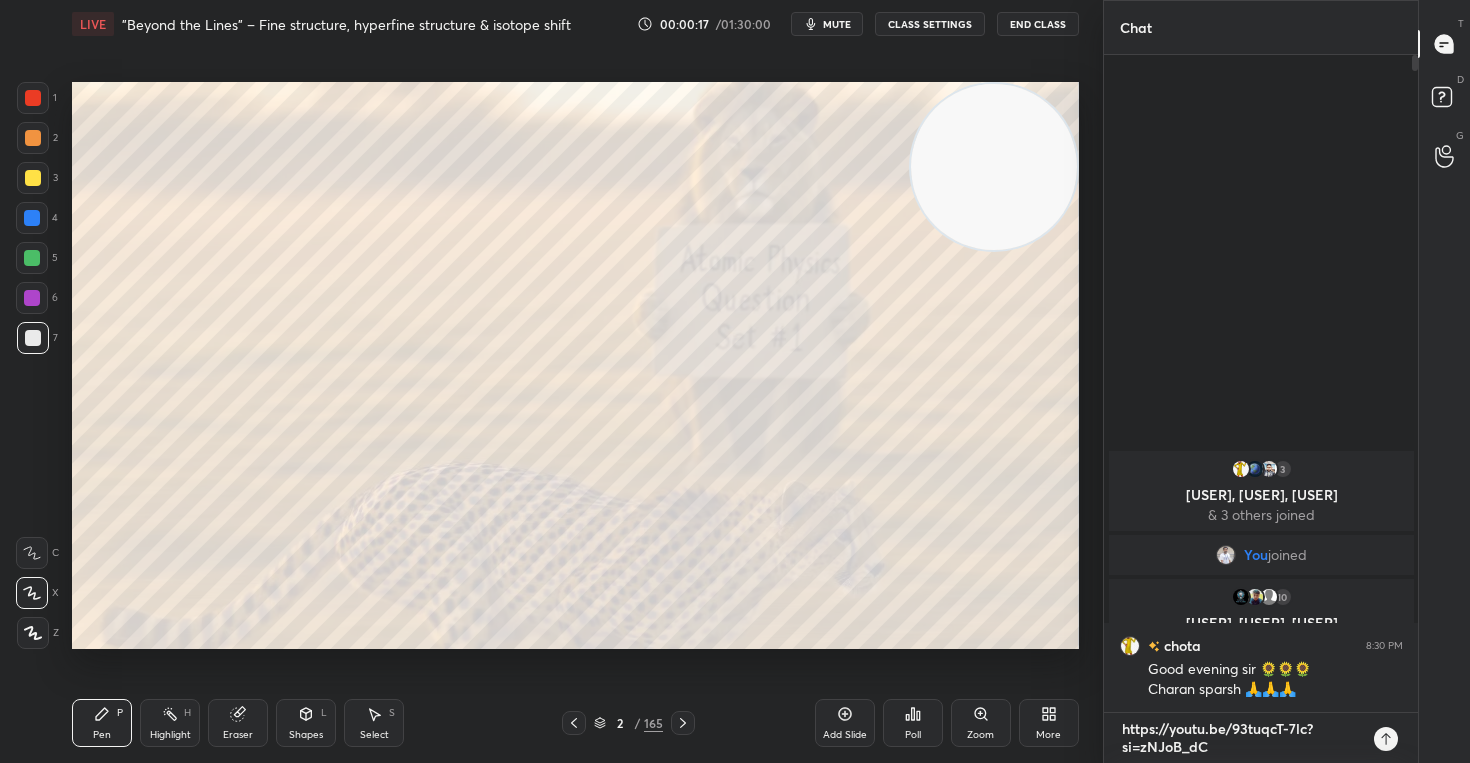 type on "https://youtu.be/93tuqcT-7lc?si=zNJoB_d" 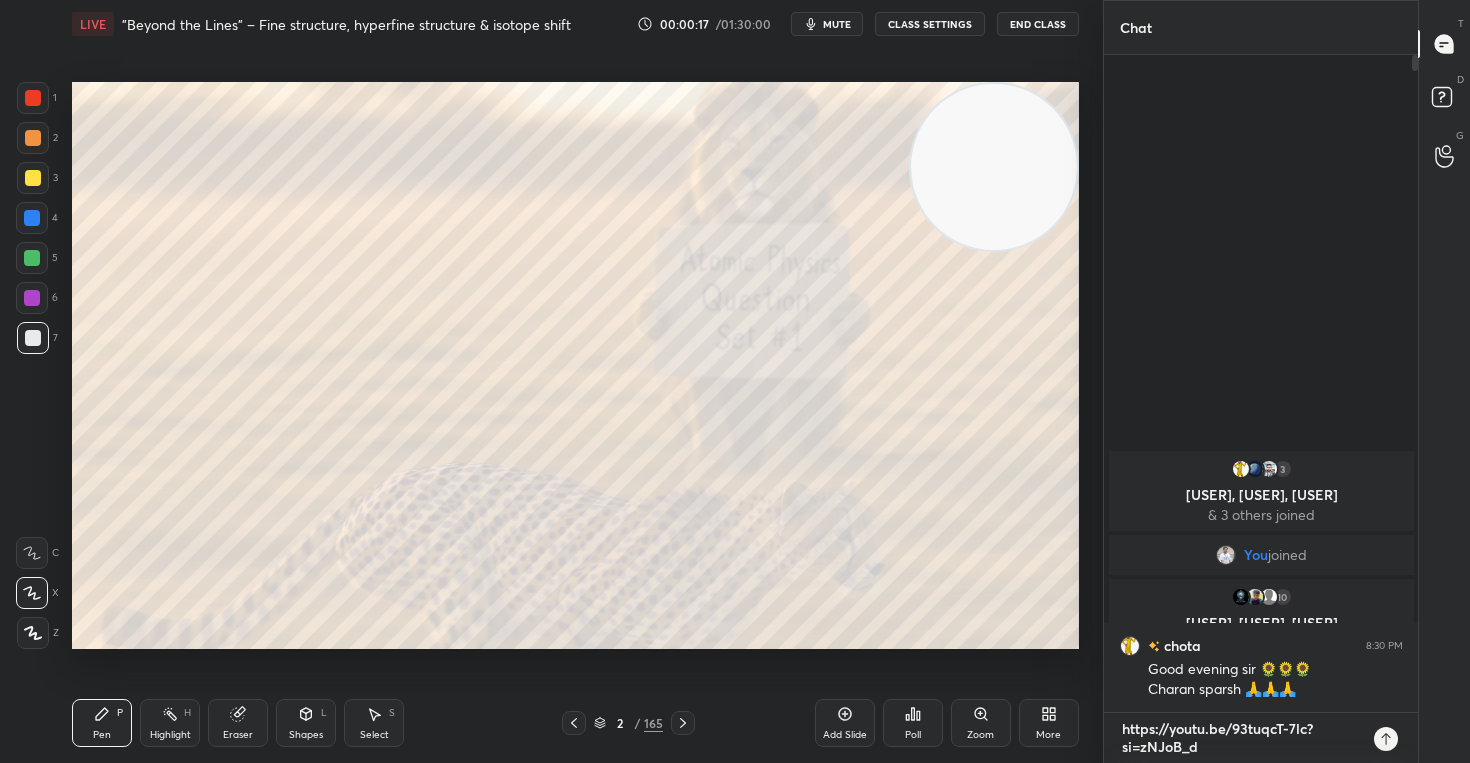 type on "https://youtu.be/93tuqcT-7lc?si=zNJoB_" 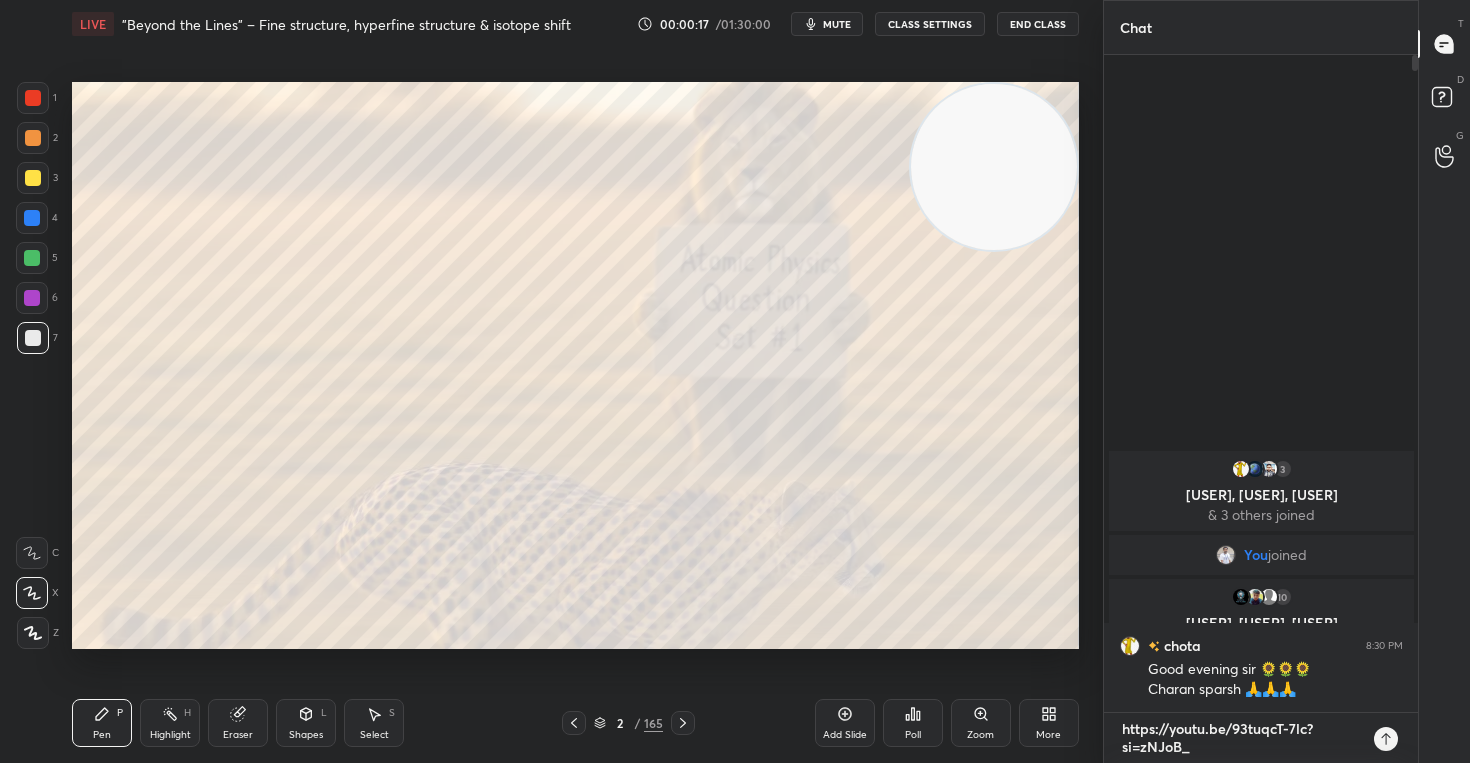 type on "https://youtu.be/93tuqcT-7lc?si=zNJoB" 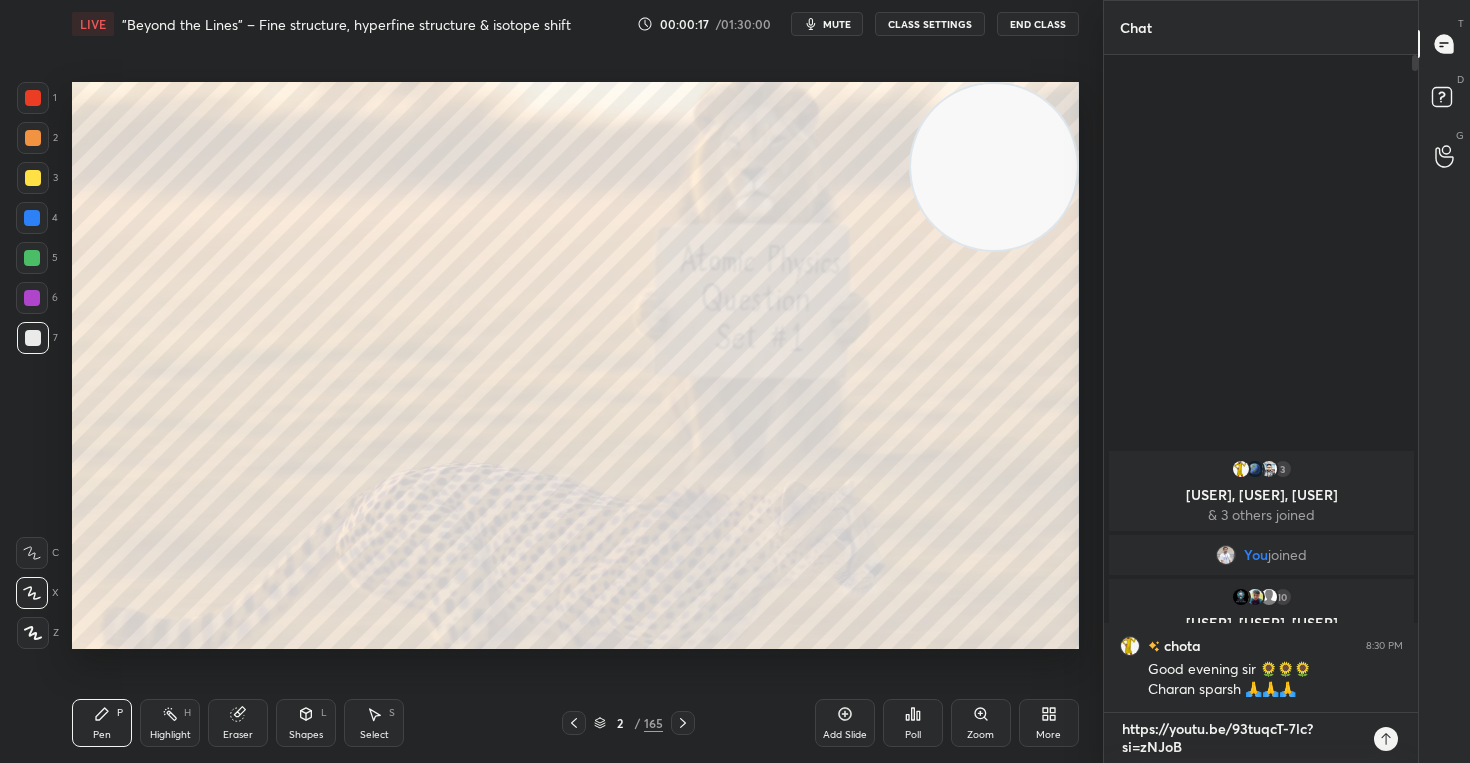 type on "https://youtu.be/93tuqcT-7lc?si=zNJo" 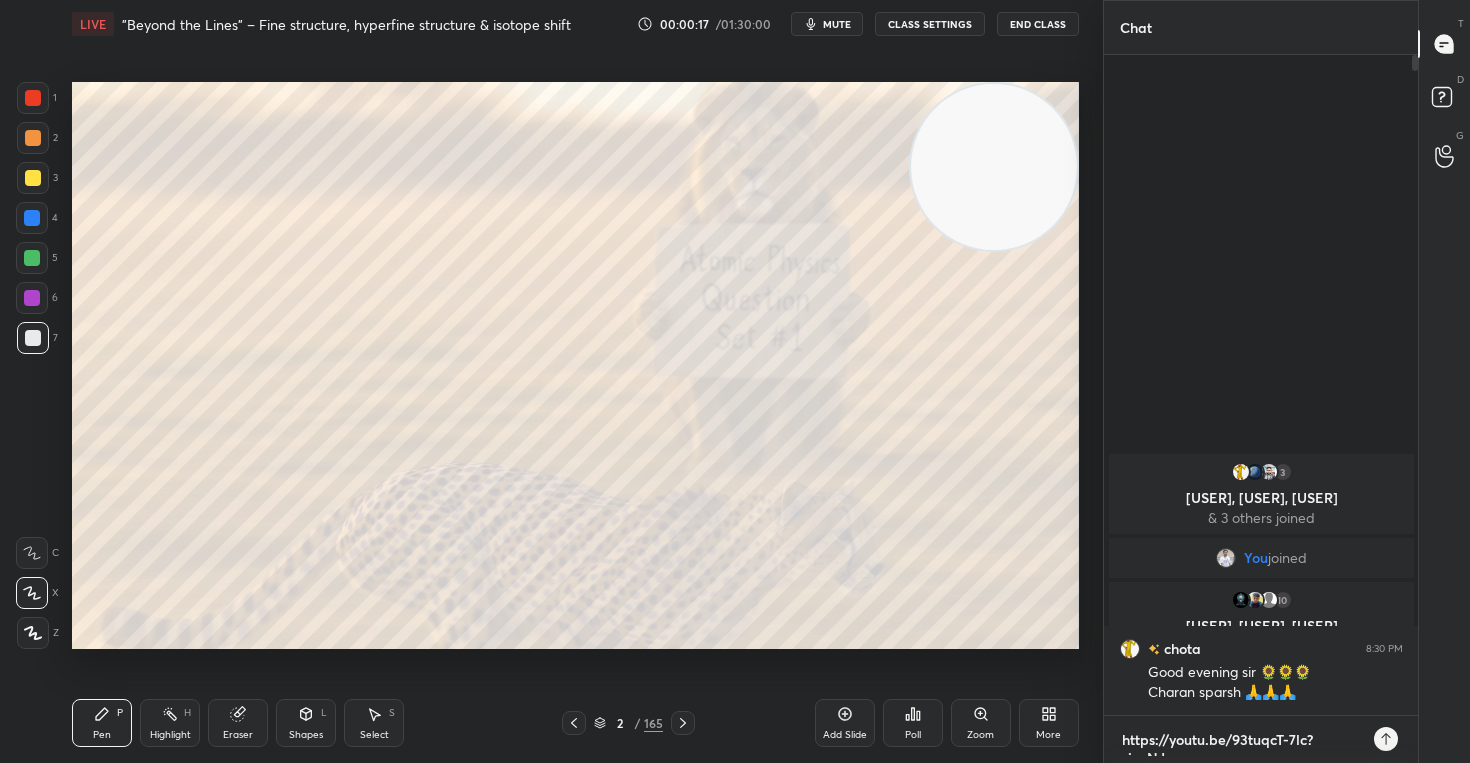 type on "https://youtu.be/93tuqcT-7lc?si=zNJ" 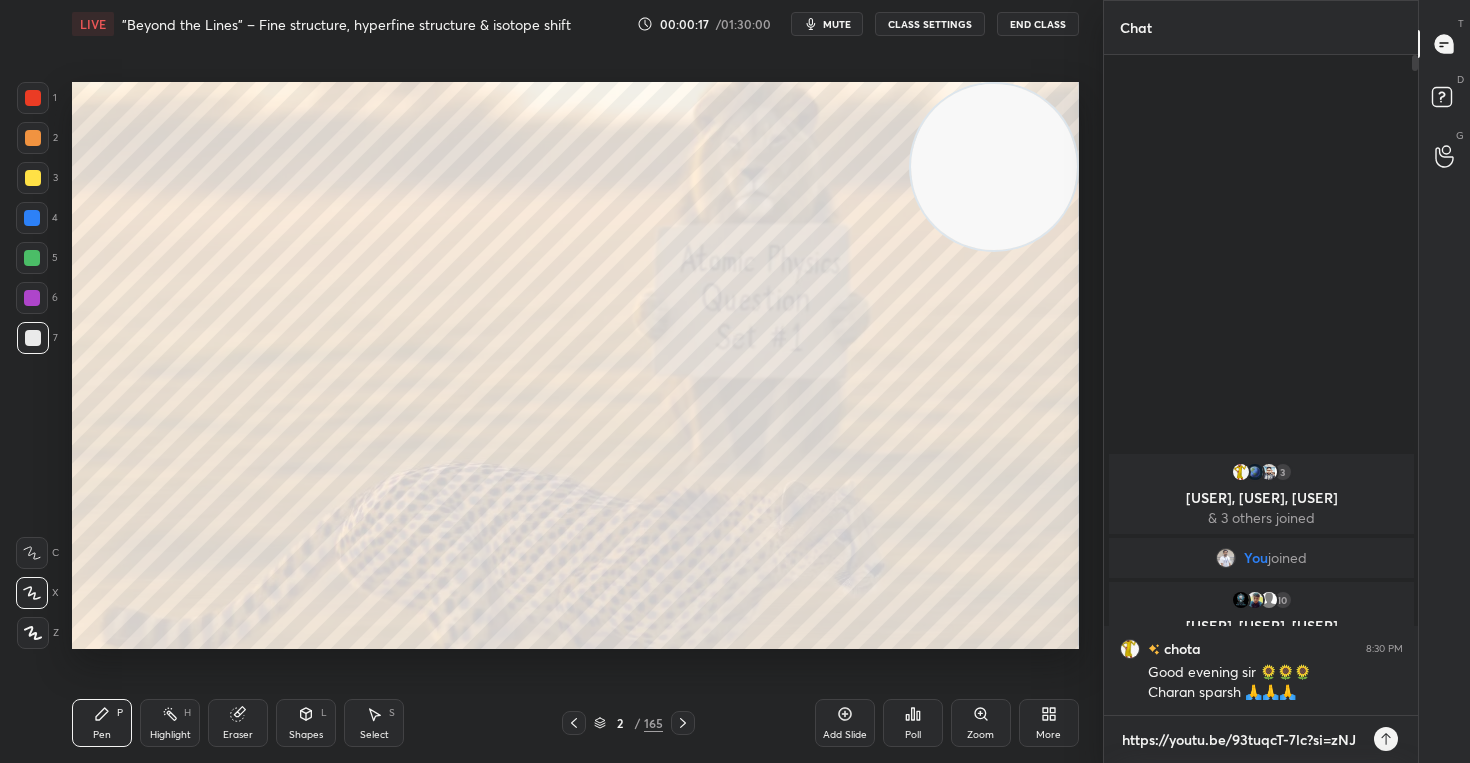 scroll, scrollTop: 7, scrollLeft: 7, axis: both 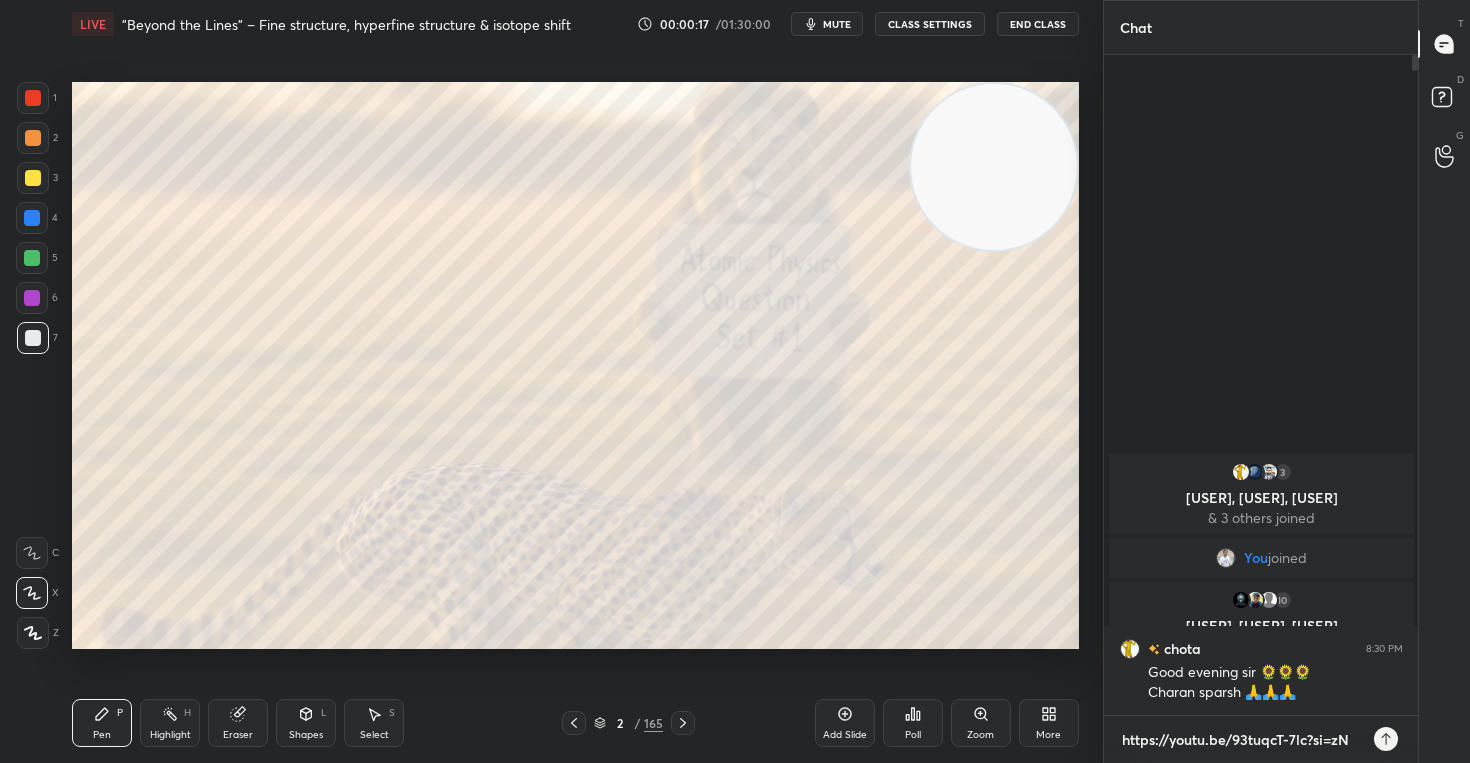 type on "https://youtu.be/93tuqcT-7lc?si=z" 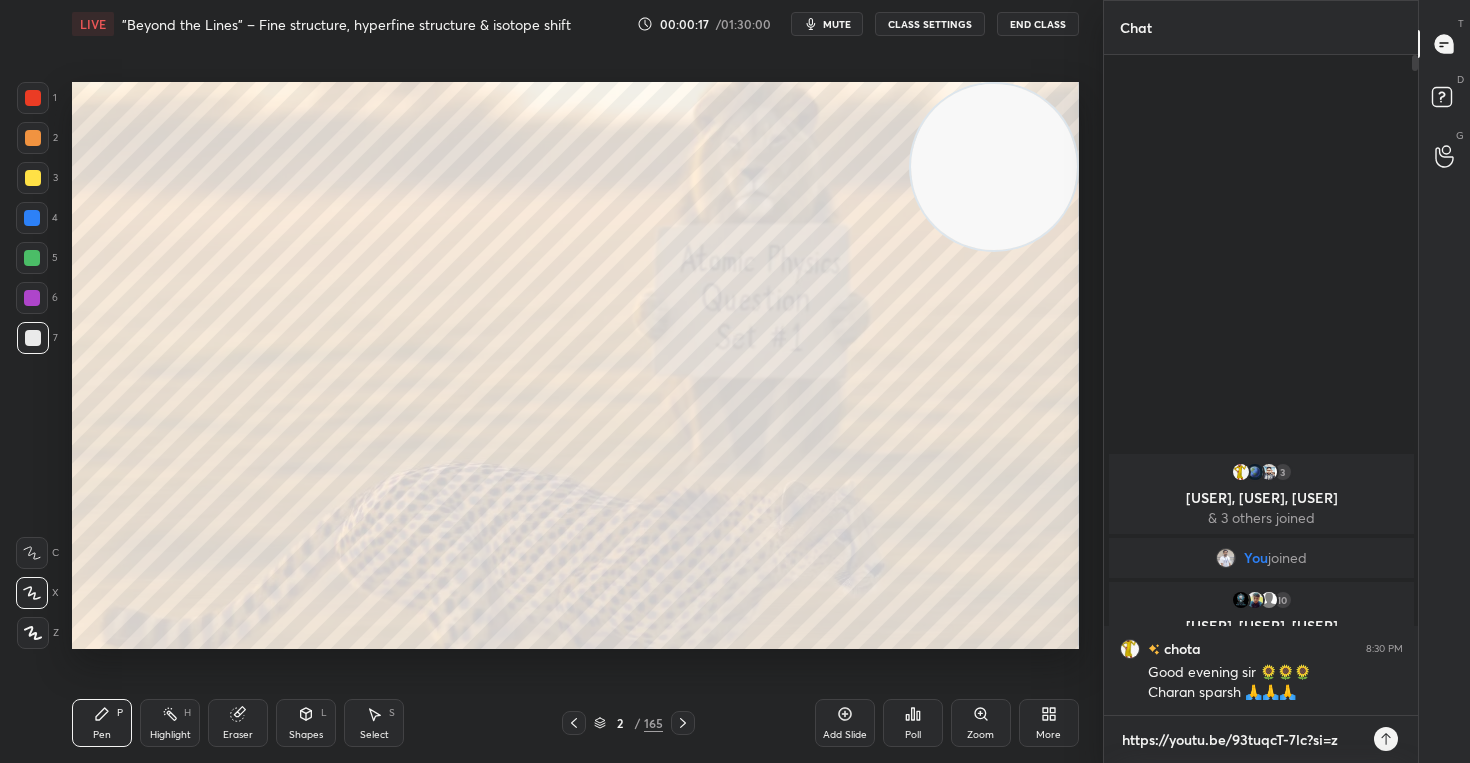type on "https://youtu.be/93tuqcT-7lc?si=" 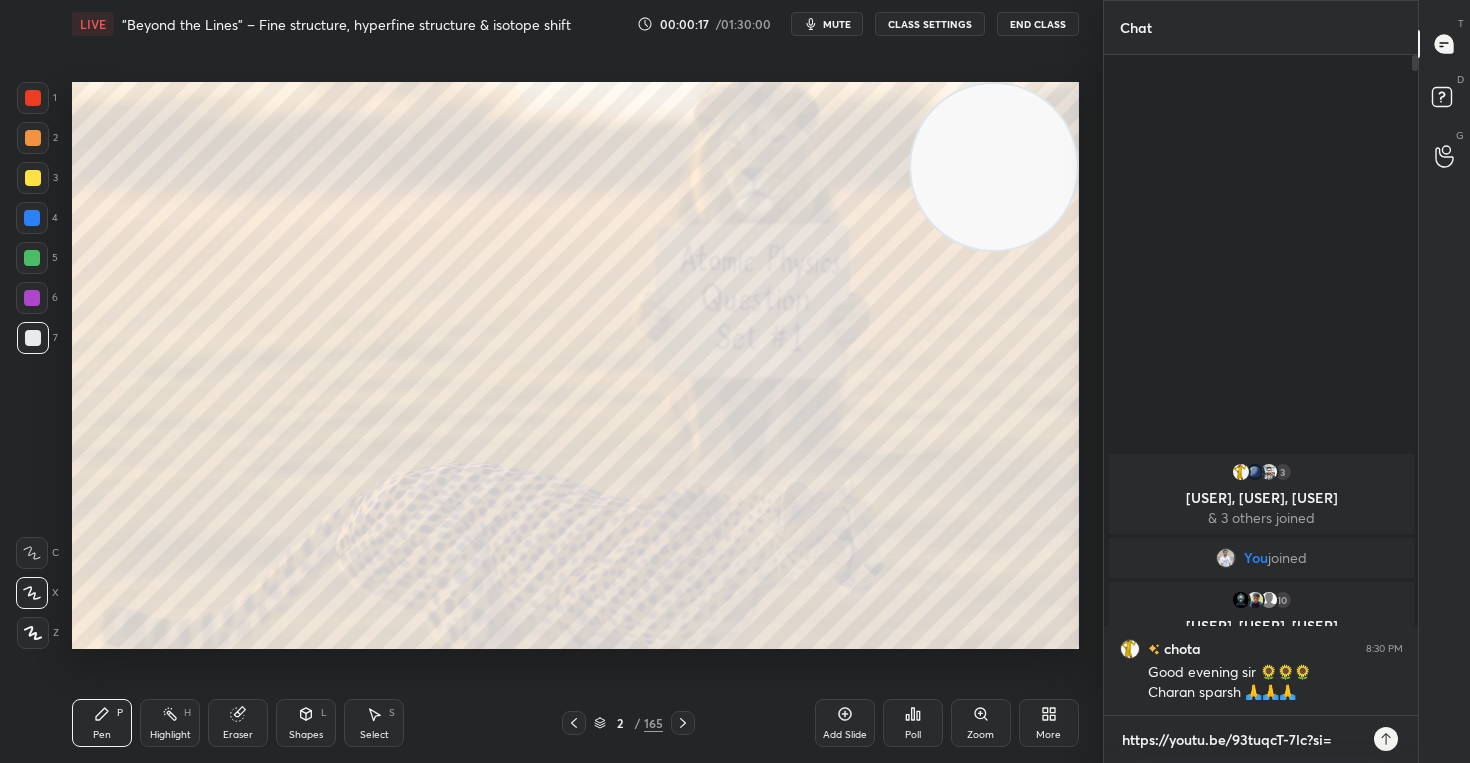 type on "https://youtu.be/93tuqcT-7lc?si" 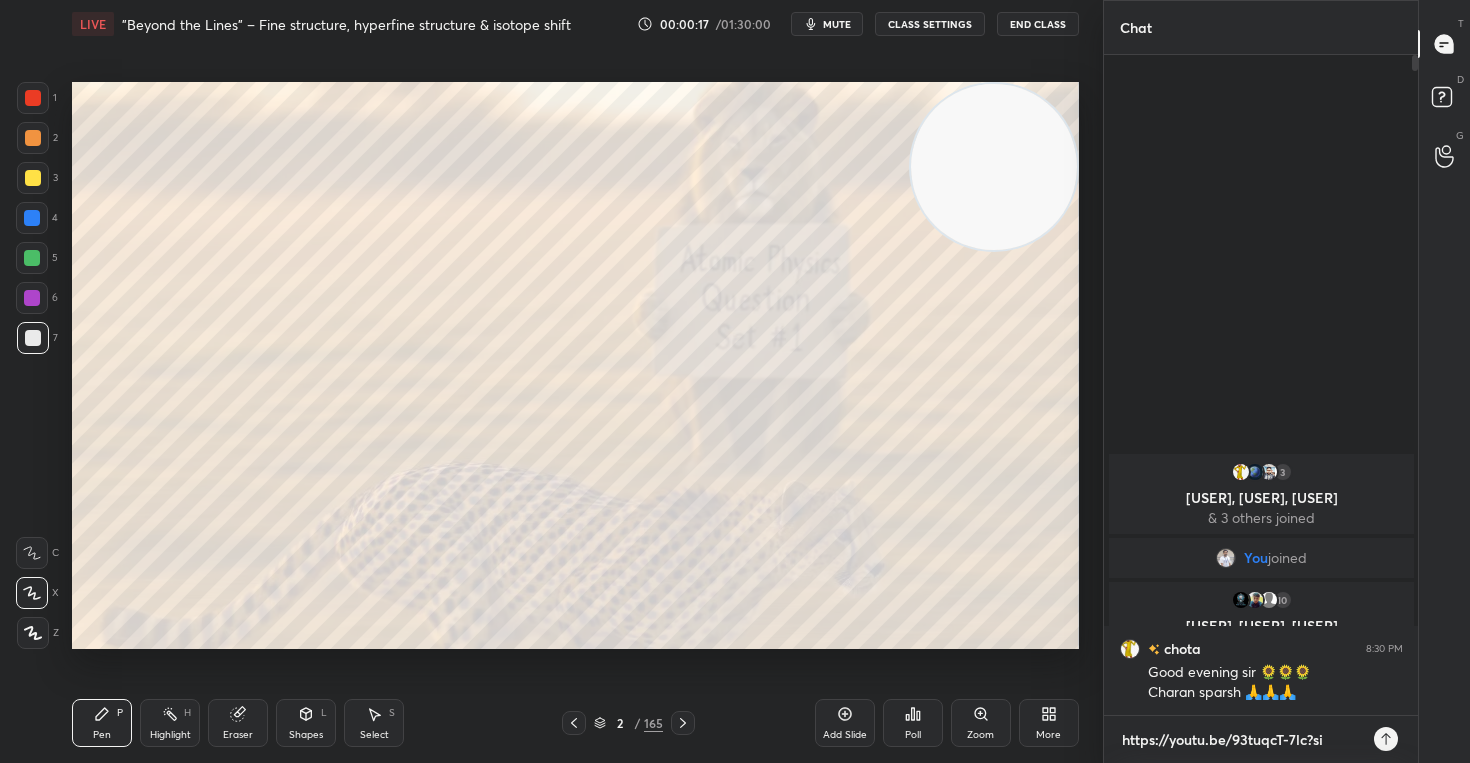 type on "https://youtu.be/93tuqcT-7lc?s" 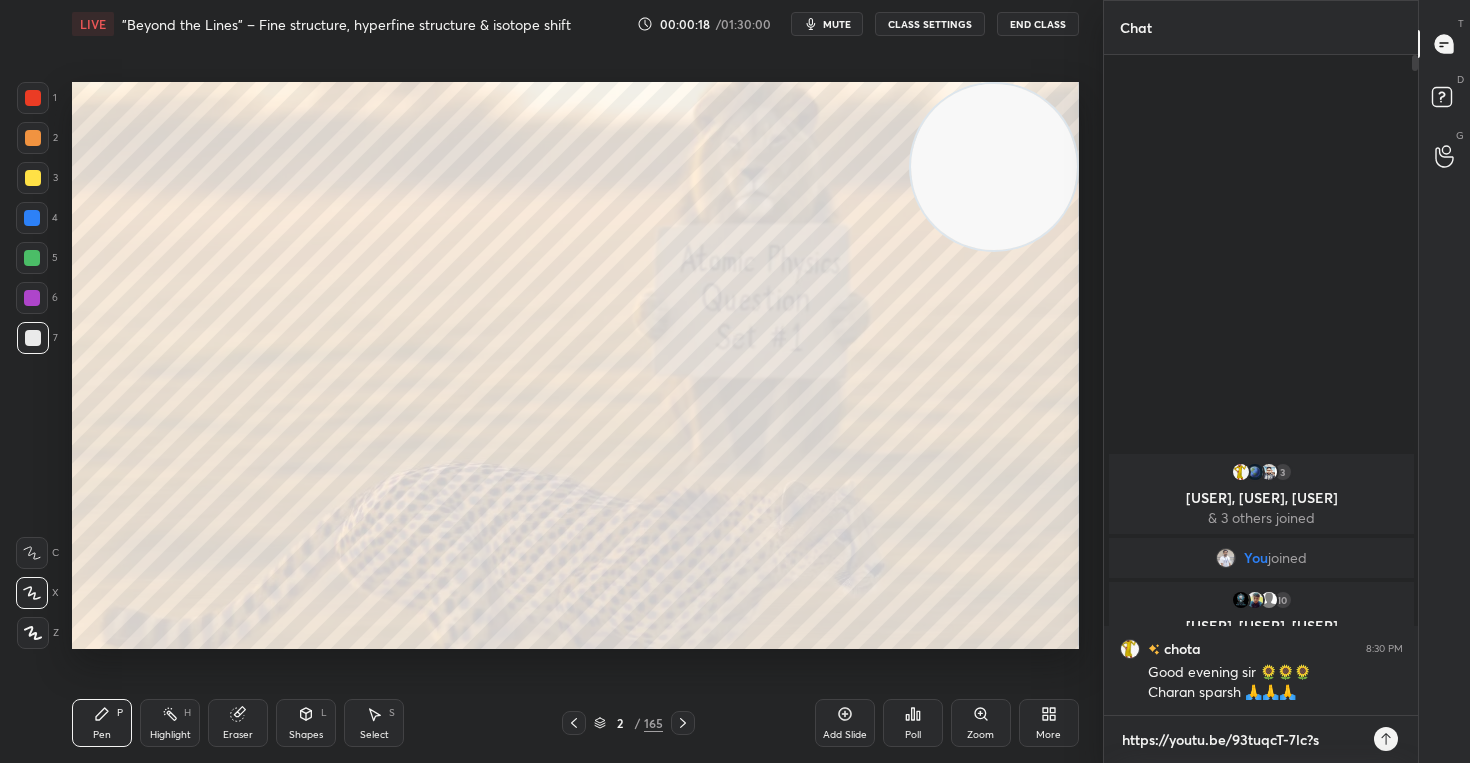 type on "https://youtu.be/93tuqcT-7lc?" 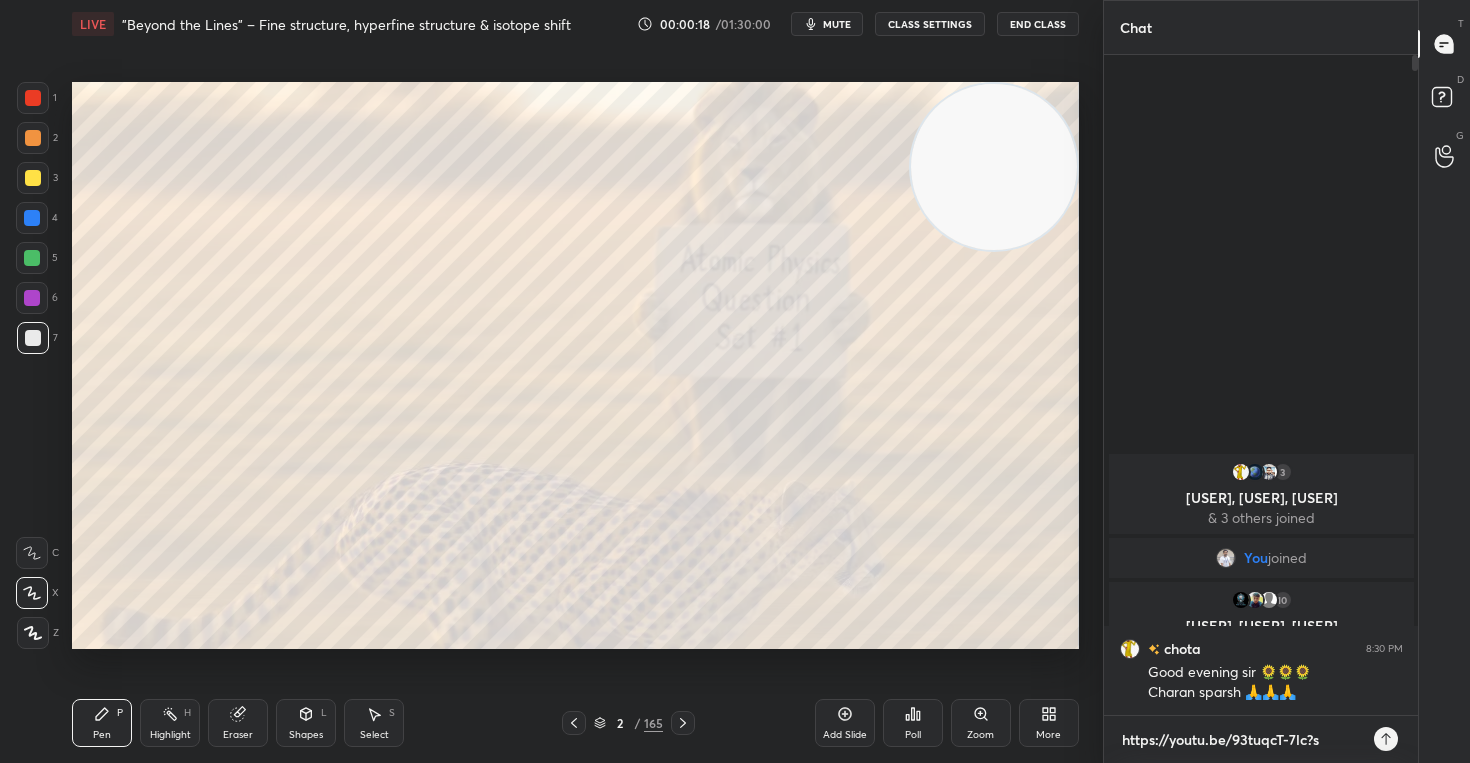 type on "x" 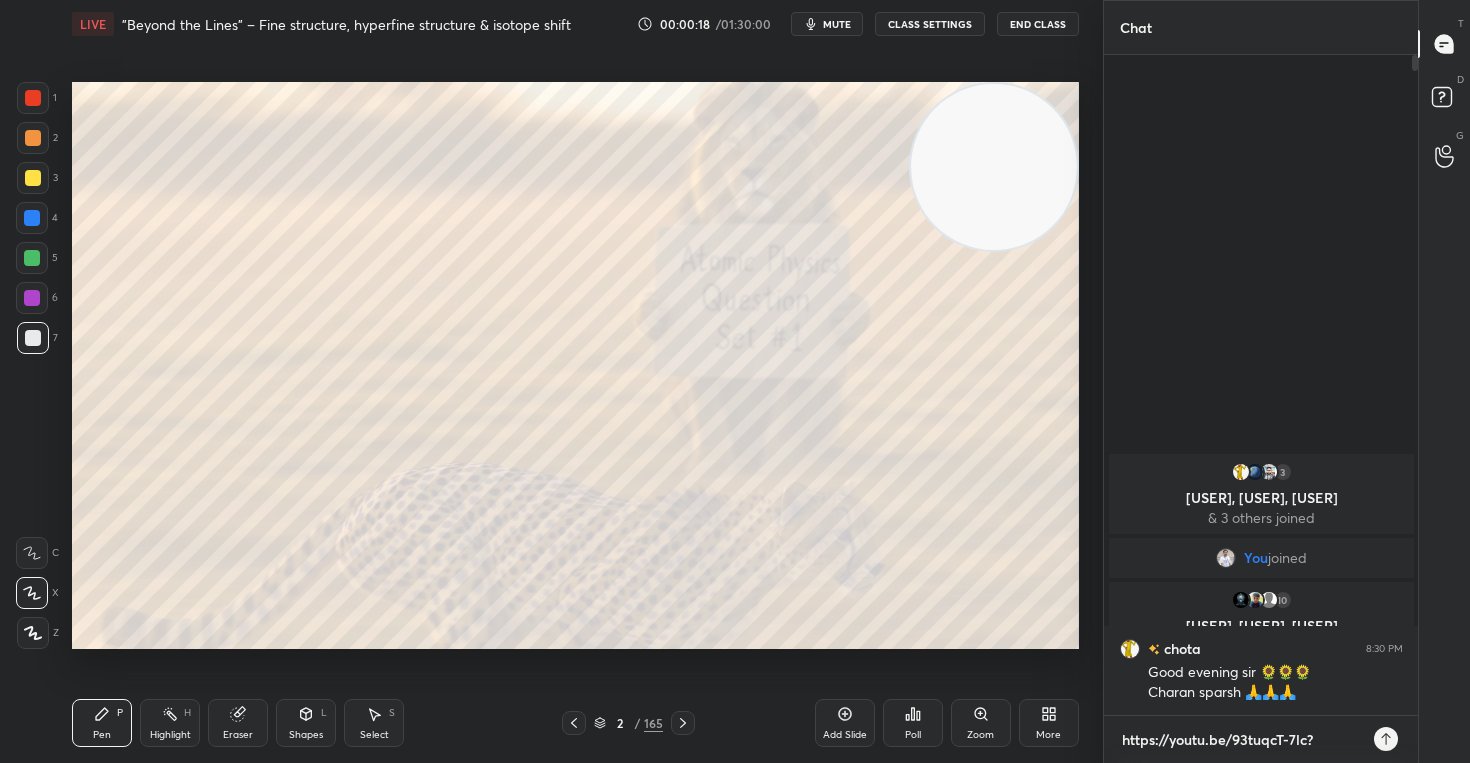 type on "https://youtu.be/93tuqcT-7lc" 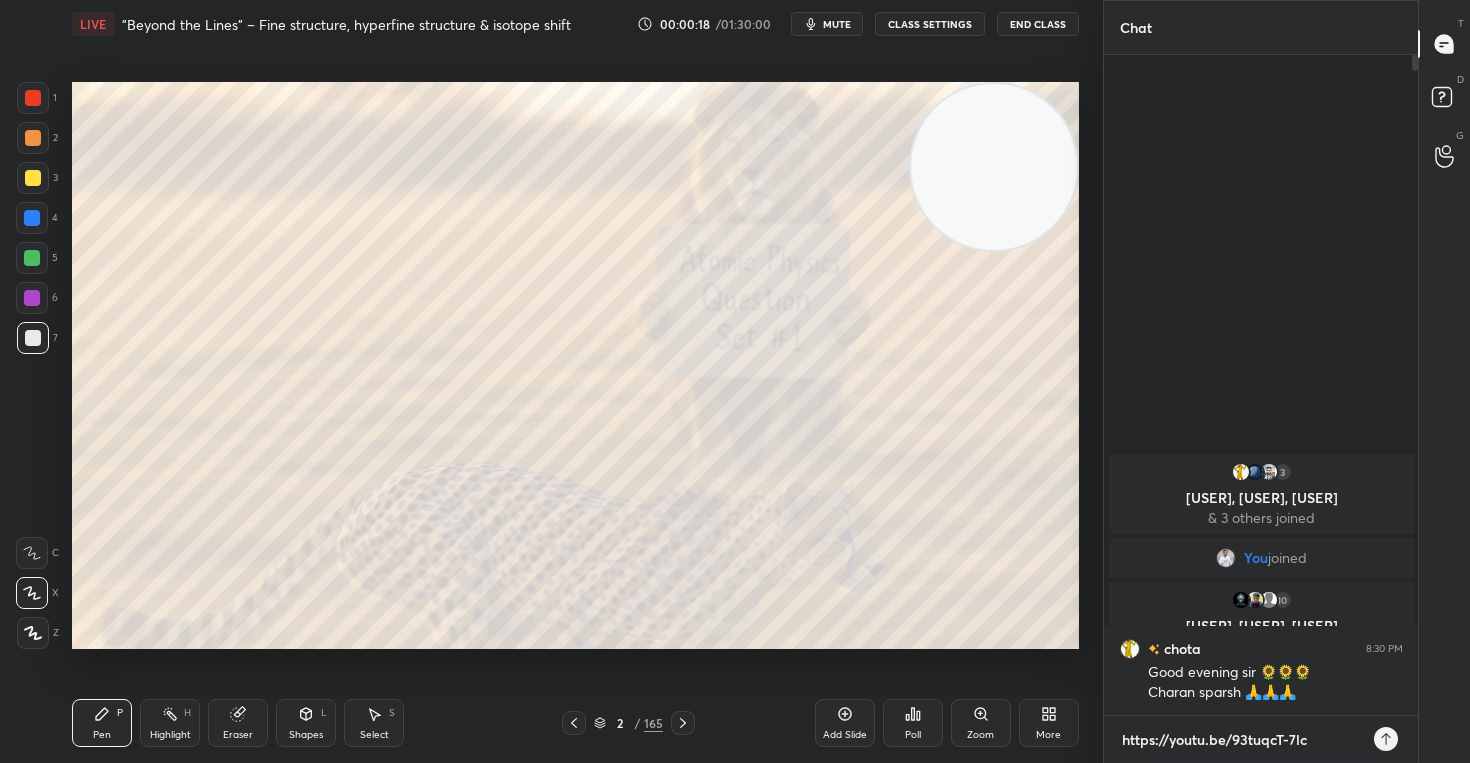 type on "https://youtu.be/93tuqcT-7l" 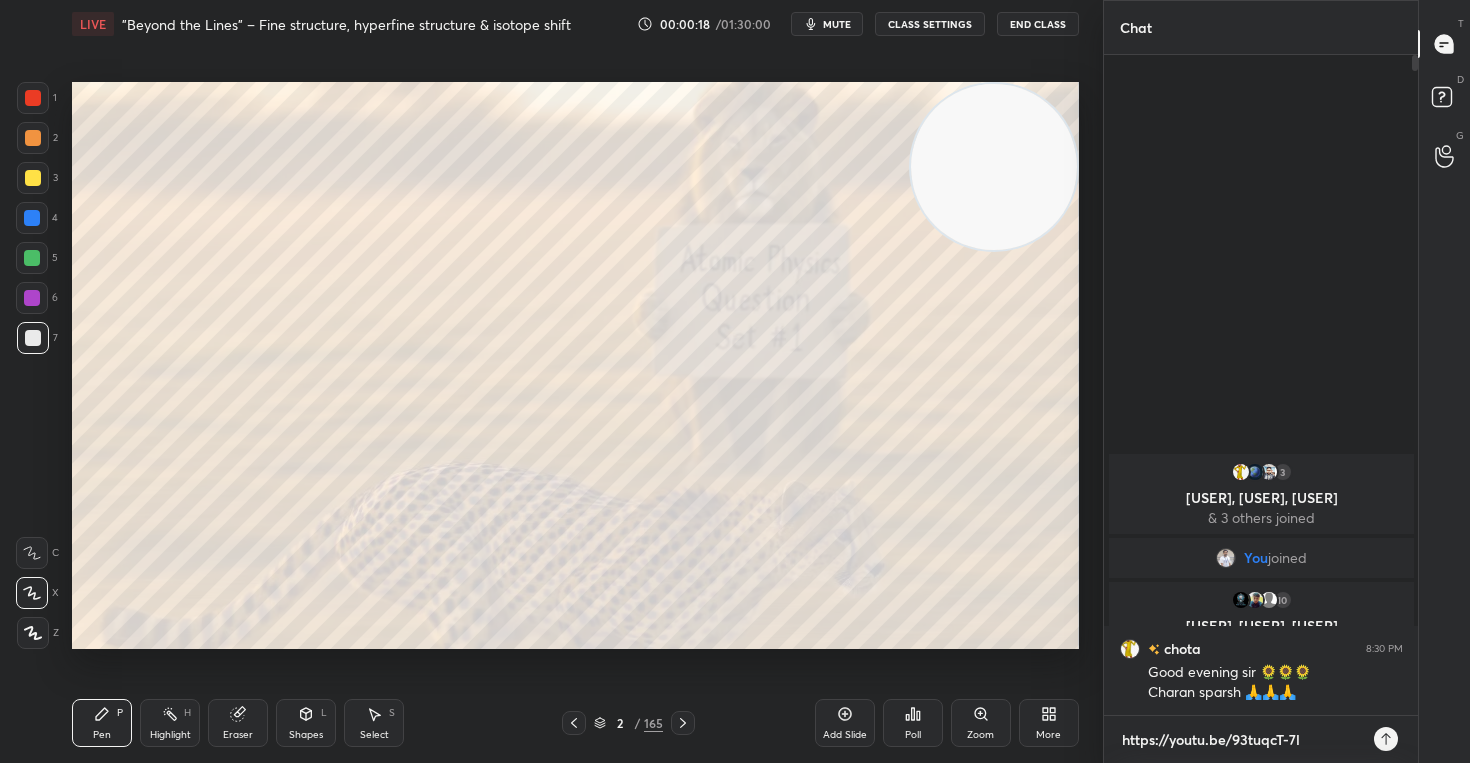 type on "https://youtu.be/93tuqcT-7" 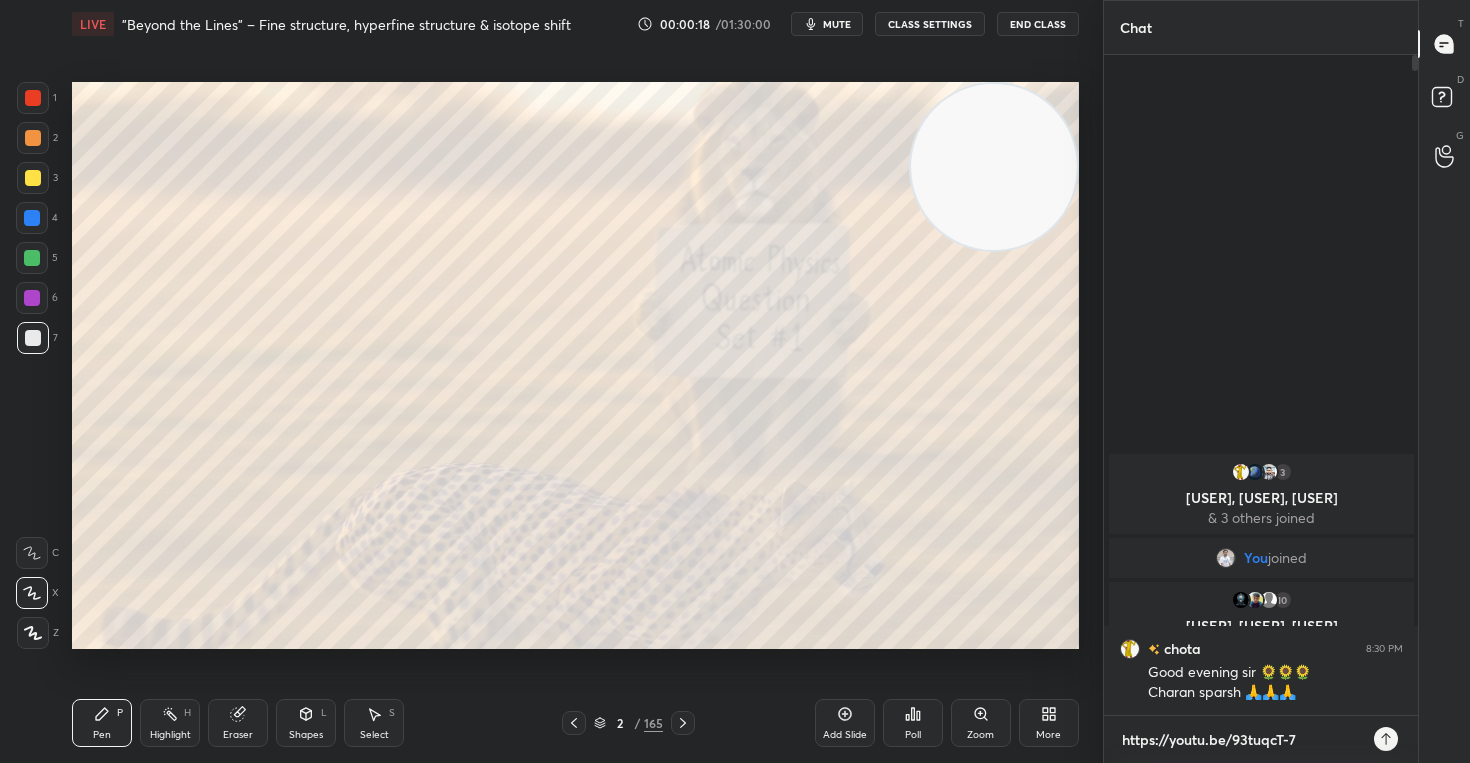 type on "https://youtu.be/93tuqcT-" 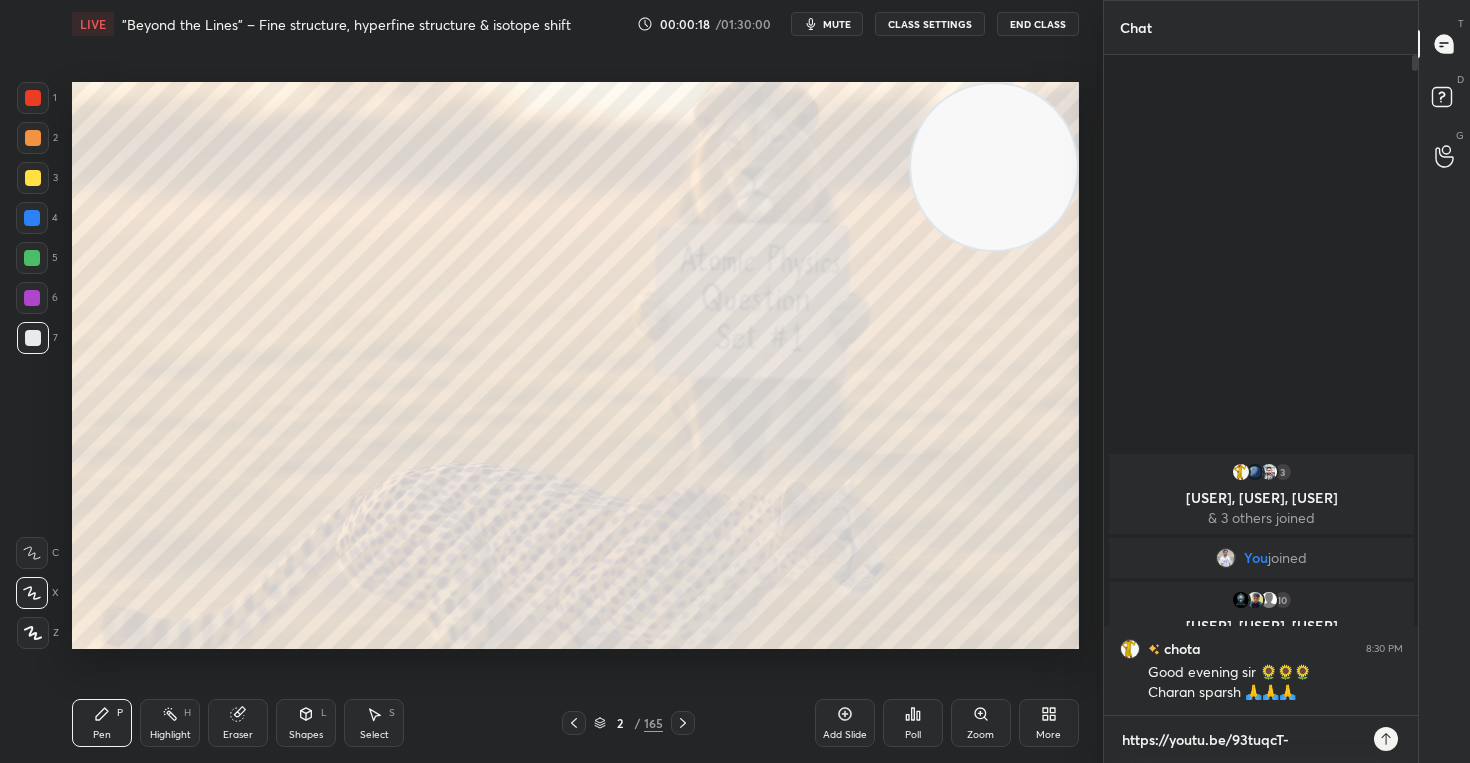 type on "https://youtu.be/93tuqcT" 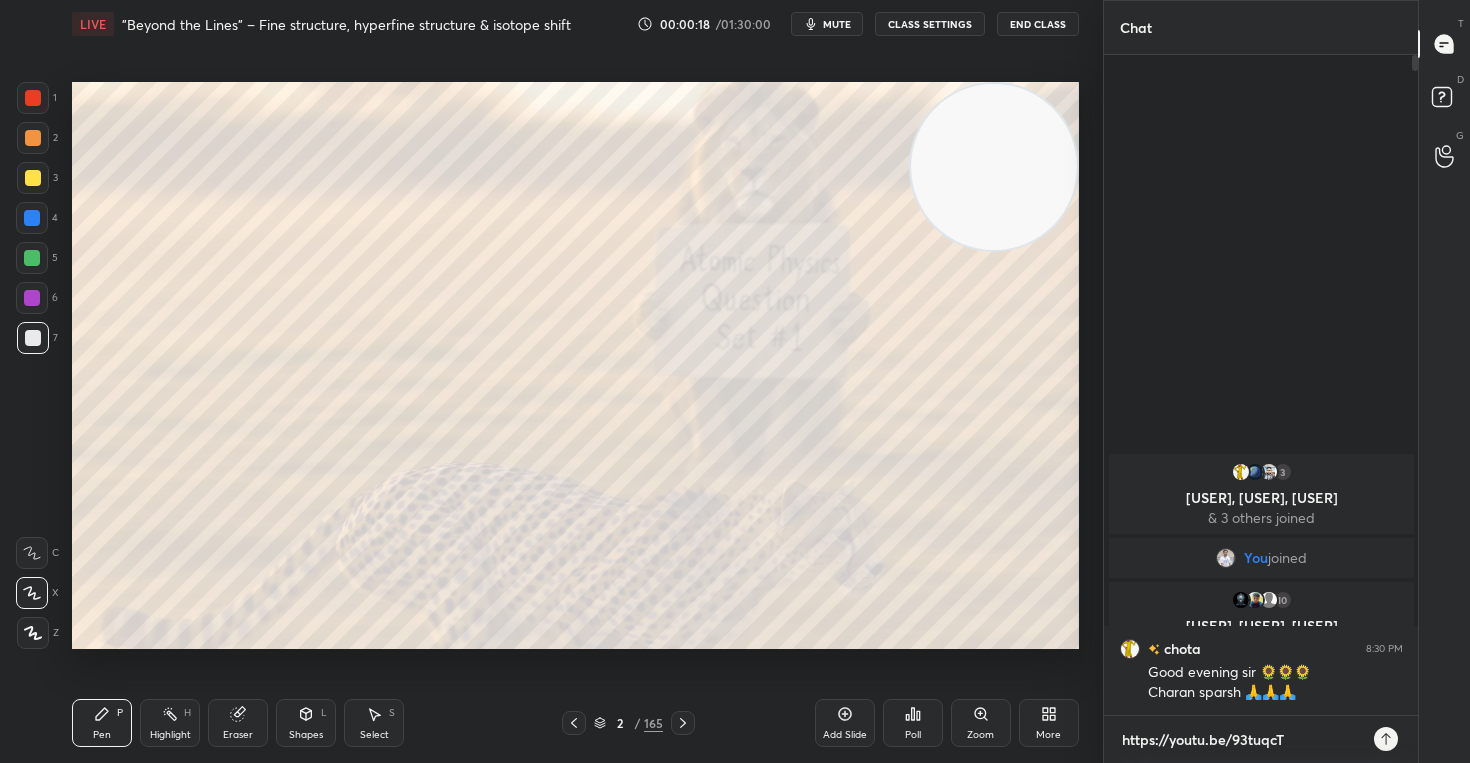 type on "https://youtu.be/93tuqc" 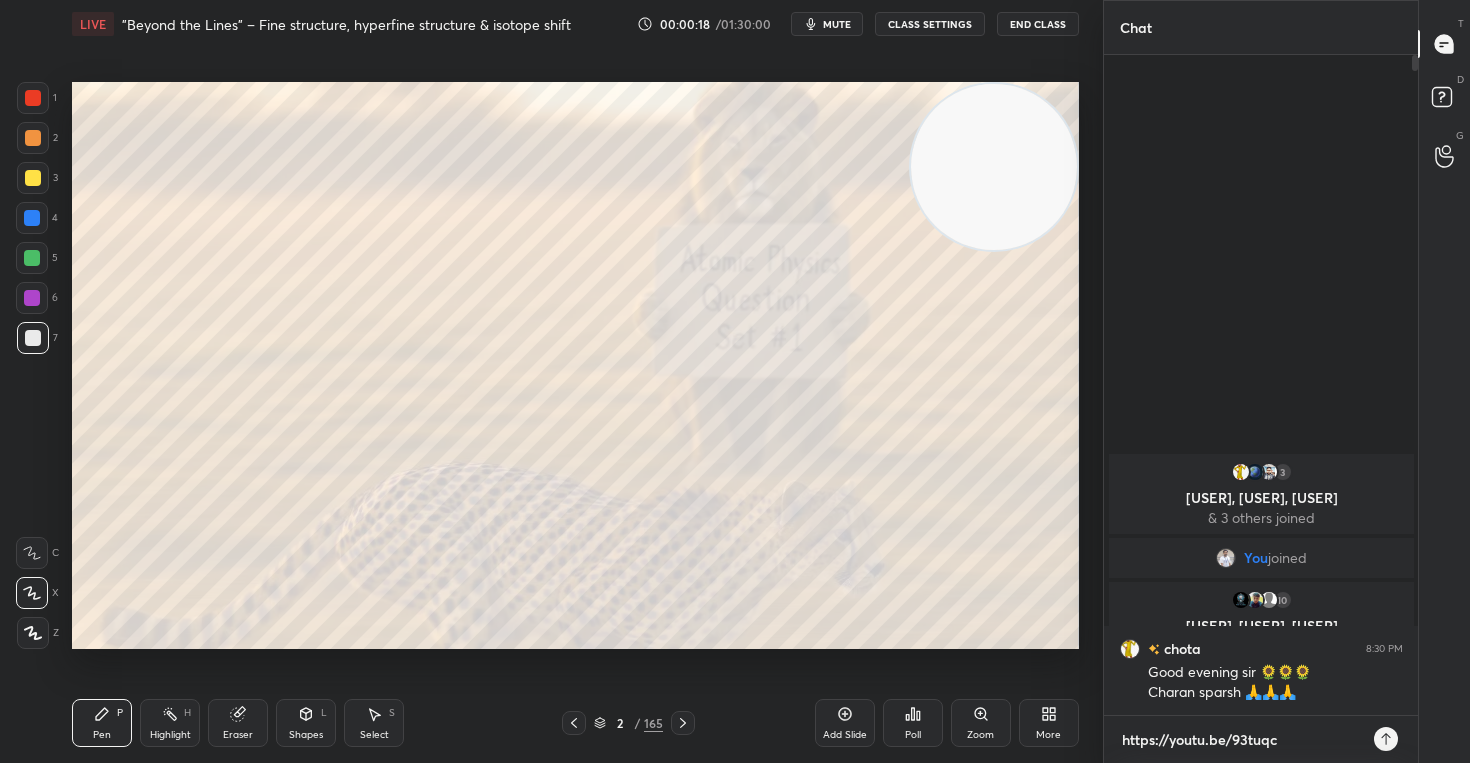 type on "https://youtu.be/93tuq" 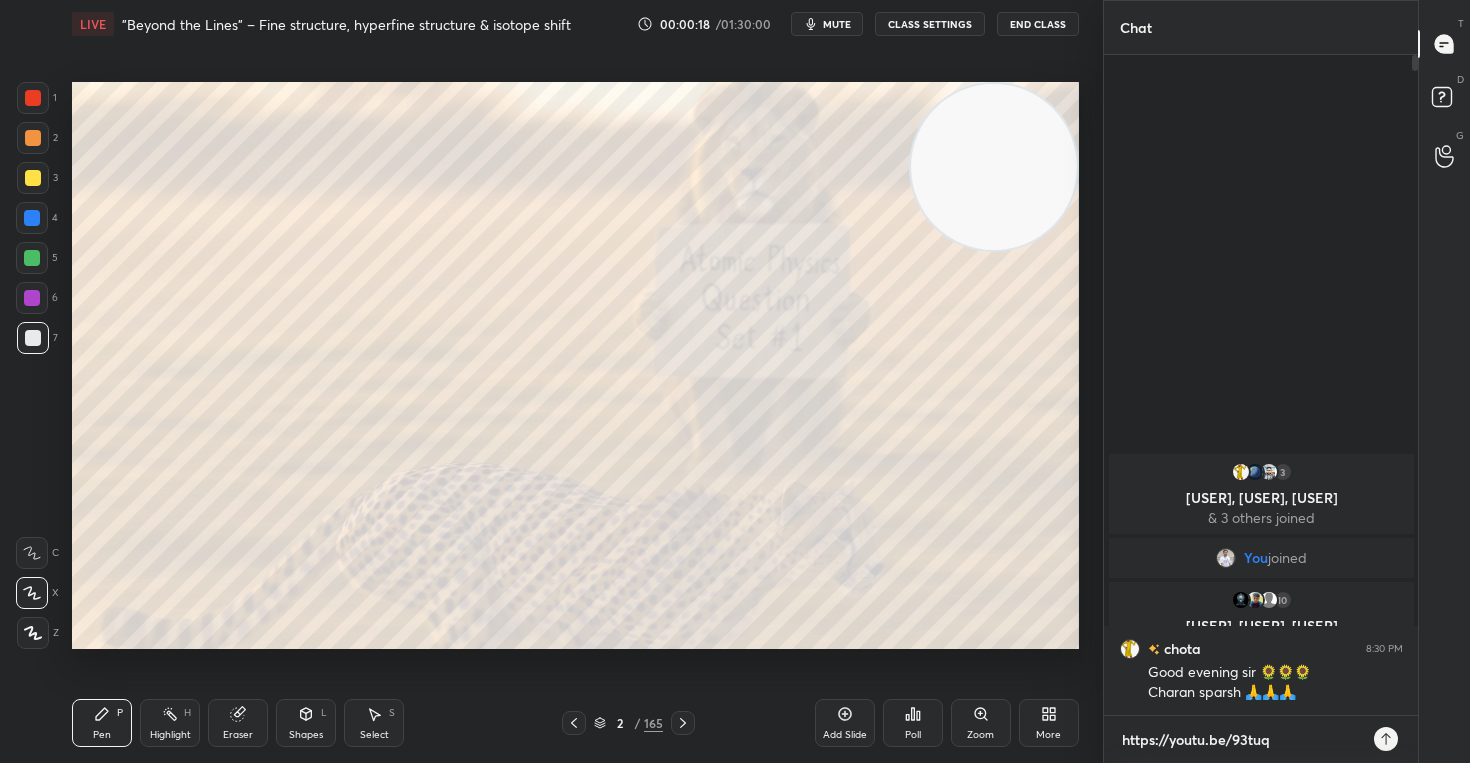 type on "https://youtu.be/93tu" 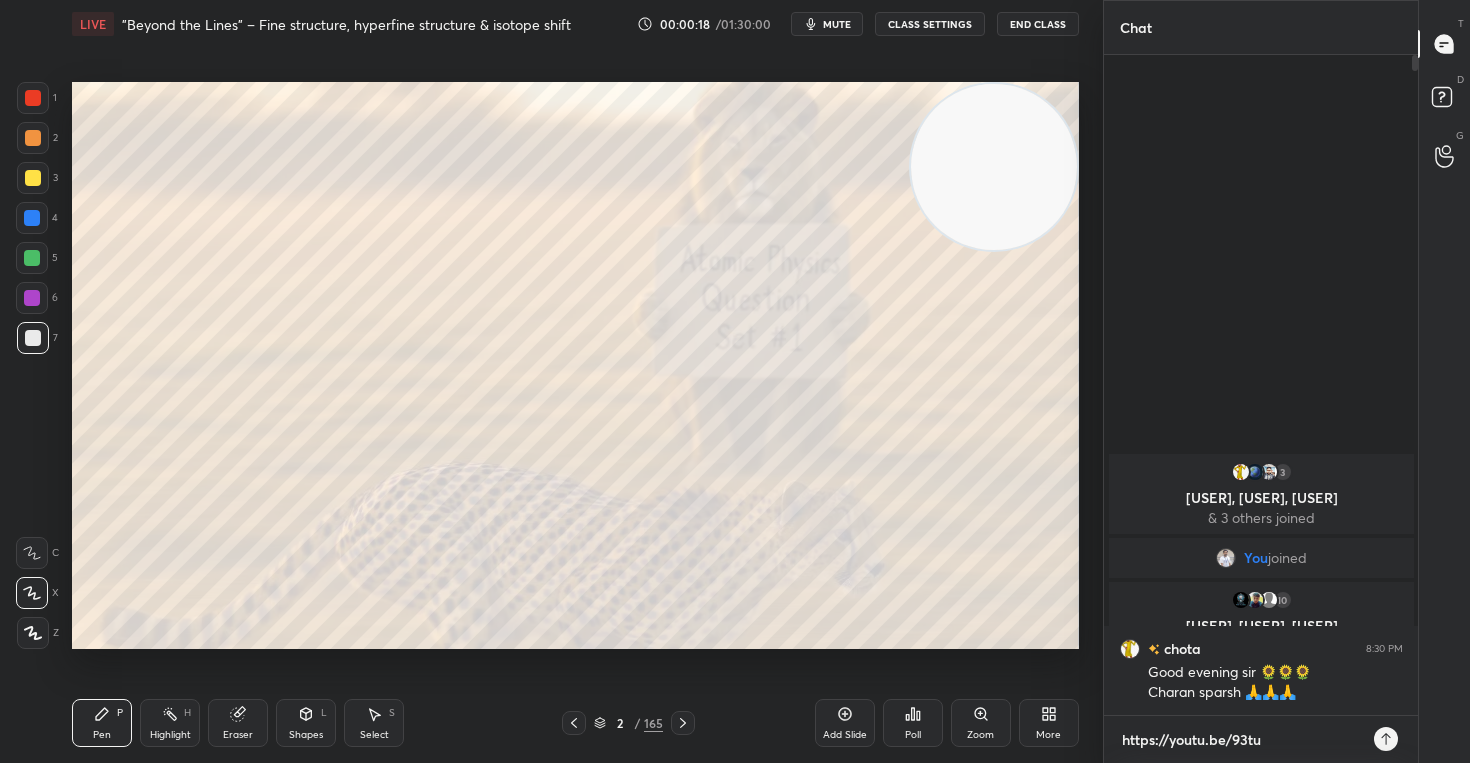 type on "https://youtu.be/93t" 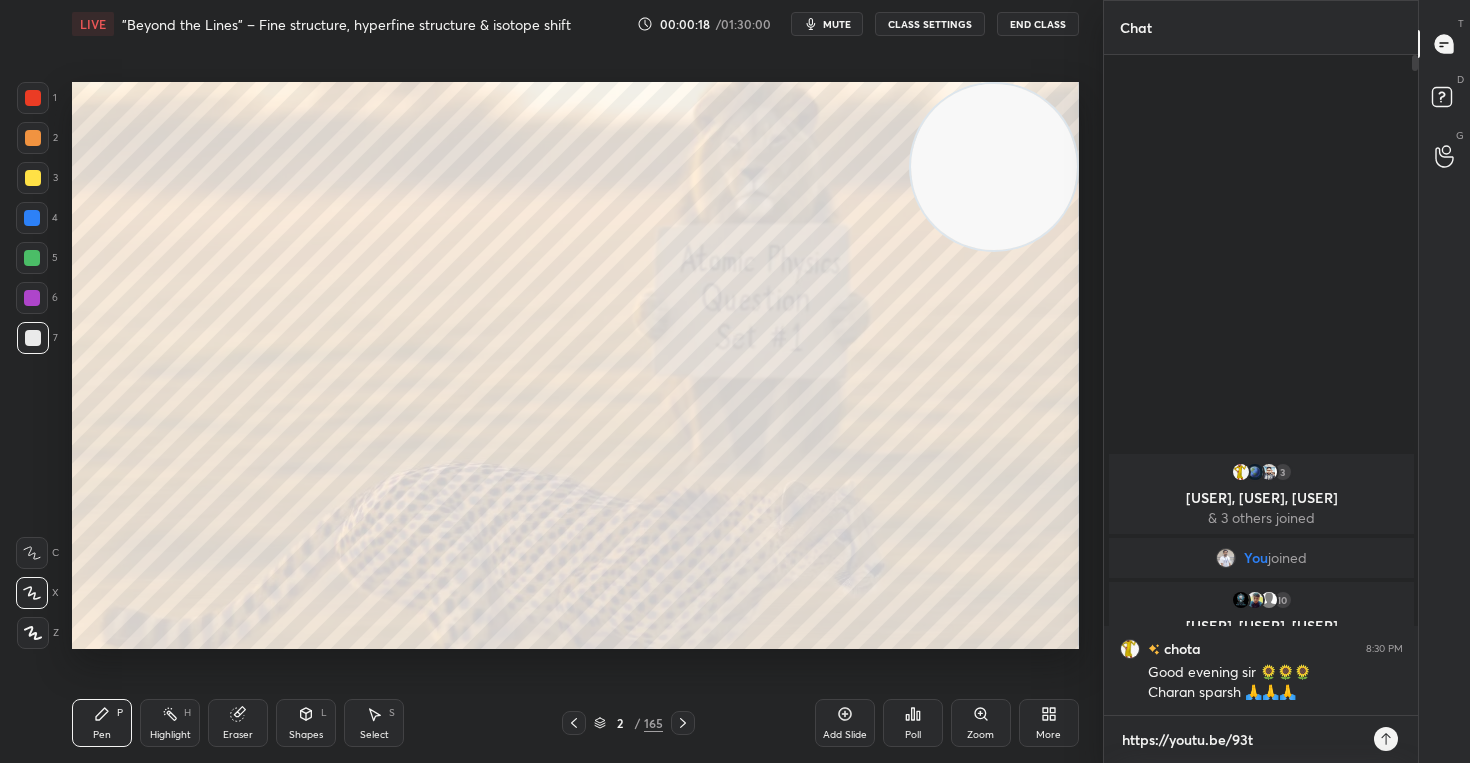 type on "https://youtu.be/93" 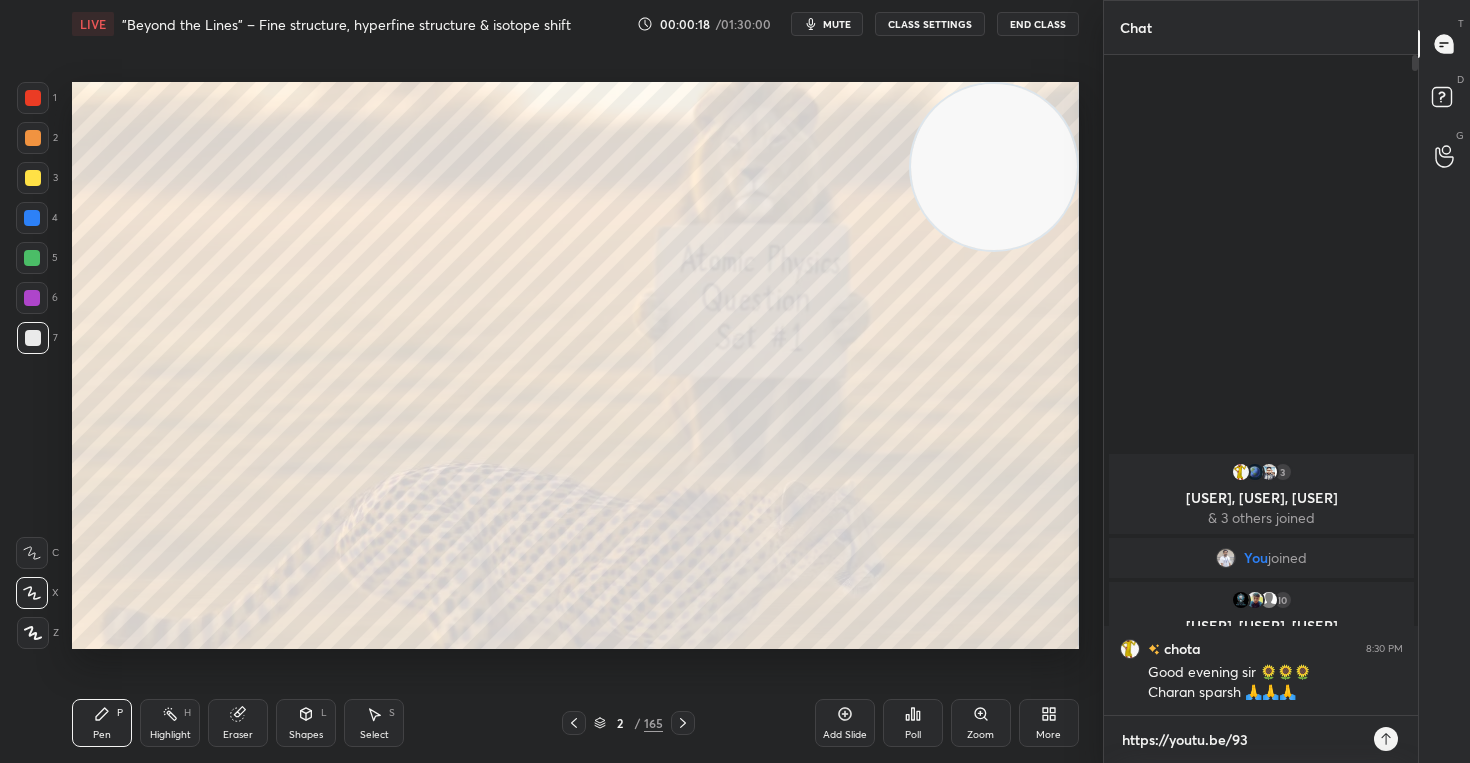 type on "https://youtu.be/9" 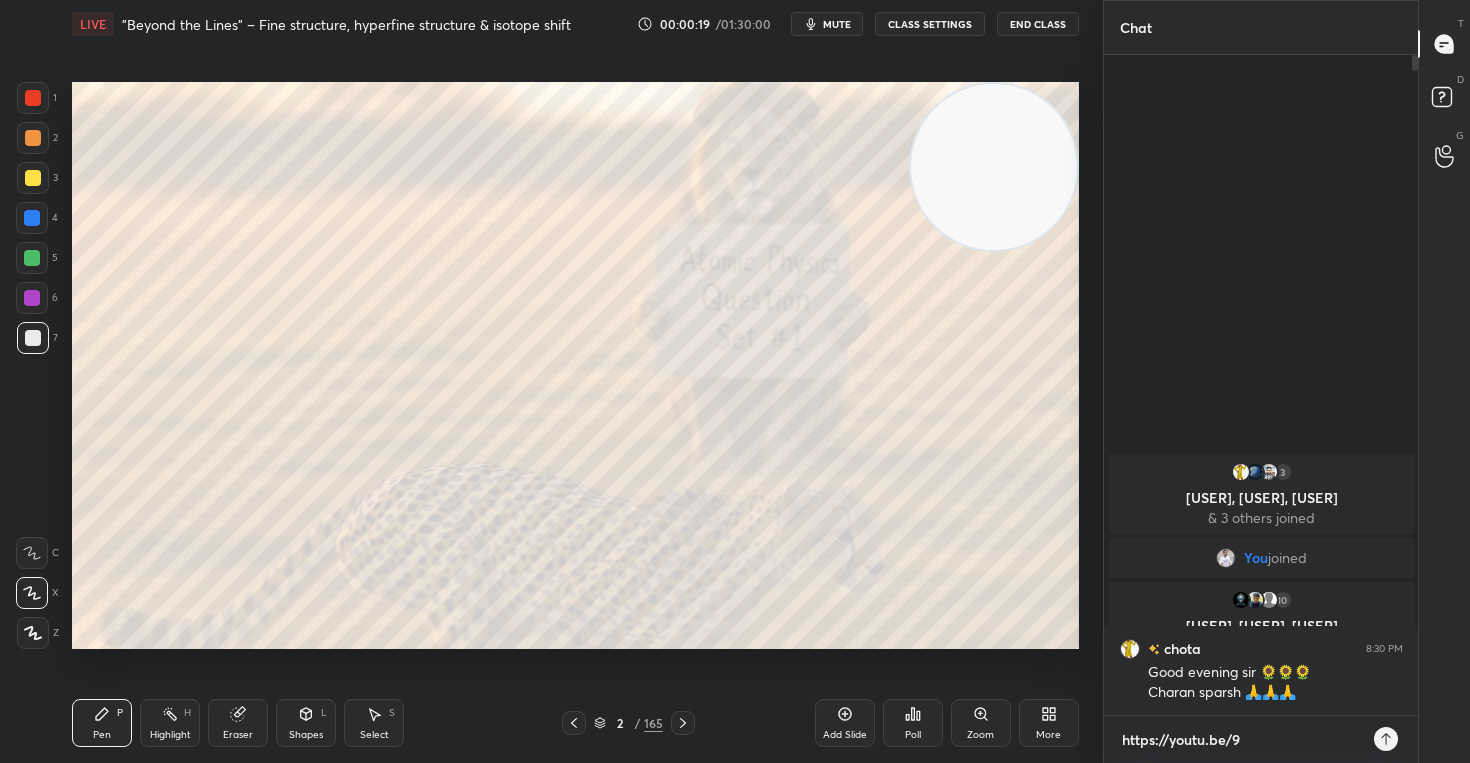 type on "https://youtu.be/" 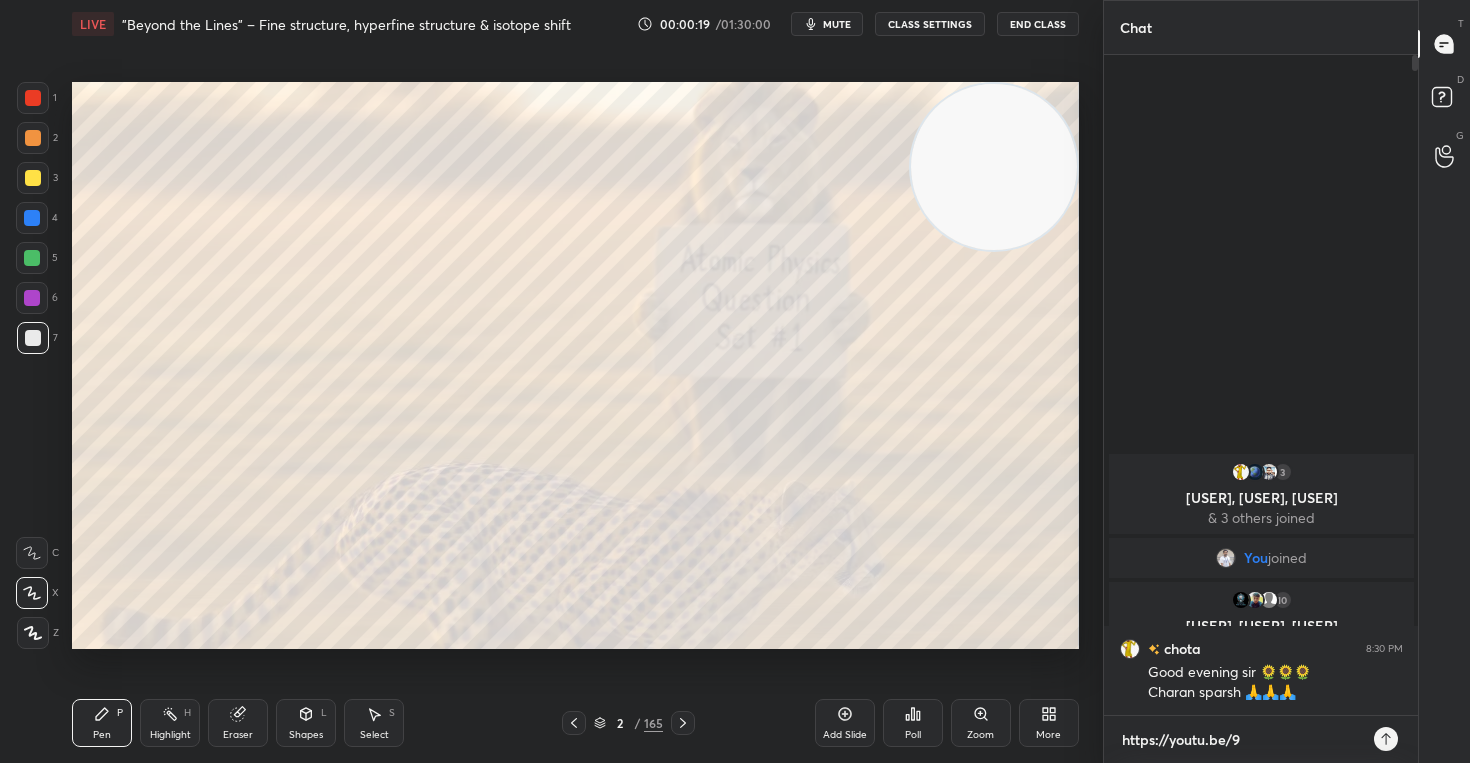 type on "x" 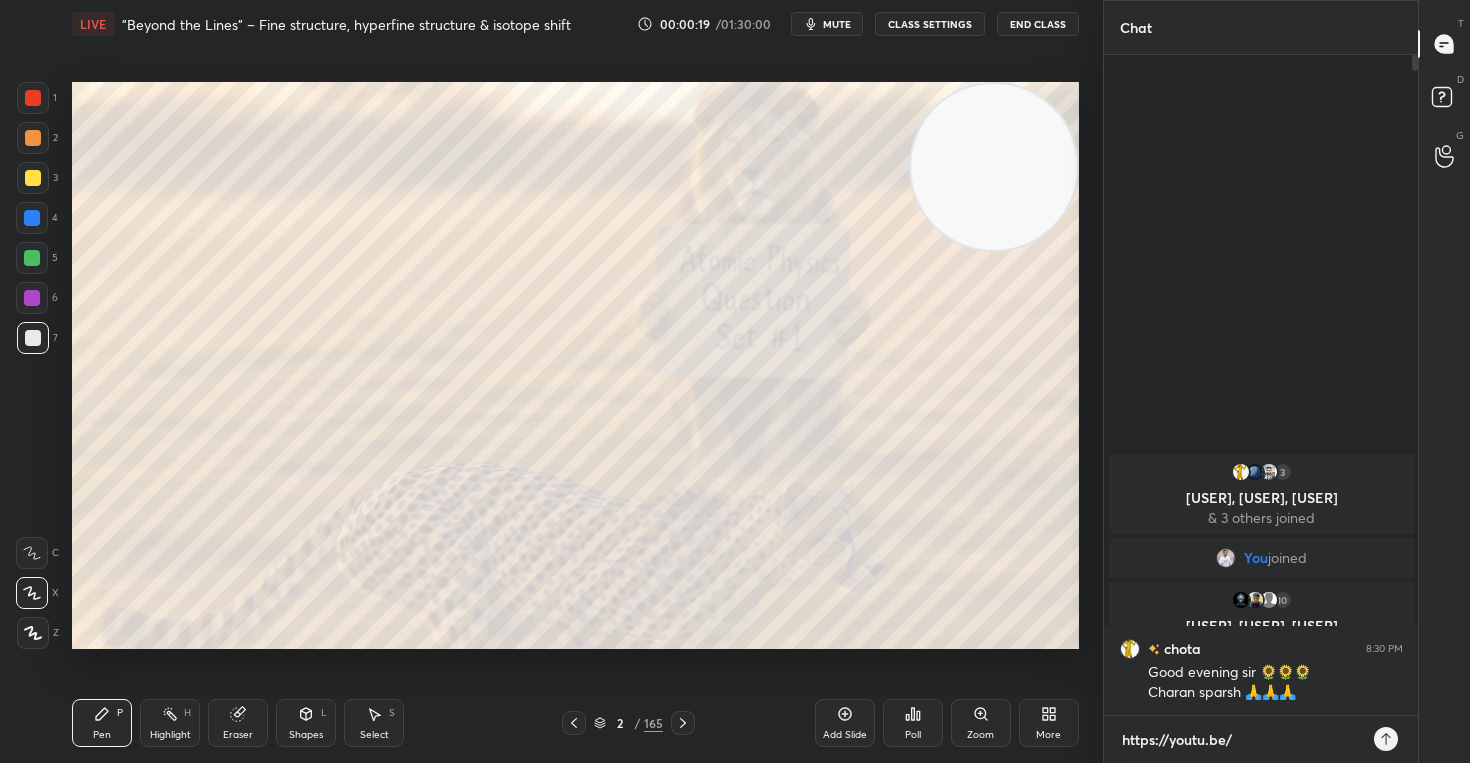 type on "https://youtu.be" 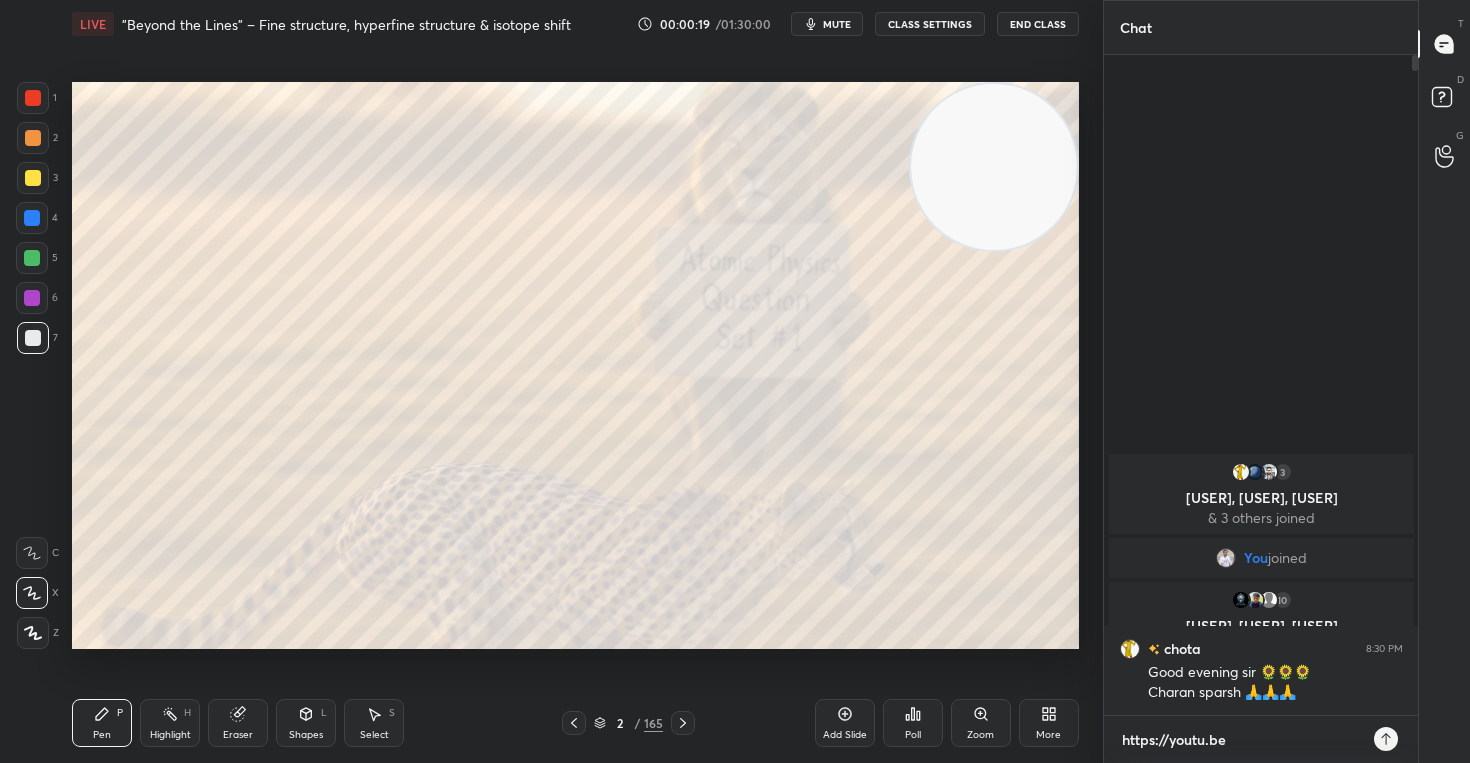 type on "https://youtu.b" 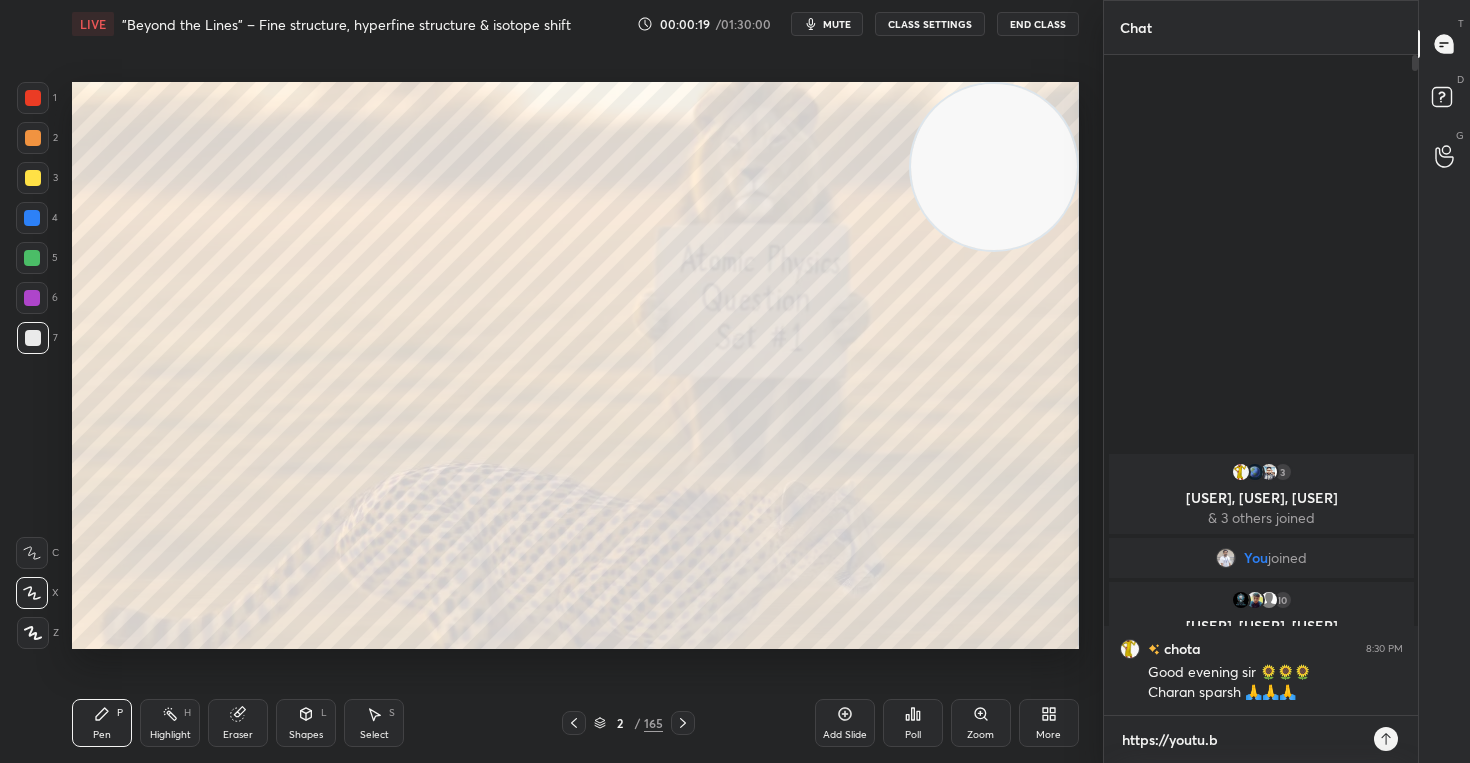 type on "https://youtu." 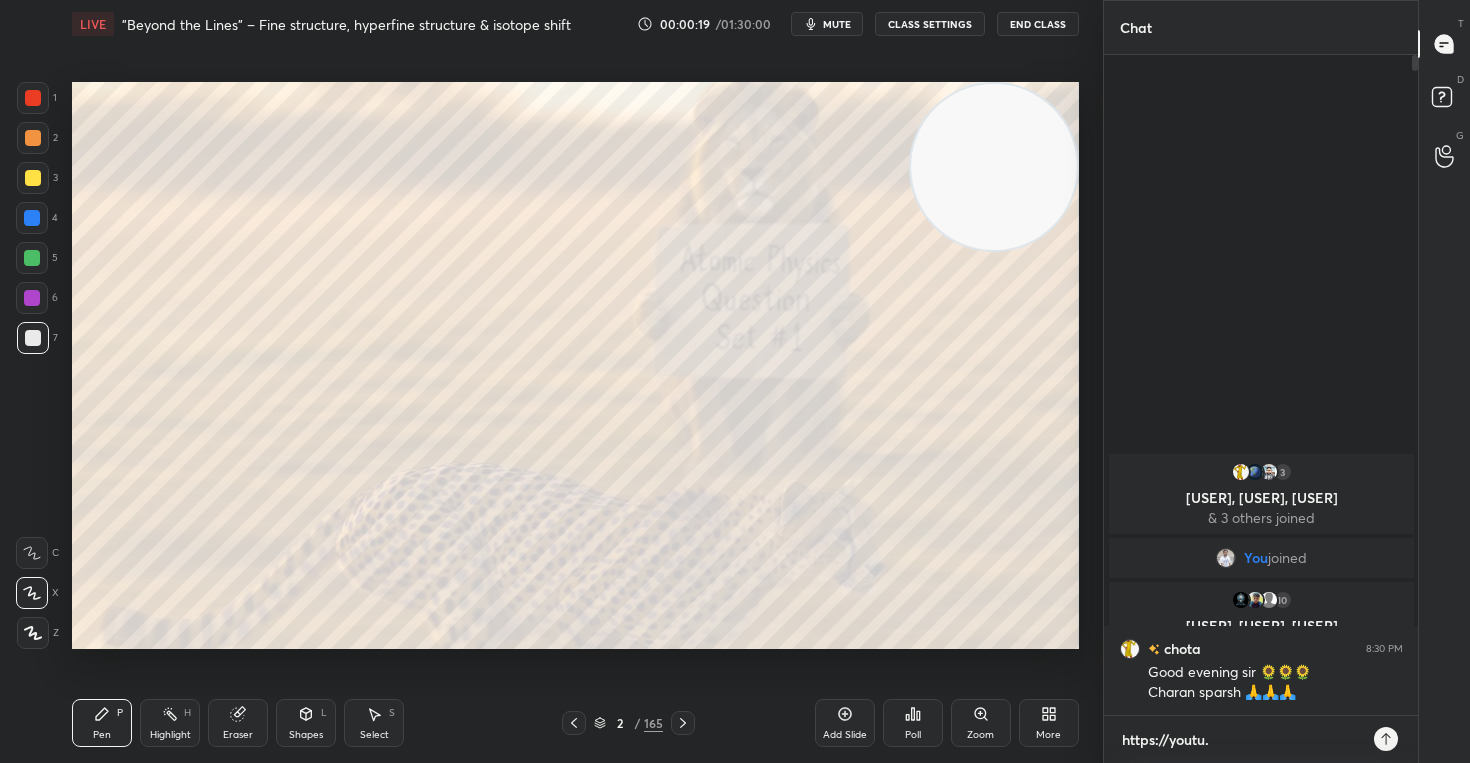 type on "https://youtu" 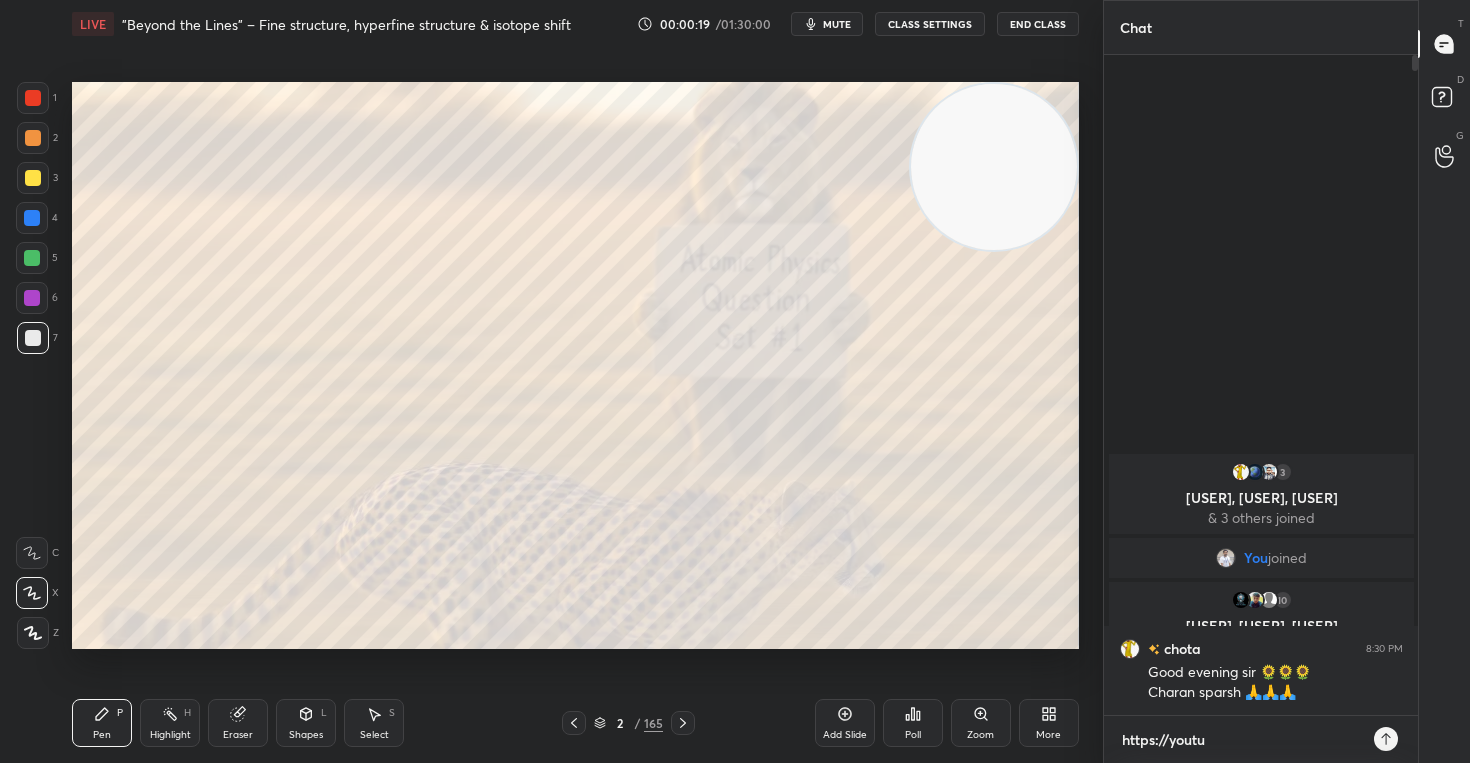 type on "https://yout" 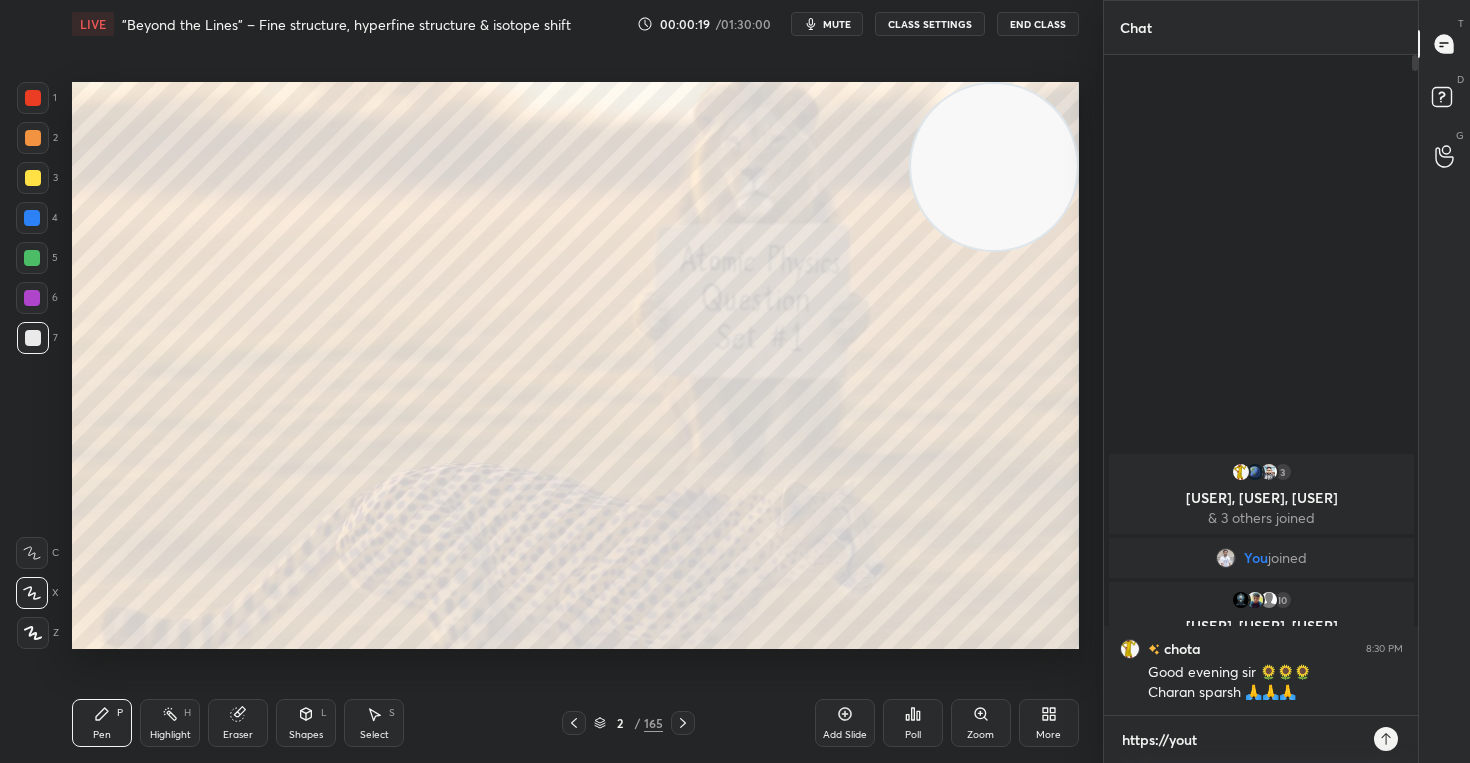 type on "https://you" 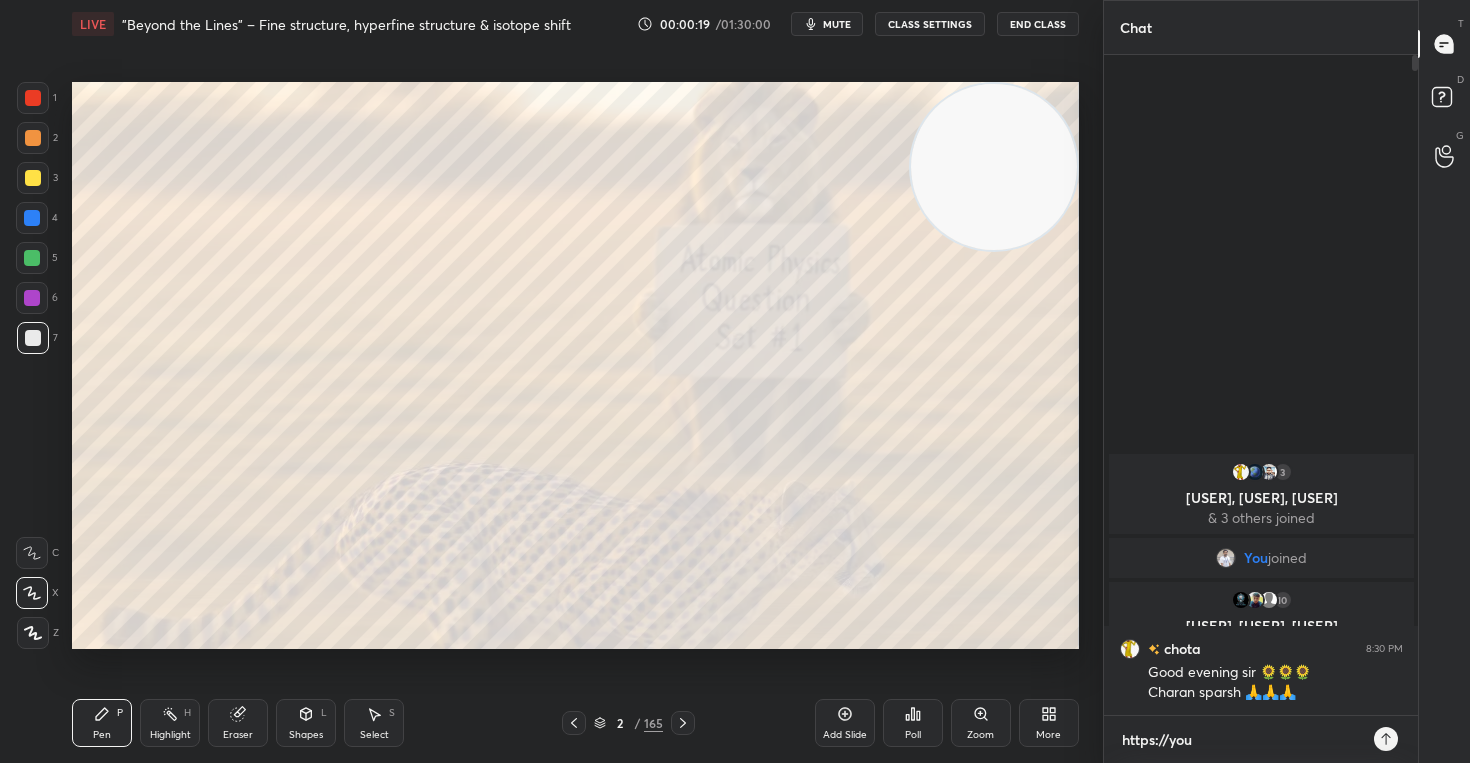 type on "https://yo" 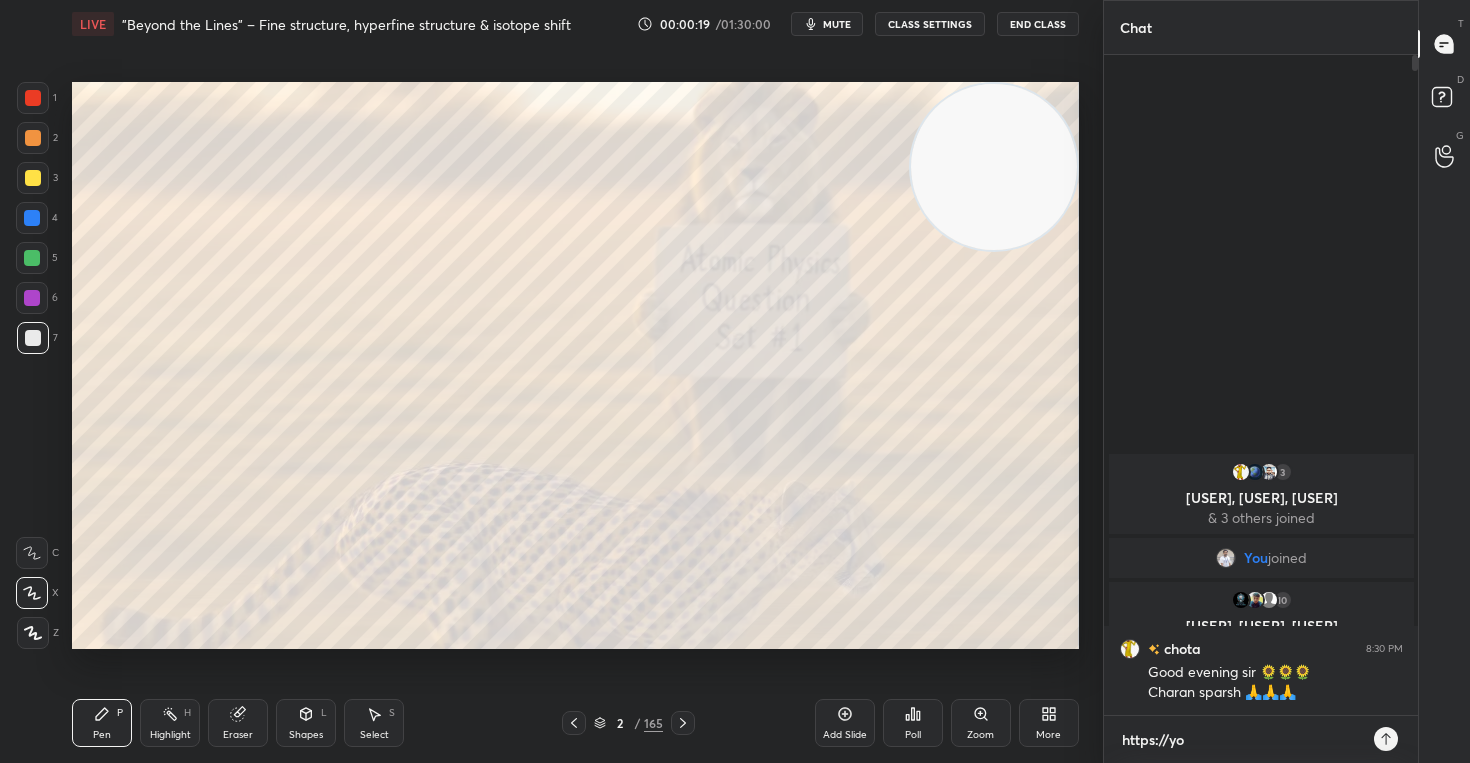 type on "https://y" 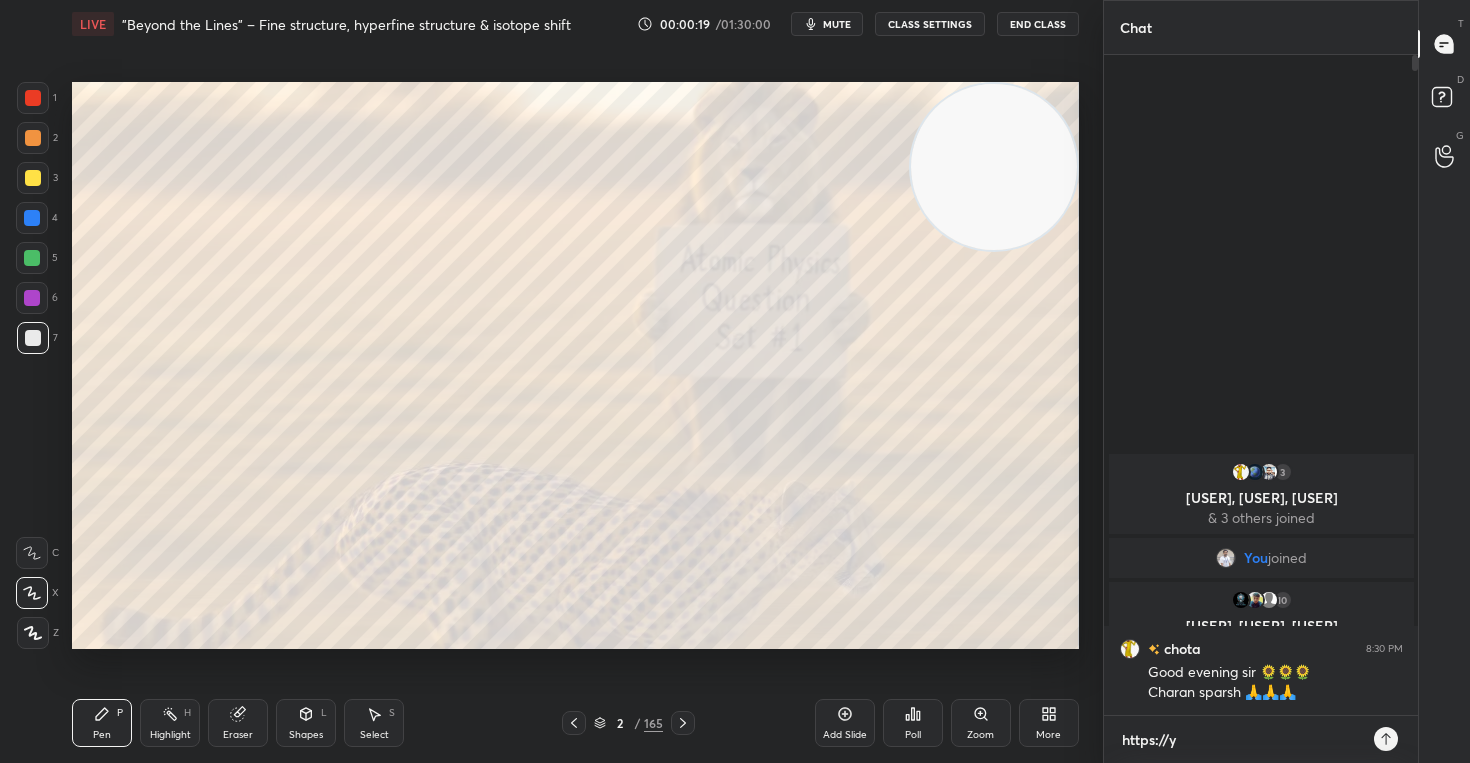 type on "https://" 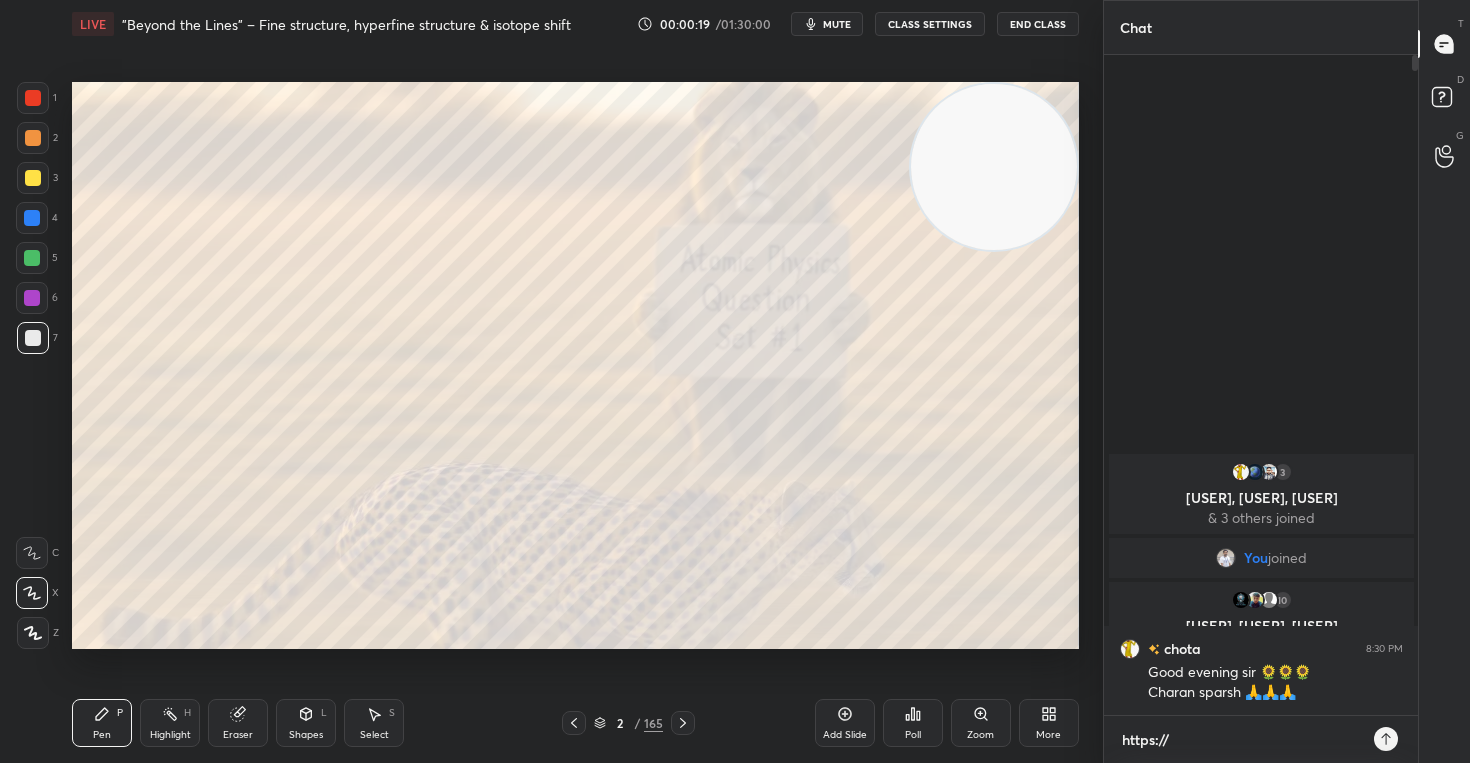 type on "https:/" 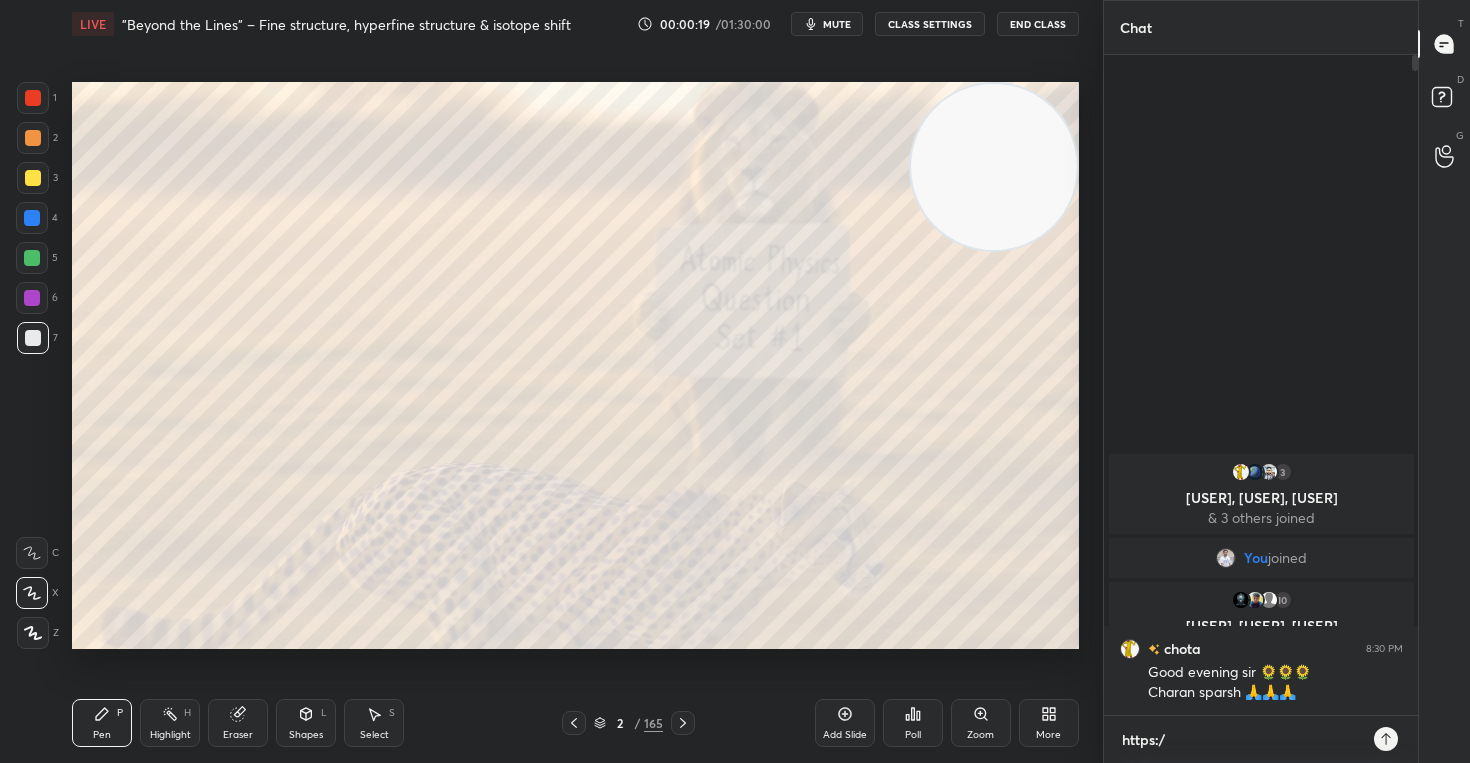 type on "https:" 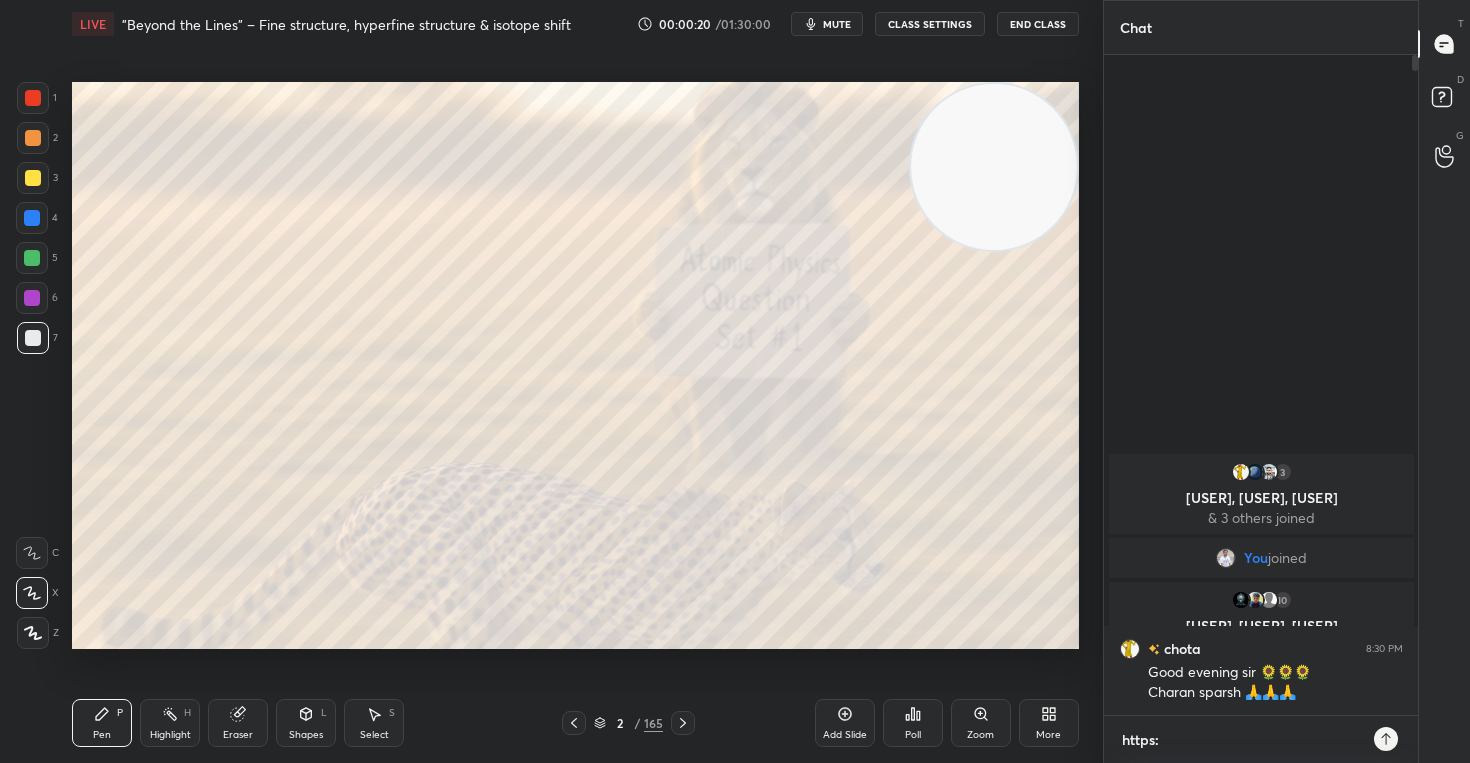 type on "https" 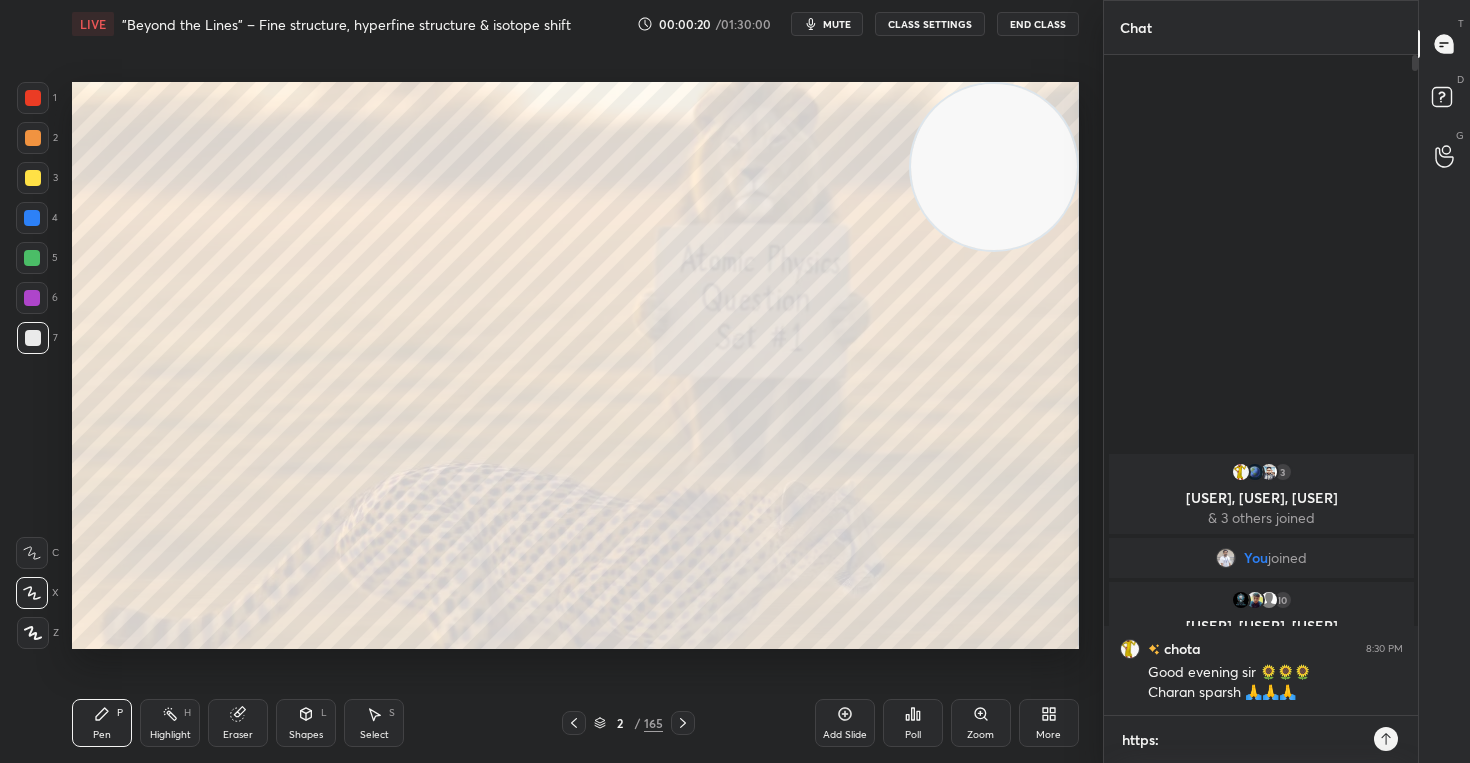 type on "x" 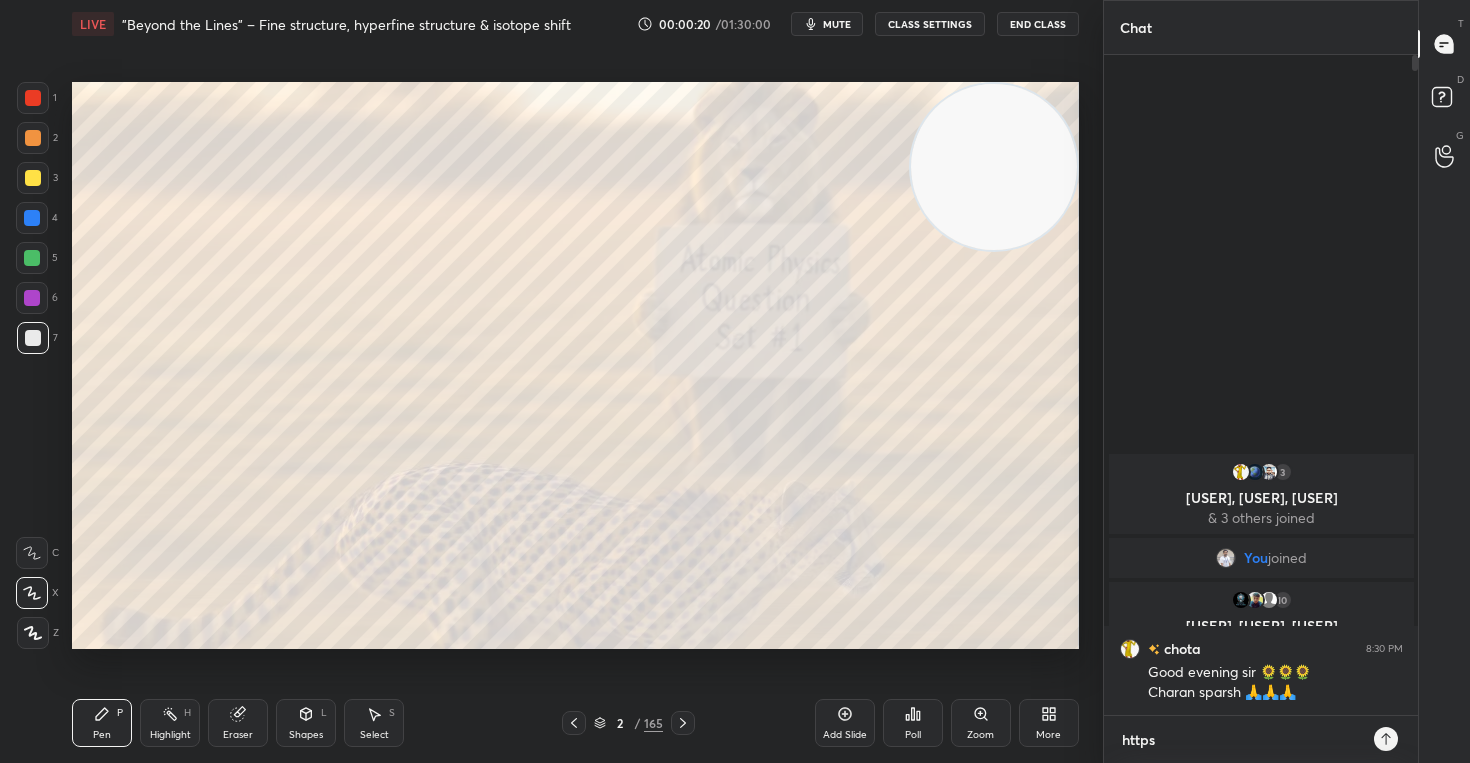 type on "http" 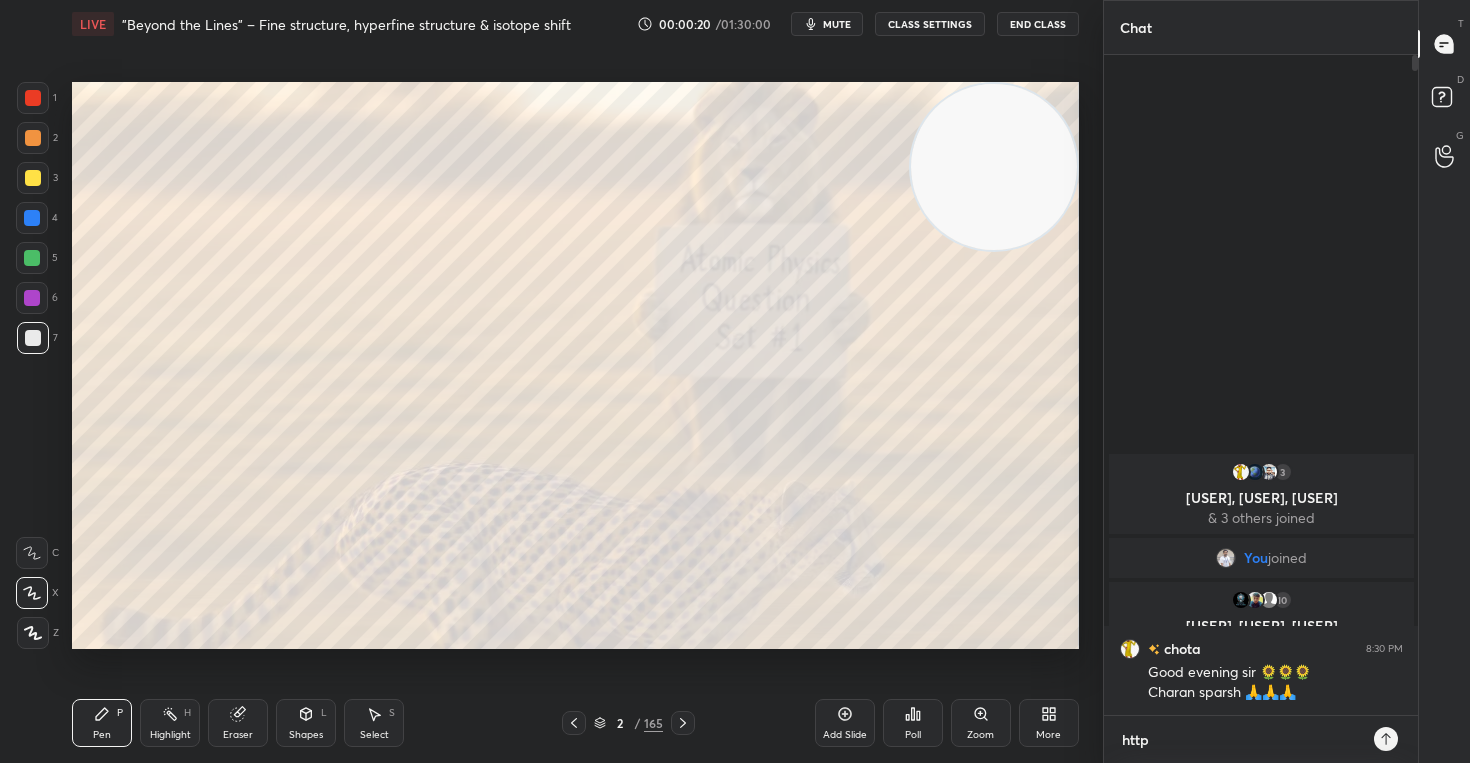 type on "htt" 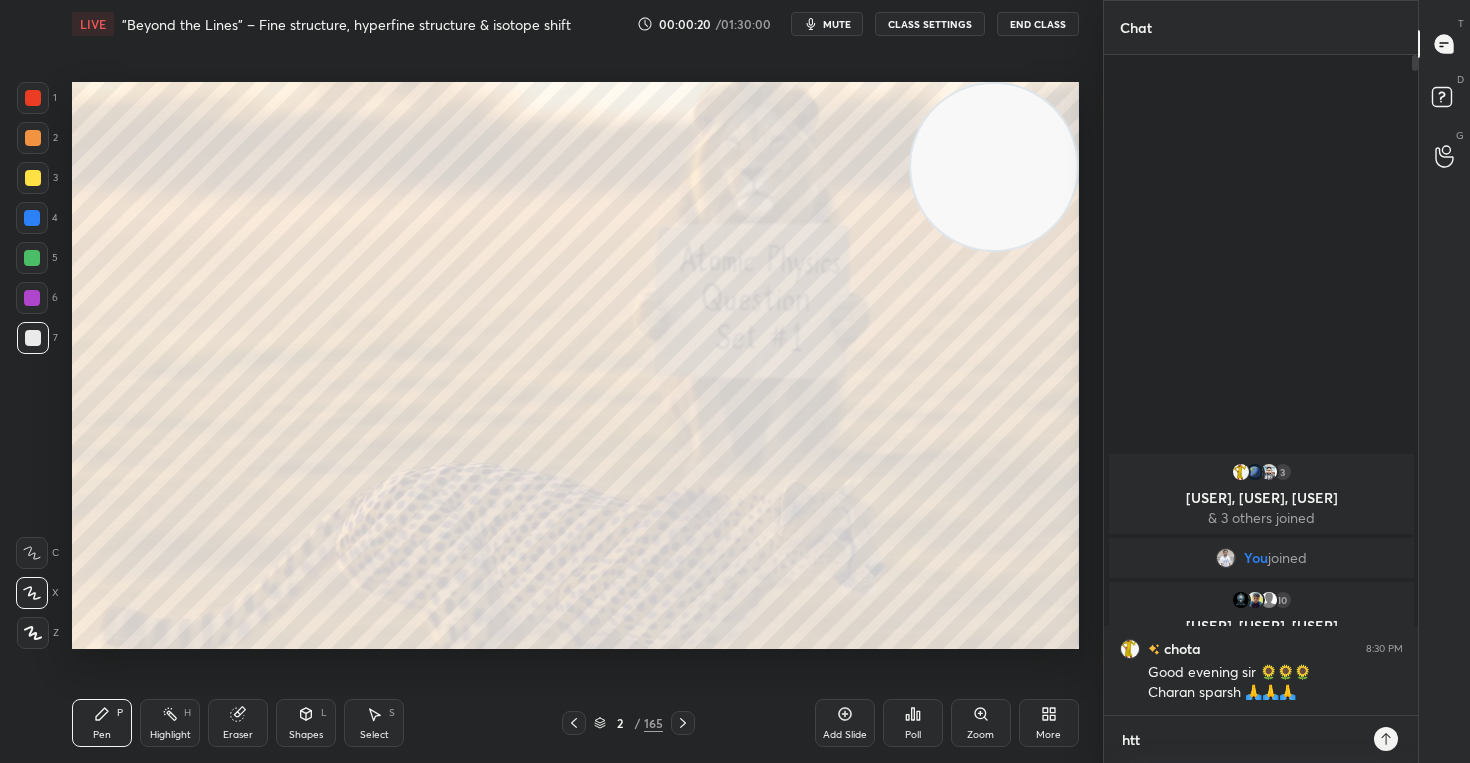 type on "ht" 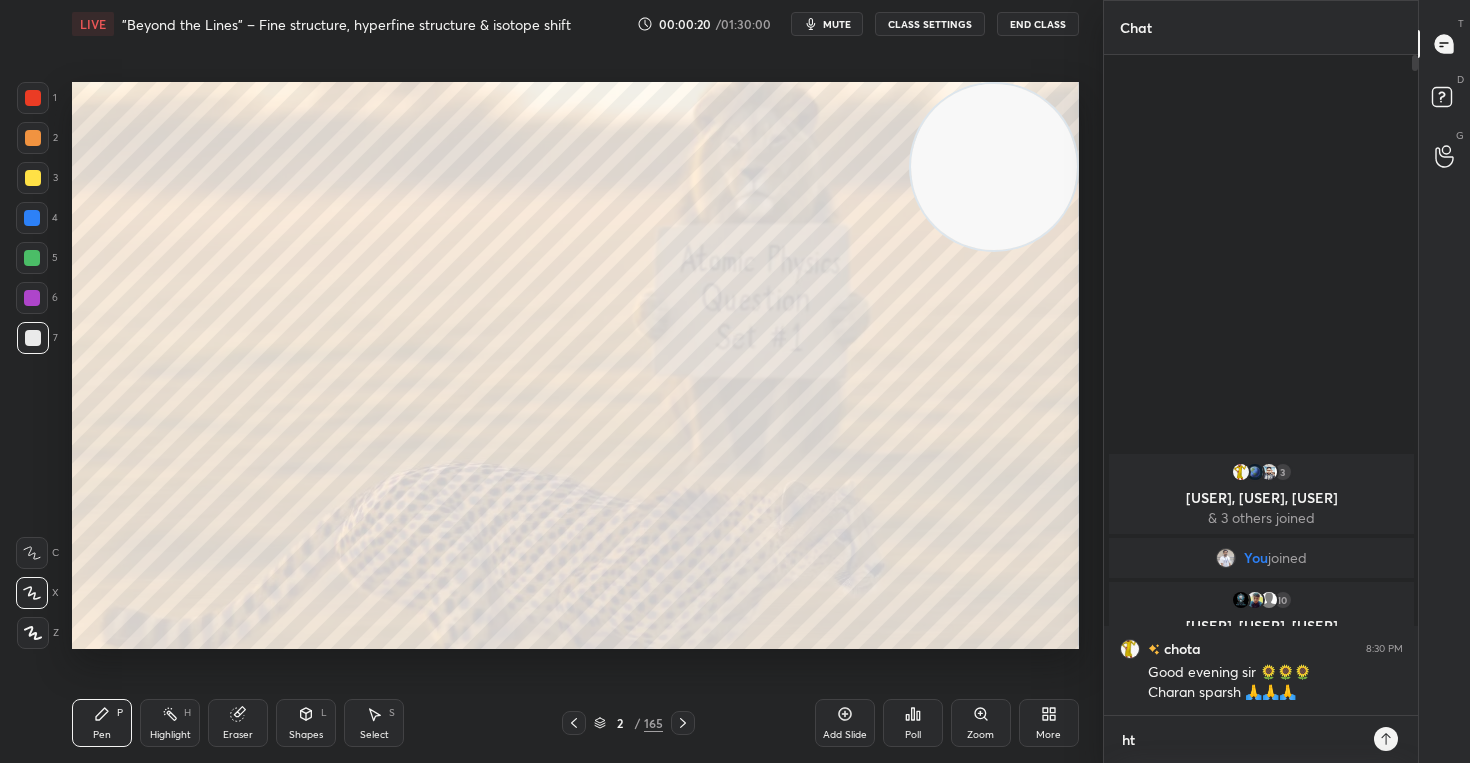 type on "h" 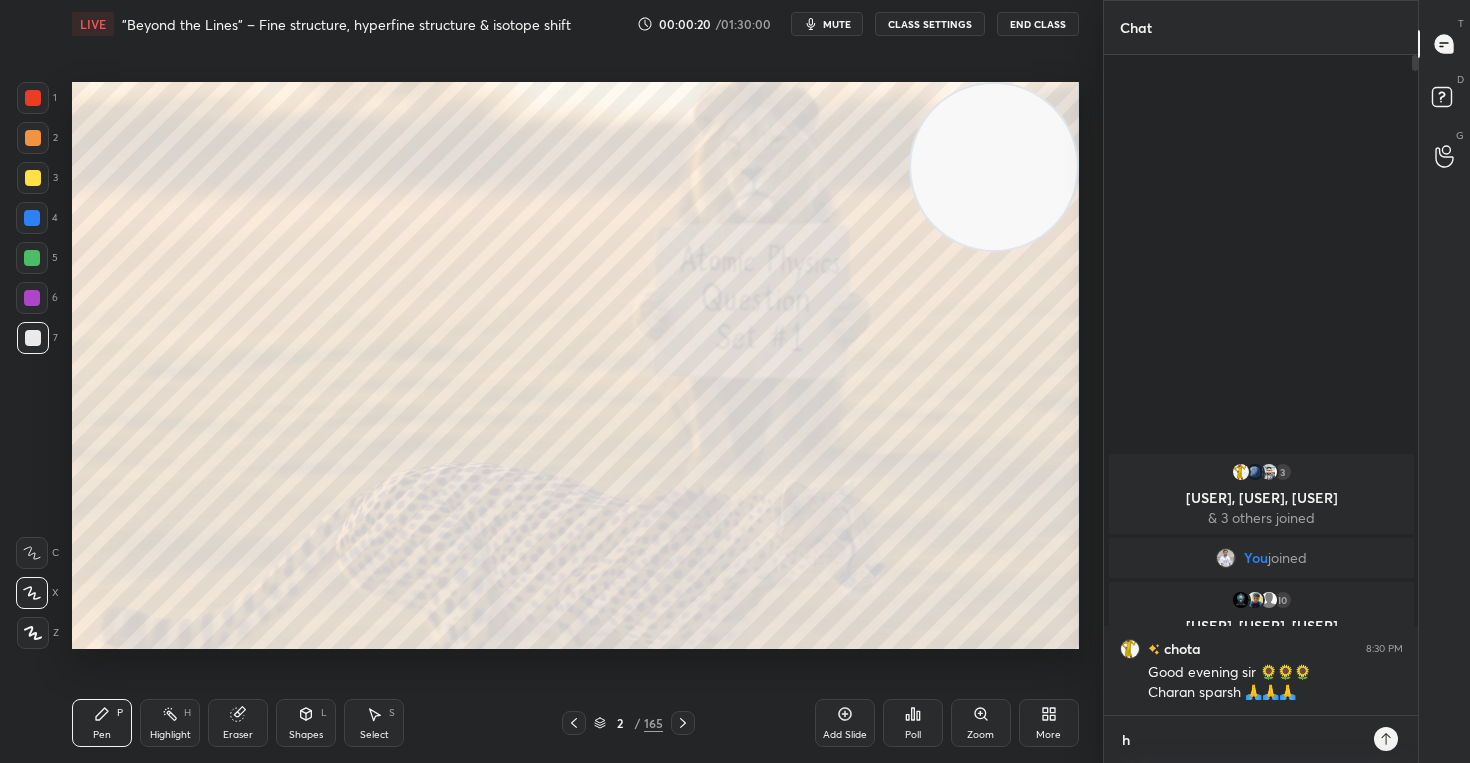 type 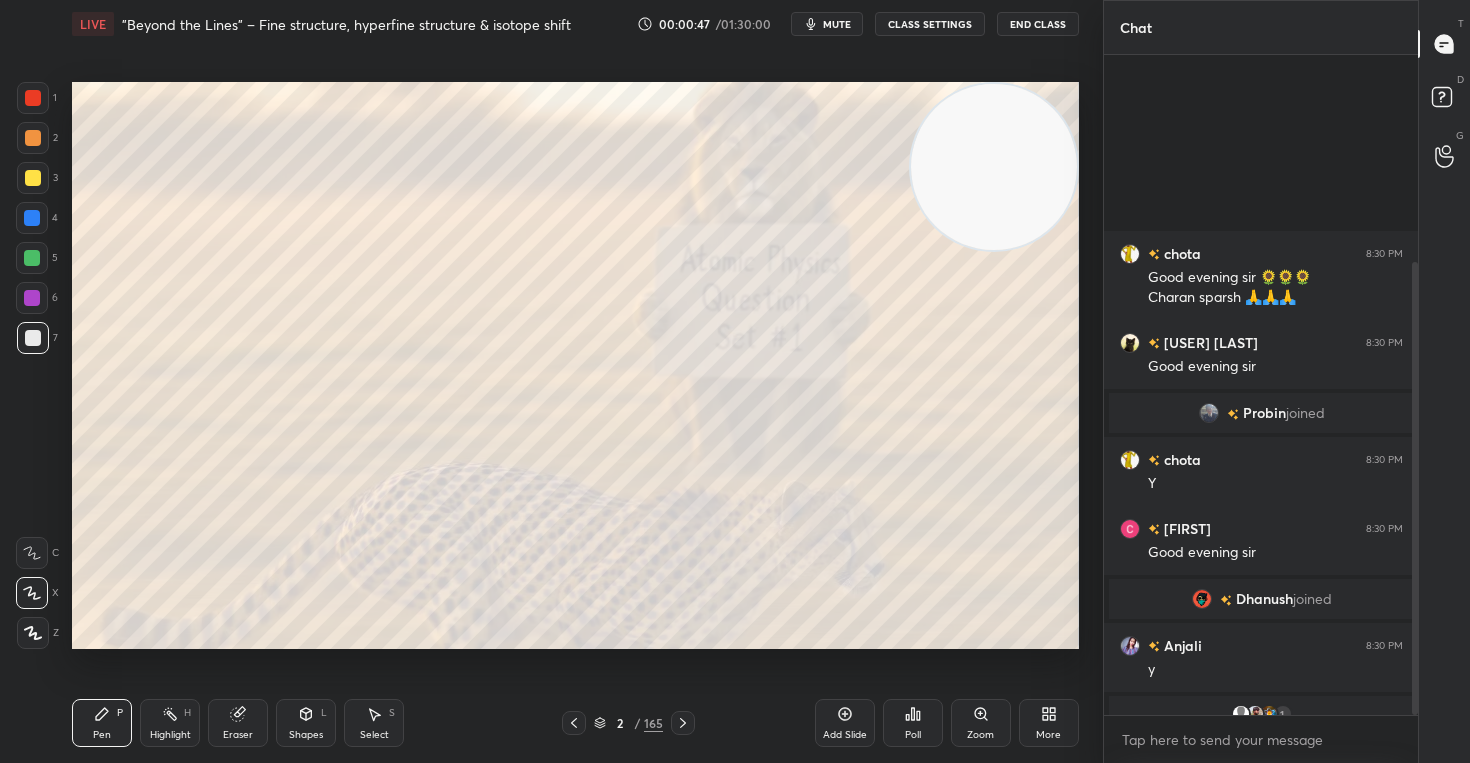 scroll, scrollTop: 301, scrollLeft: 0, axis: vertical 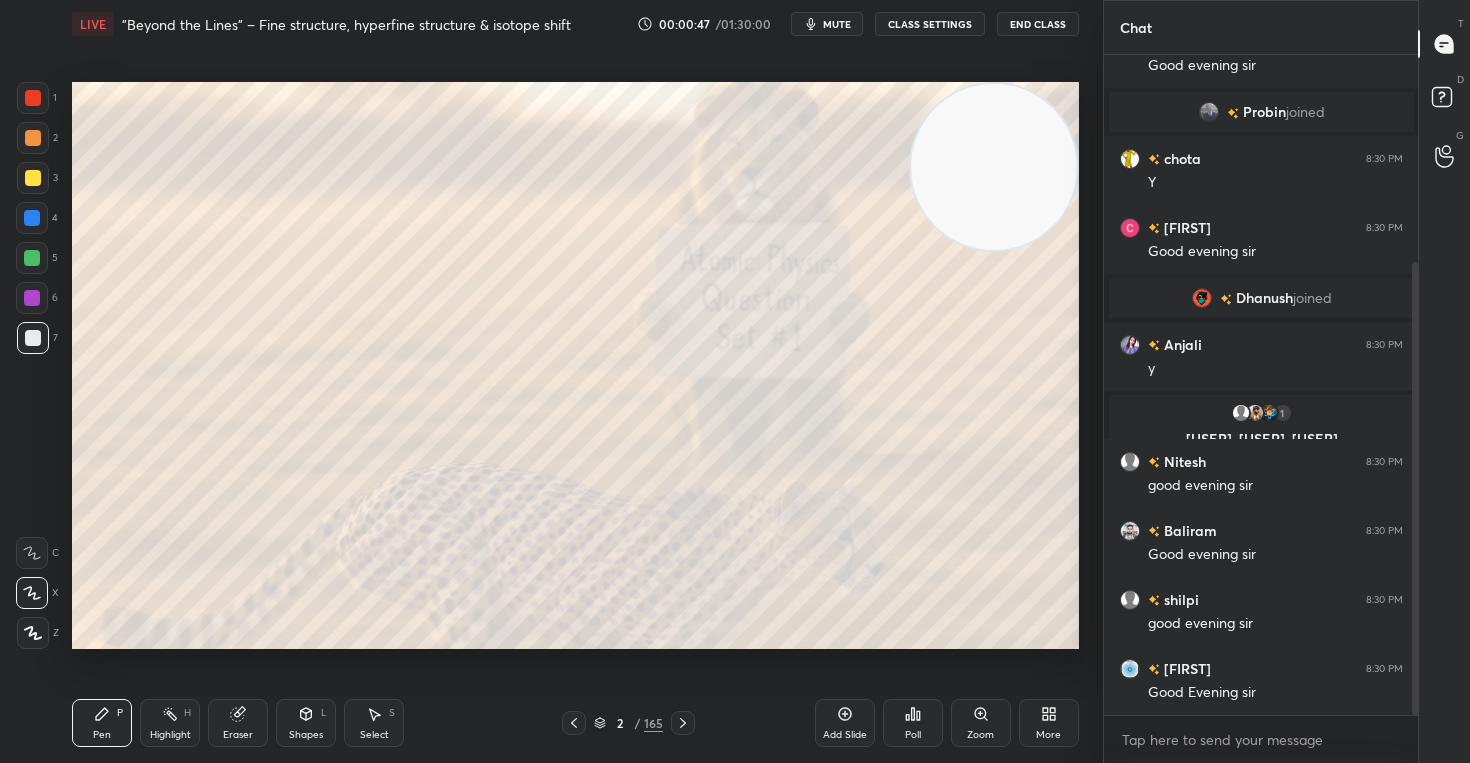 drag, startPoint x: 1412, startPoint y: 488, endPoint x: 1412, endPoint y: 593, distance: 105 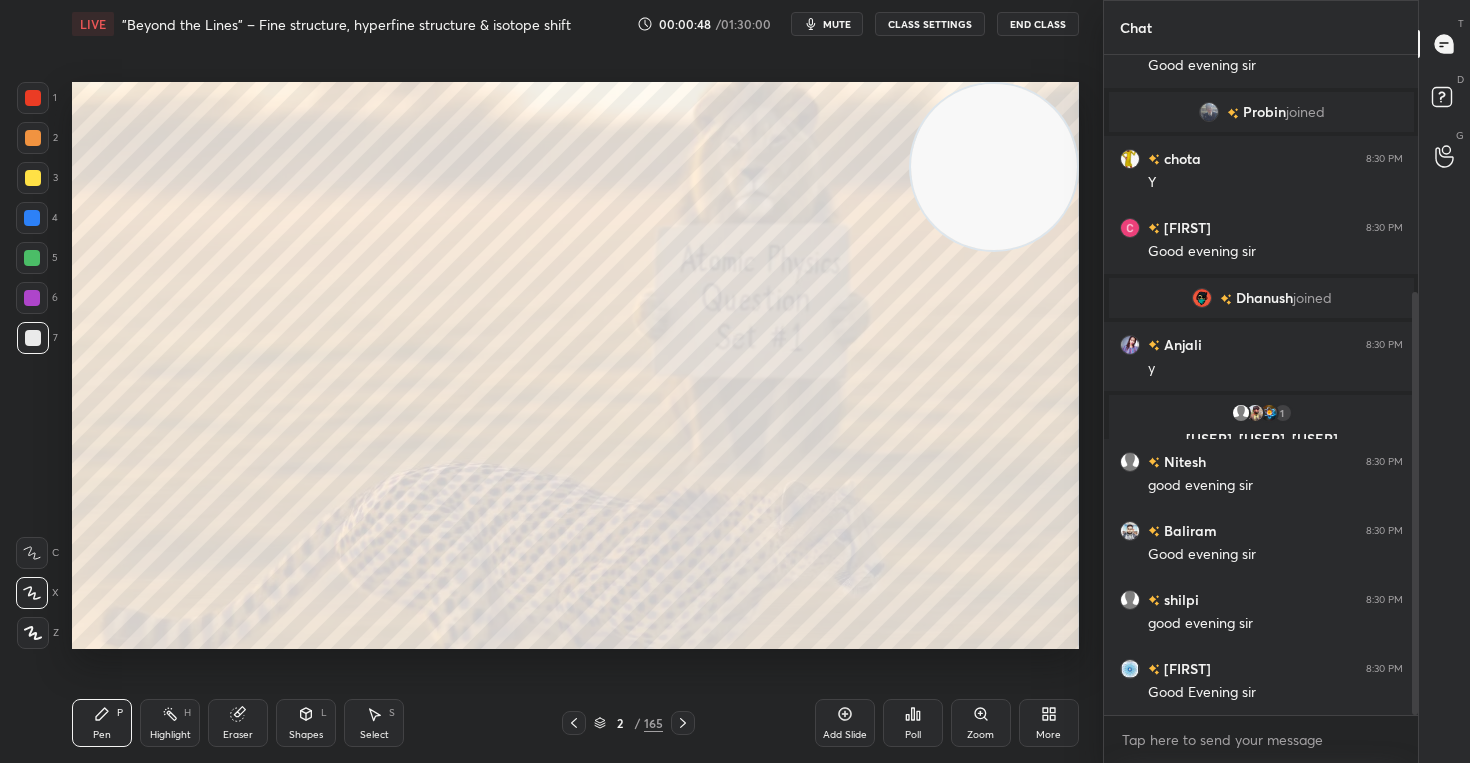 scroll, scrollTop: 370, scrollLeft: 0, axis: vertical 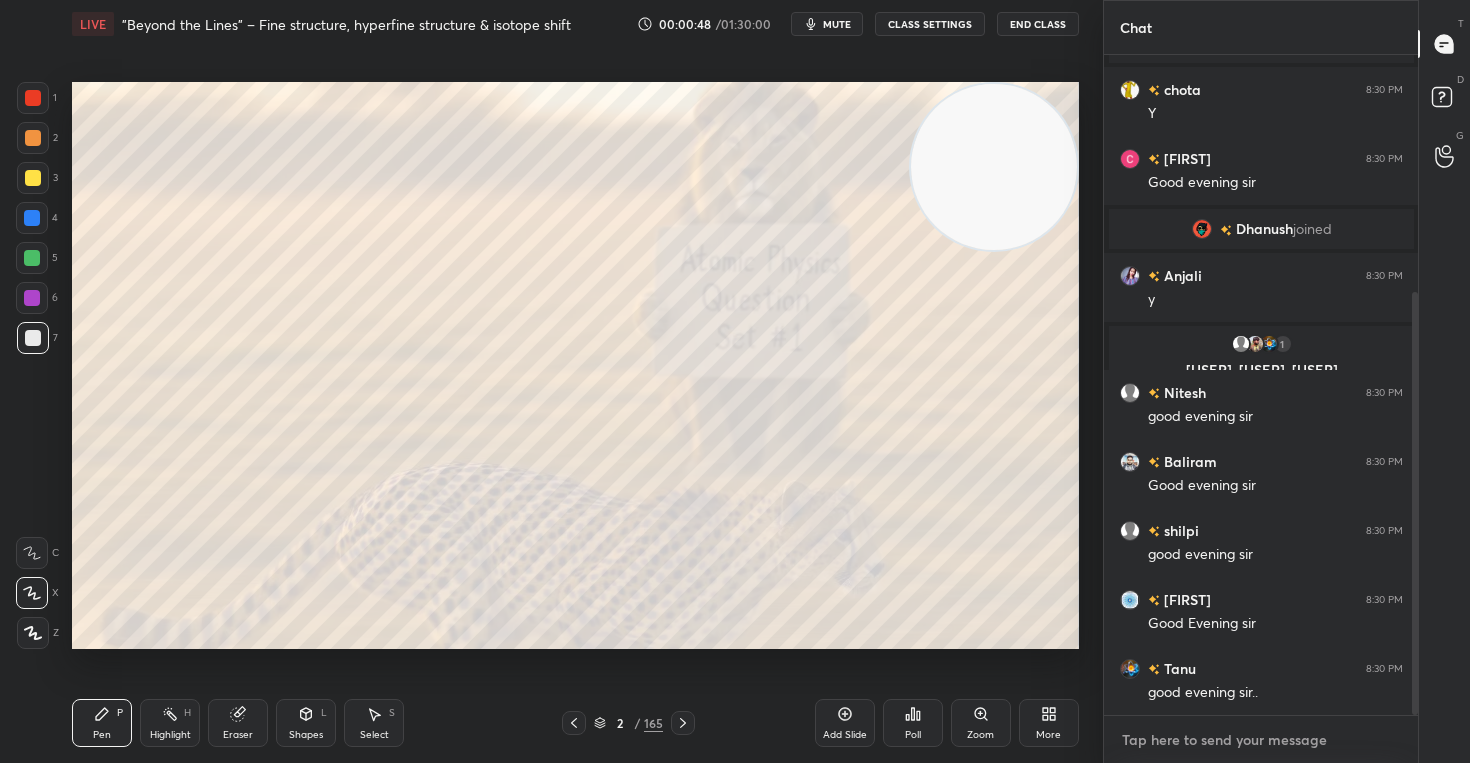 type on "x" 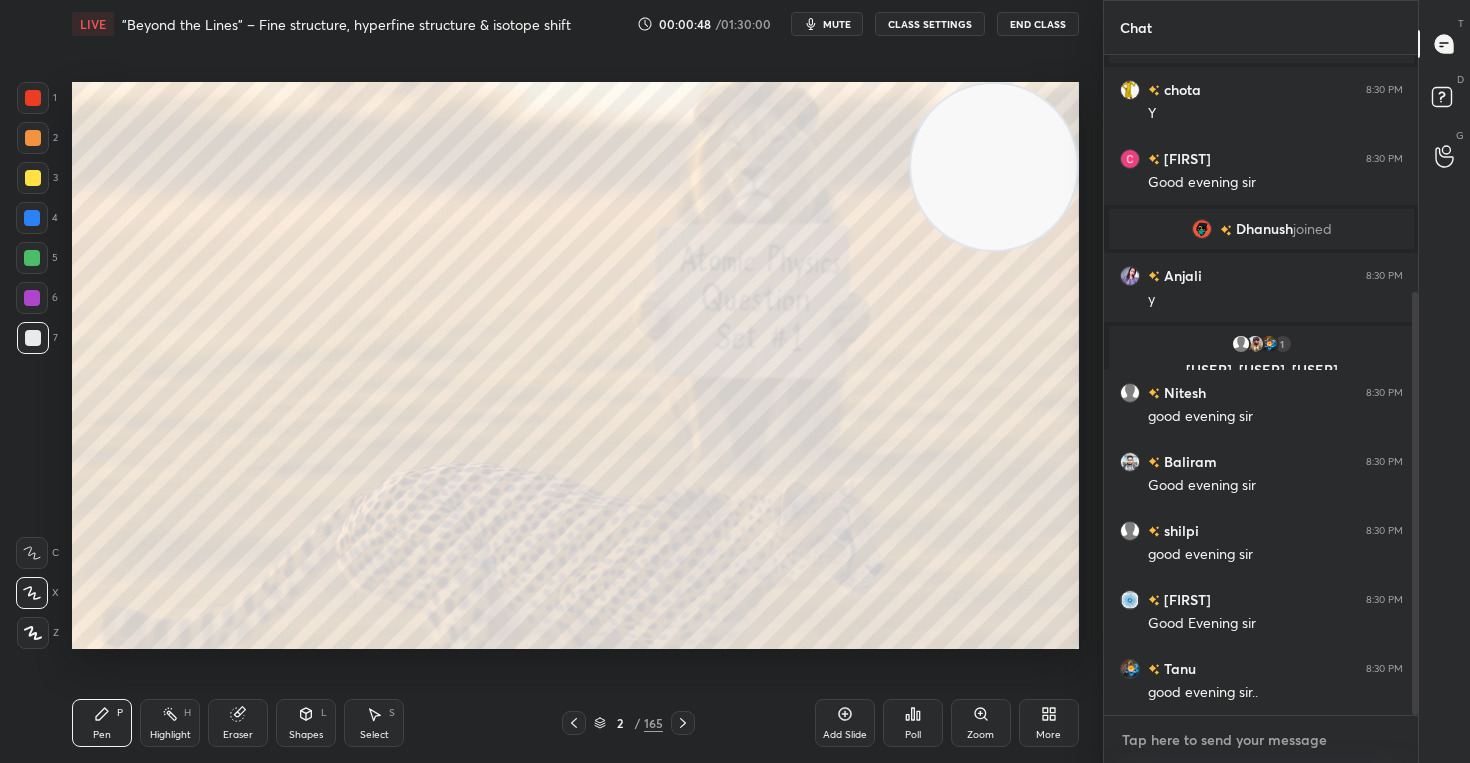 click at bounding box center [1261, 740] 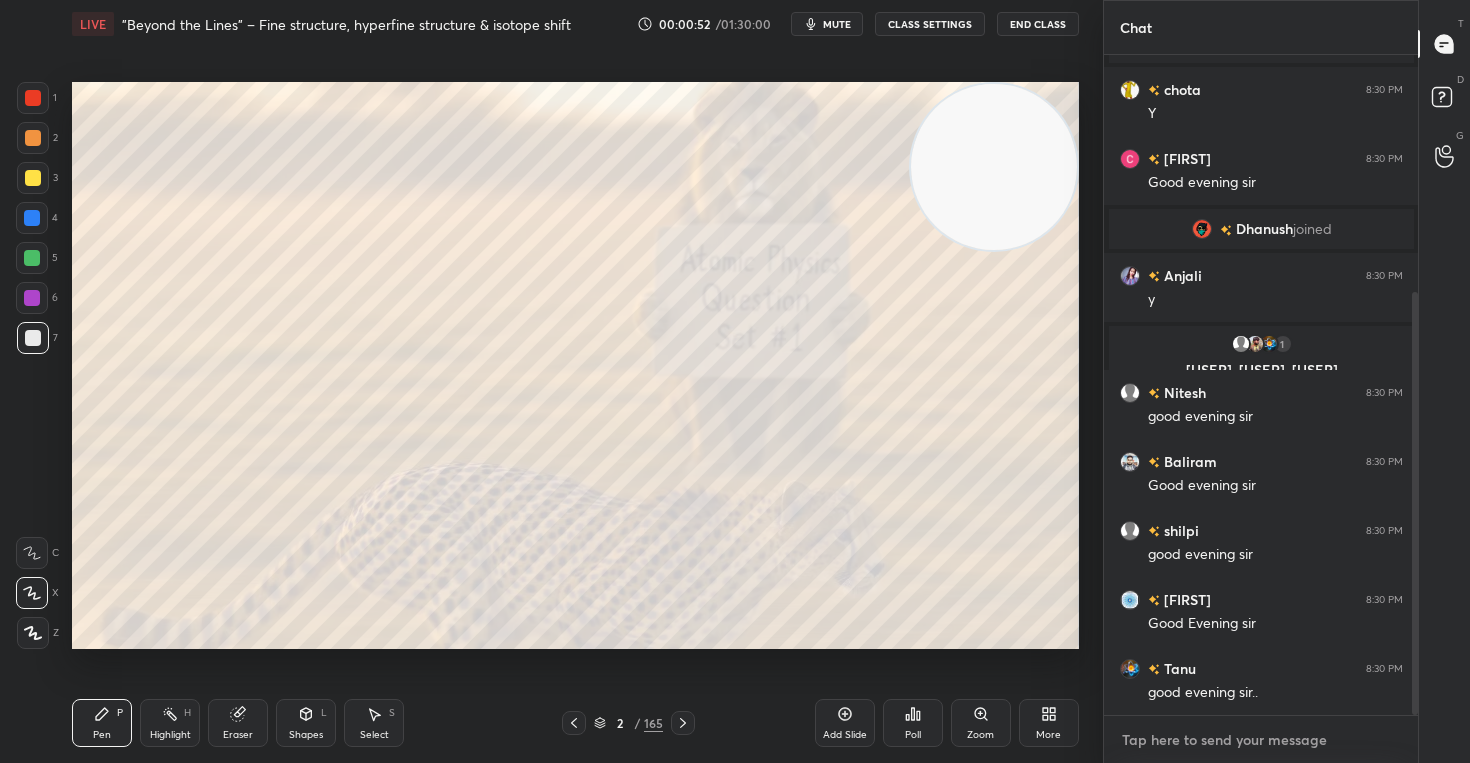 paste on "https://www.youtube.com/live/pUk-KV4989g?si=FABzGxJ9pgm-3X-m" 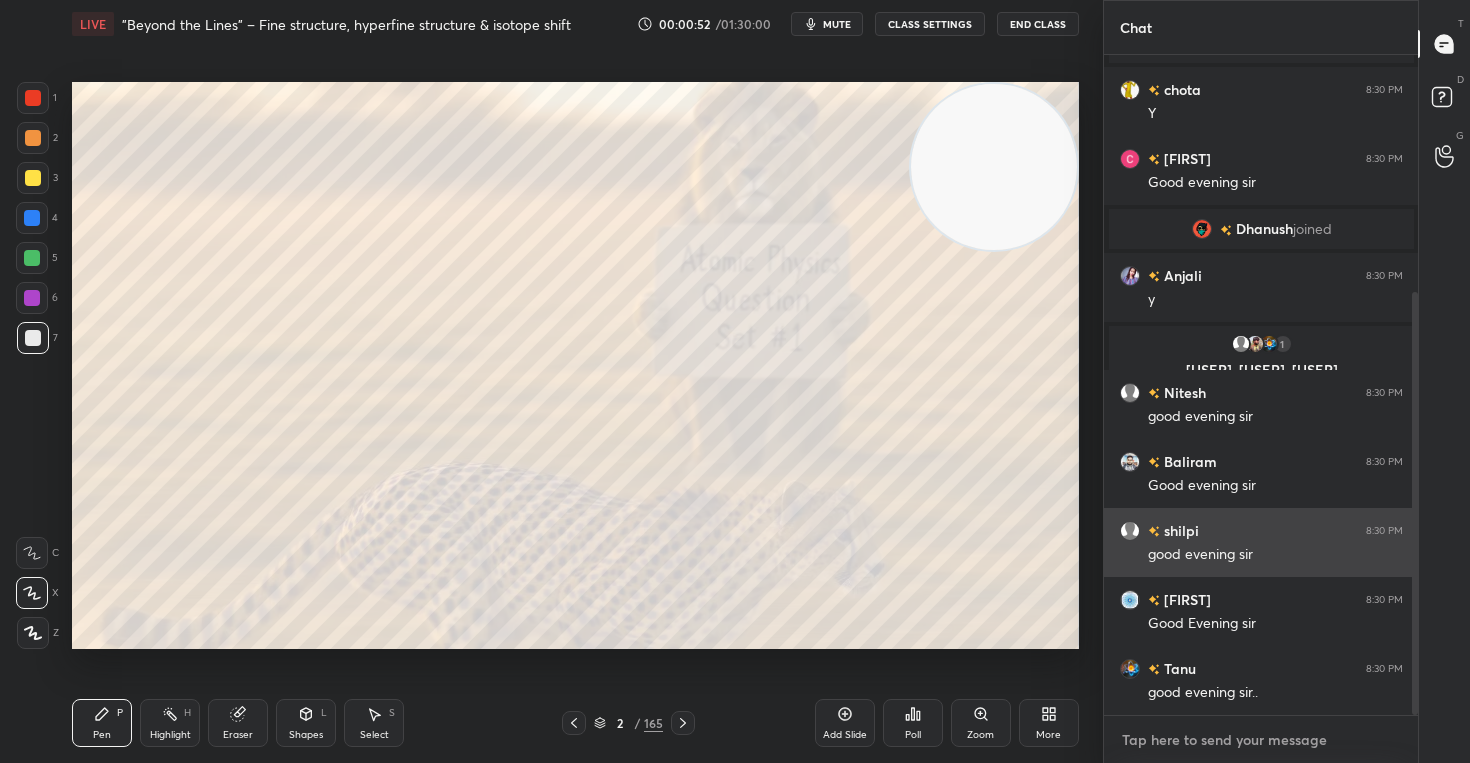 type on "https://www.youtube.com/live/pUk-KV4989g?si=FABzGxJ9pgm-3X-m" 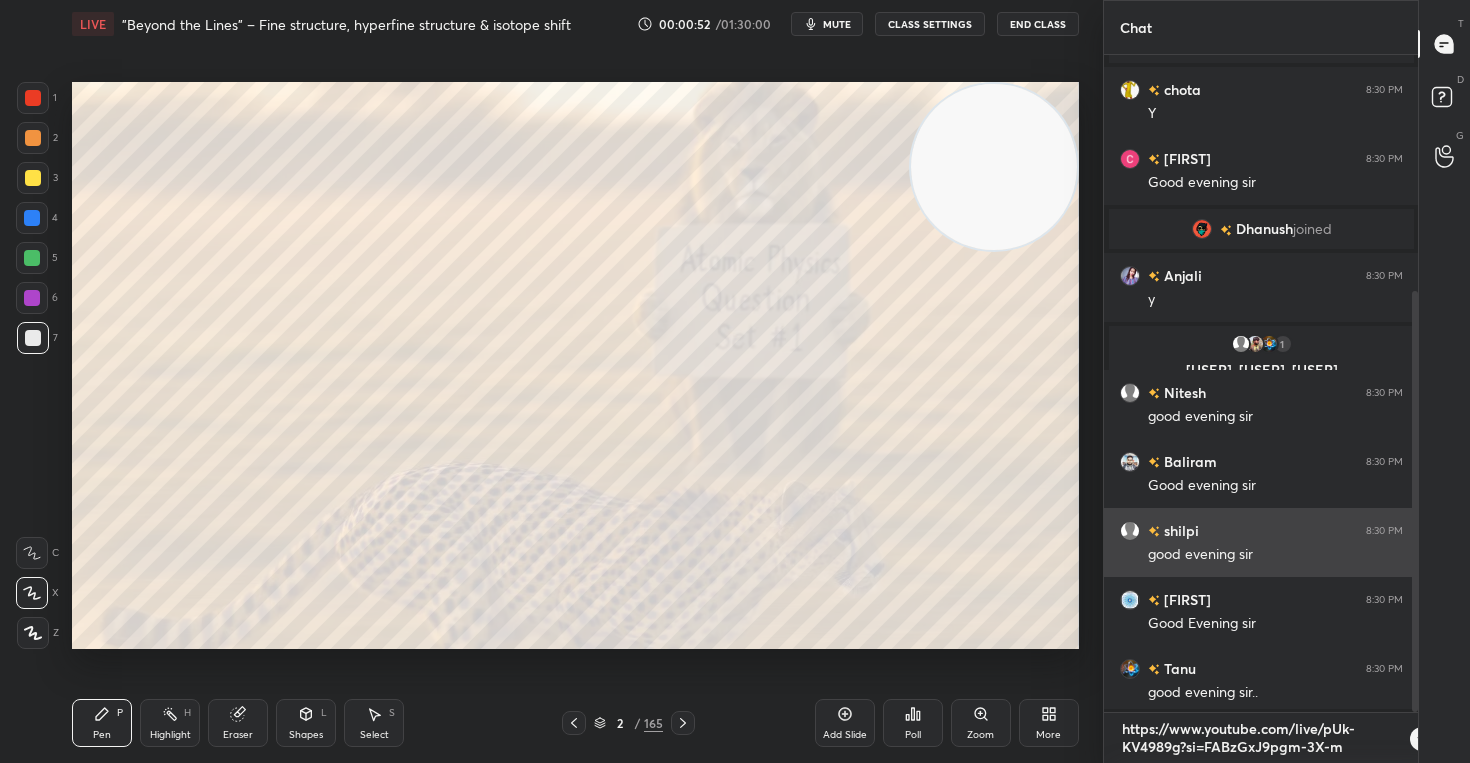 scroll, scrollTop: 0, scrollLeft: 0, axis: both 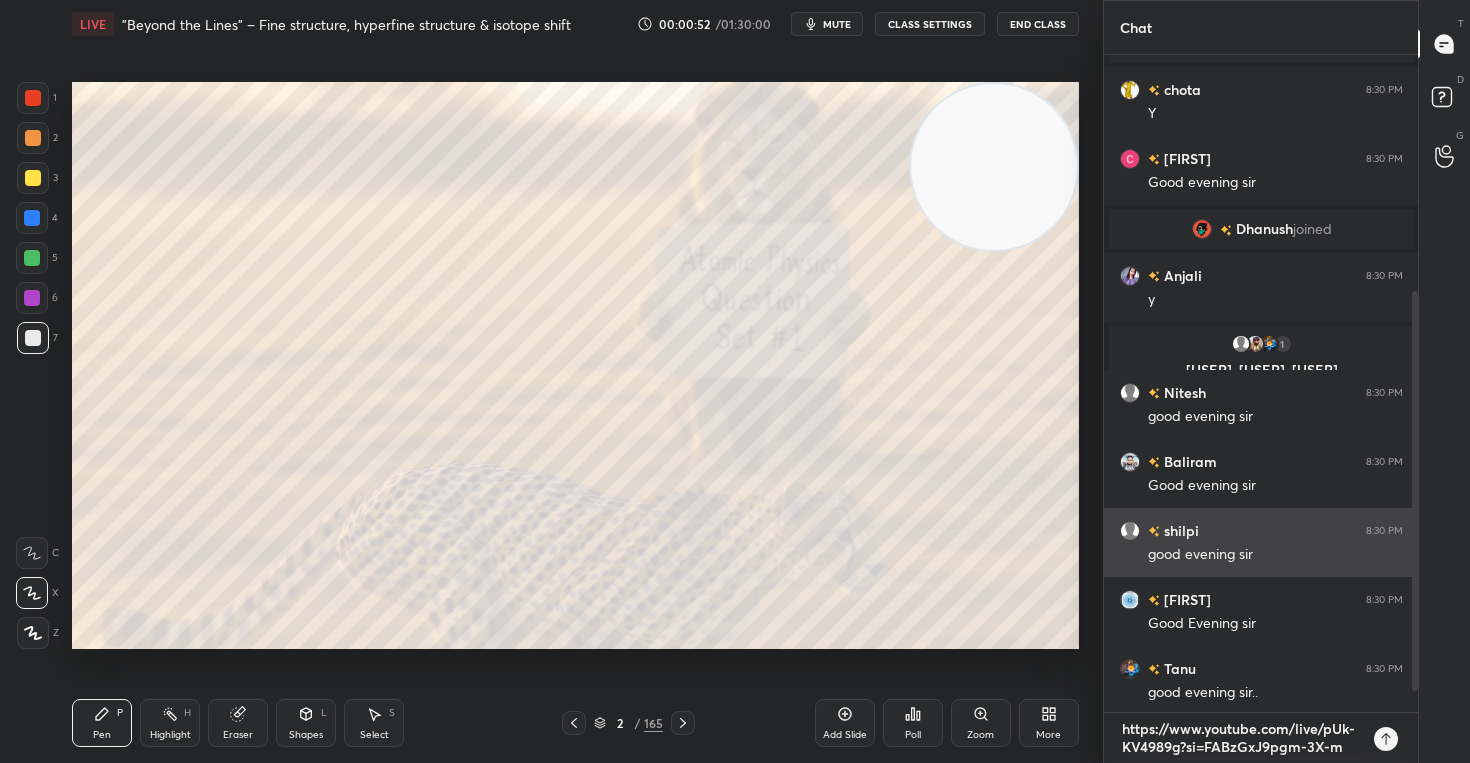 type on "https://www.youtube.com/live/pUk-KV4989g?si=FABzGxJ9pgm-3X-m" 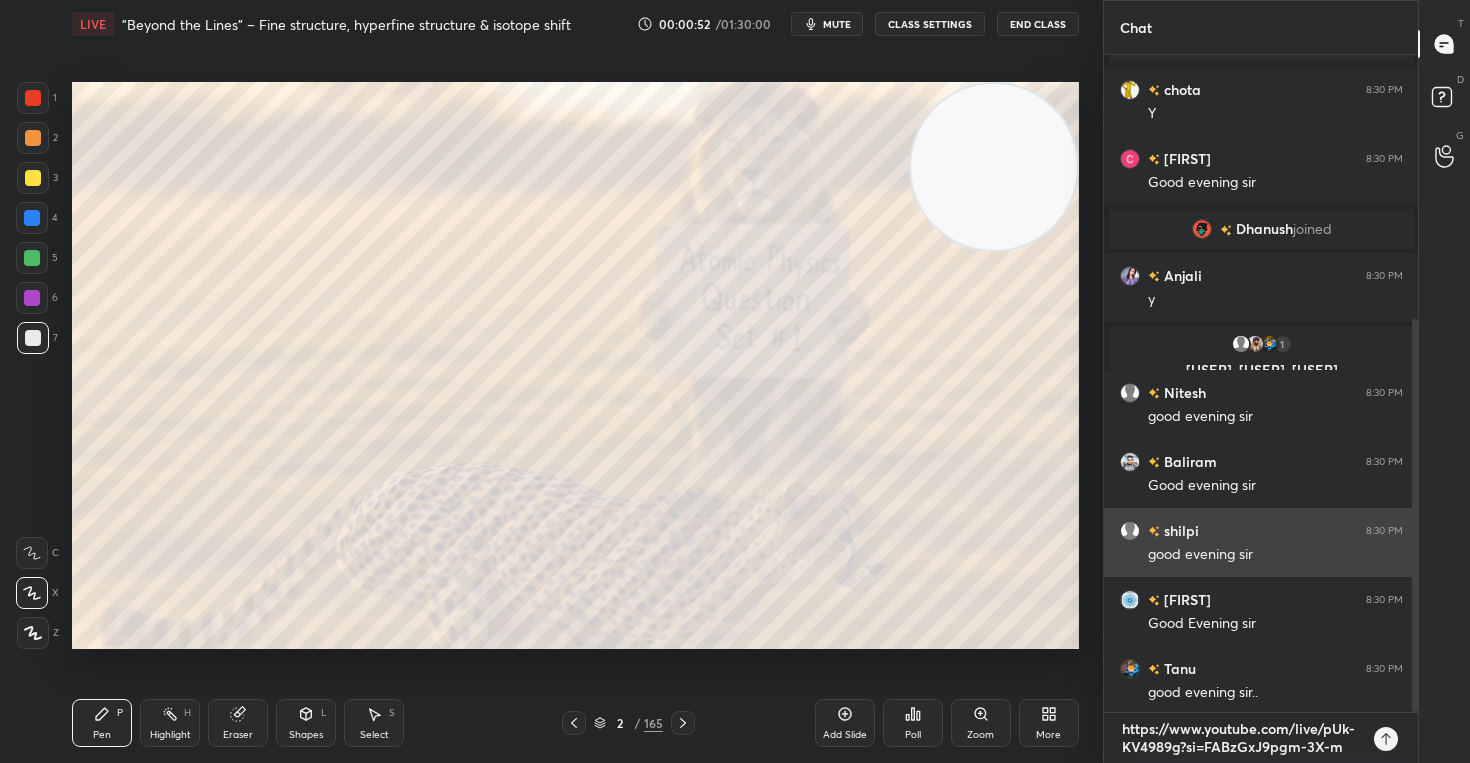 scroll, scrollTop: 442, scrollLeft: 0, axis: vertical 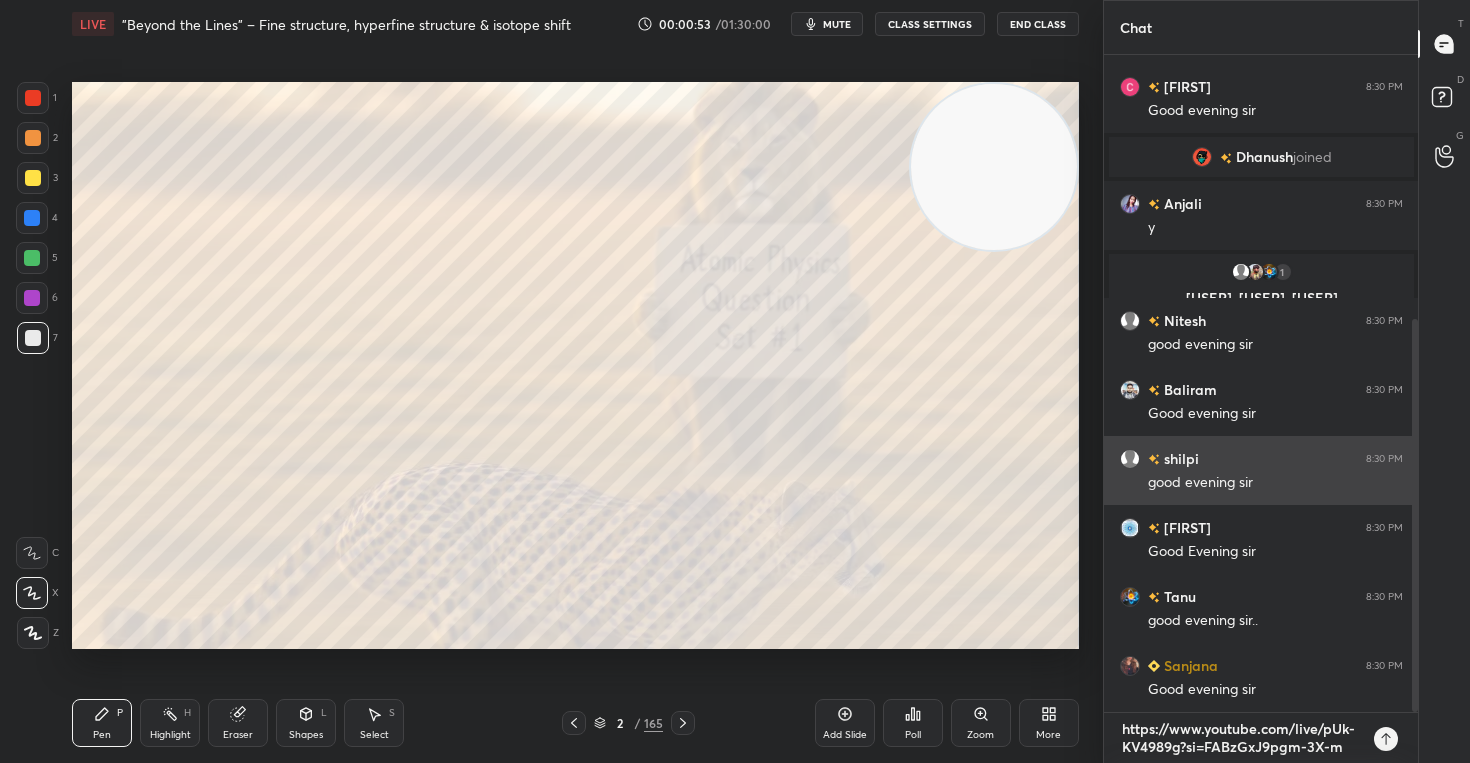 type on "https://www.youtube.com/live/pUk-KV4989g?si=FABzGxJ9pgm-3X-m l" 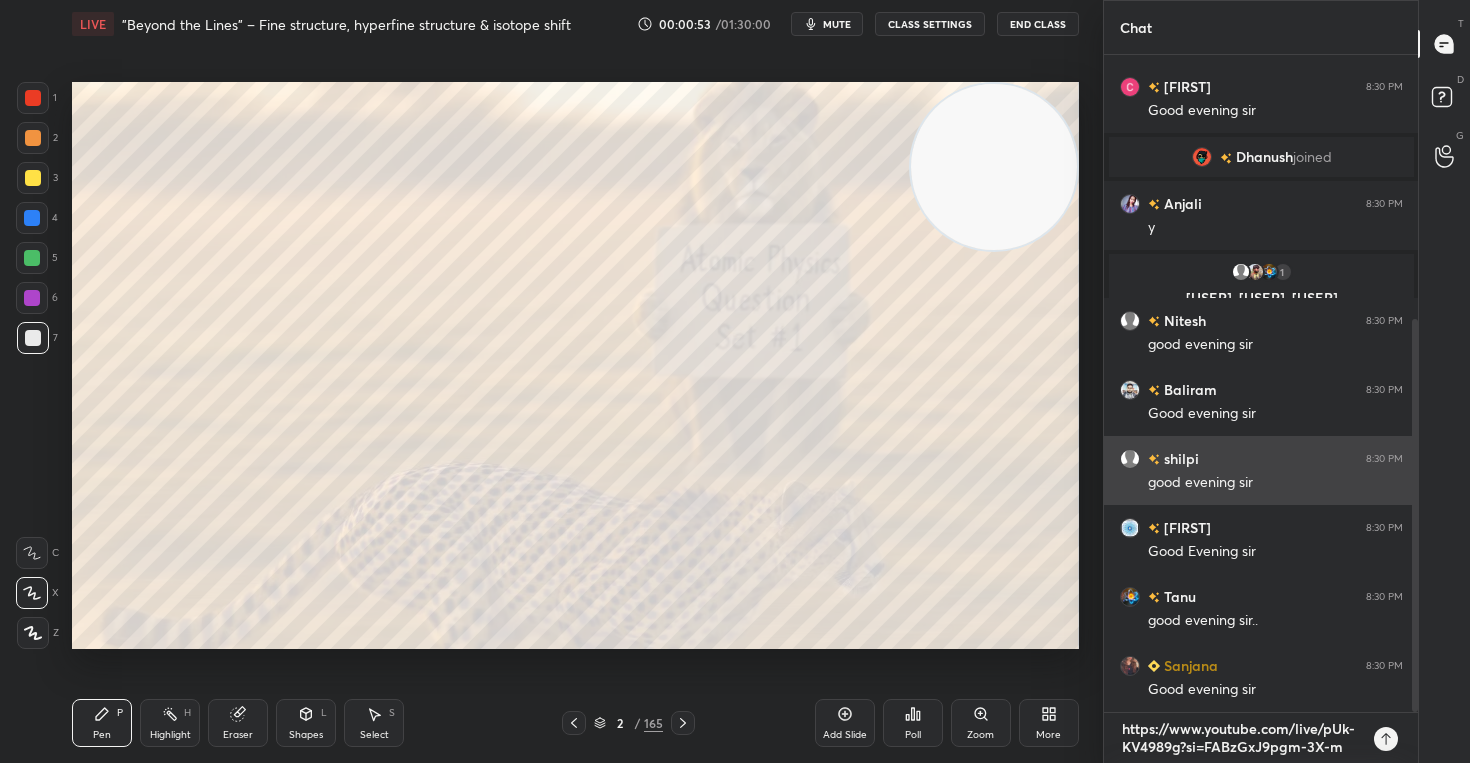 type on "x" 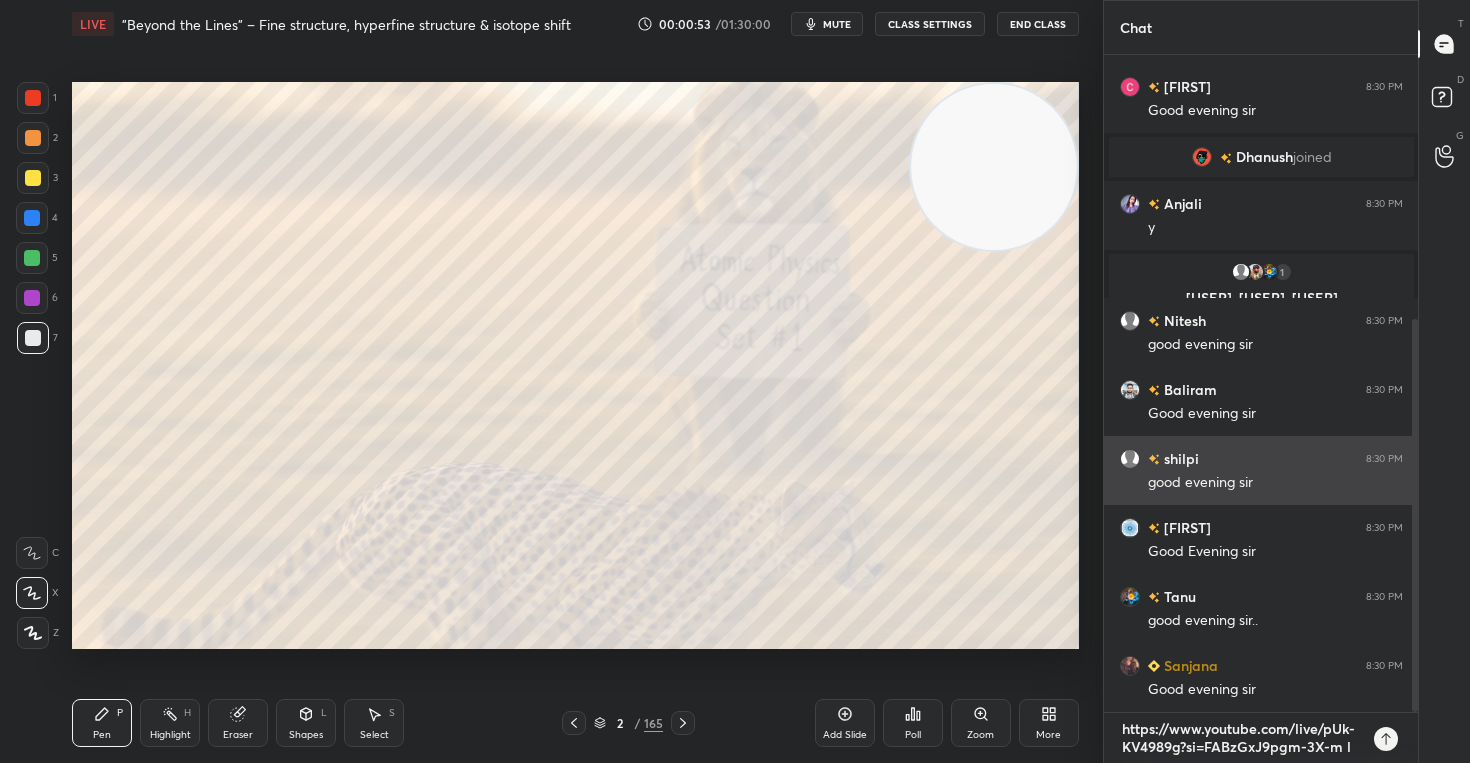 type on "https://www.youtube.com/live/pUk-KV4989g?si=FABzGxJ9pgm-3X-m lI" 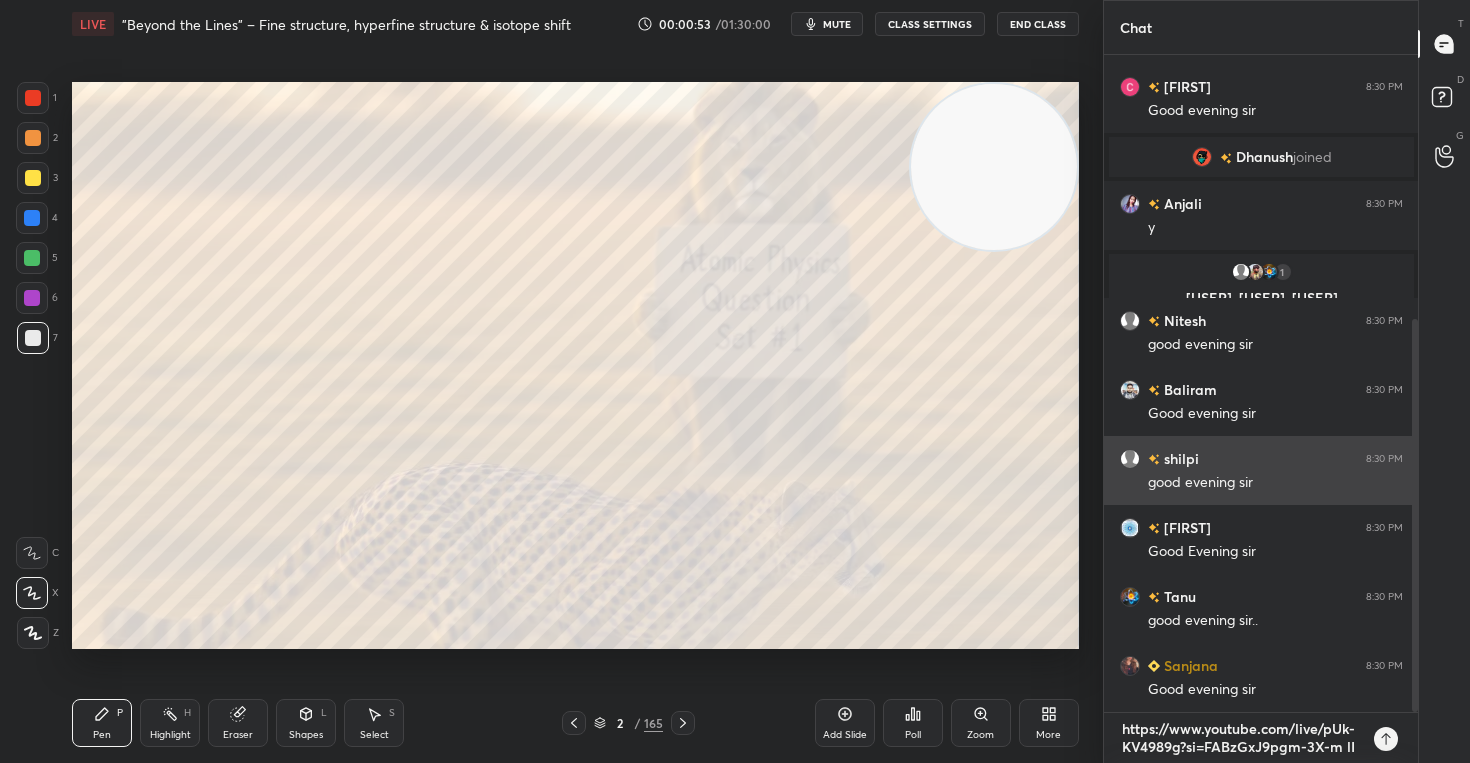 type on "https://www.youtube.com/live/pUk-KV4989g?si=FABzGxJ9pgm-3X-m lIV" 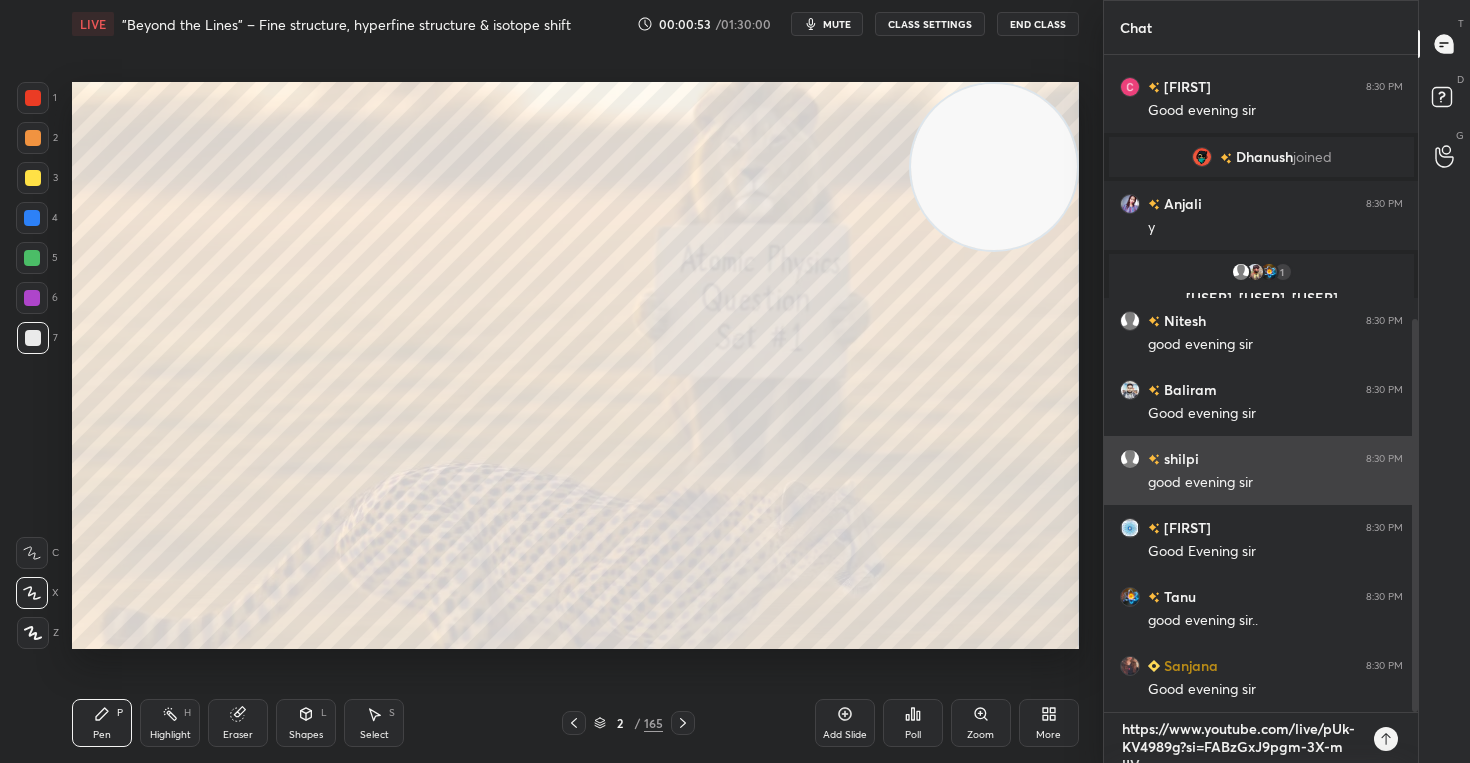 scroll, scrollTop: 11, scrollLeft: 0, axis: vertical 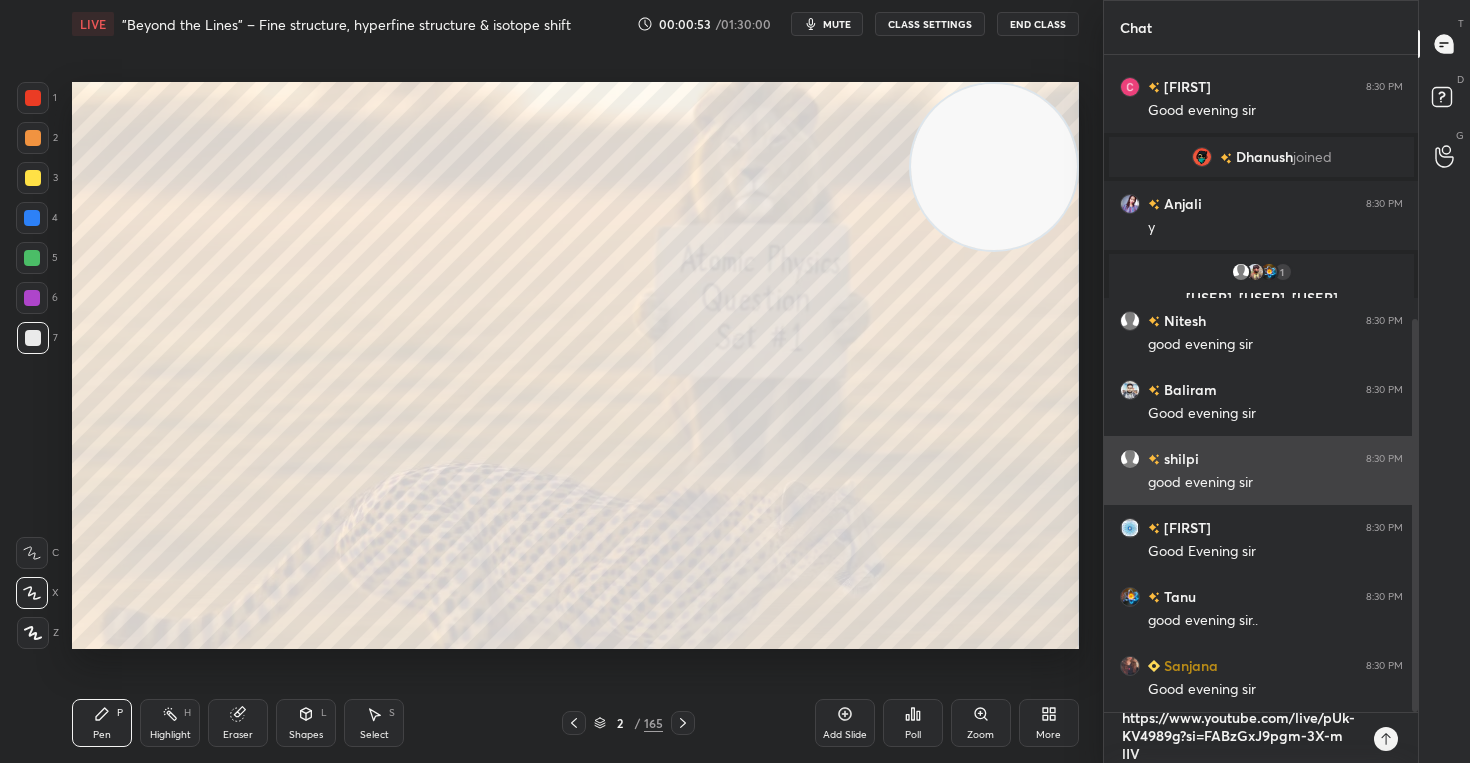type on "https://www.youtube.com/live/pUk-KV4989g?si=FABzGxJ9pgm-3X-m lIVE" 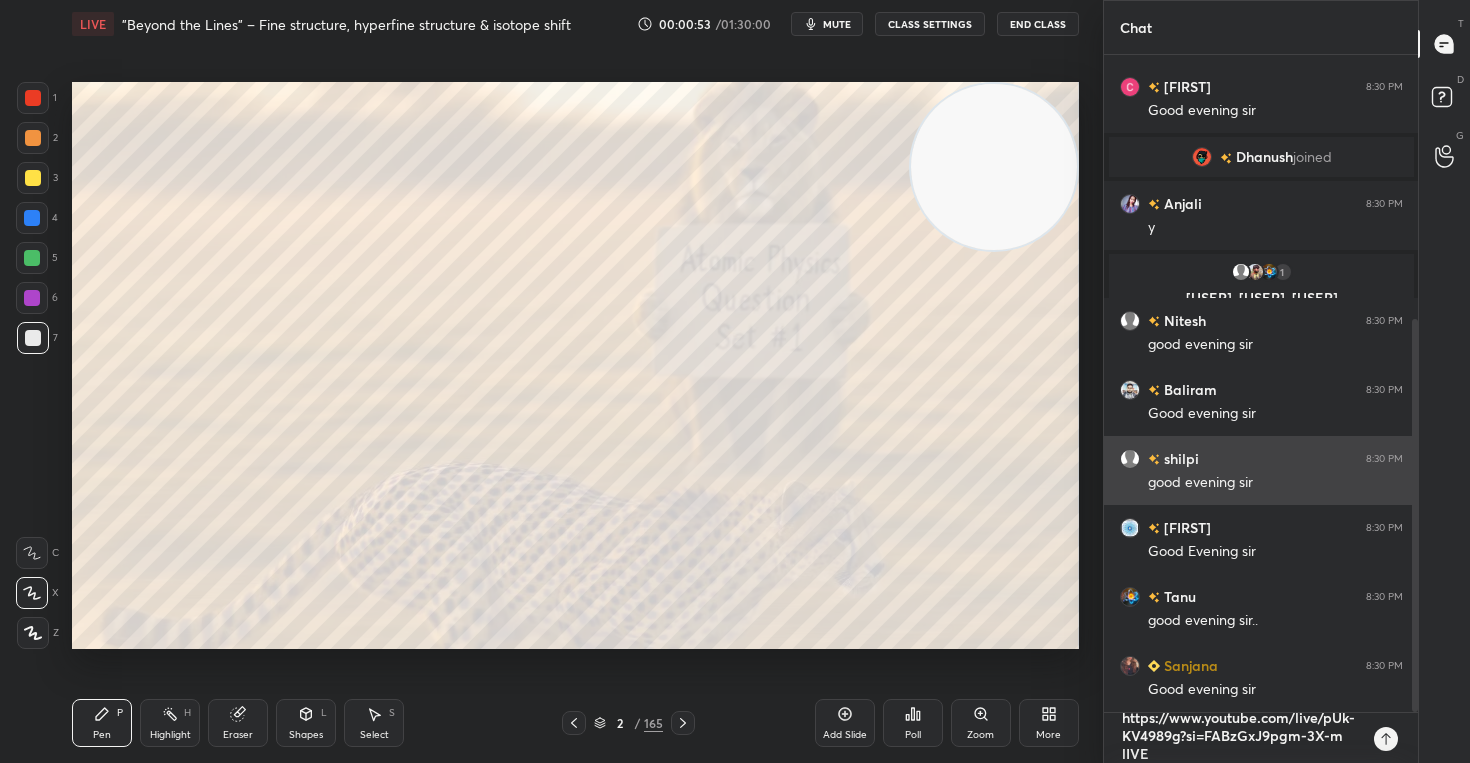 scroll, scrollTop: 633, scrollLeft: 308, axis: both 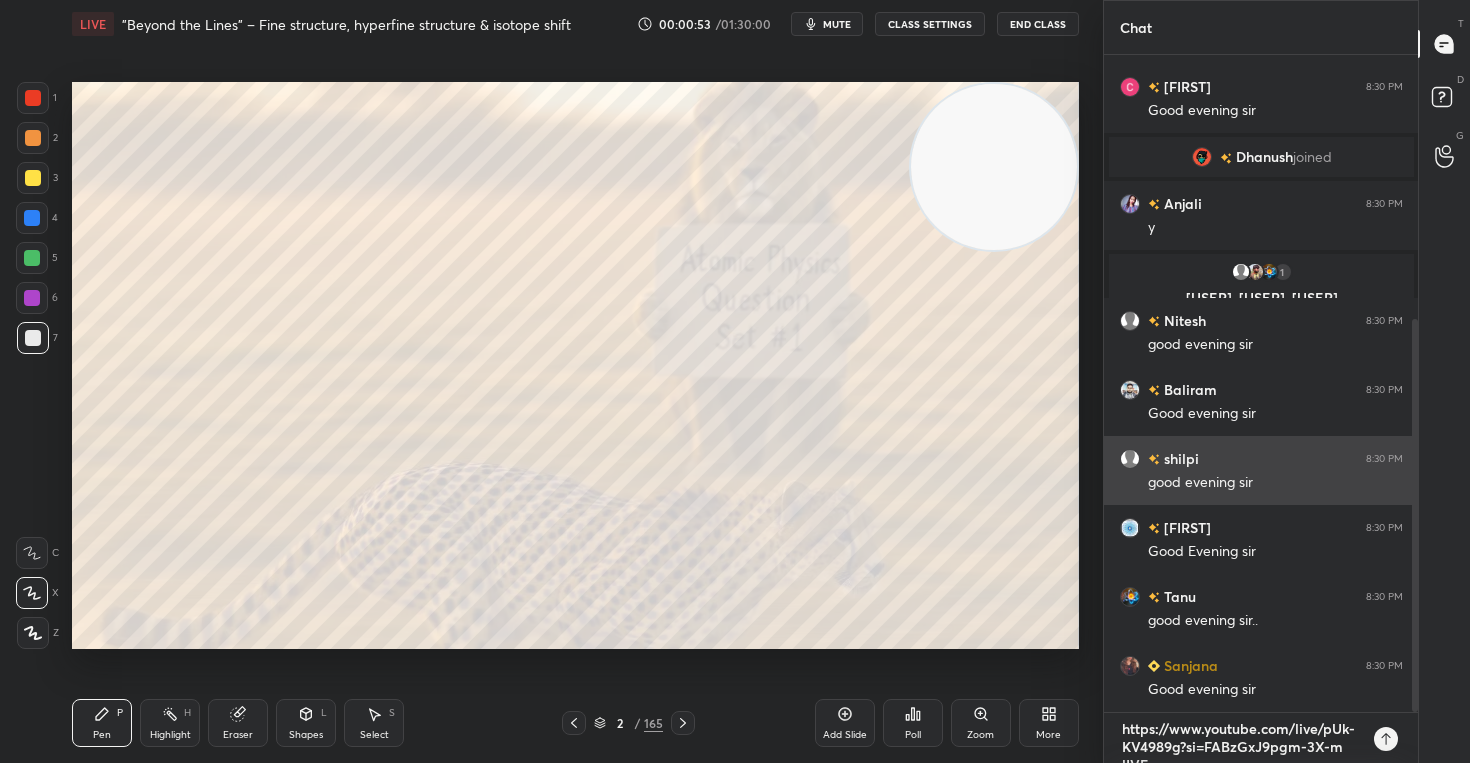 type on "https://www.youtube.com/live/pUk-KV4989g?si=FABzGxJ9pgm-3X-m lIVE" 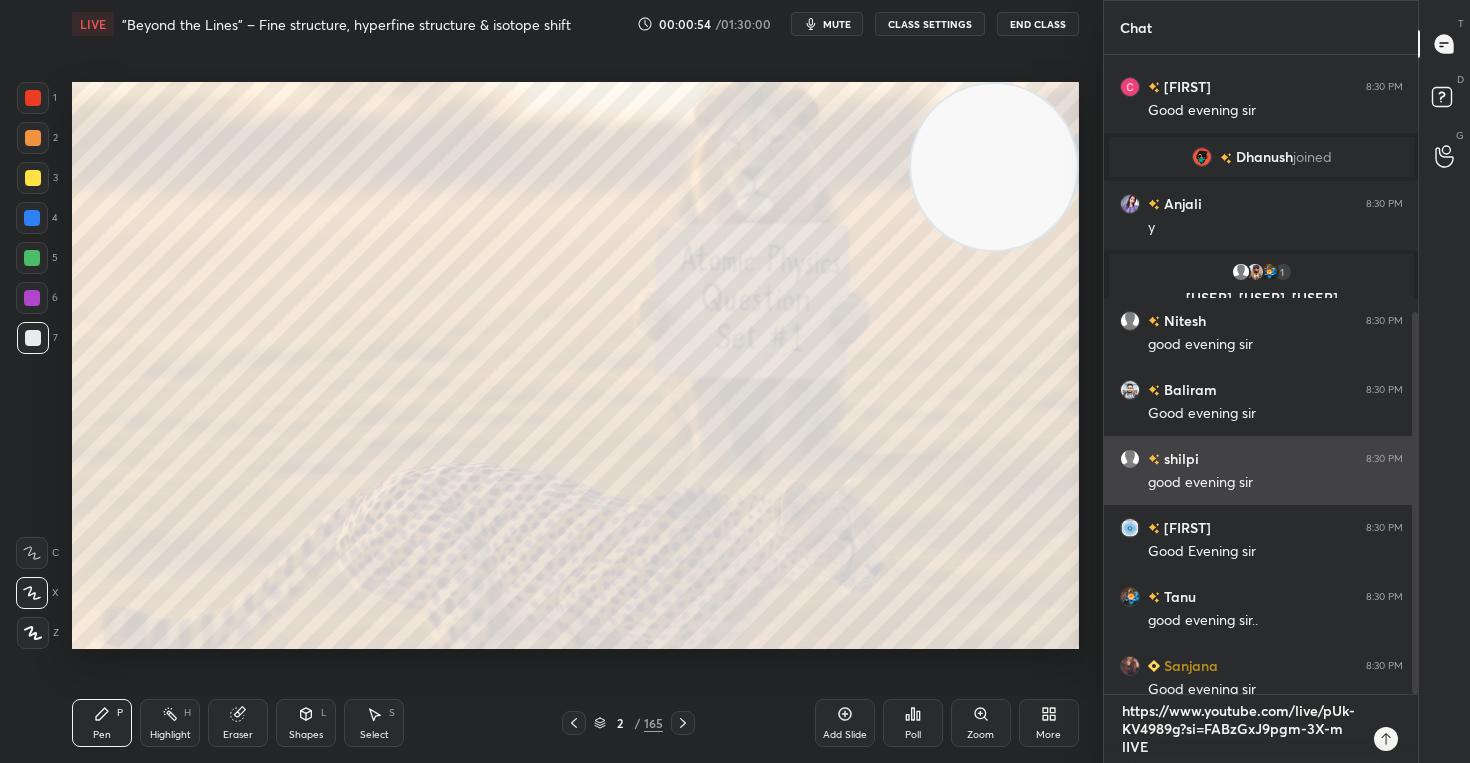 type on "https://www.youtube.com/live/pUk-KV4989g?si=FABzGxJ9pgm-3X-m lIVE T" 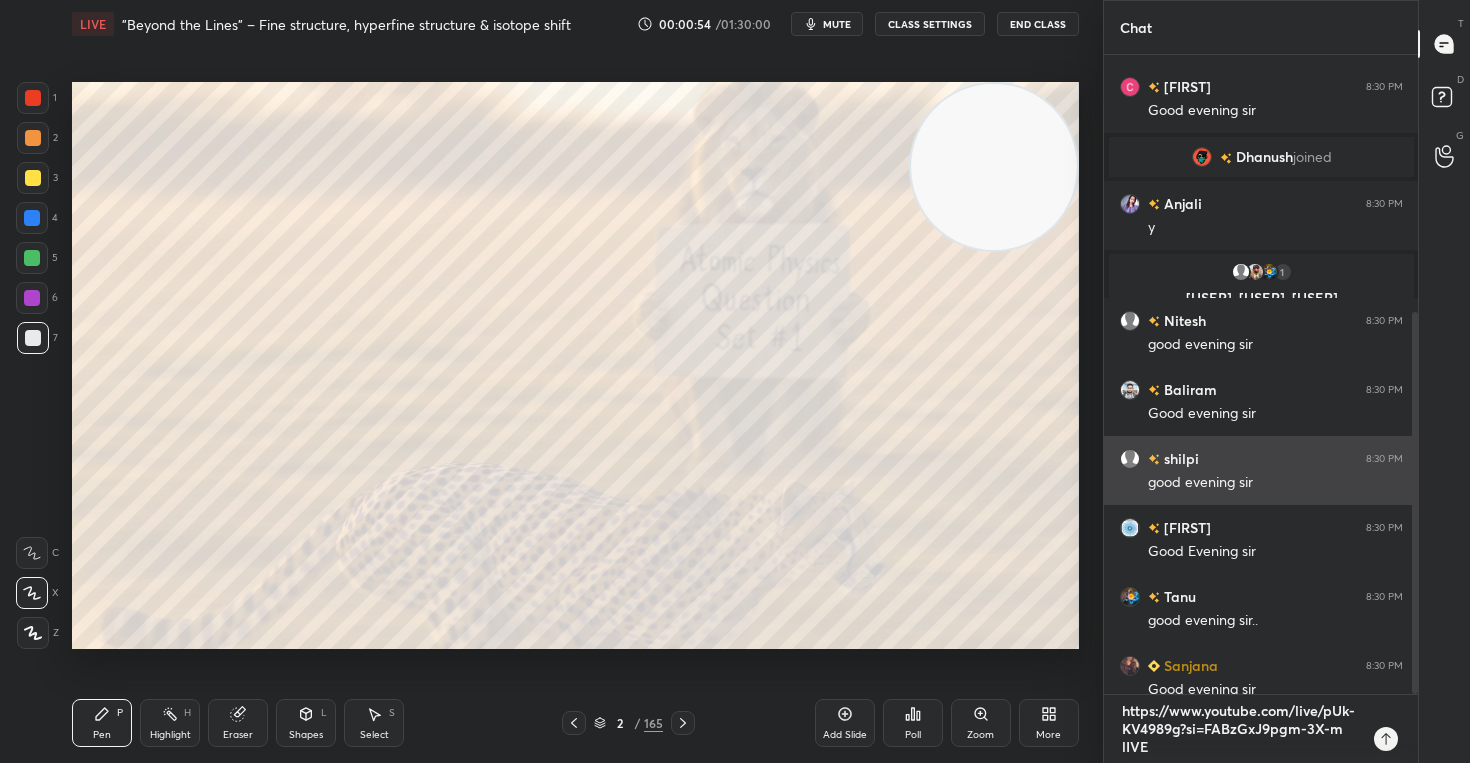 type on "x" 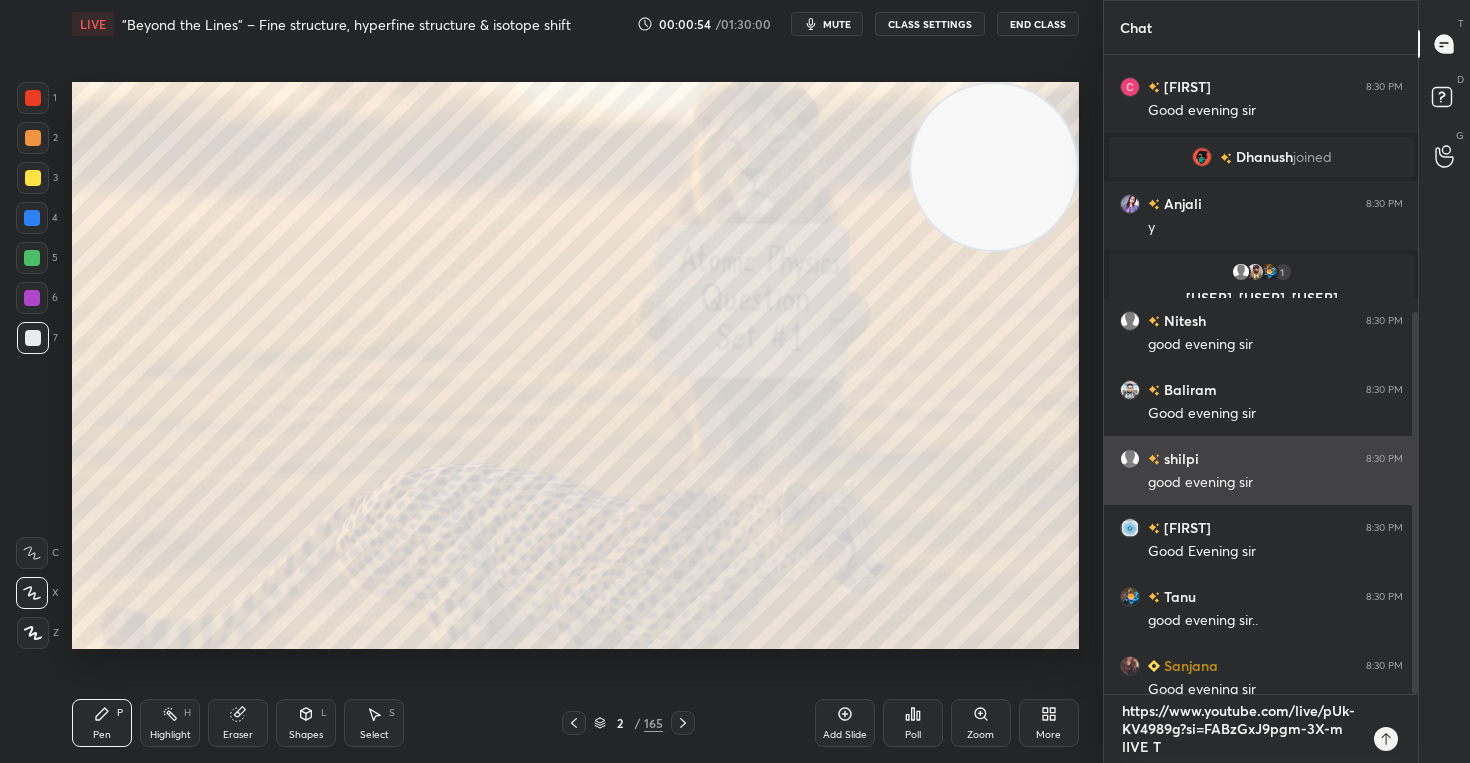 type on "https://www.youtube.com/live/pUk-KV4989g?si=FABzGxJ9pgm-3X-m lIVE" 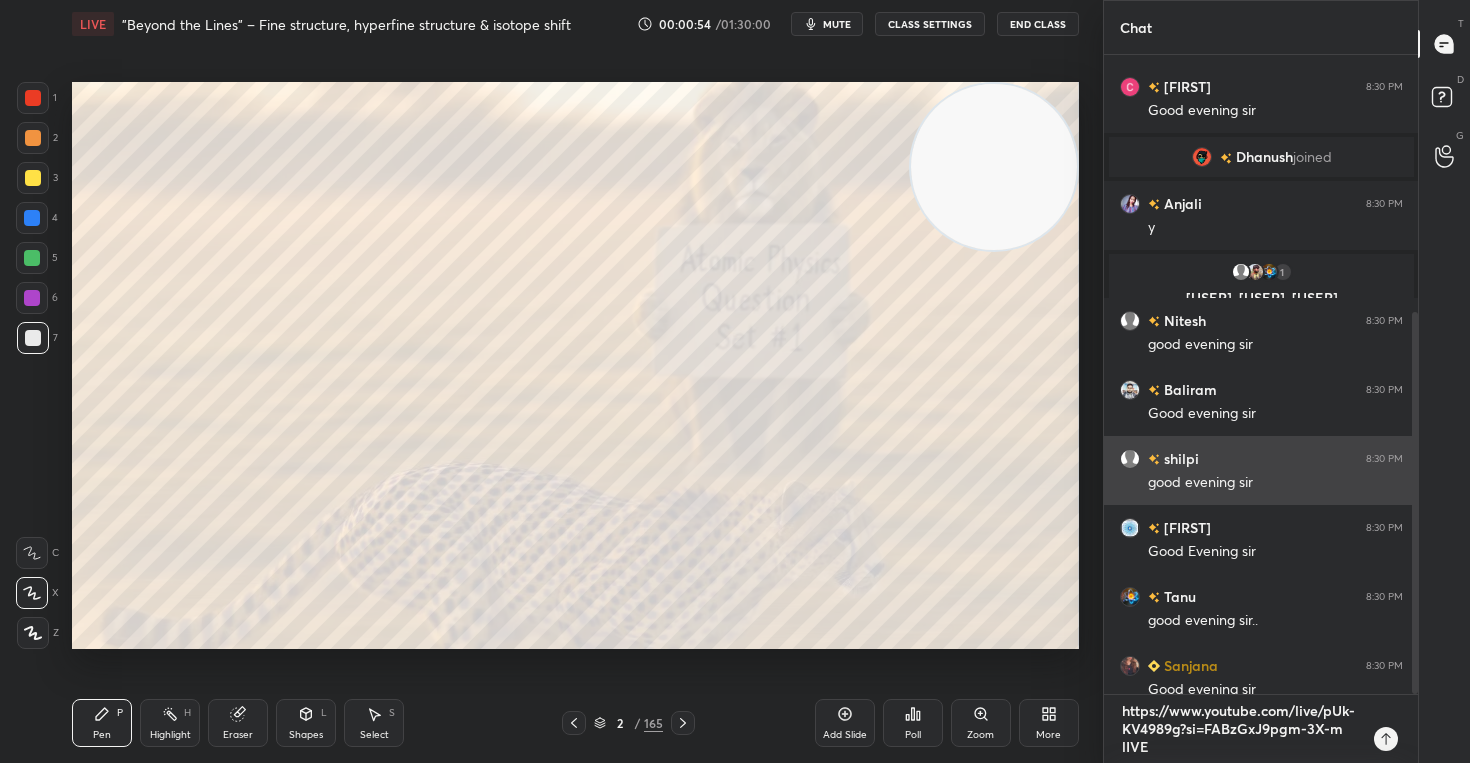 type on "https://www.youtube.com/live/pUk-KV4989g?si=FABzGxJ9pgm-3X-m lIVE" 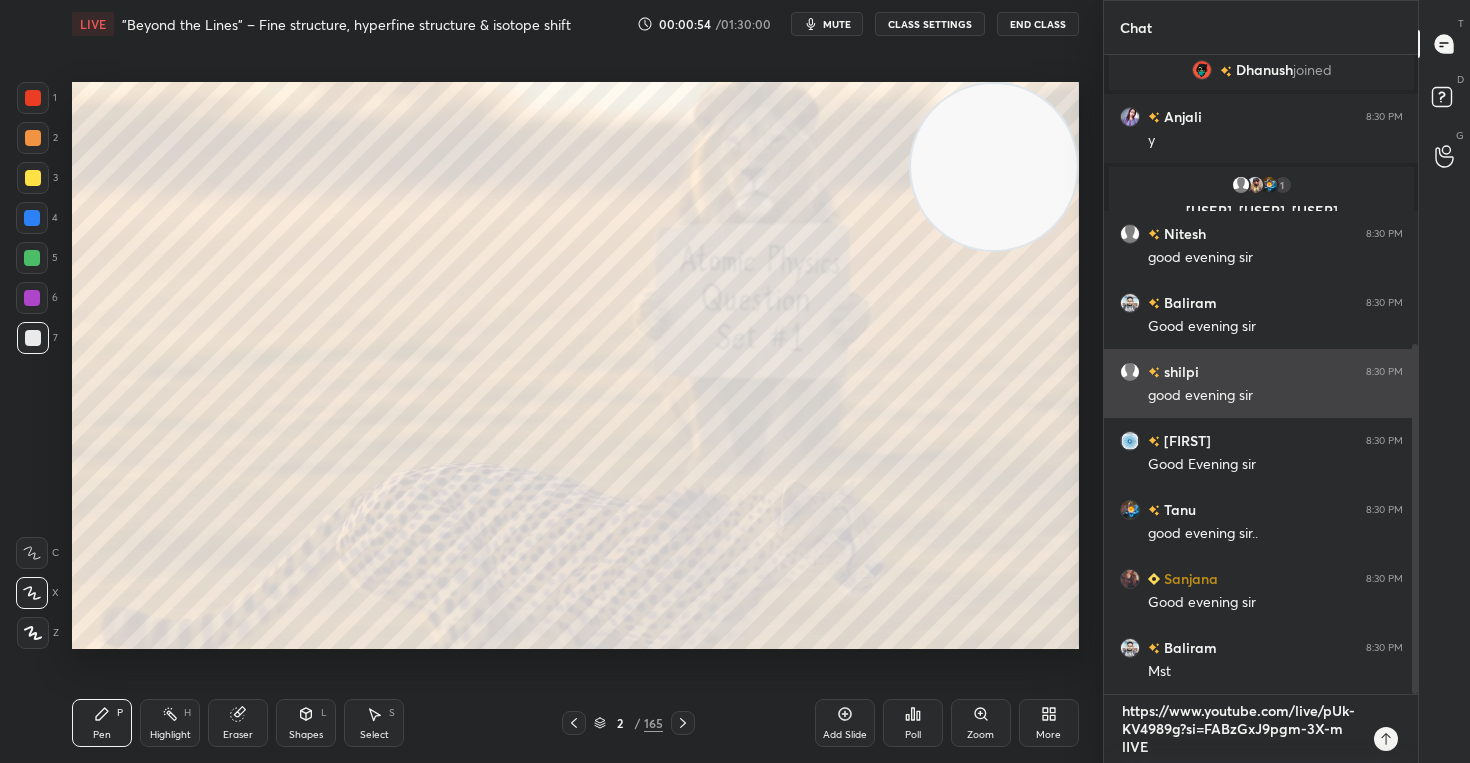 type on "https://www.youtube.com/live/pUk-KV4989g?si=FABzGxJ9pgm-3X-m lIV" 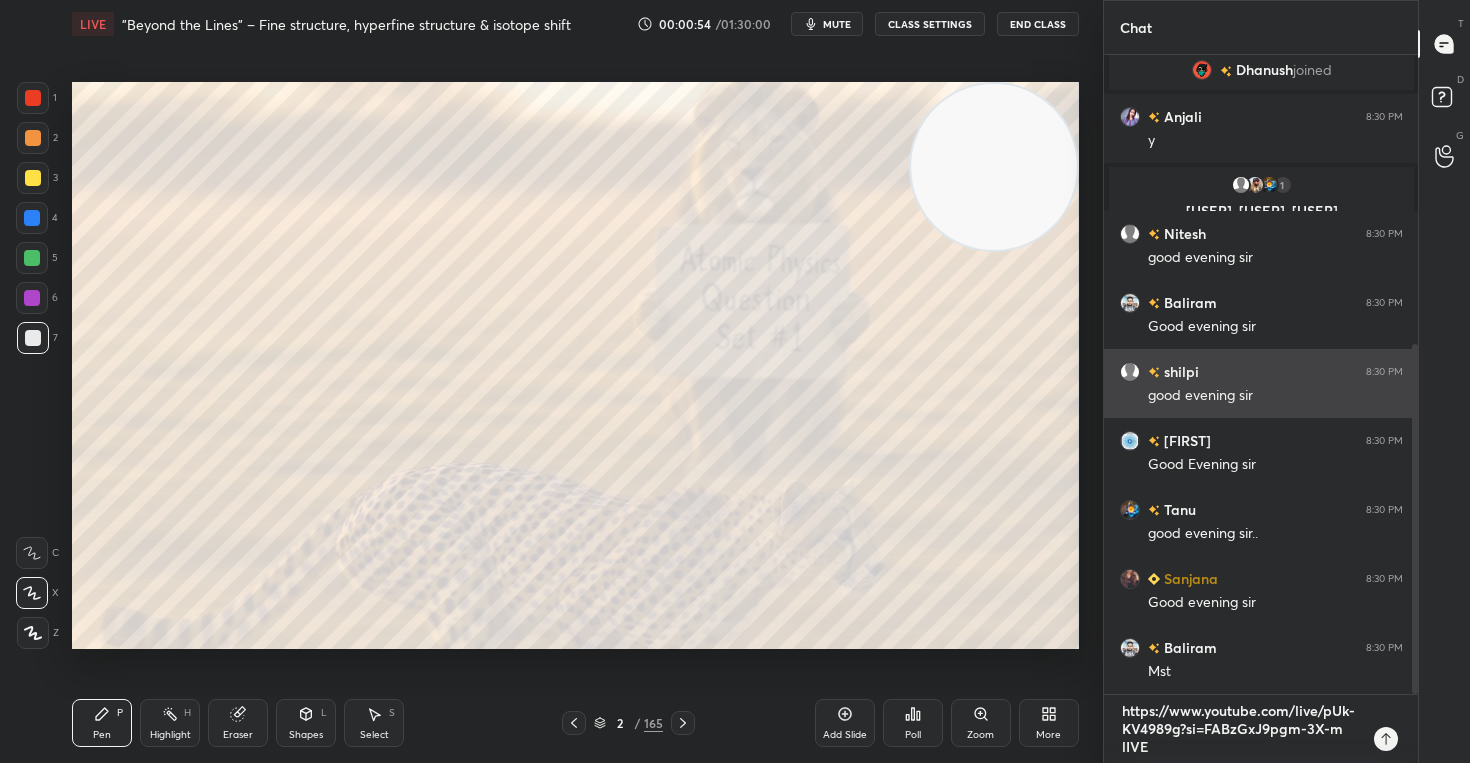 type on "x" 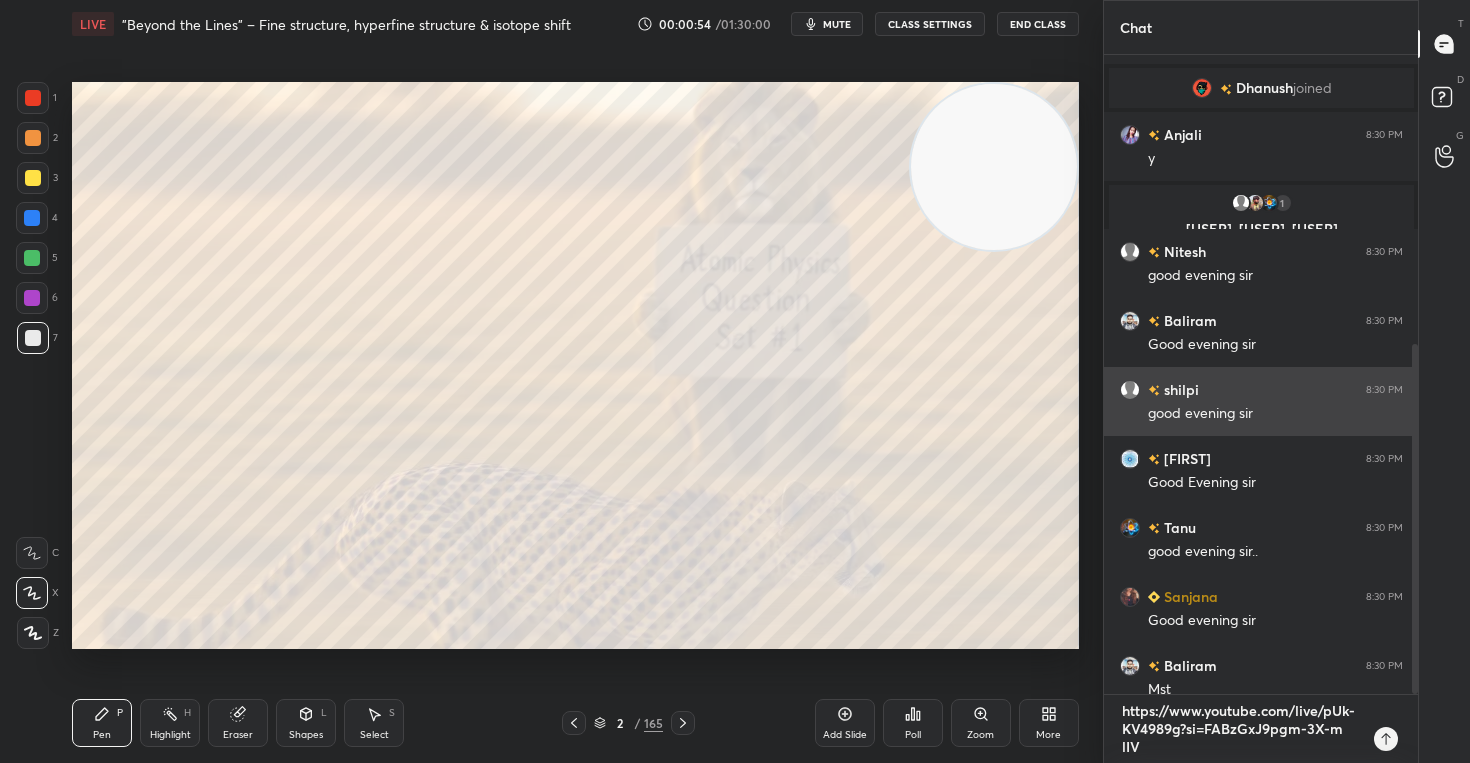 type on "https://www.youtube.com/live/pUk-KV4989g?si=FABzGxJ9pgm-3X-m lI" 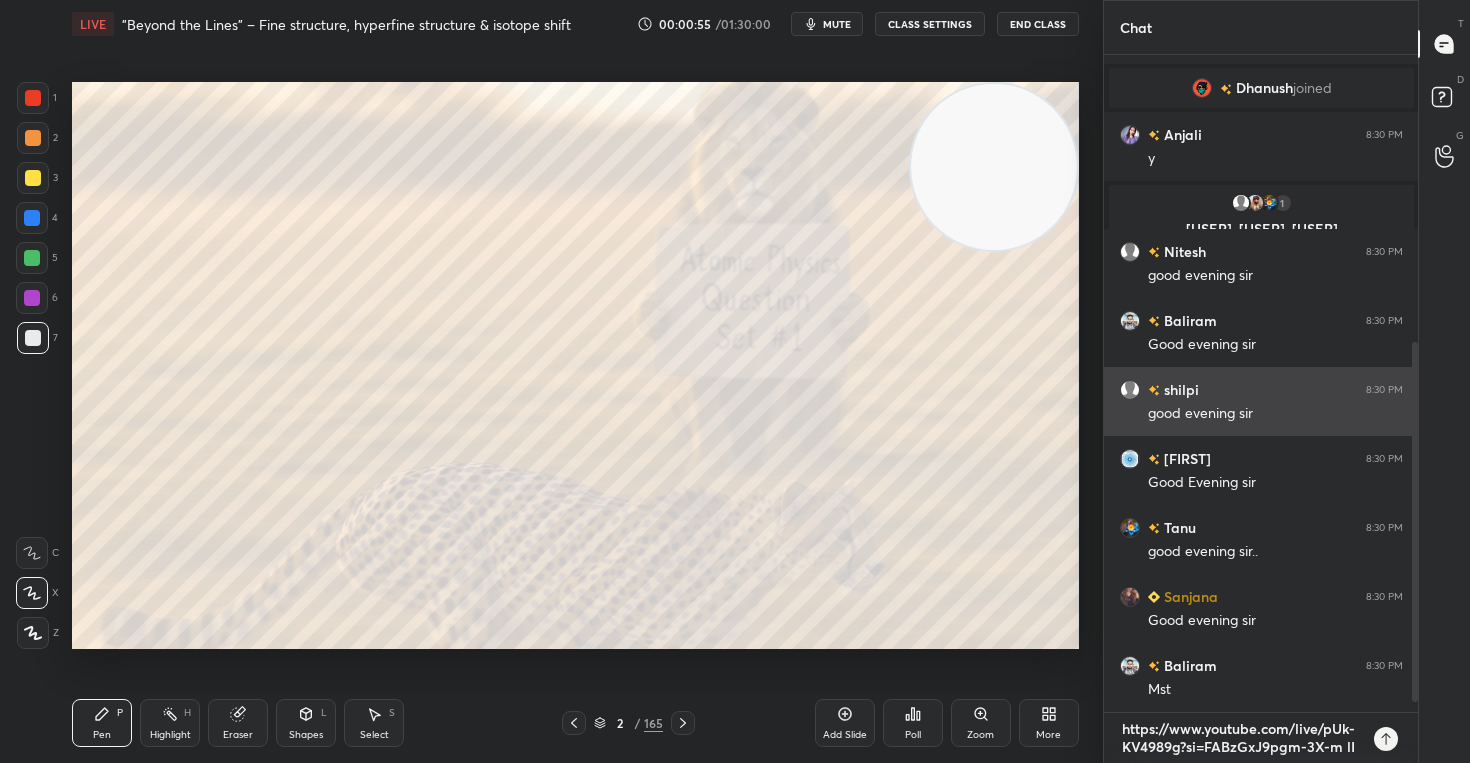 type on "https://www.youtube.com/live/pUk-KV4989g?si=FABzGxJ9pgm-3X-m l" 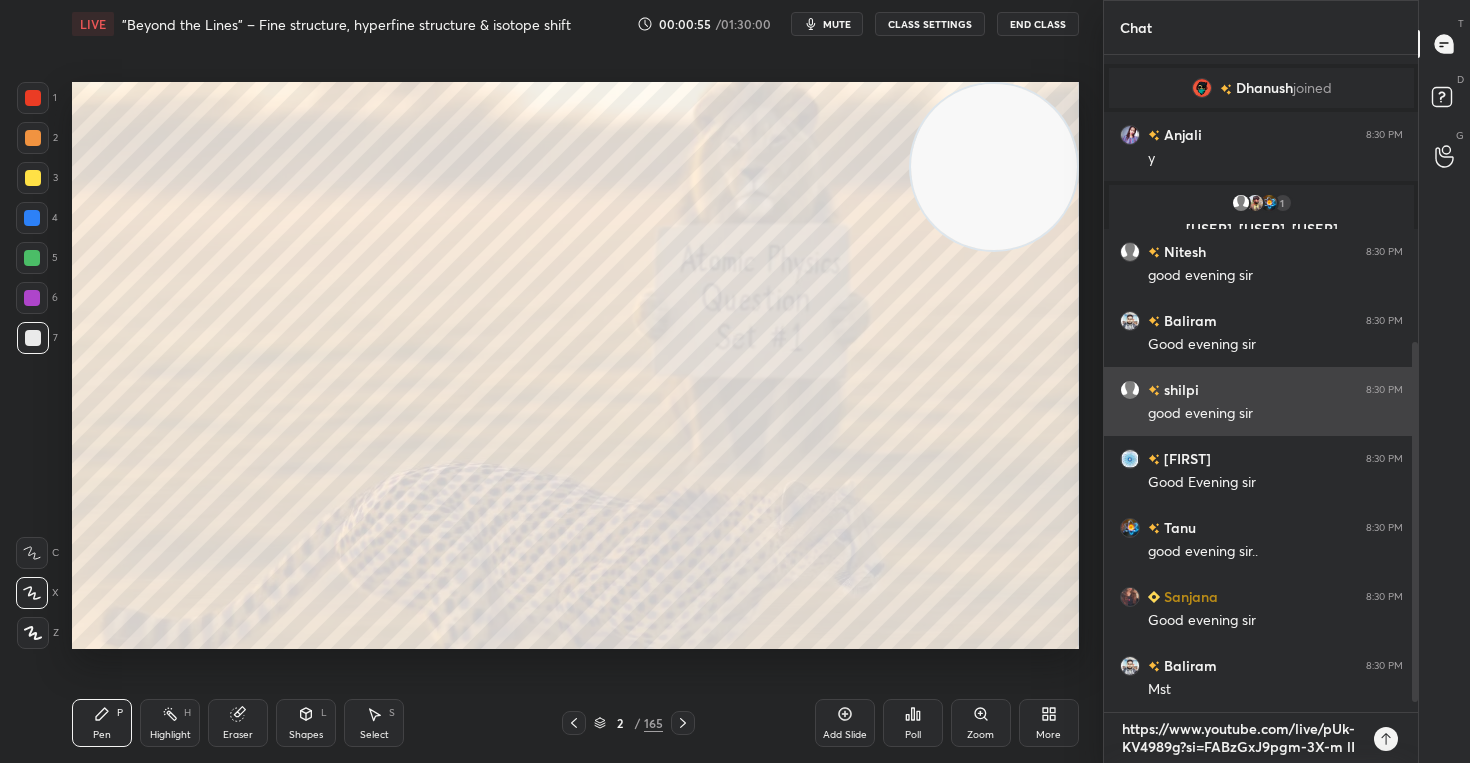 type on "x" 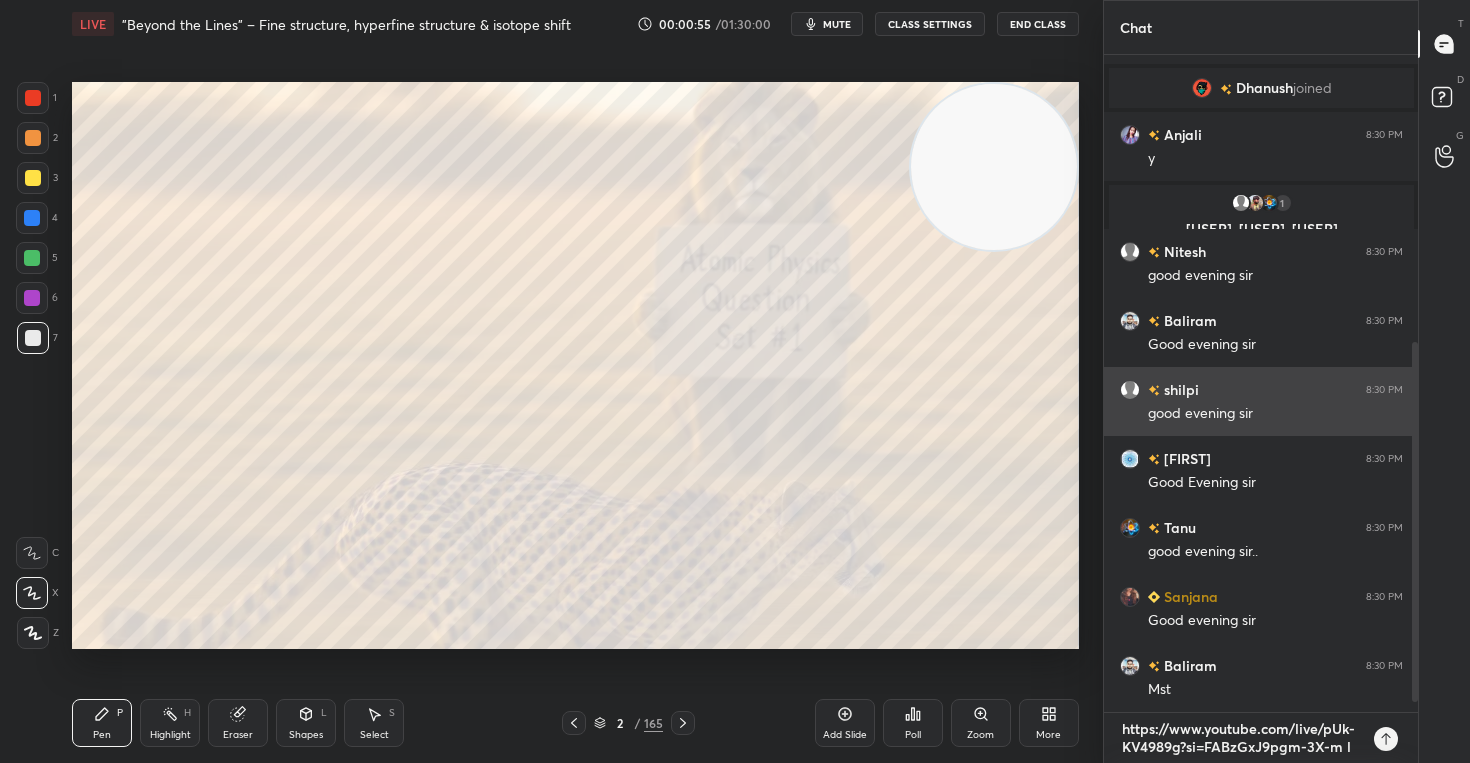 type on "https://www.youtube.com/live/pUk-KV4989g?si=FABzGxJ9pgm-3X-m" 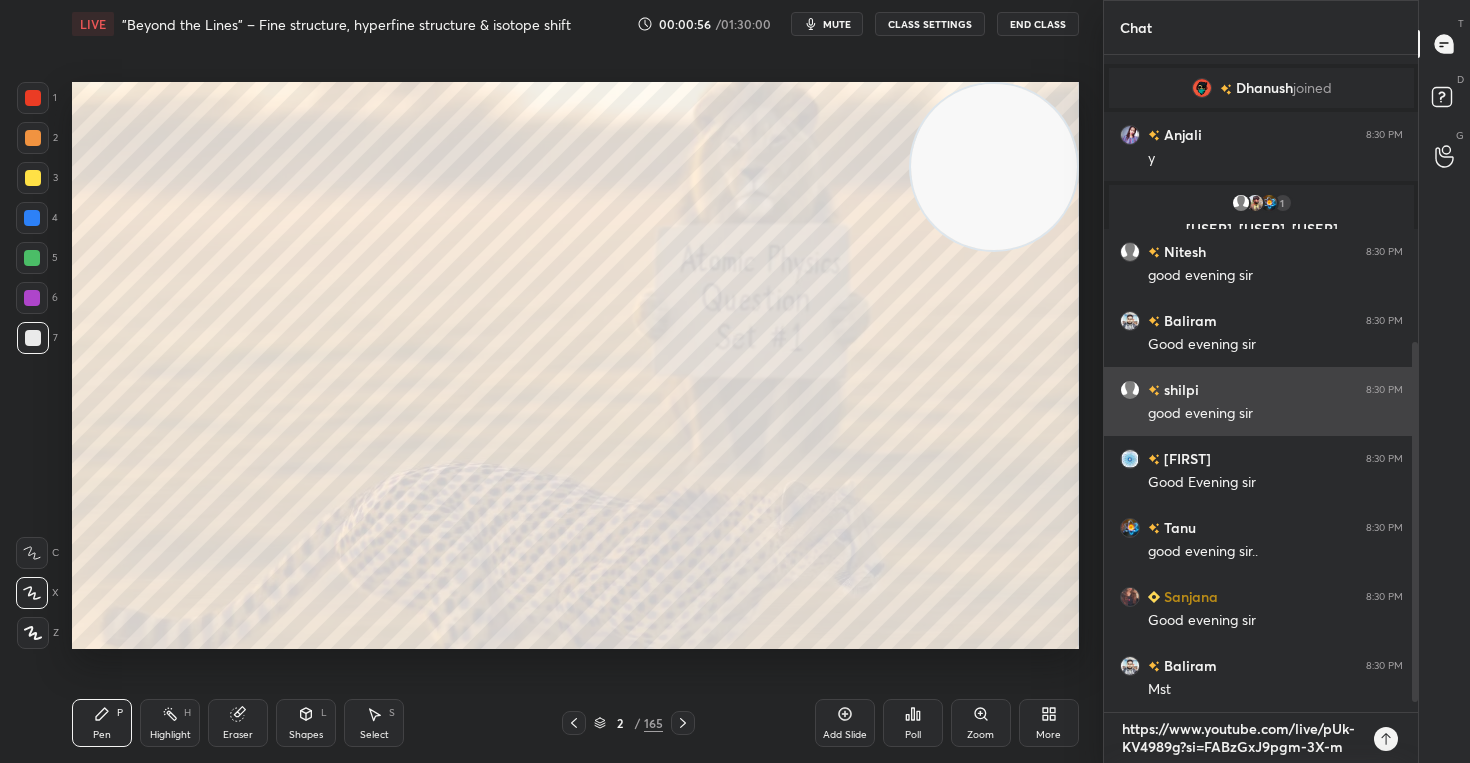 type on "https://www.youtube.com/live/pUk-KV4989g?si=FABzGxJ9pgm-3X-m C" 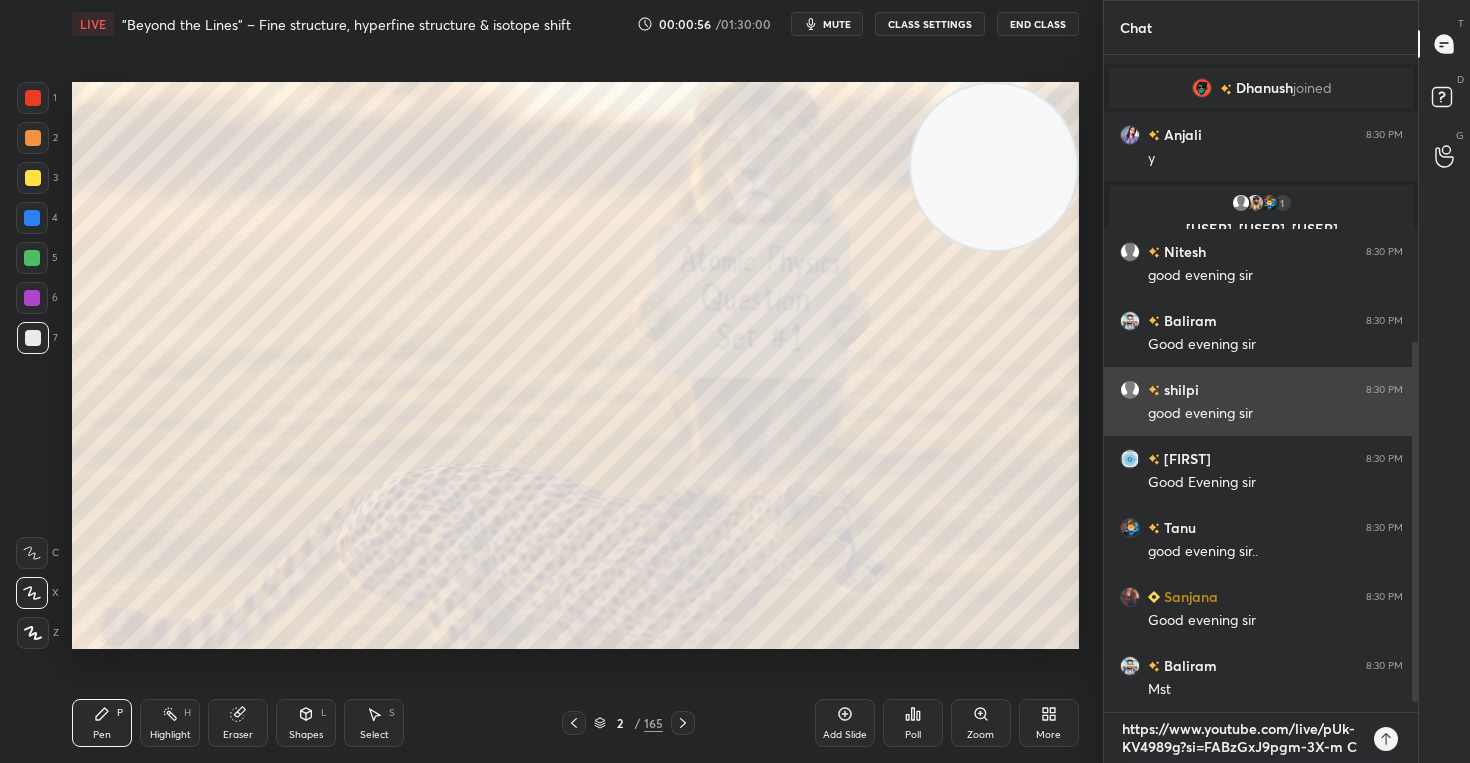 type on "https://www.youtube.com/live/pUk-KV4989g?si=FABzGxJ9pgm-3X-m CH" 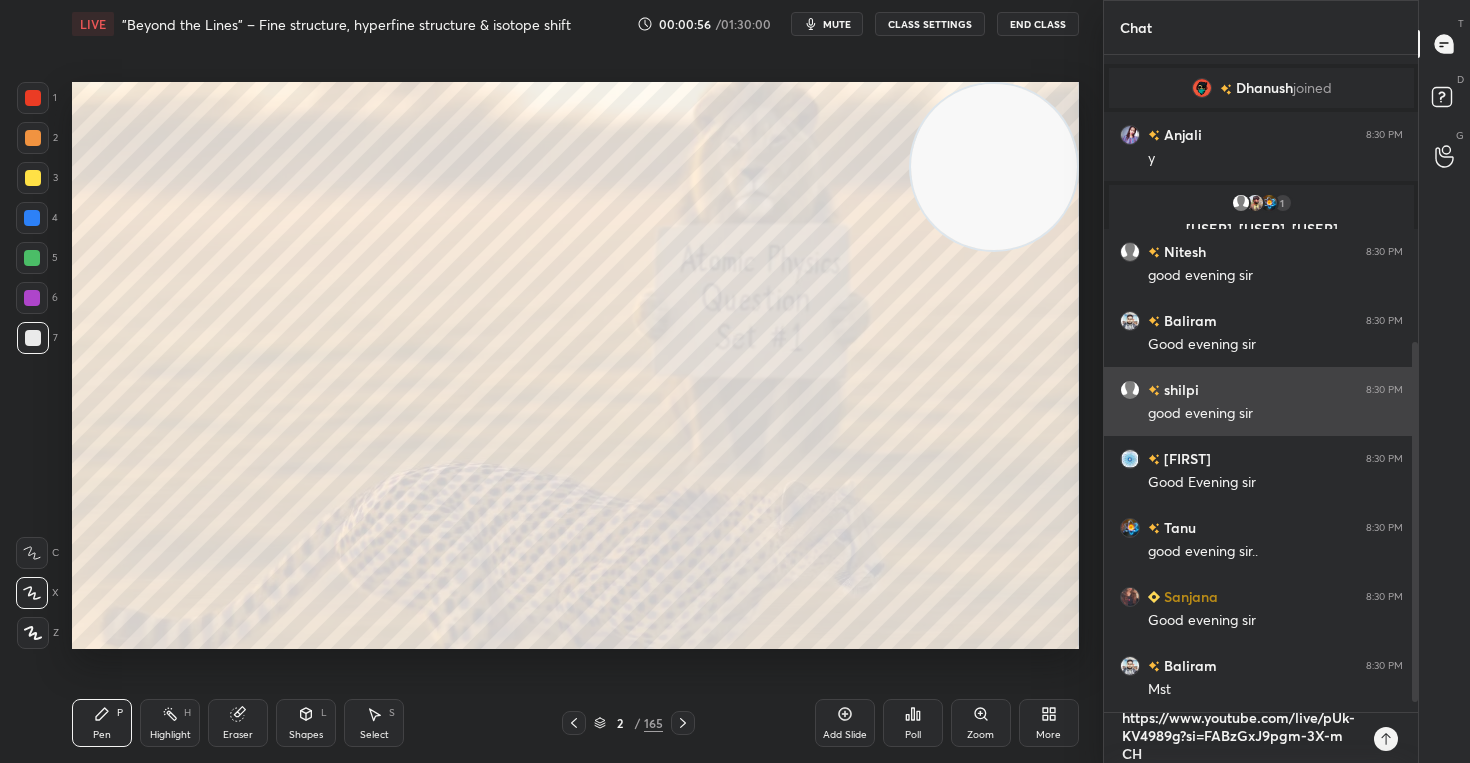 type on "https://www.youtube.com/live/pUk-KV4989g?si=FABzGxJ9pgm-3X-m C" 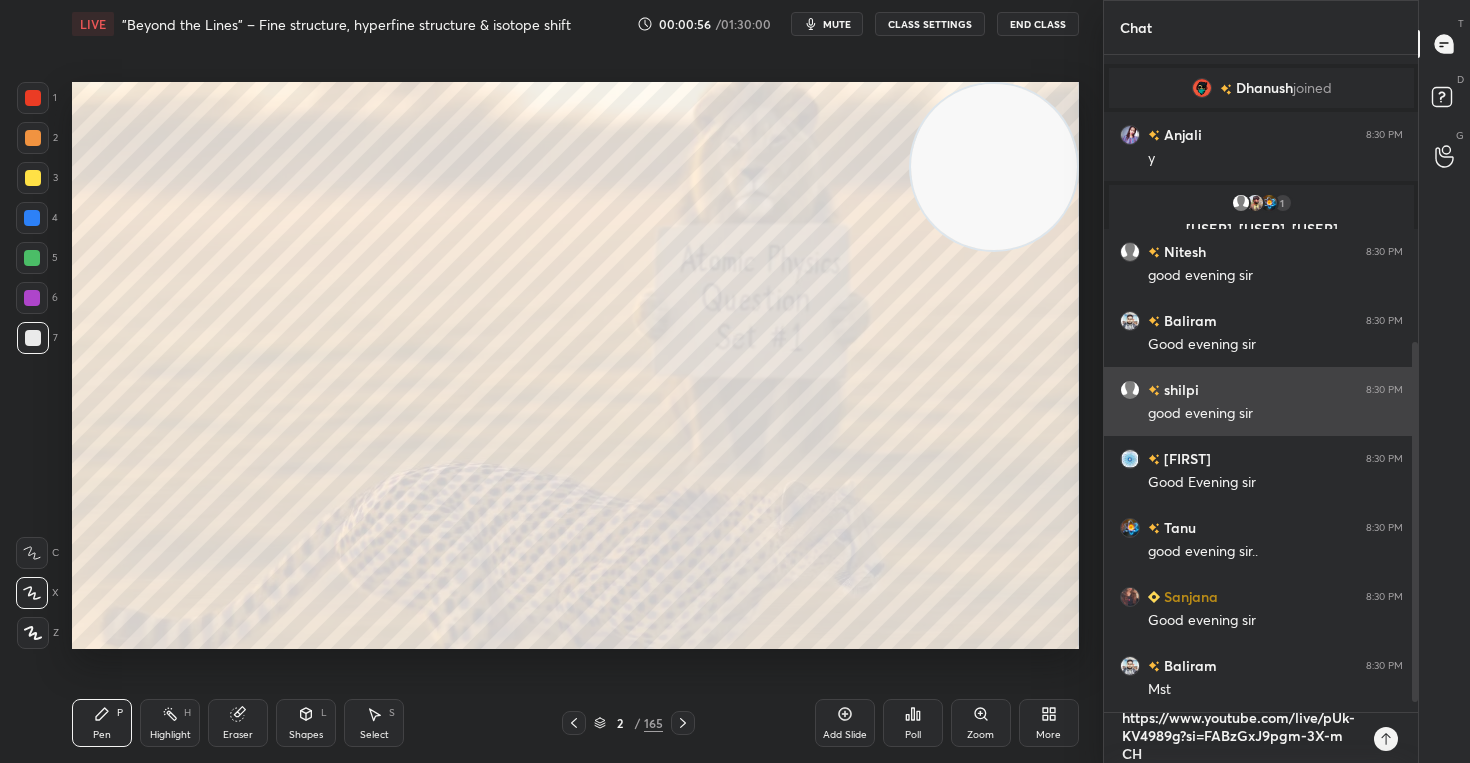 type 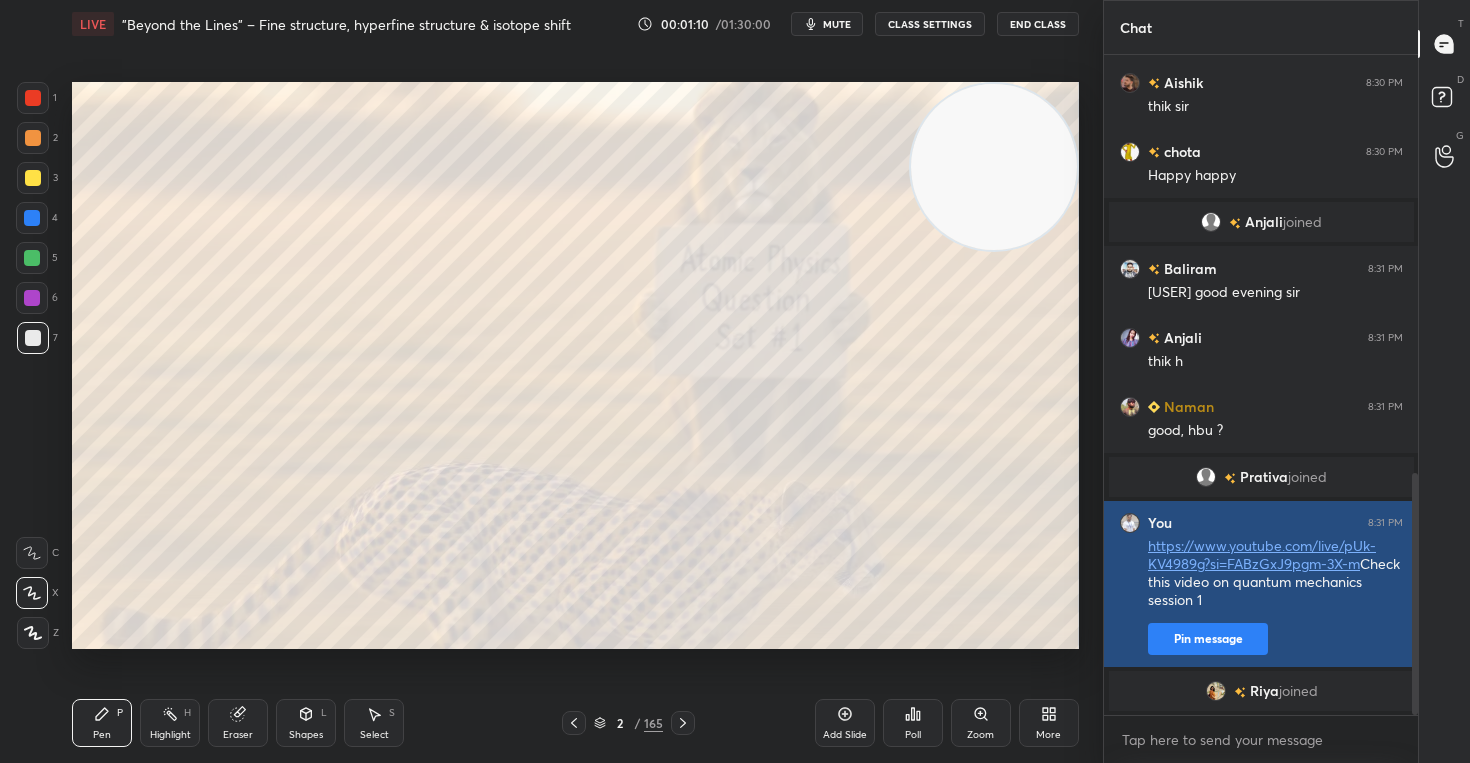 click on "Pin message" at bounding box center (1208, 639) 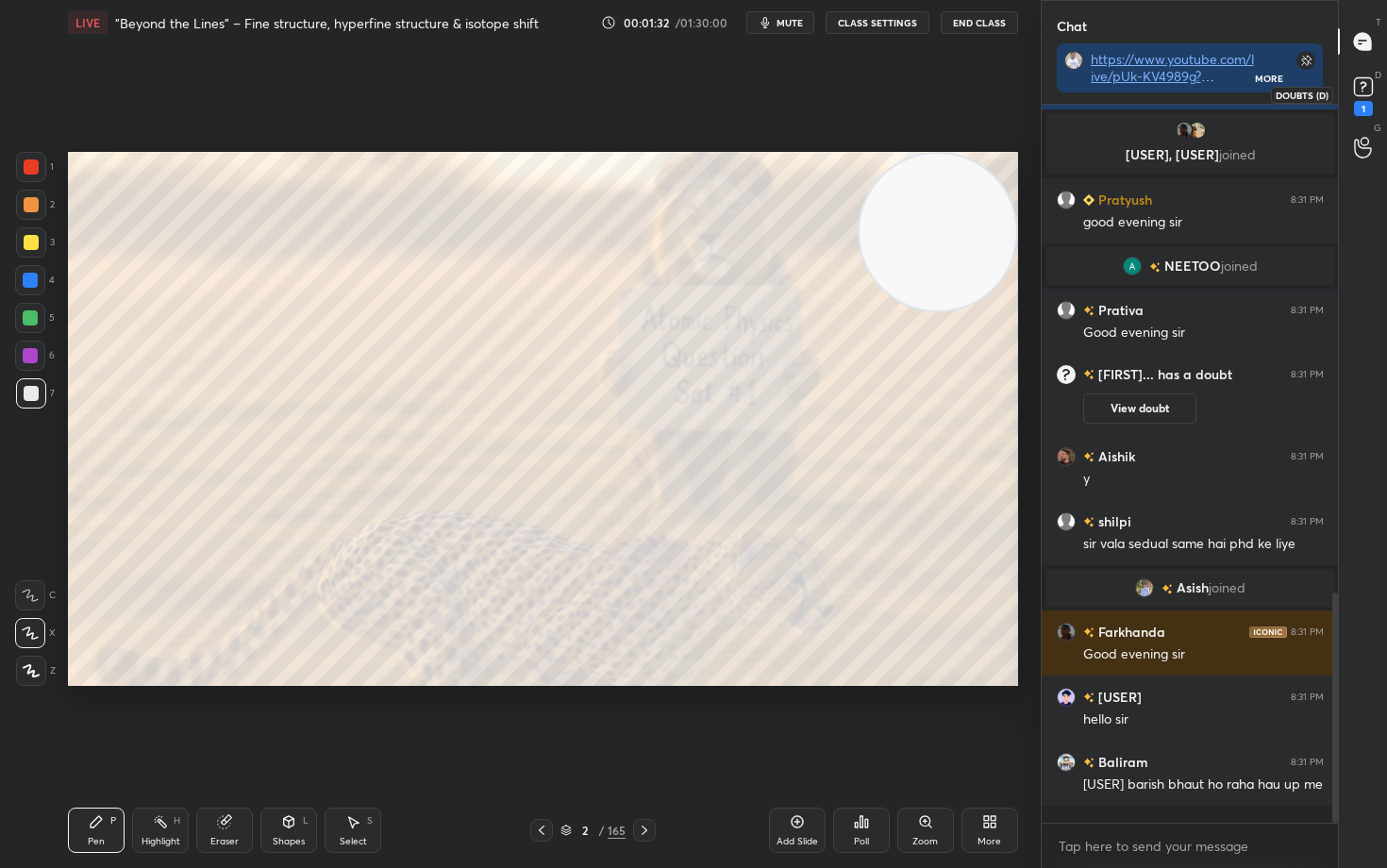 click 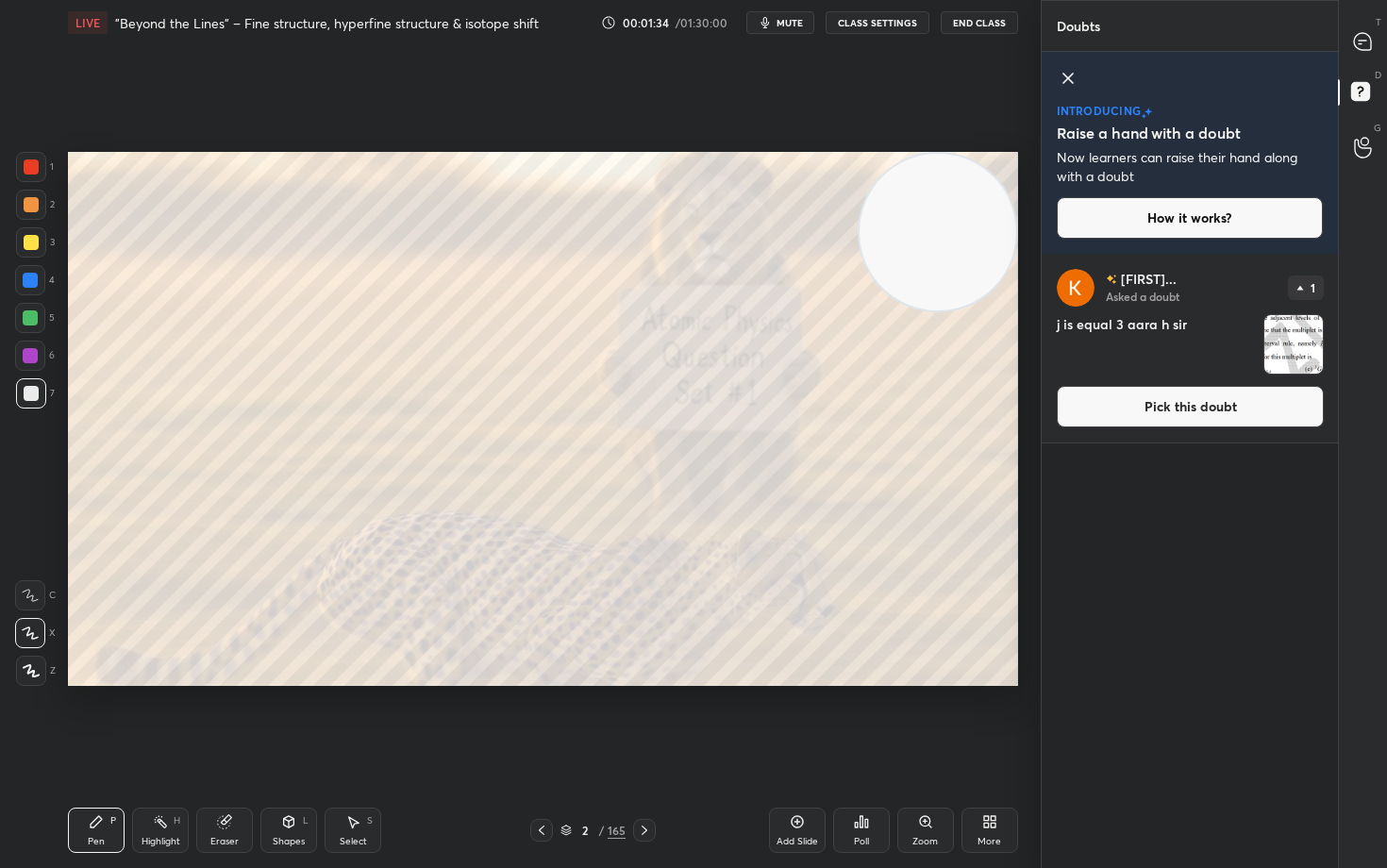 click on "Pick this doubt" at bounding box center (1190, 407) 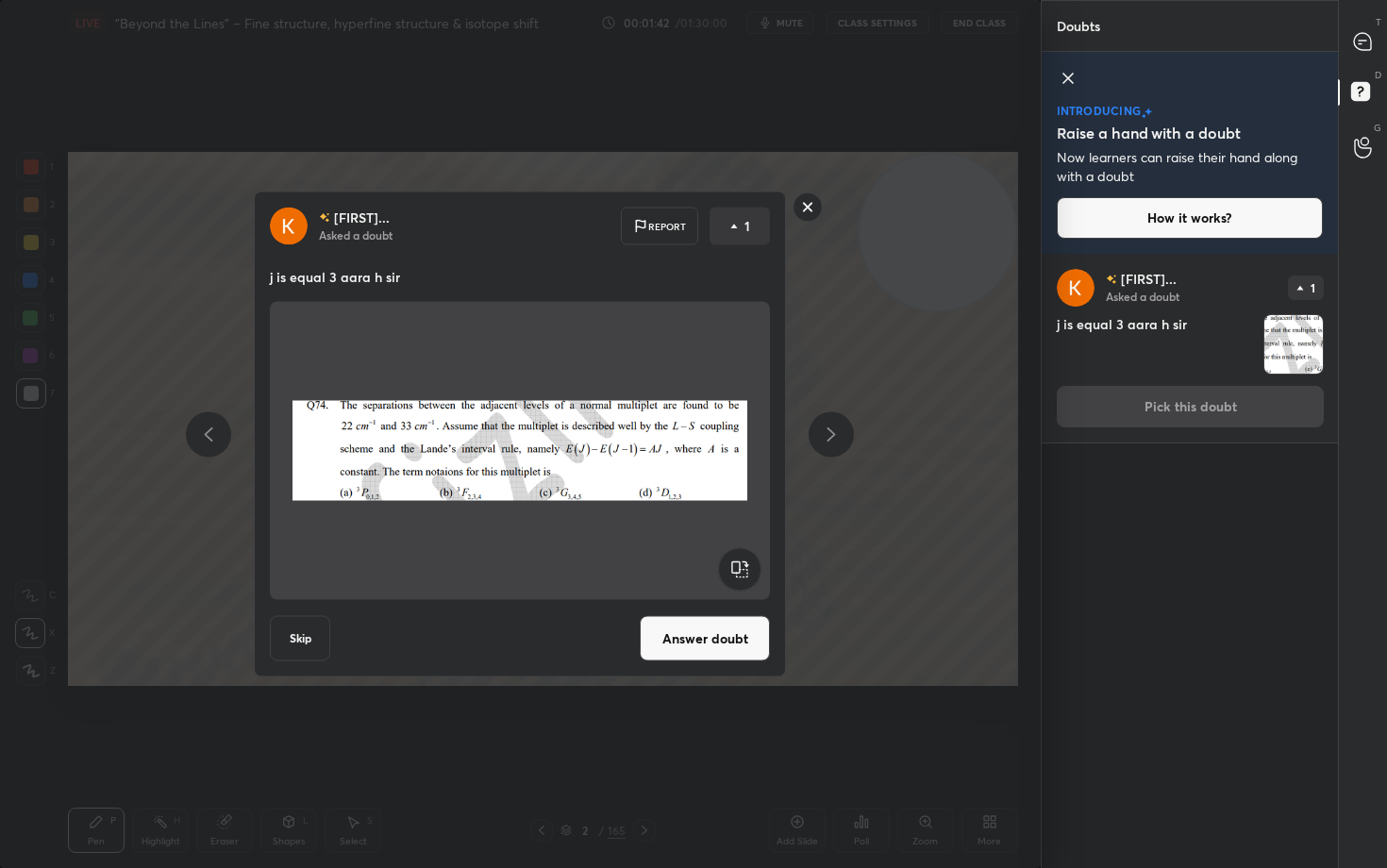 click 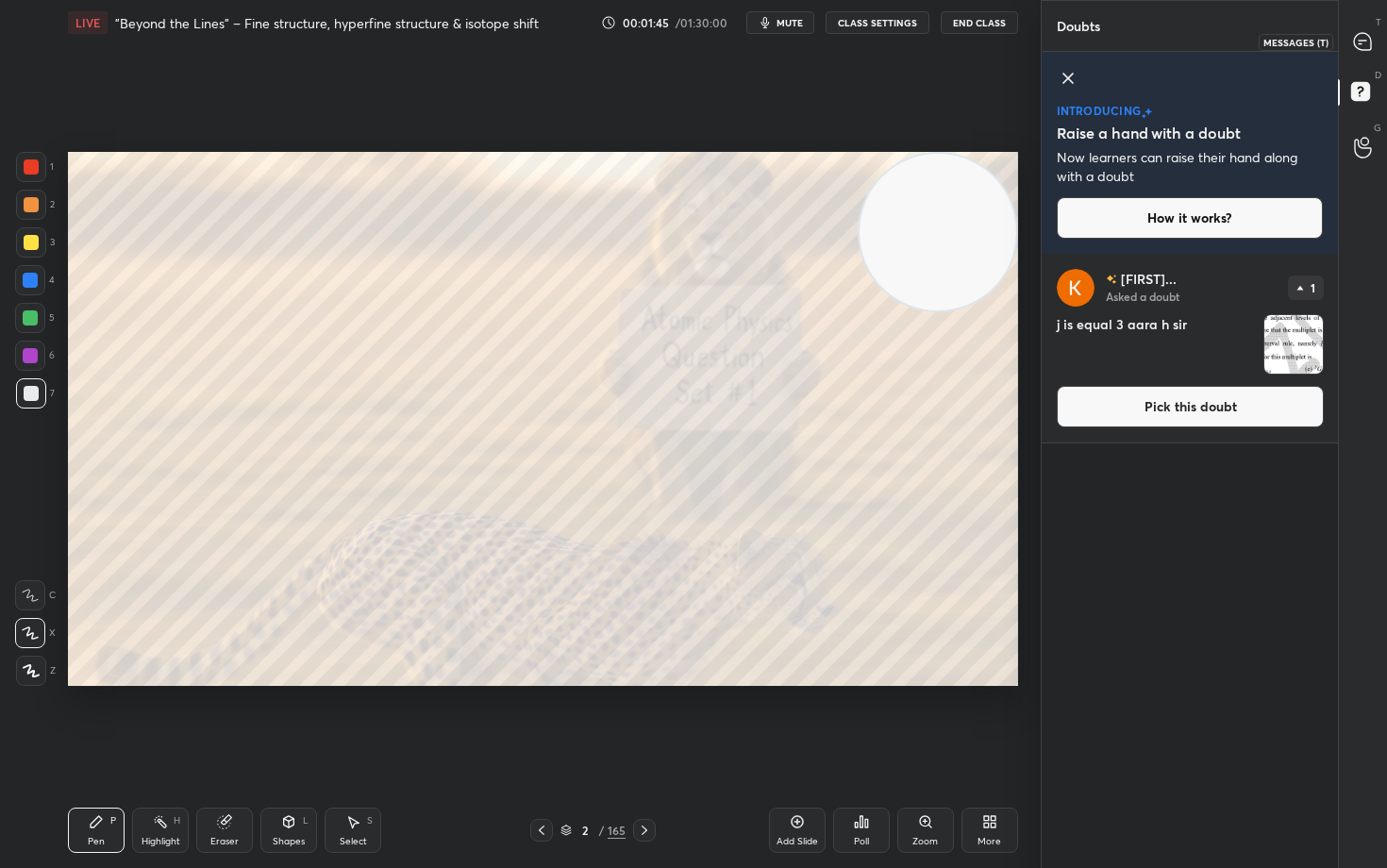 click 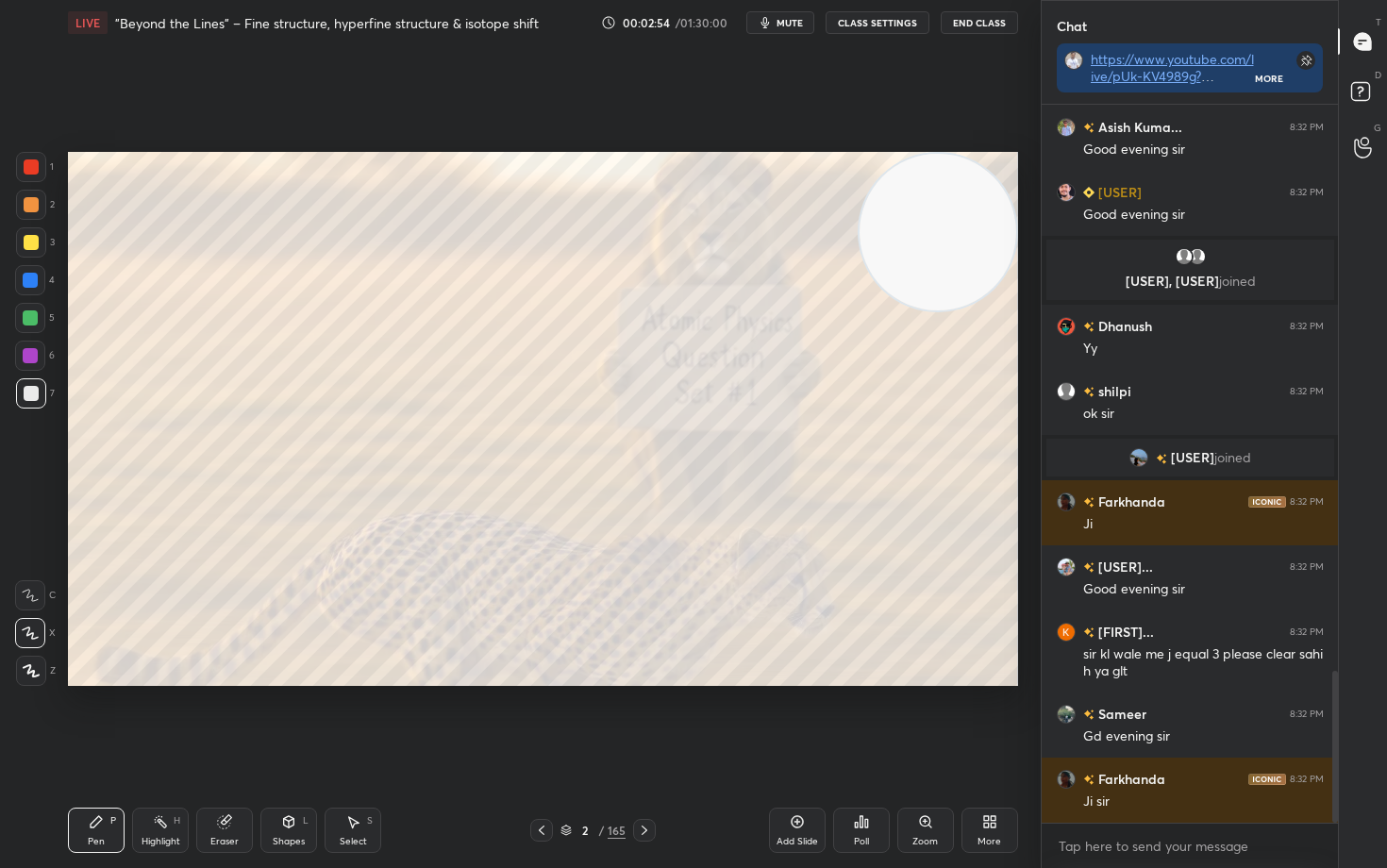 scroll, scrollTop: 2684, scrollLeft: 0, axis: vertical 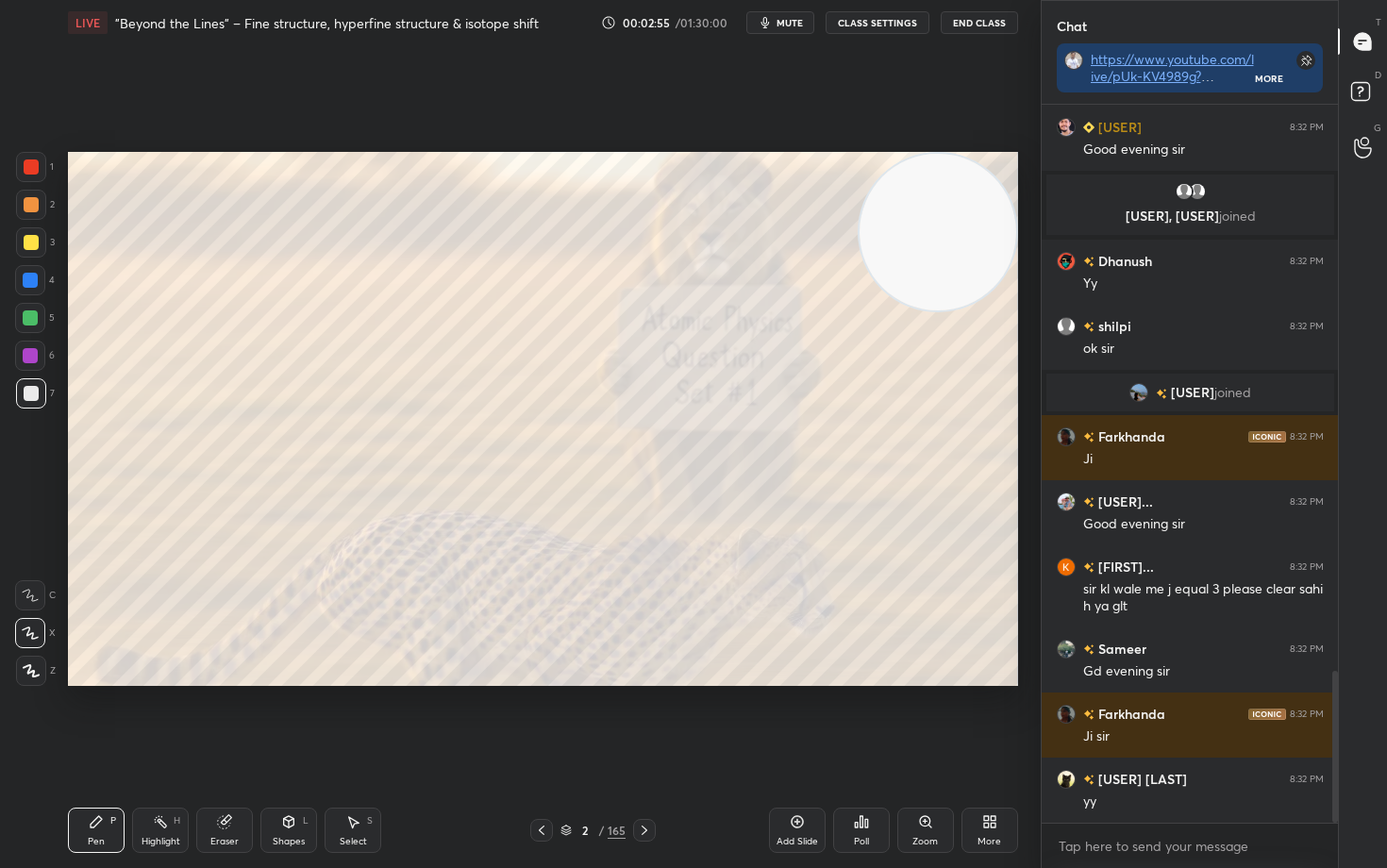 click on "Add Slide" at bounding box center [797, 830] 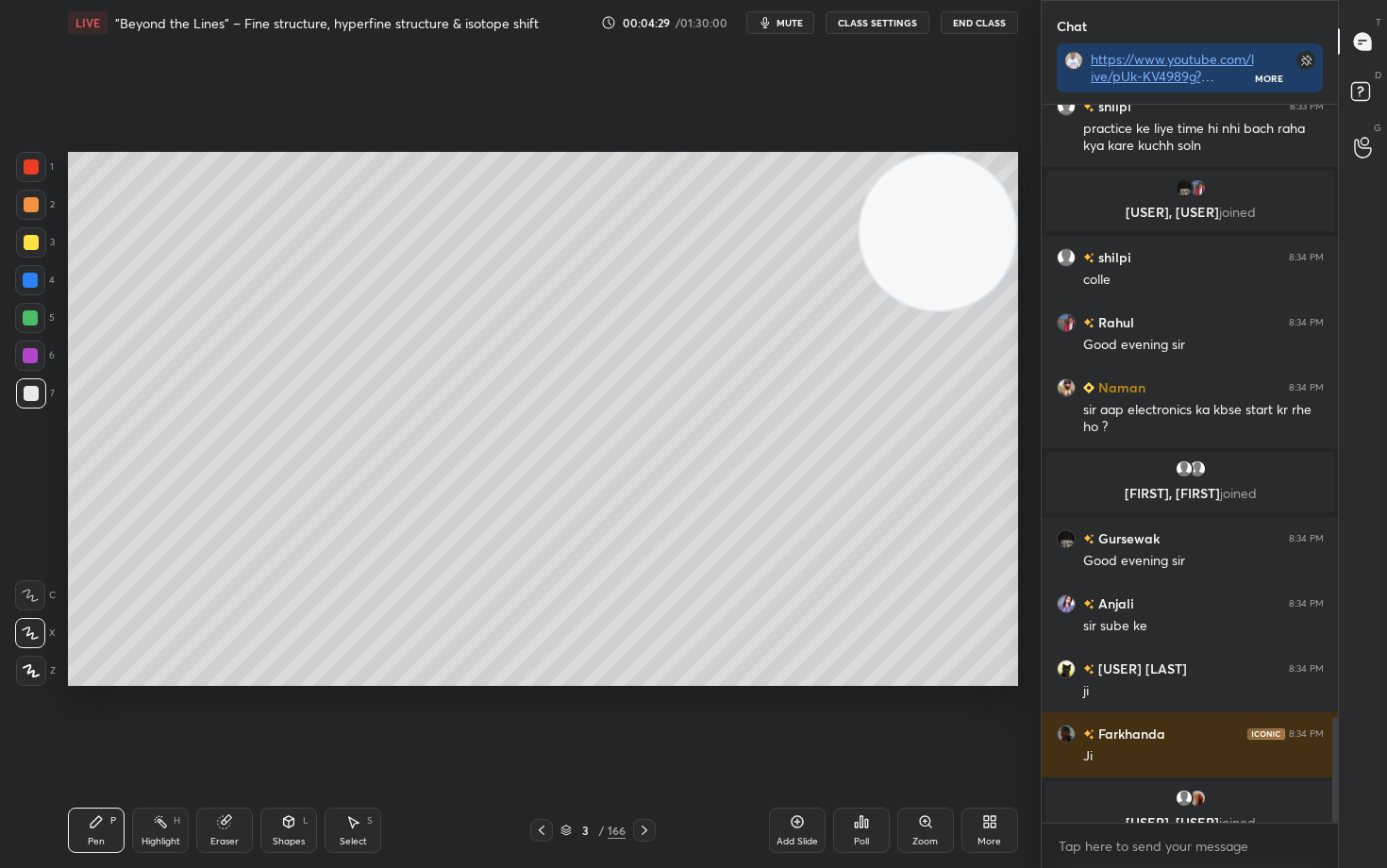 scroll, scrollTop: 4156, scrollLeft: 0, axis: vertical 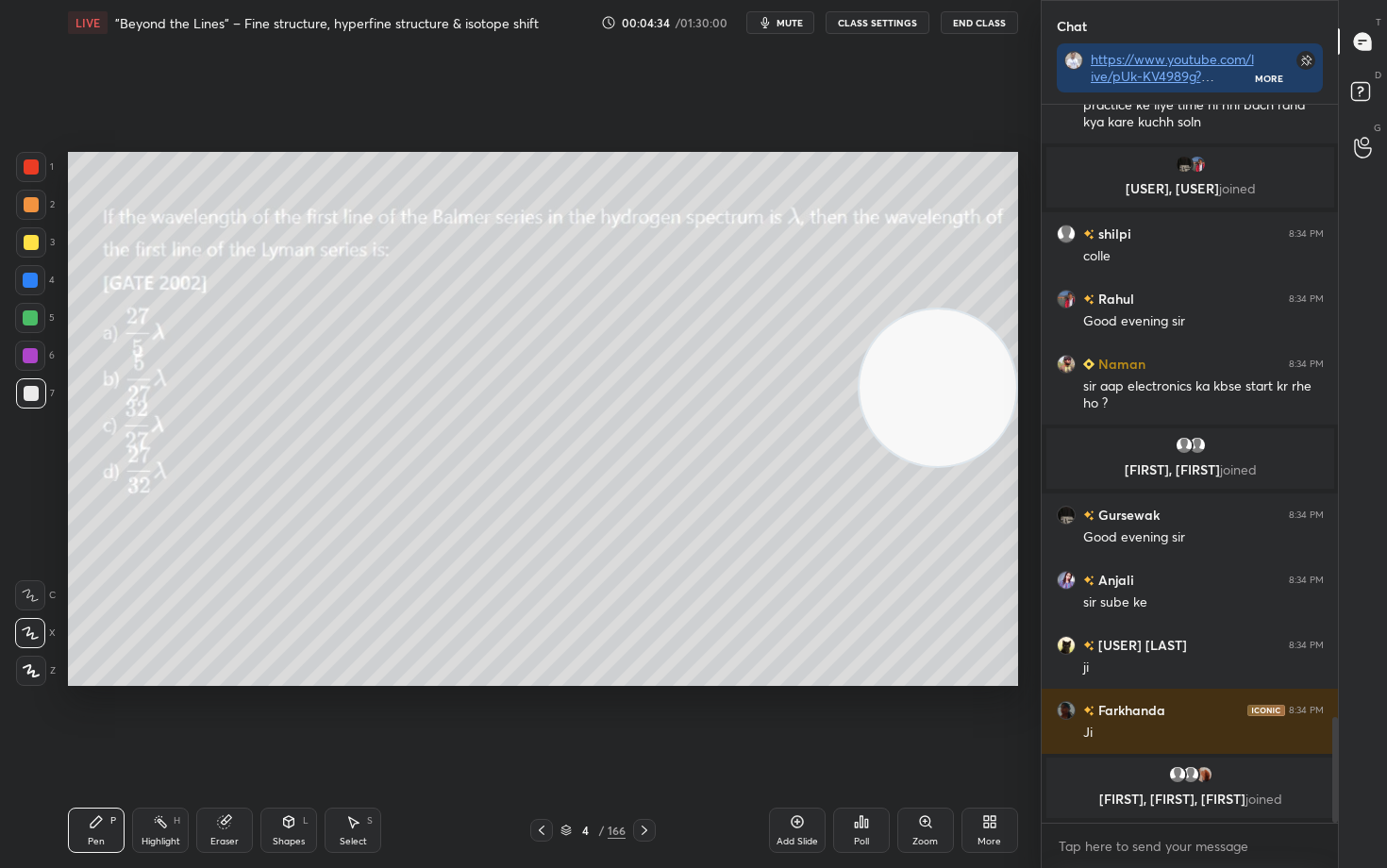 drag, startPoint x: 920, startPoint y: 239, endPoint x: 943, endPoint y: 403, distance: 165.60495 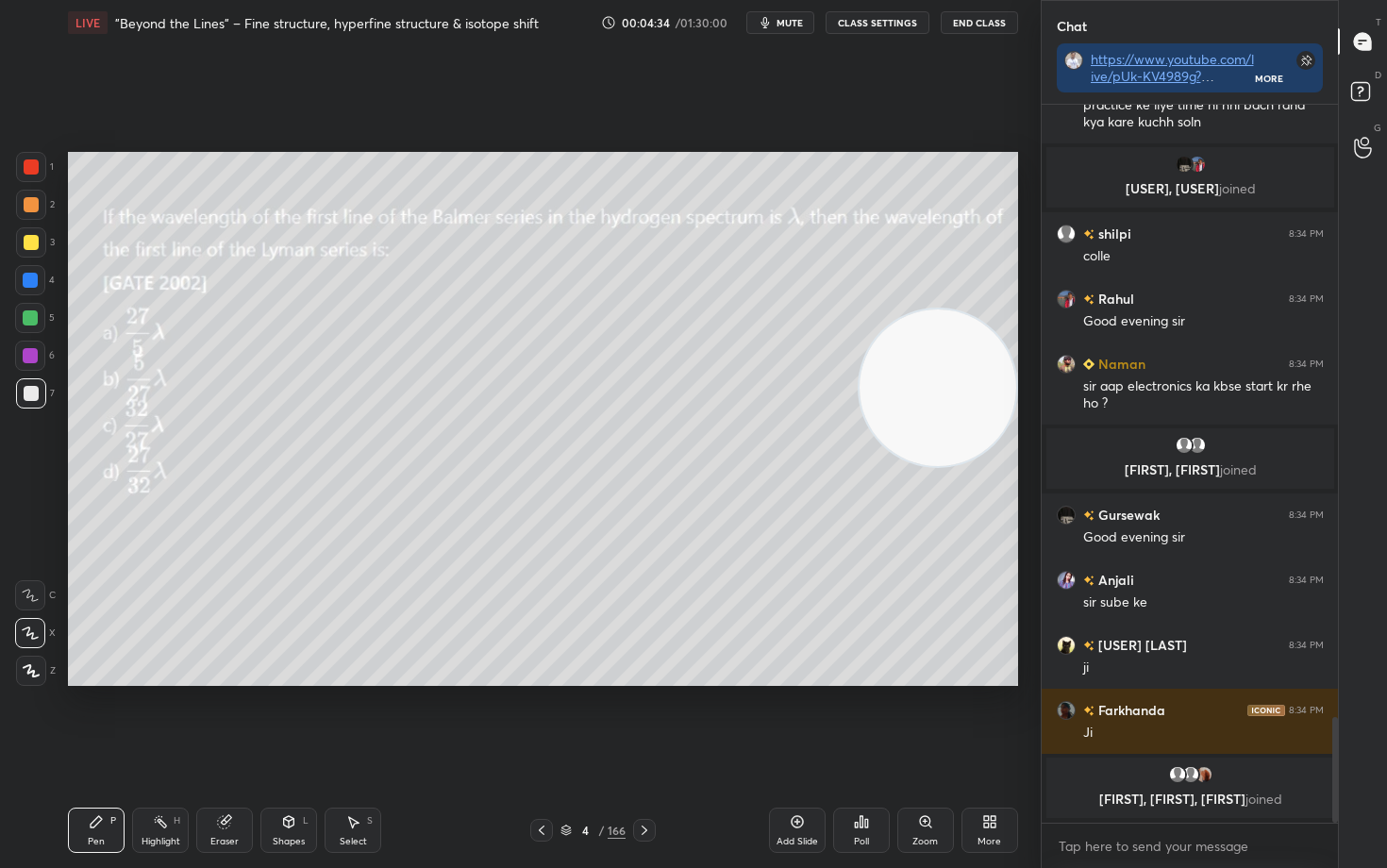 click at bounding box center (938, 388) 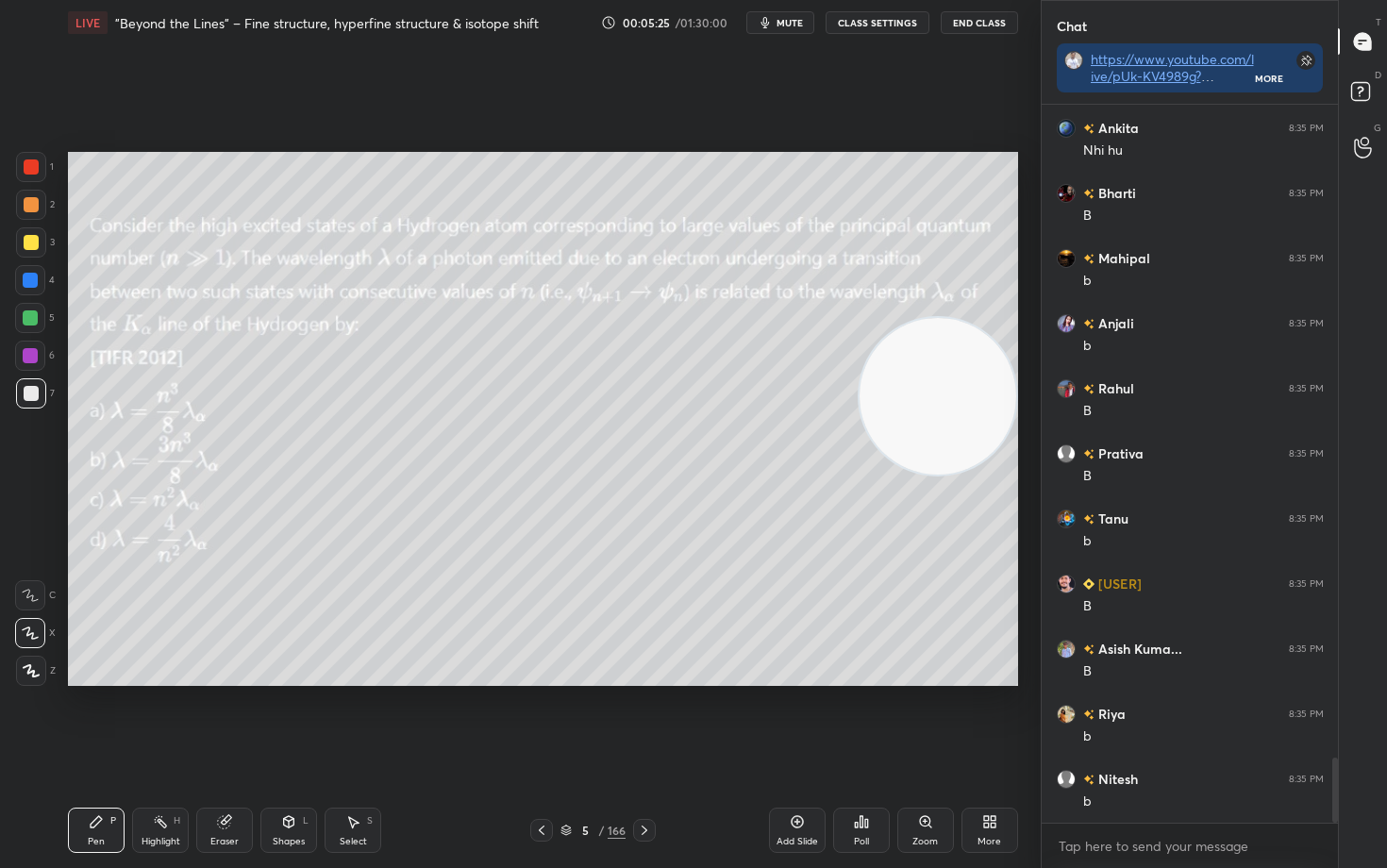 scroll, scrollTop: 7228, scrollLeft: 0, axis: vertical 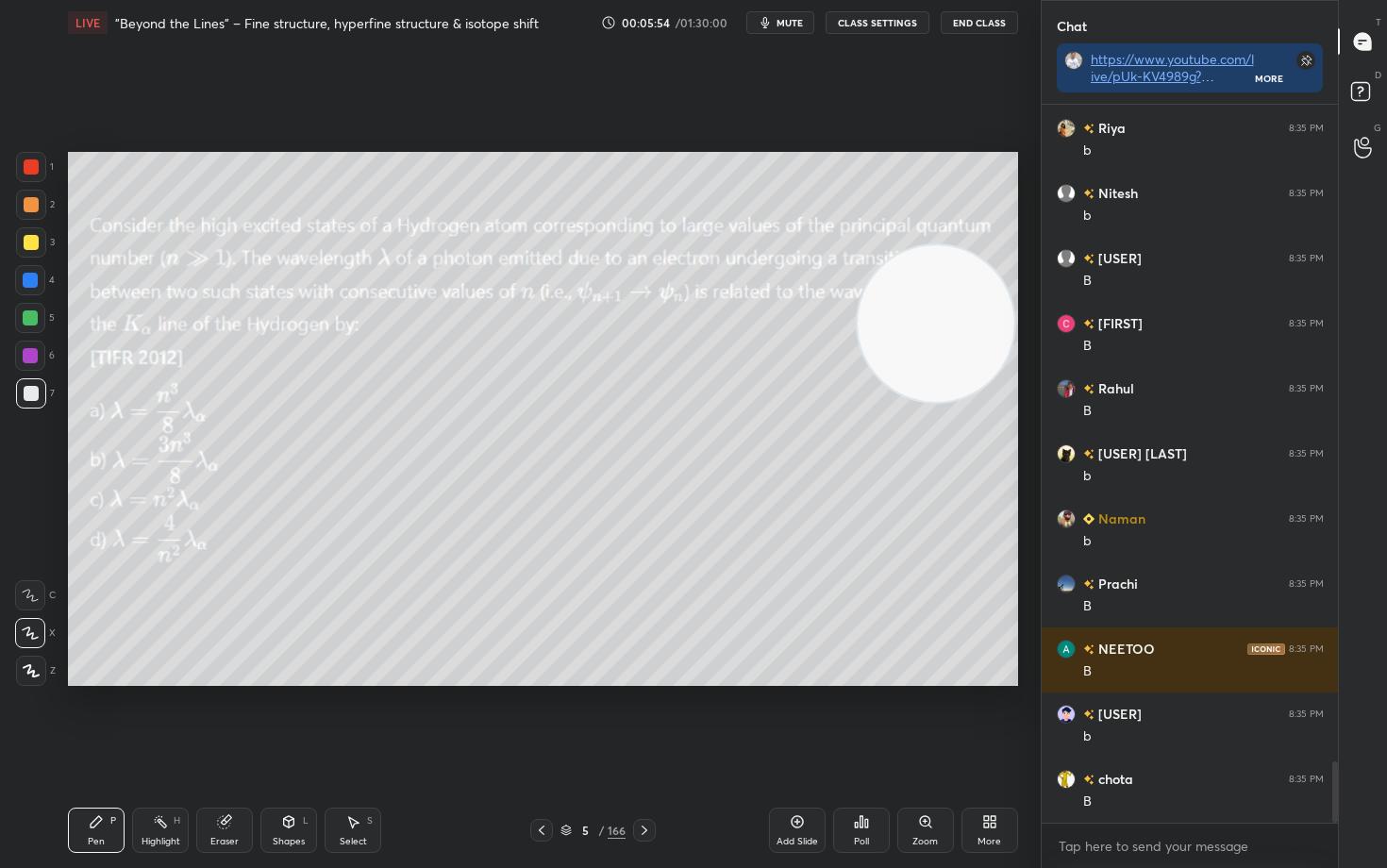 drag, startPoint x: 962, startPoint y: 391, endPoint x: 959, endPoint y: 205, distance: 186.0242 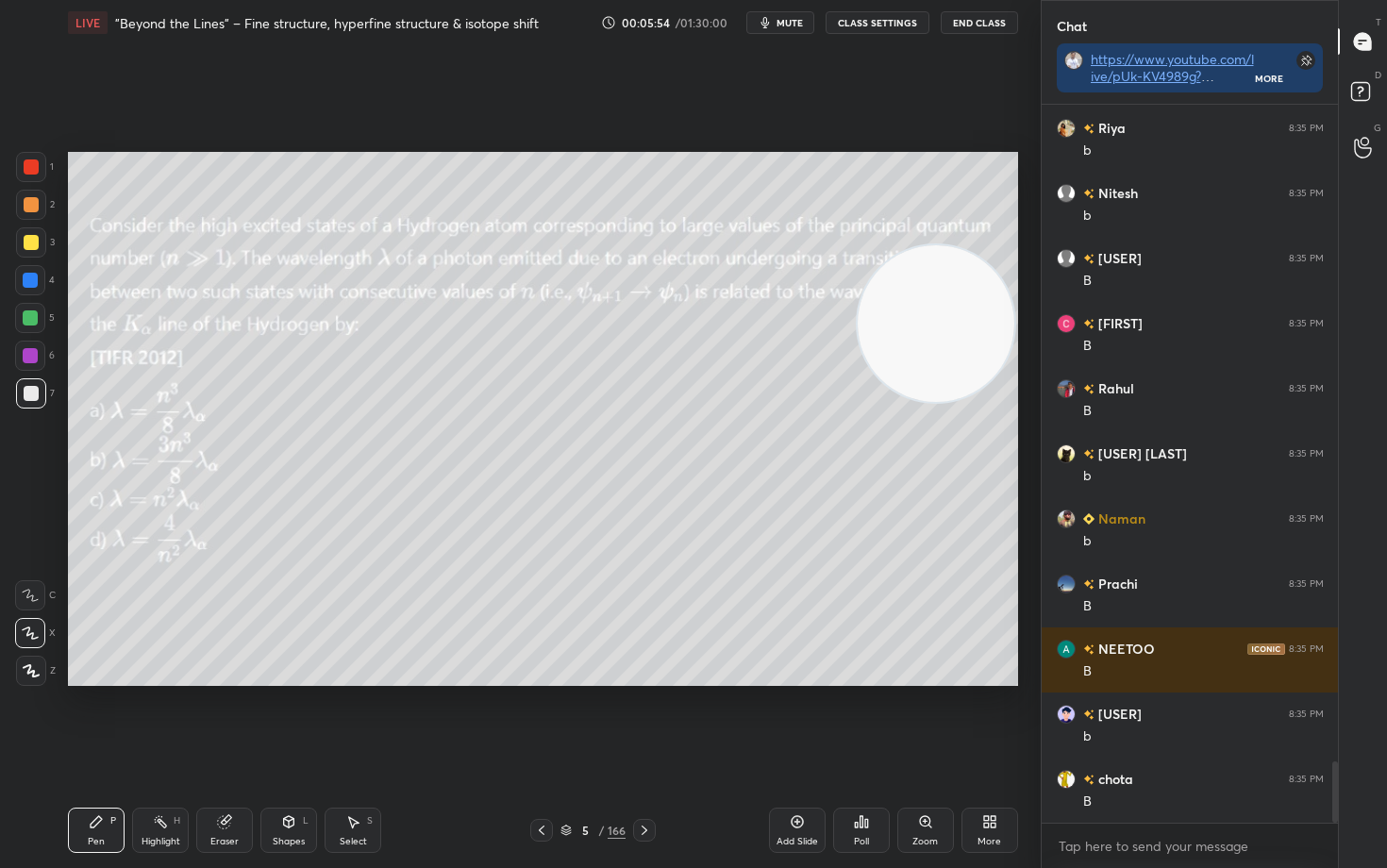click at bounding box center (936, 324) 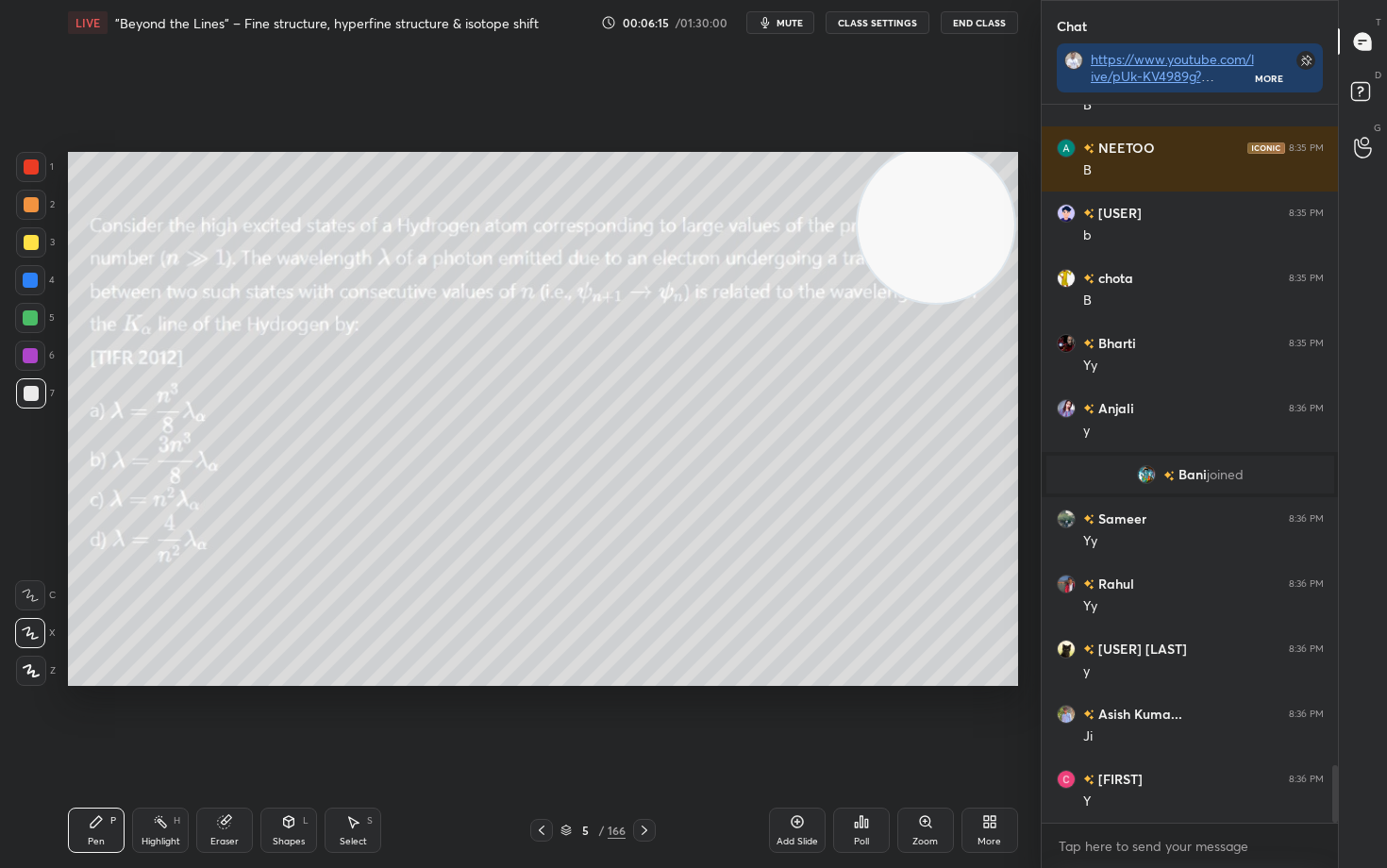 scroll, scrollTop: 8380, scrollLeft: 0, axis: vertical 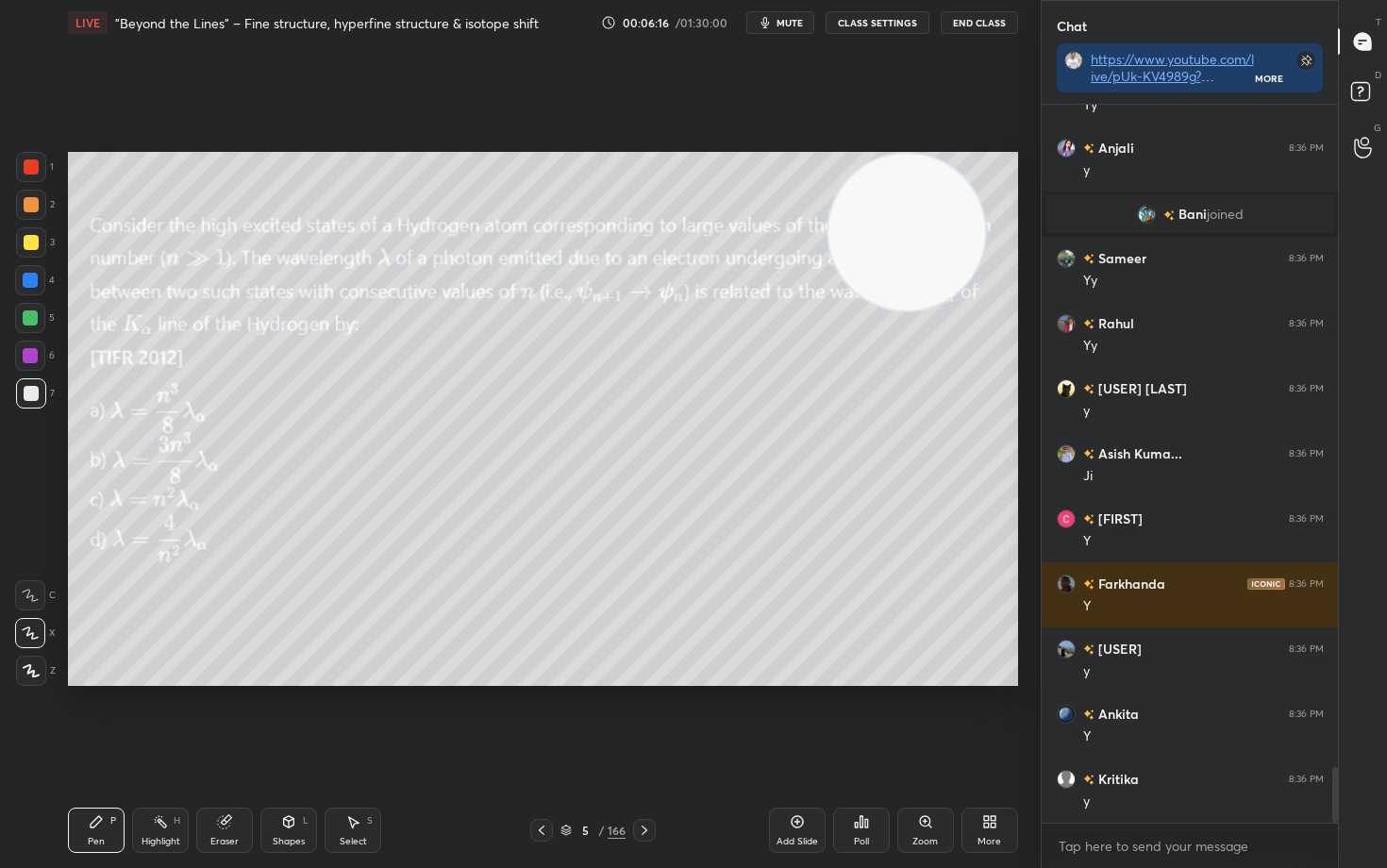 drag, startPoint x: 951, startPoint y: 246, endPoint x: 409, endPoint y: 268, distance: 542.44631 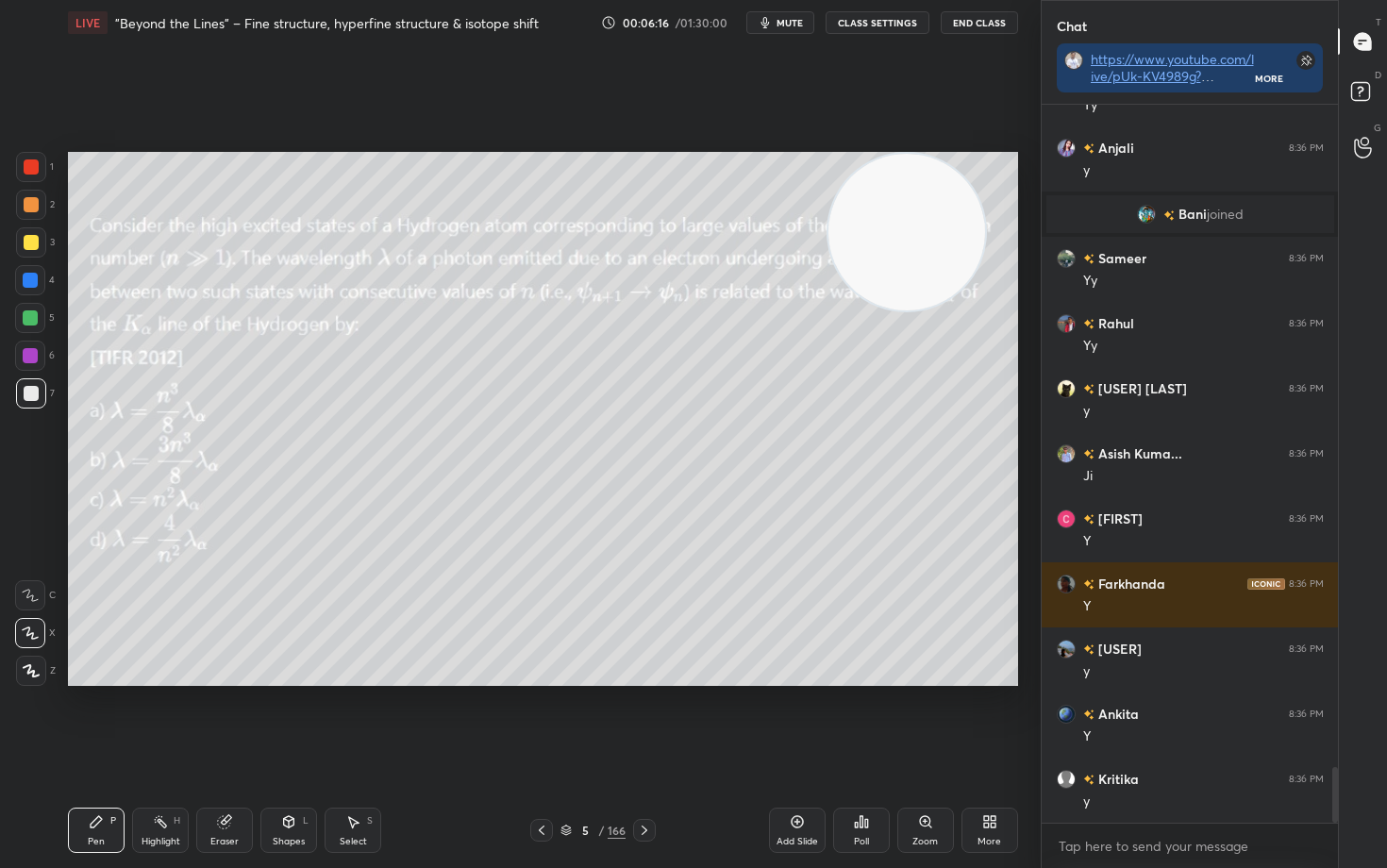 click at bounding box center [907, 232] 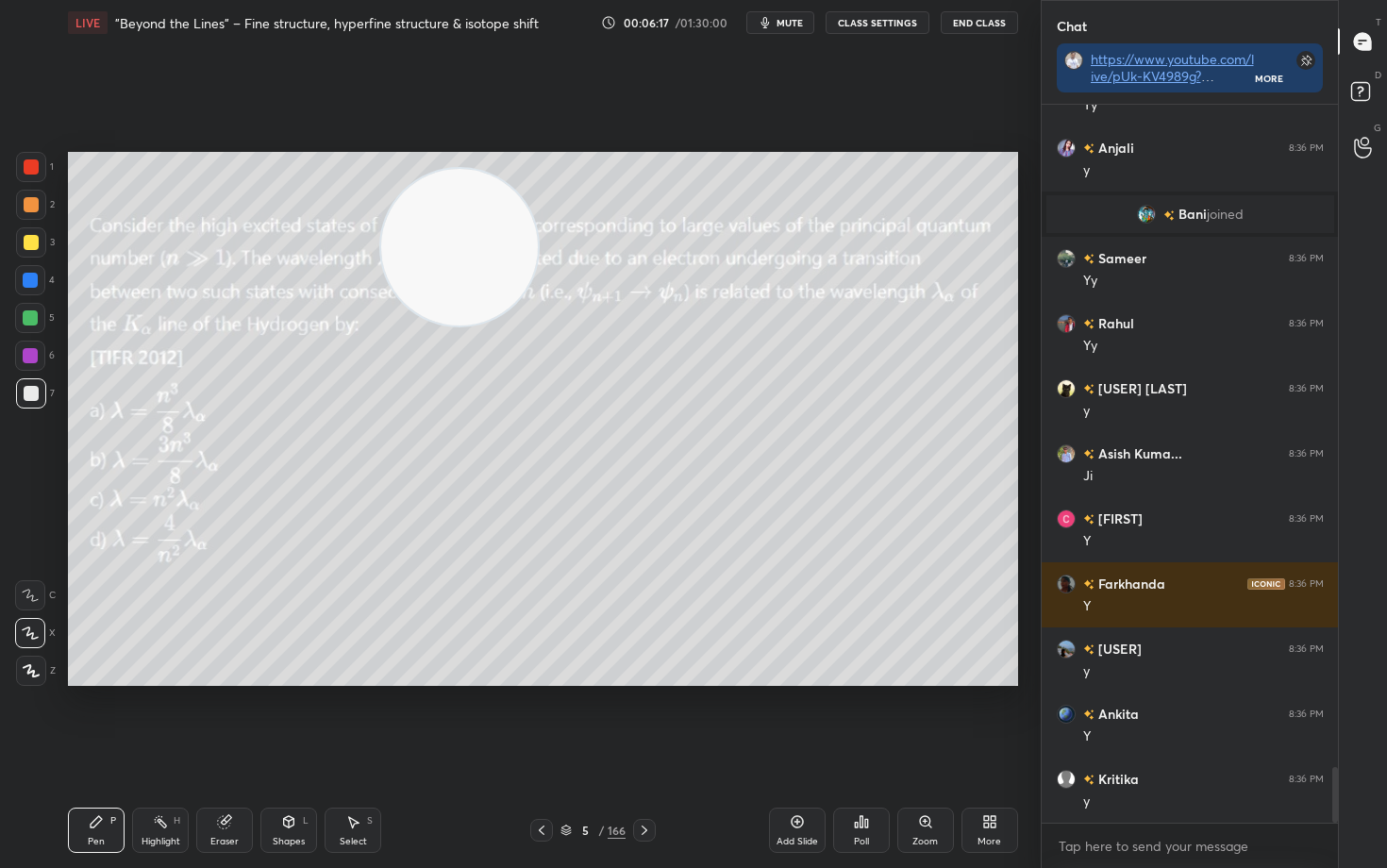drag, startPoint x: 474, startPoint y: 258, endPoint x: 159, endPoint y: 246, distance: 315.22849 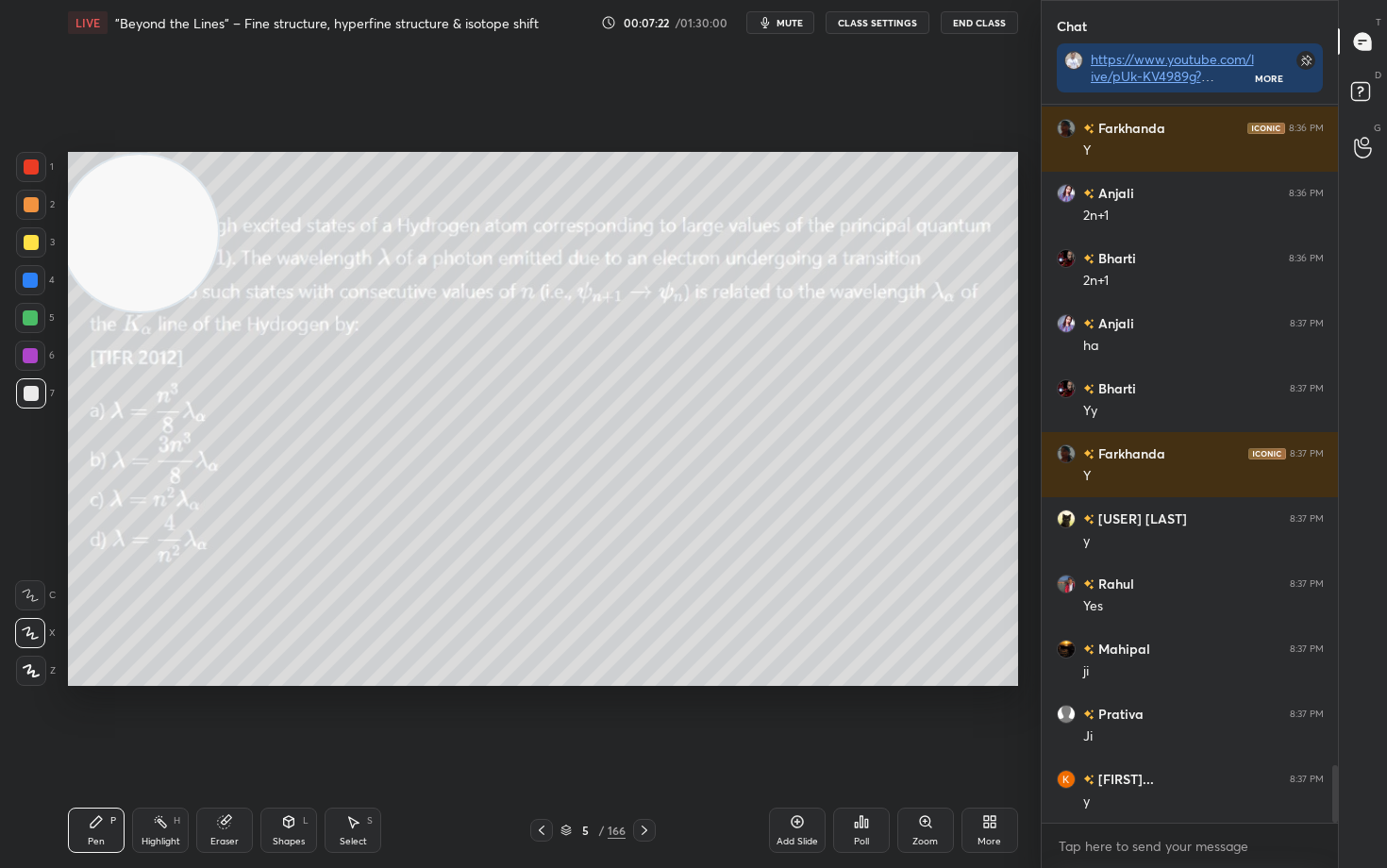 scroll, scrollTop: 8255, scrollLeft: 0, axis: vertical 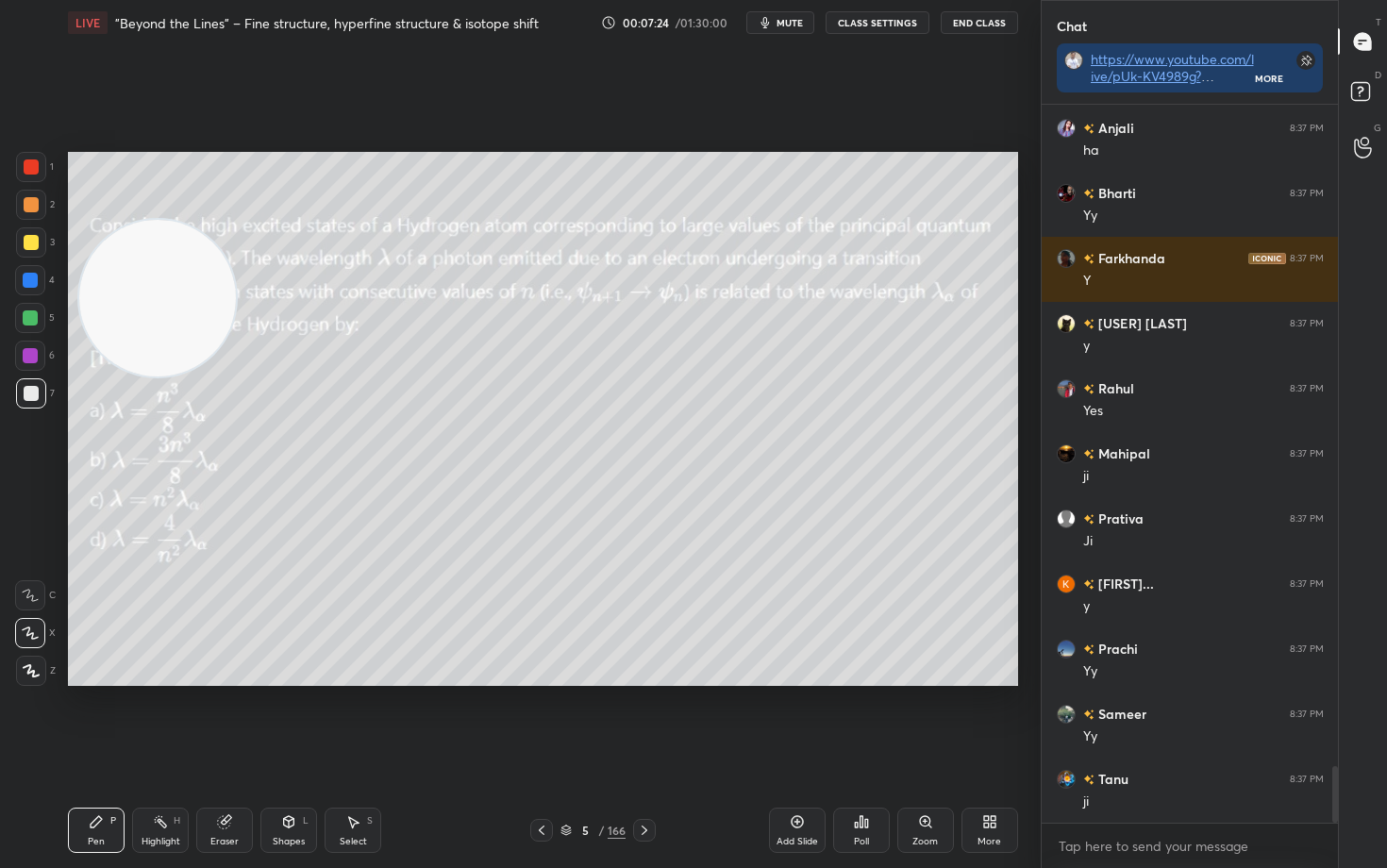 drag, startPoint x: 157, startPoint y: 314, endPoint x: 180, endPoint y: 542, distance: 229.1572 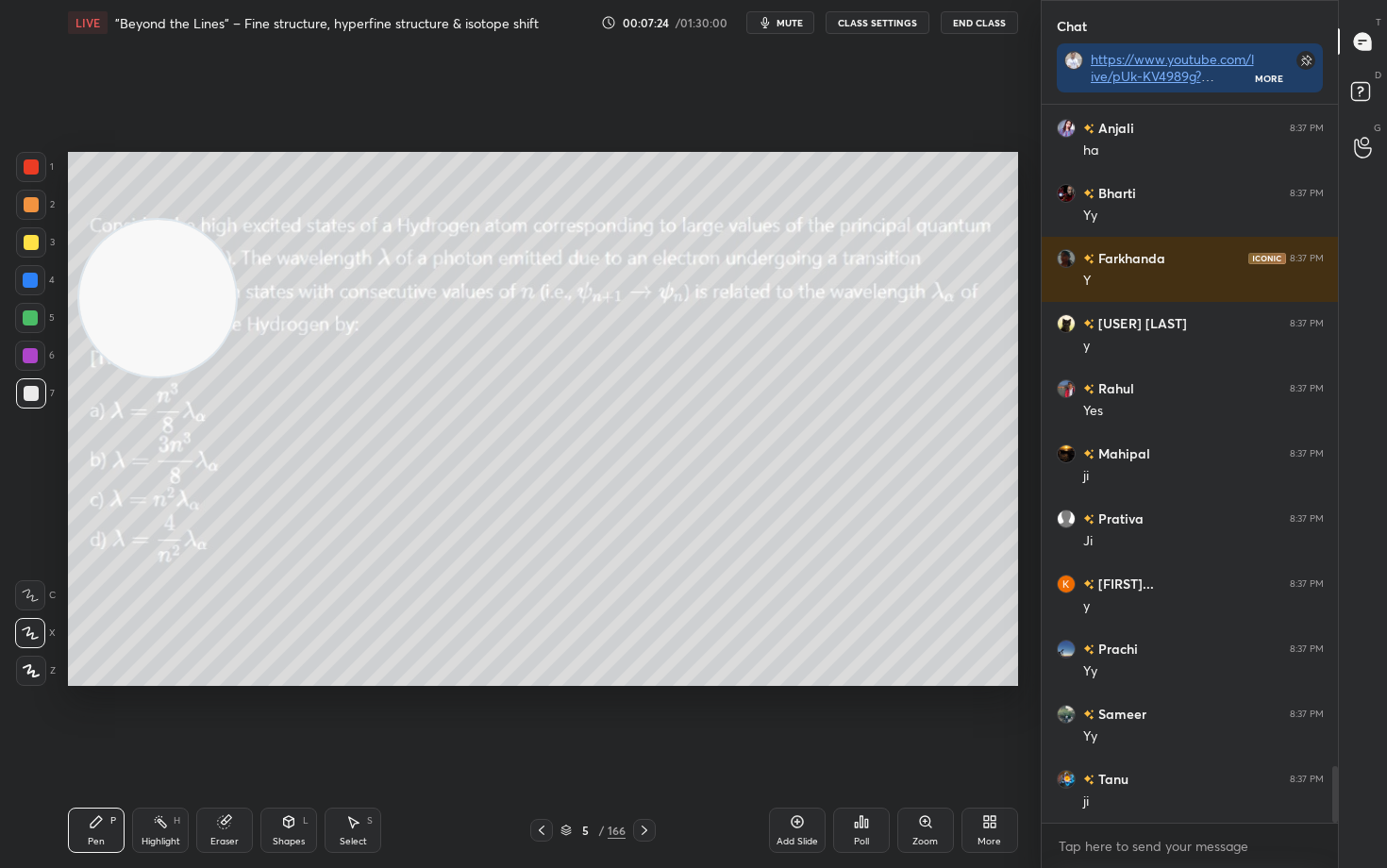 click at bounding box center (158, 298) 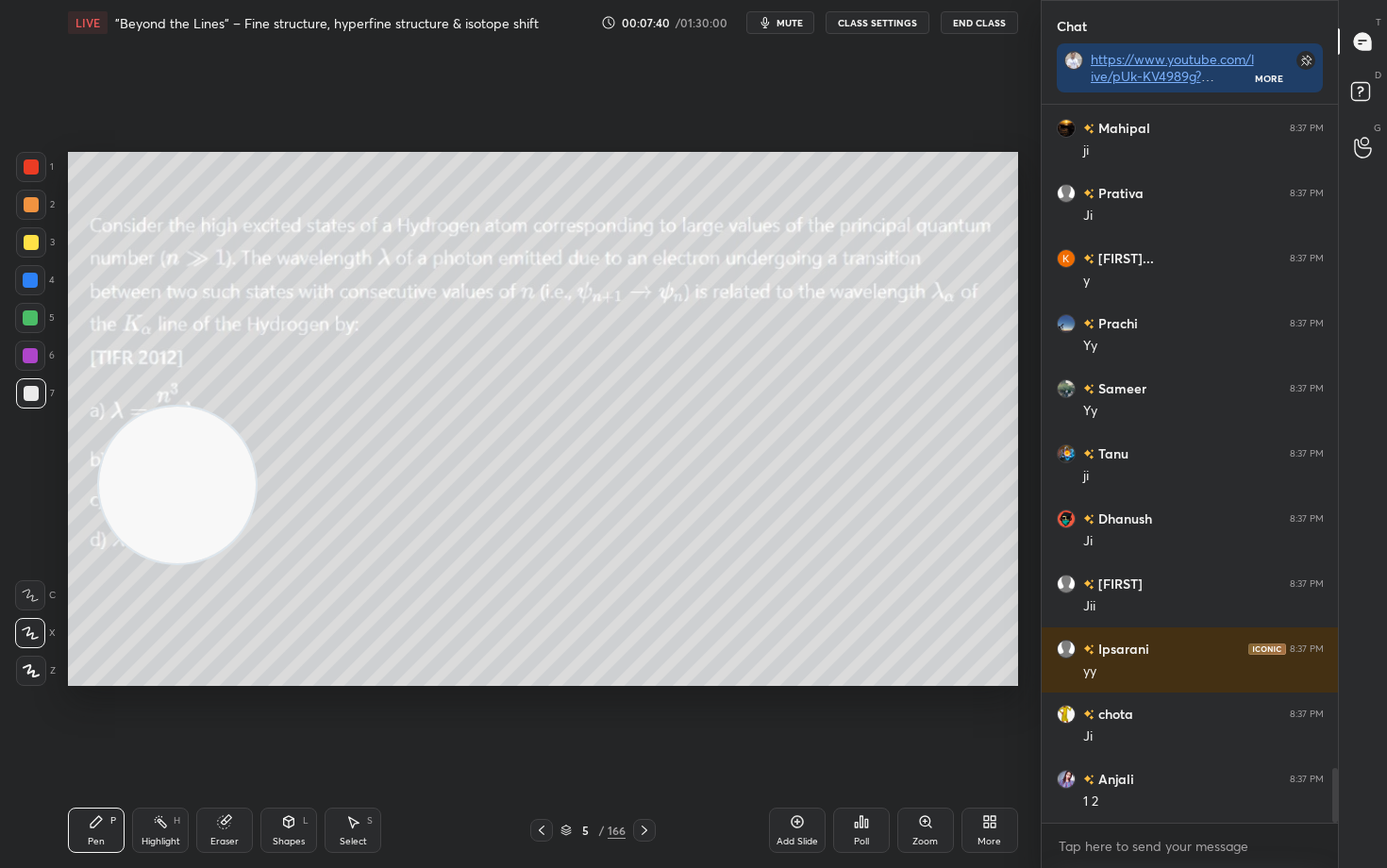 scroll, scrollTop: 8776, scrollLeft: 0, axis: vertical 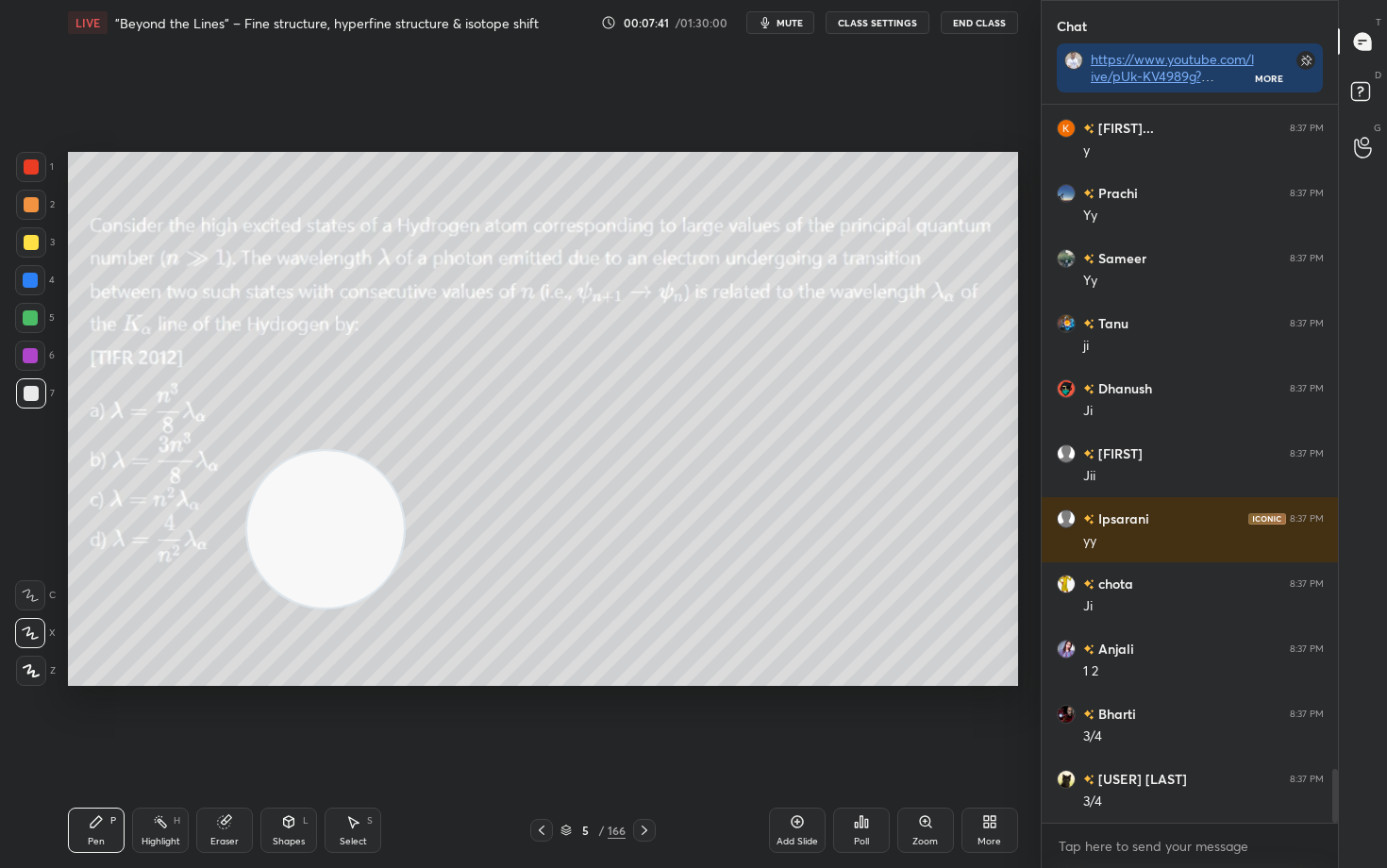 drag, startPoint x: 246, startPoint y: 512, endPoint x: 675, endPoint y: 510, distance: 429.0047 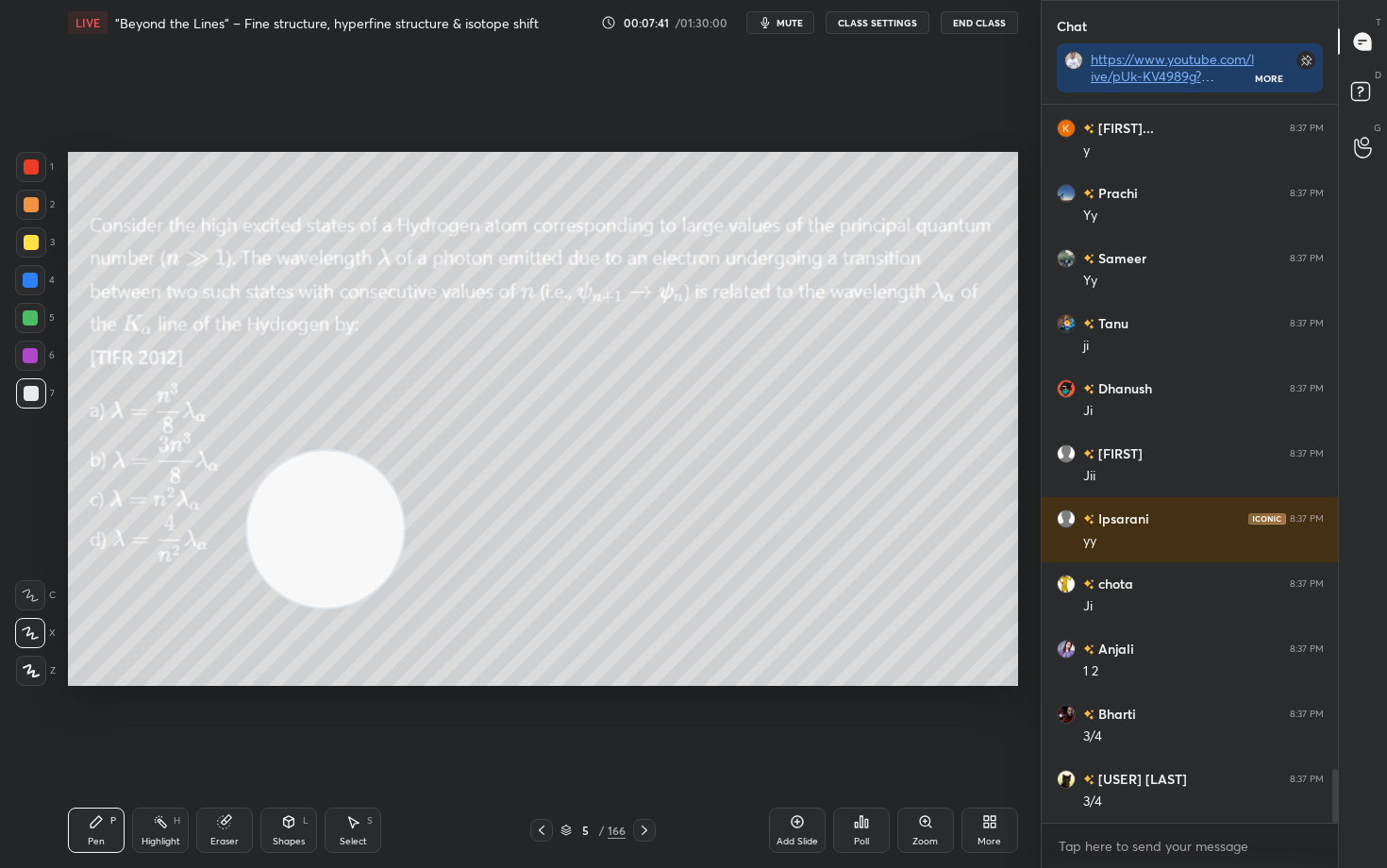 click at bounding box center [326, 529] 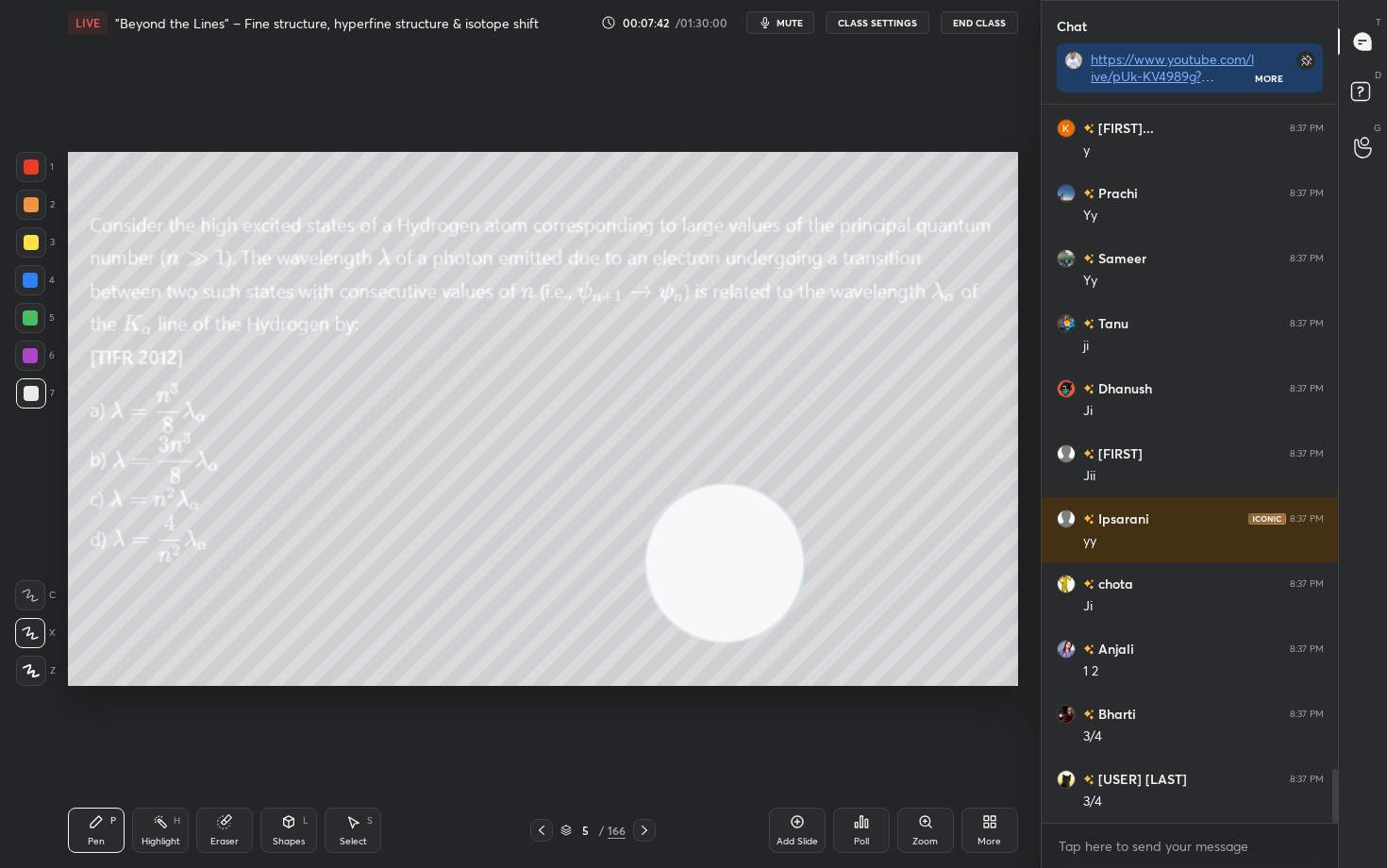 click at bounding box center (31, 242) 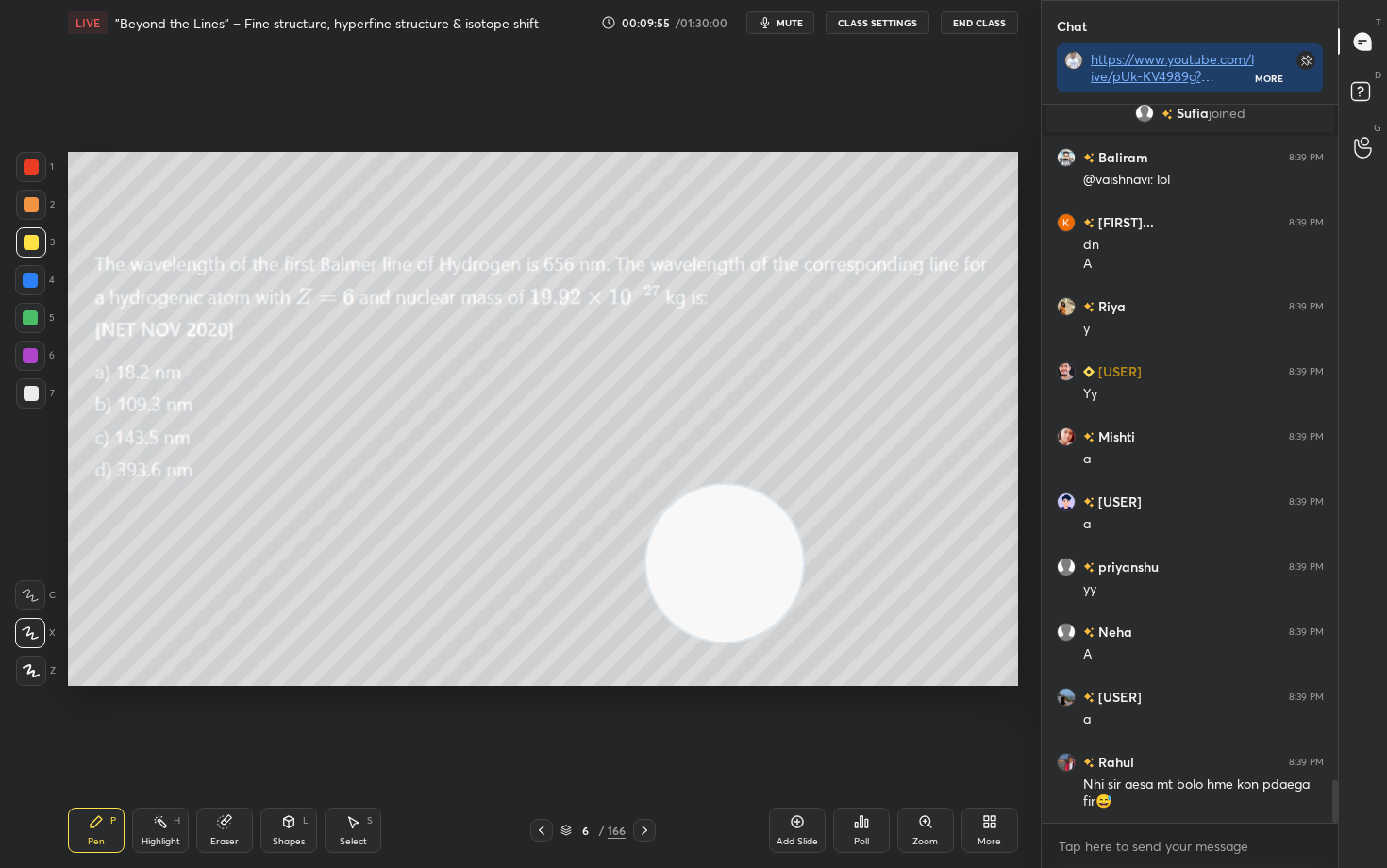 scroll, scrollTop: 11371, scrollLeft: 0, axis: vertical 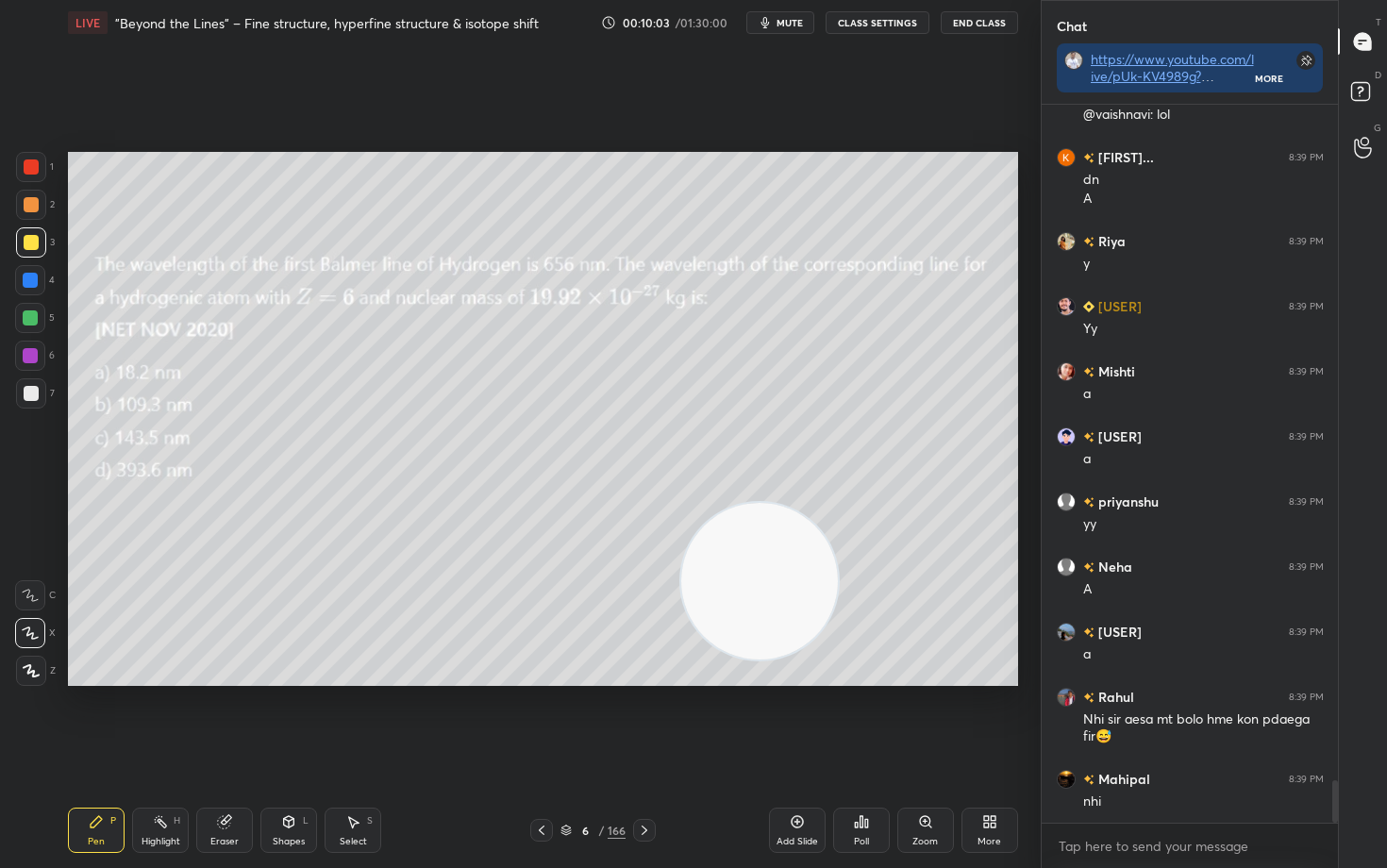 drag, startPoint x: 761, startPoint y: 576, endPoint x: 975, endPoint y: 638, distance: 222.80036 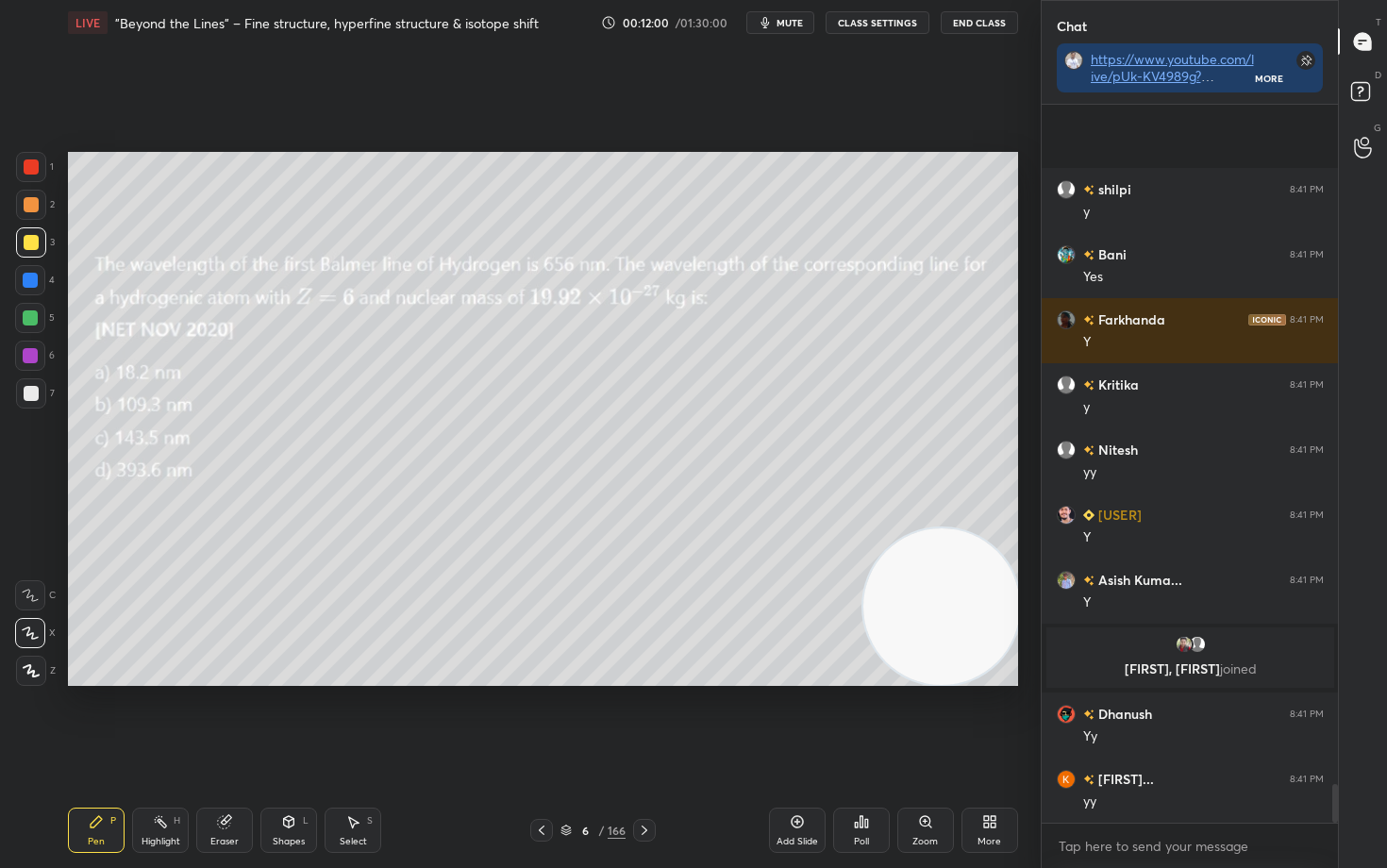 scroll, scrollTop: 12743, scrollLeft: 0, axis: vertical 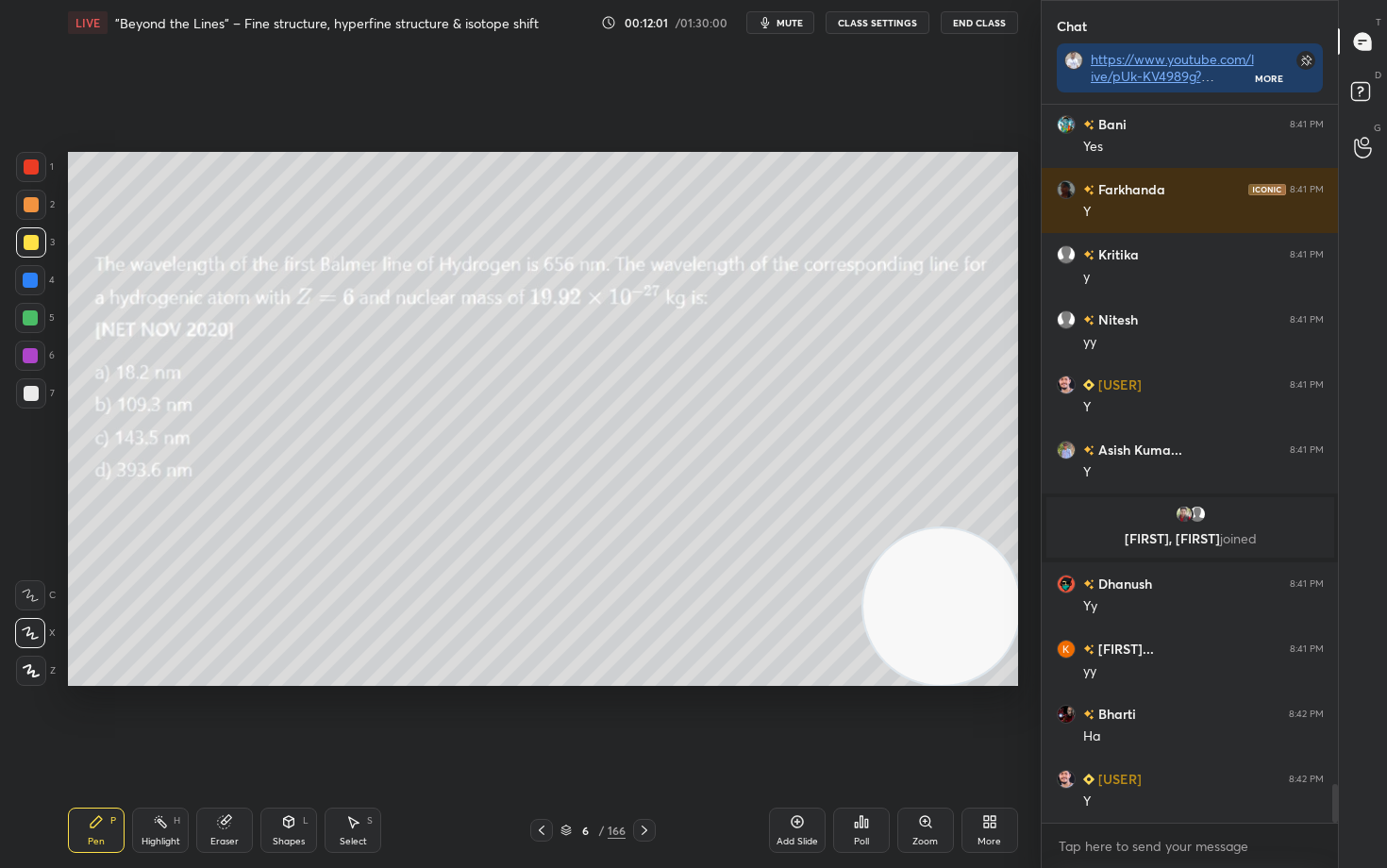 click at bounding box center (31, 393) 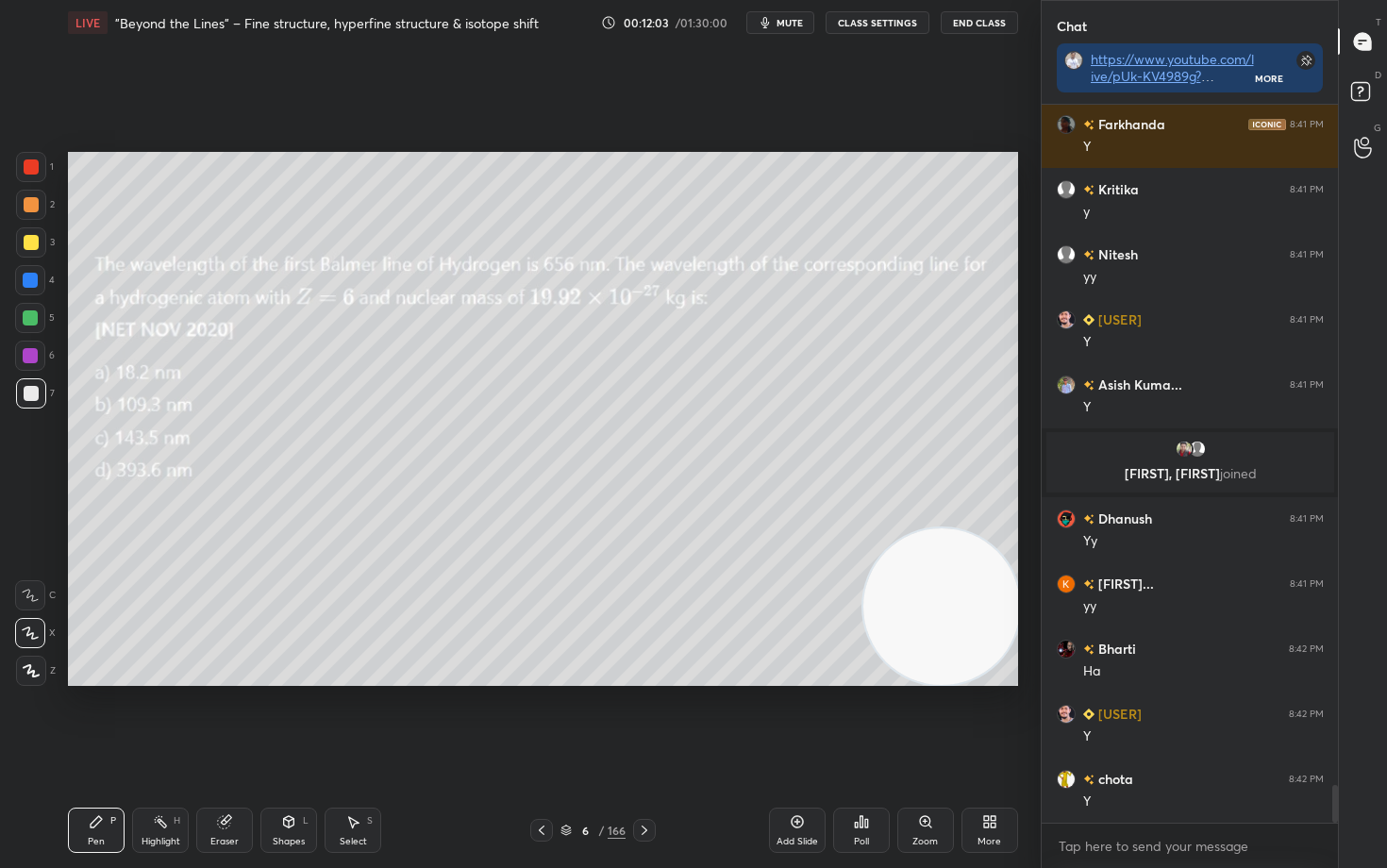 scroll, scrollTop: 12853, scrollLeft: 0, axis: vertical 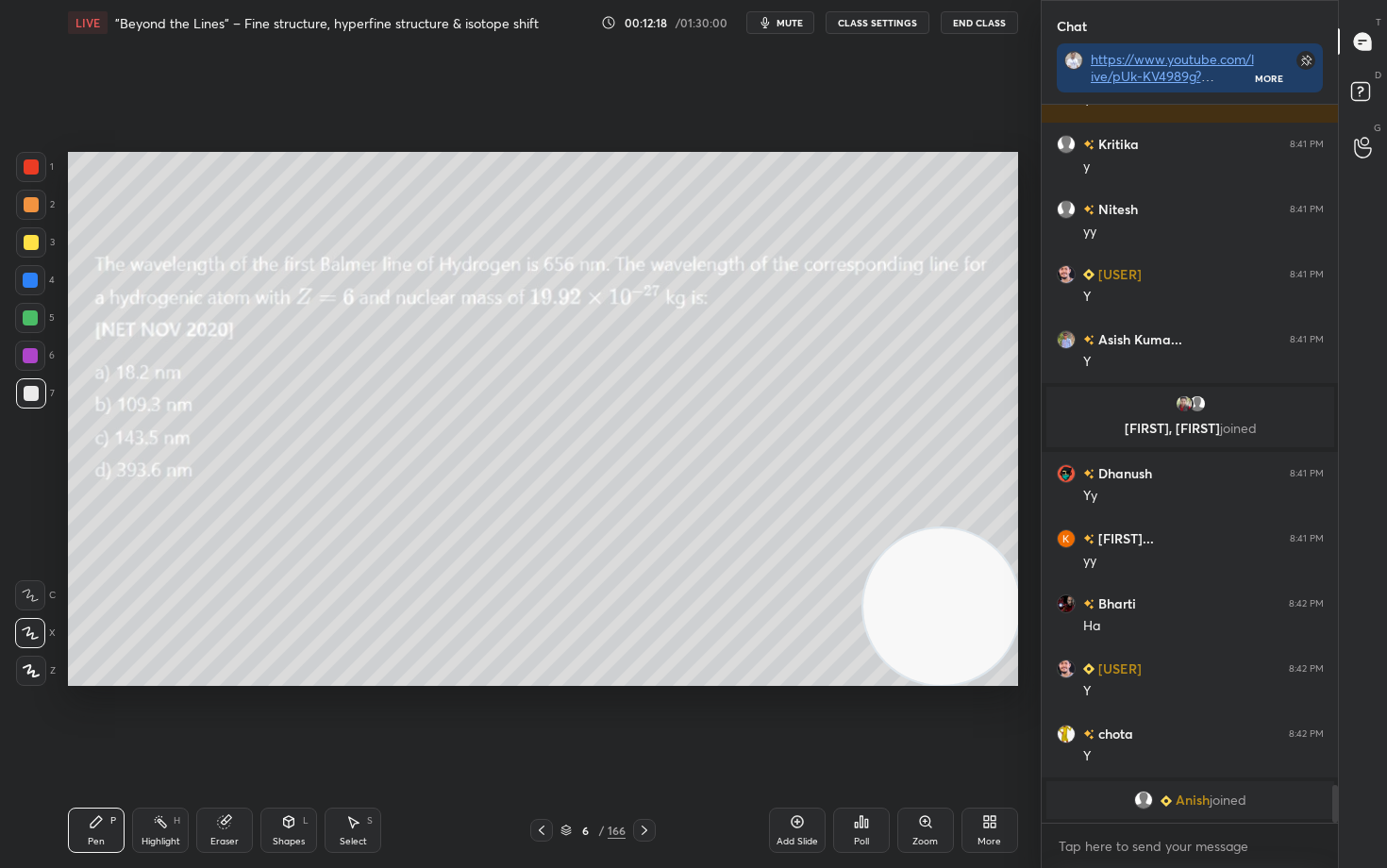 drag, startPoint x: 958, startPoint y: 476, endPoint x: 978, endPoint y: 295, distance: 182.10162 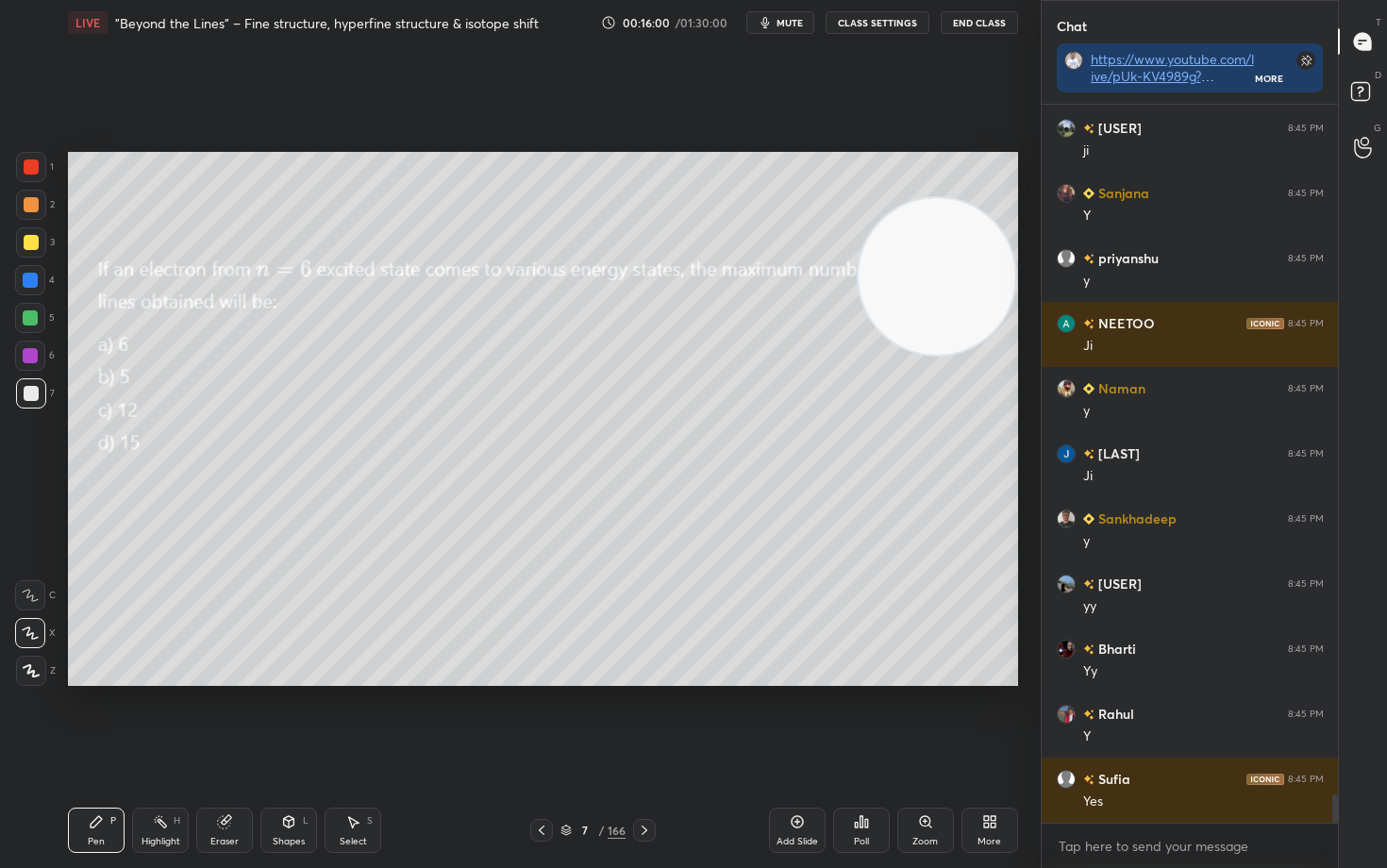 scroll, scrollTop: 17527, scrollLeft: 0, axis: vertical 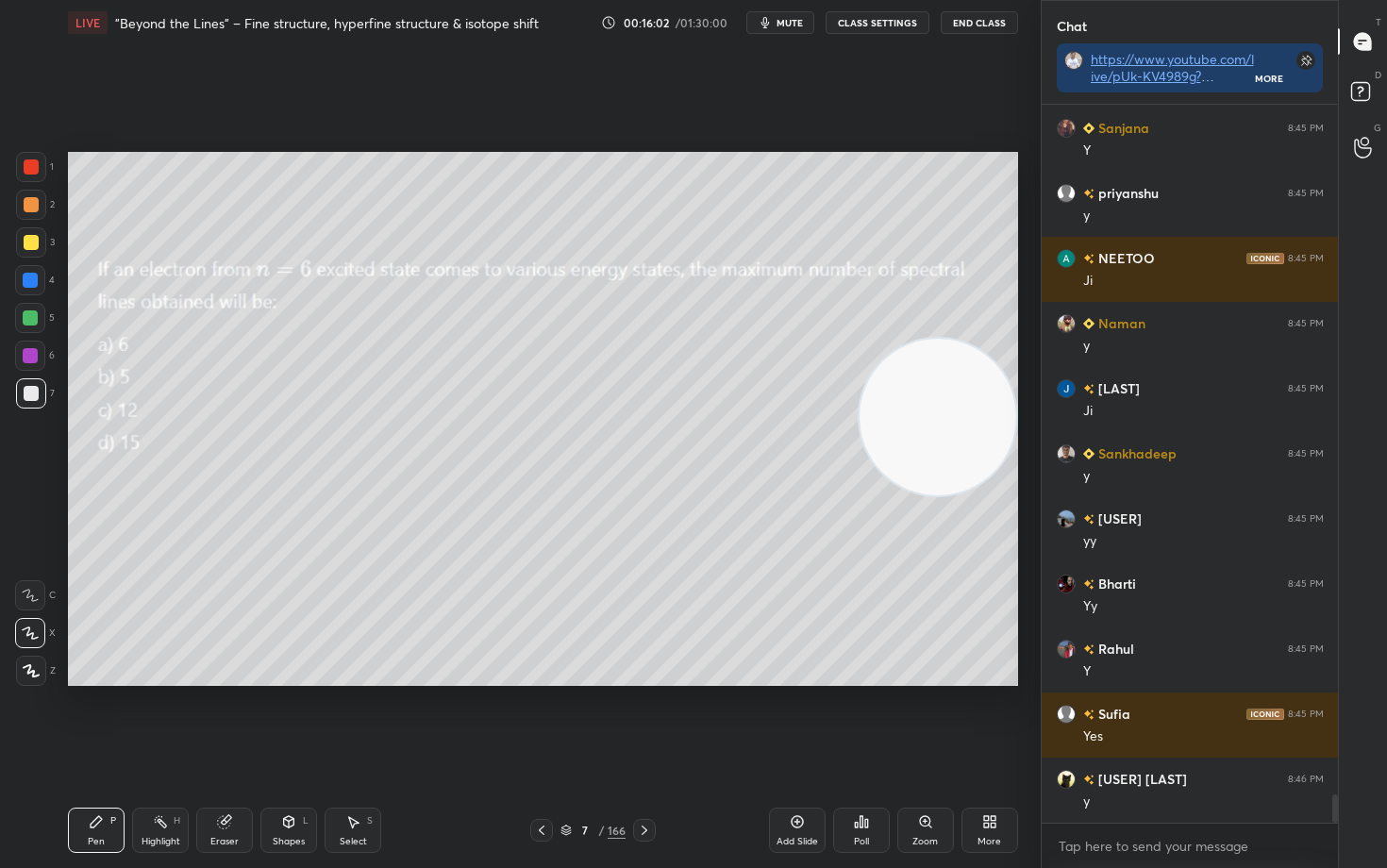 drag, startPoint x: 932, startPoint y: 286, endPoint x: 958, endPoint y: 426, distance: 142.39382 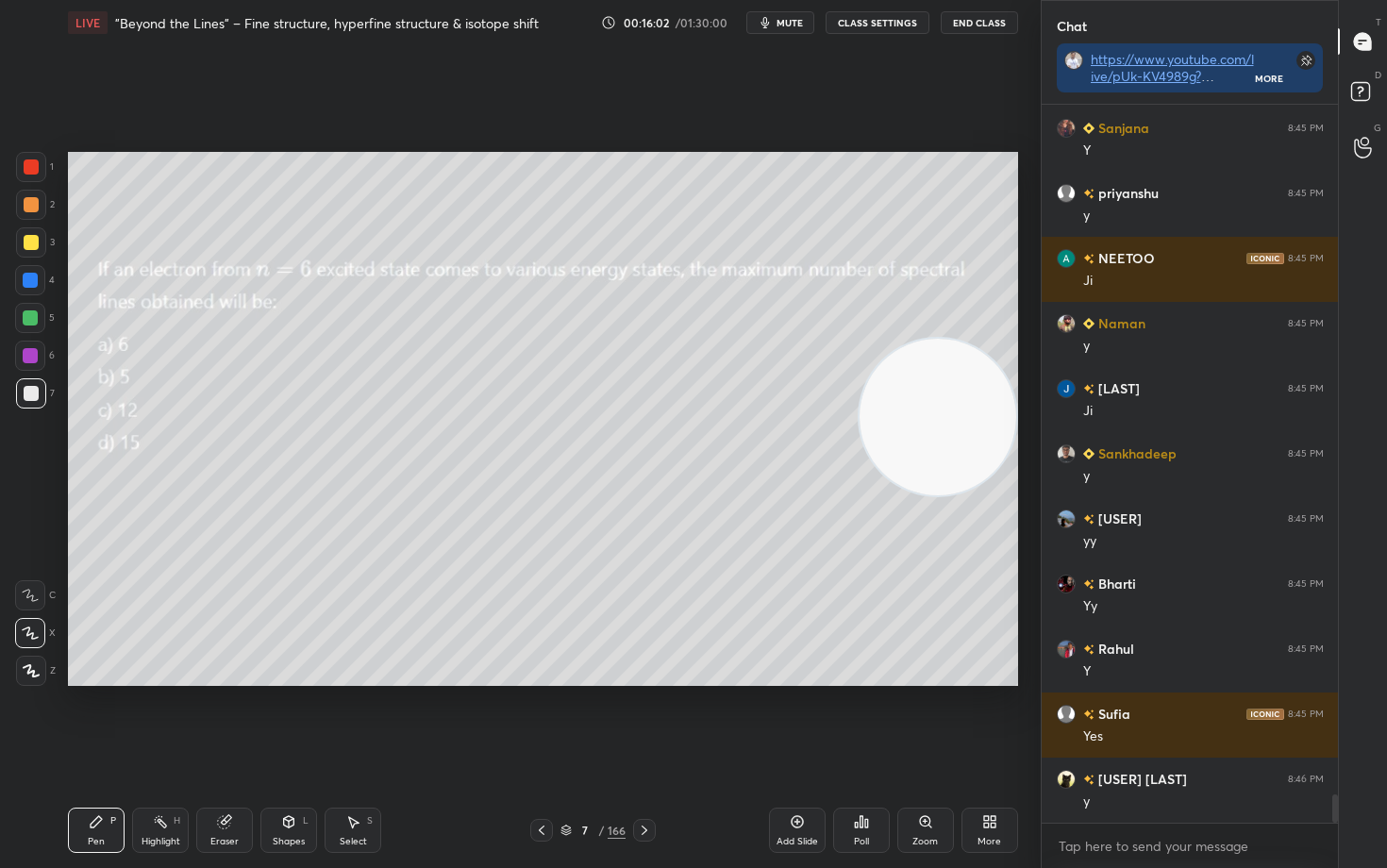 click at bounding box center (938, 417) 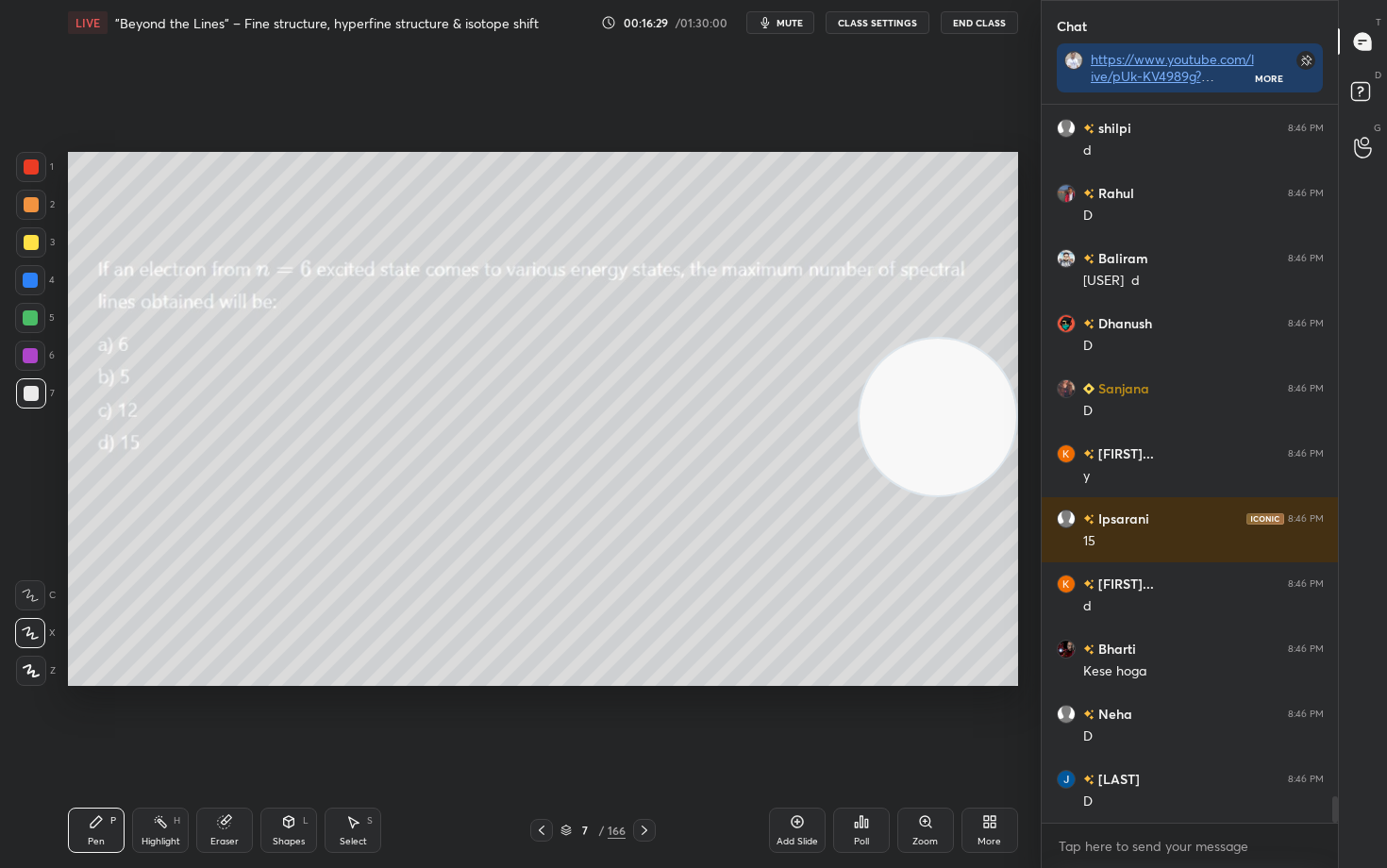 scroll, scrollTop: 19154, scrollLeft: 0, axis: vertical 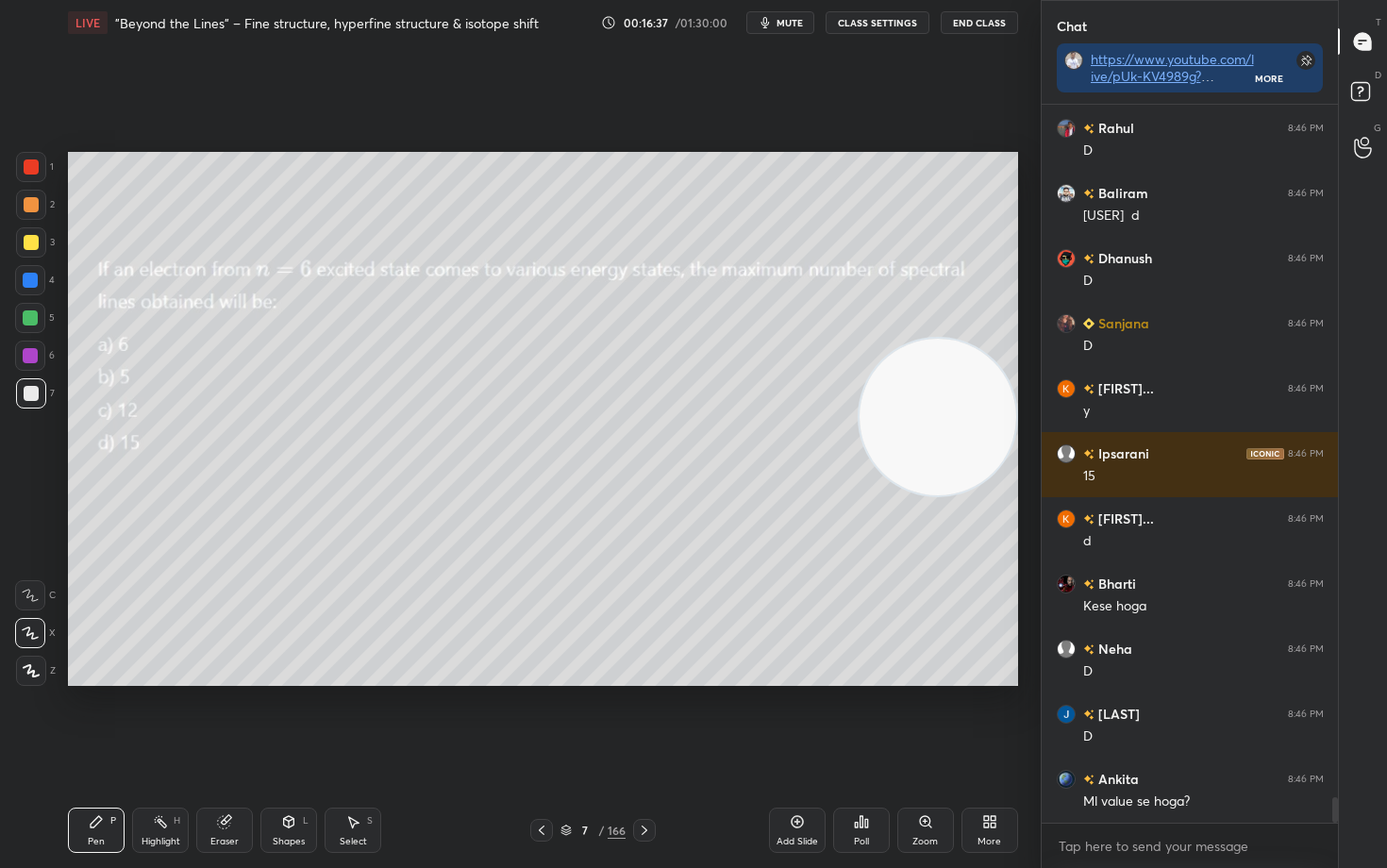 drag, startPoint x: 26, startPoint y: 242, endPoint x: 44, endPoint y: 266, distance: 30 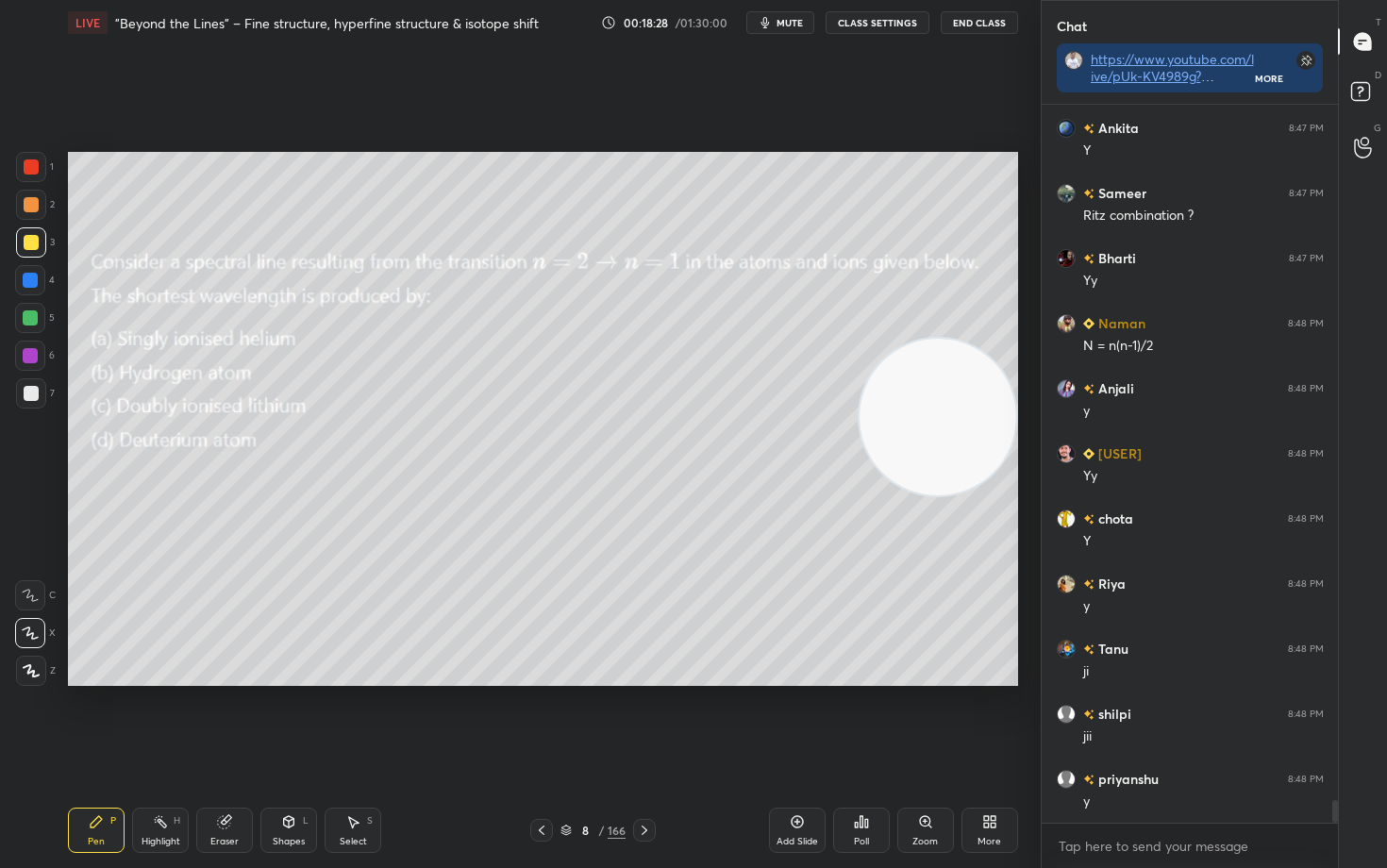 scroll, scrollTop: 22149, scrollLeft: 0, axis: vertical 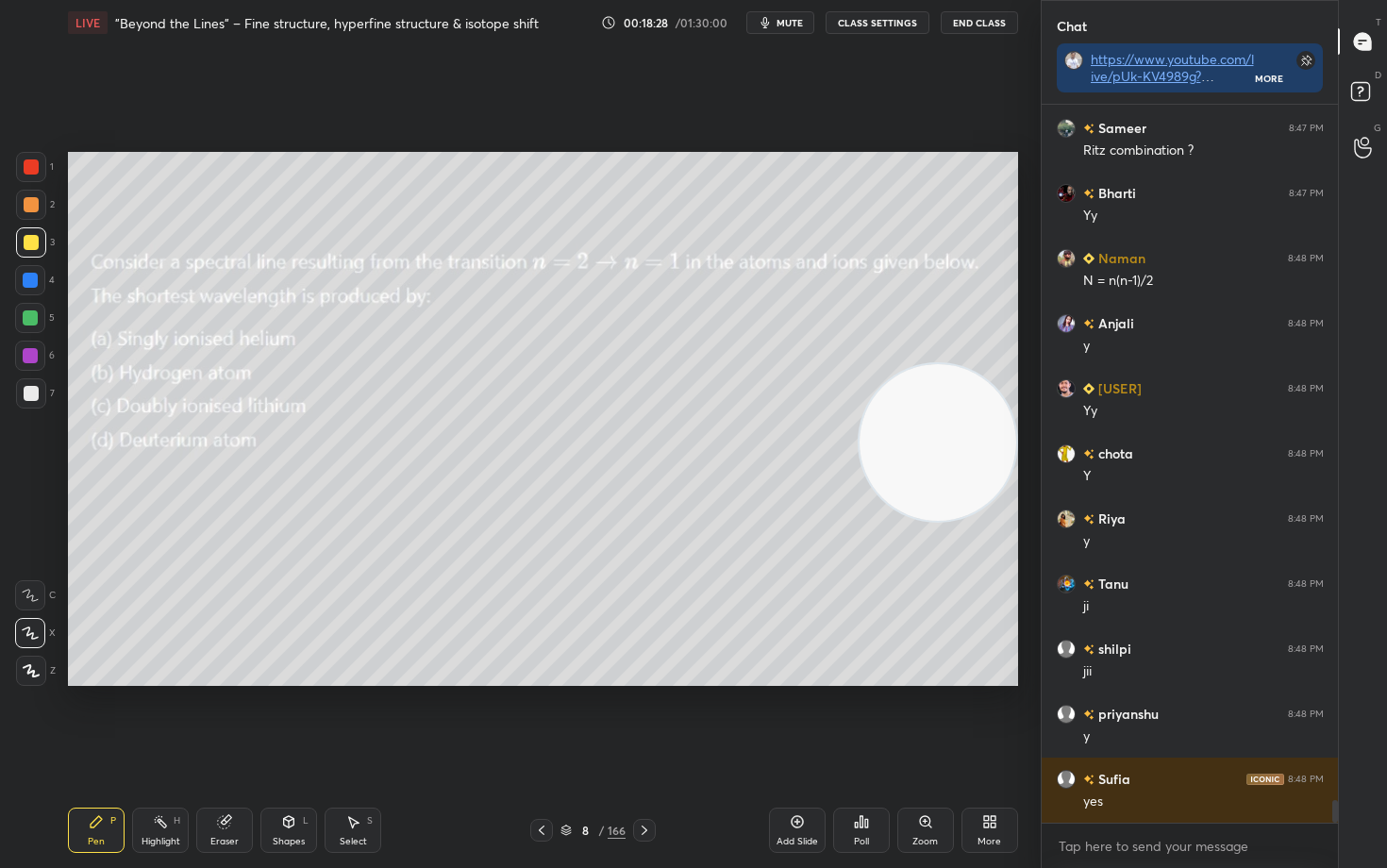 drag, startPoint x: 939, startPoint y: 421, endPoint x: 939, endPoint y: 446, distance: 25 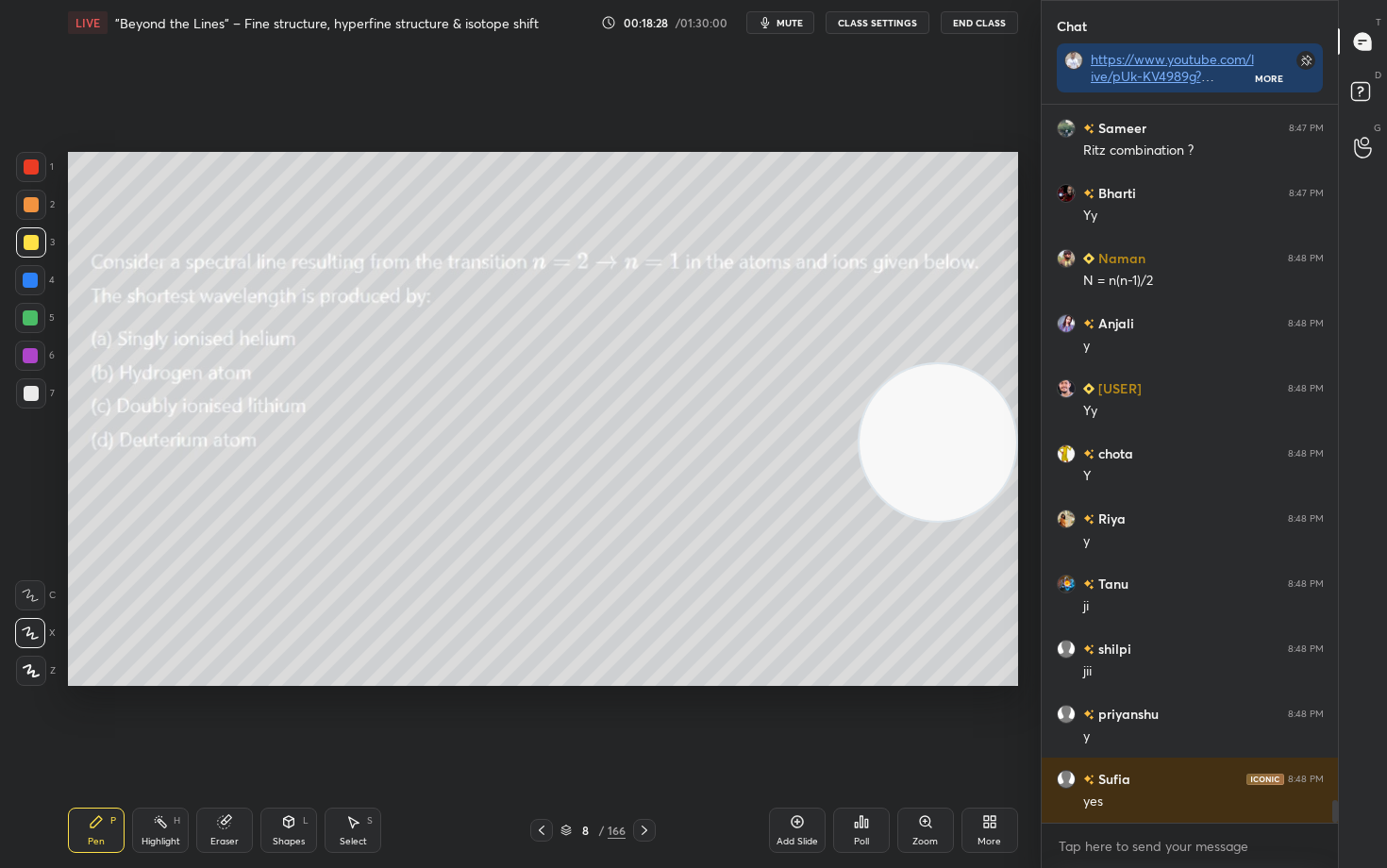 click at bounding box center (938, 442) 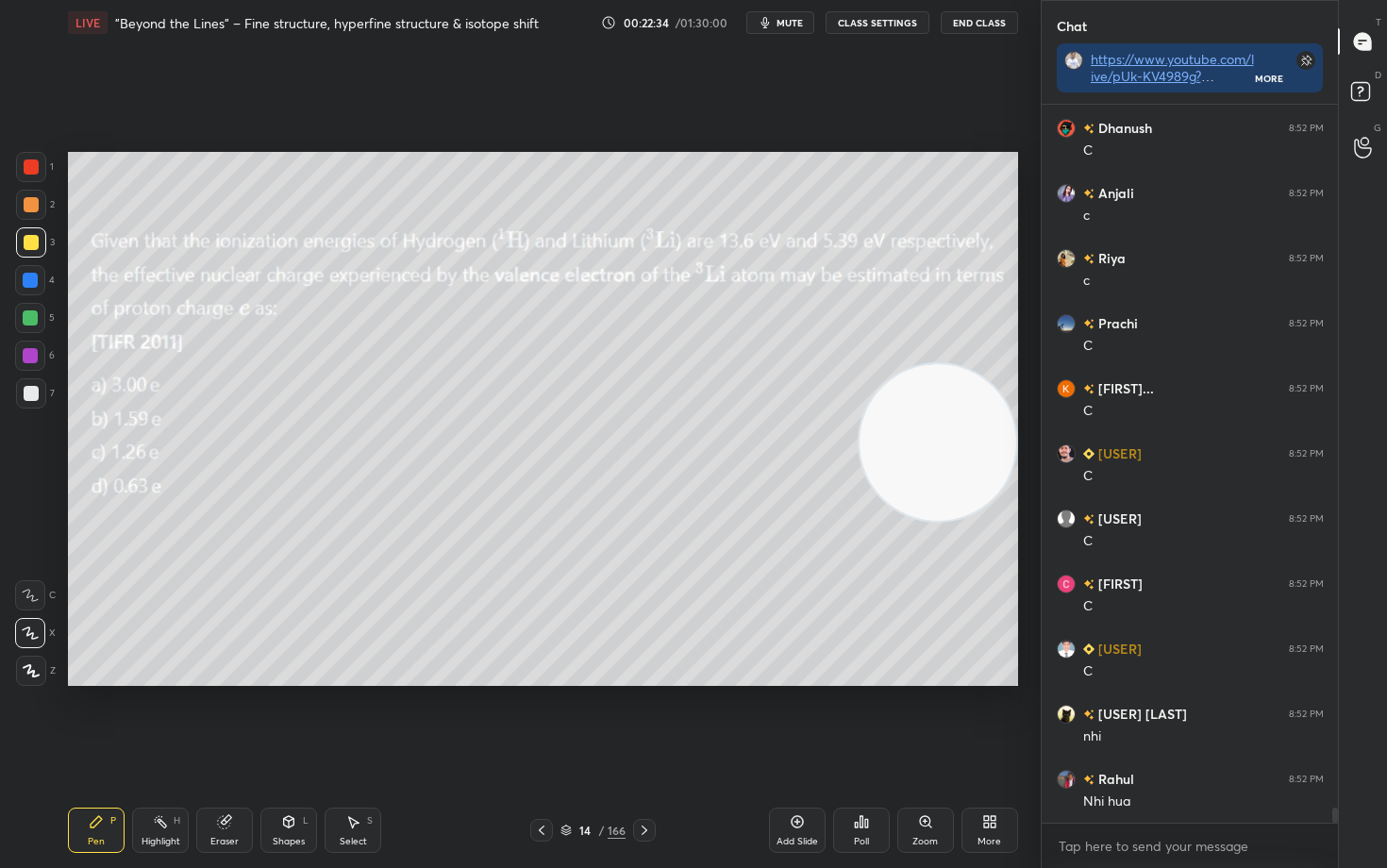 scroll, scrollTop: 33088, scrollLeft: 0, axis: vertical 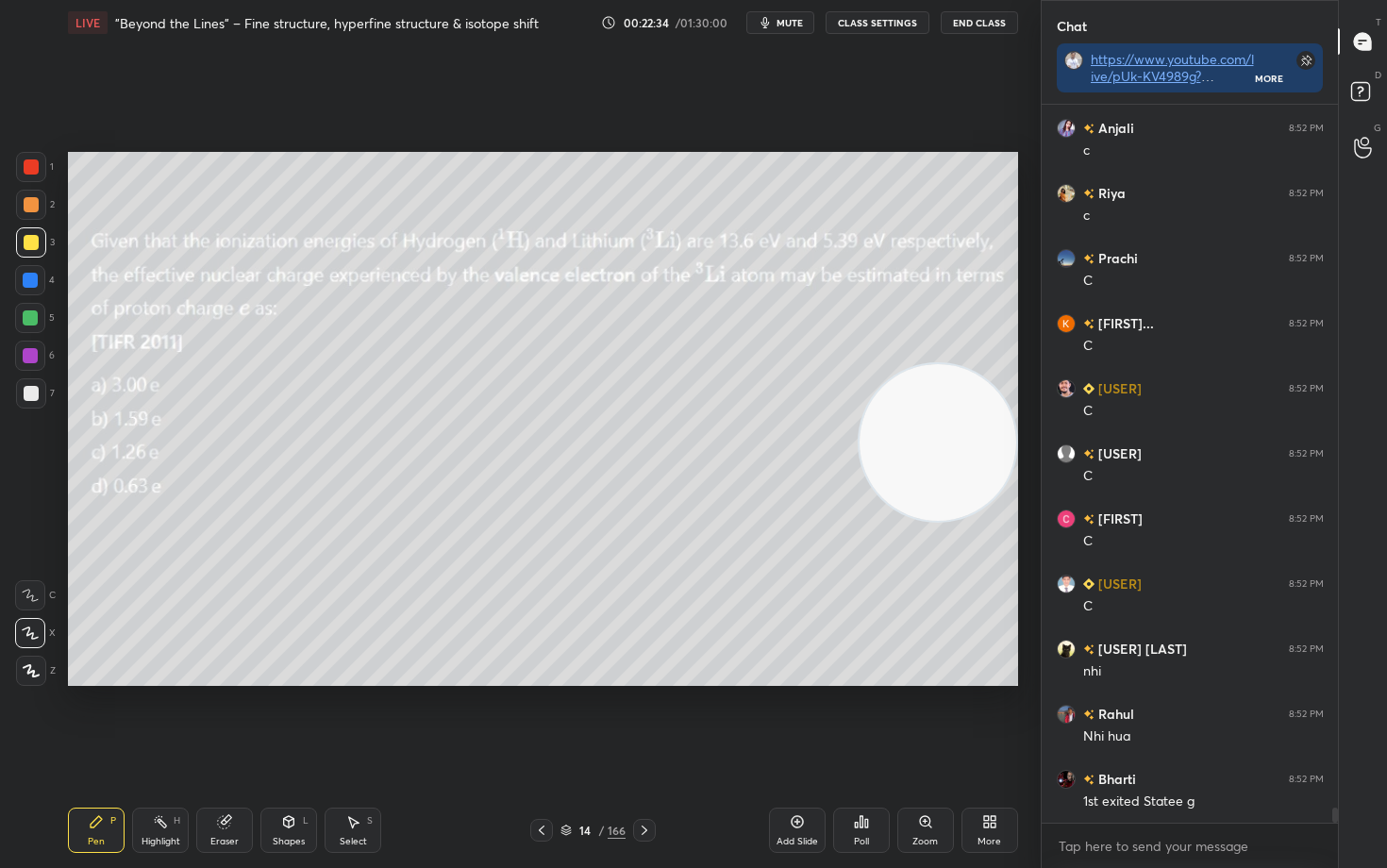 click at bounding box center [31, 205] 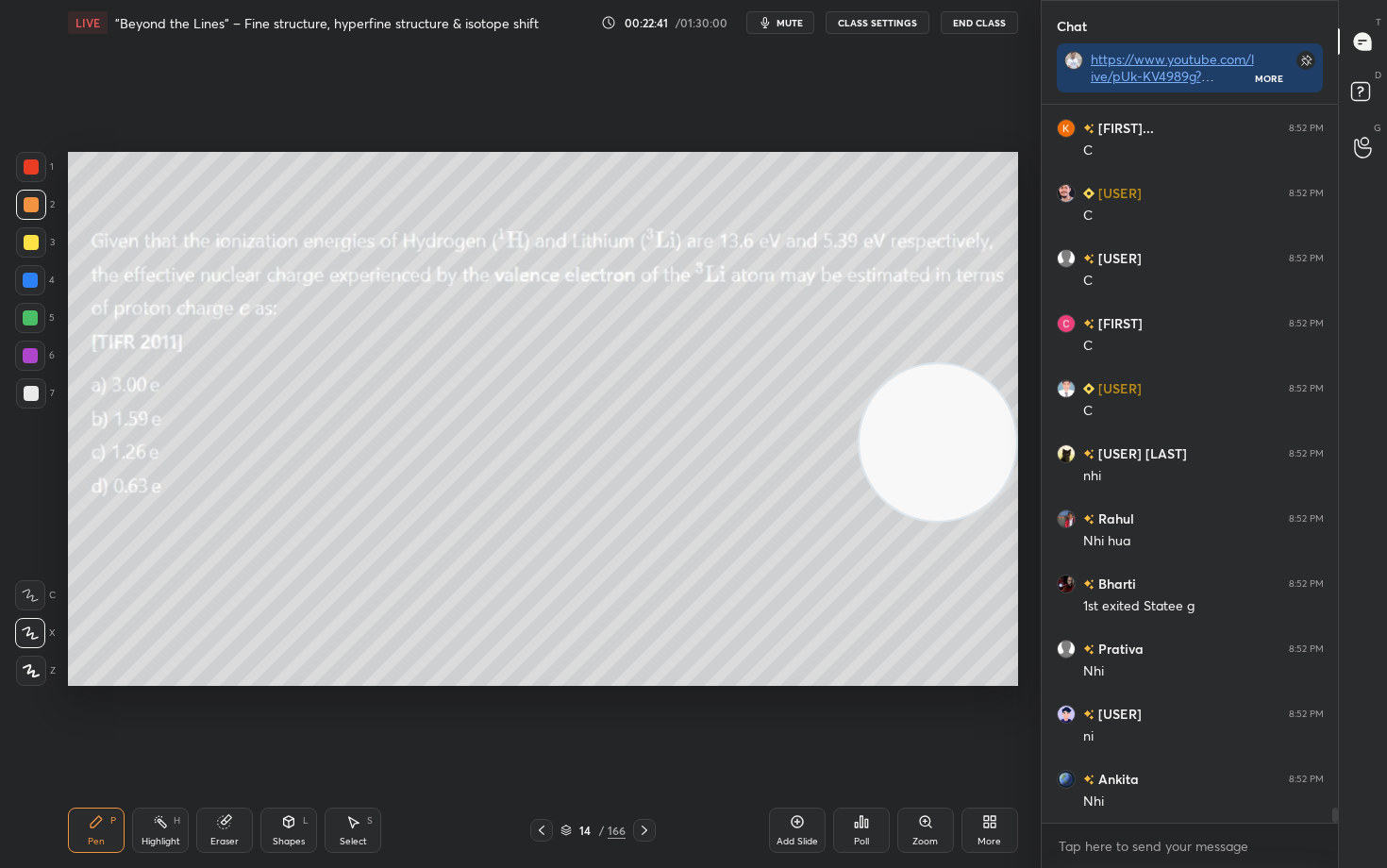 scroll, scrollTop: 33348, scrollLeft: 0, axis: vertical 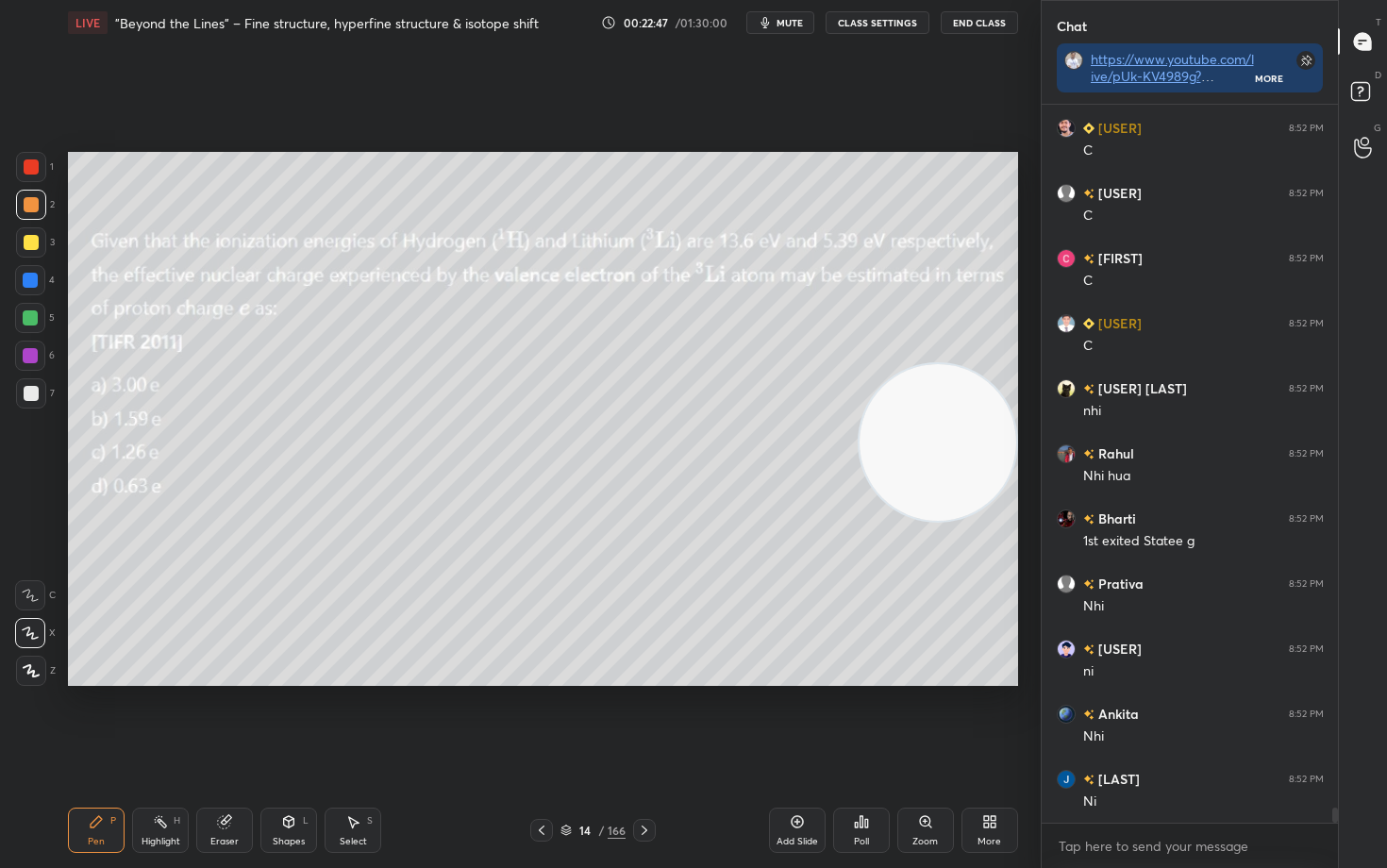 drag, startPoint x: 945, startPoint y: 469, endPoint x: 937, endPoint y: 563, distance: 94.33981 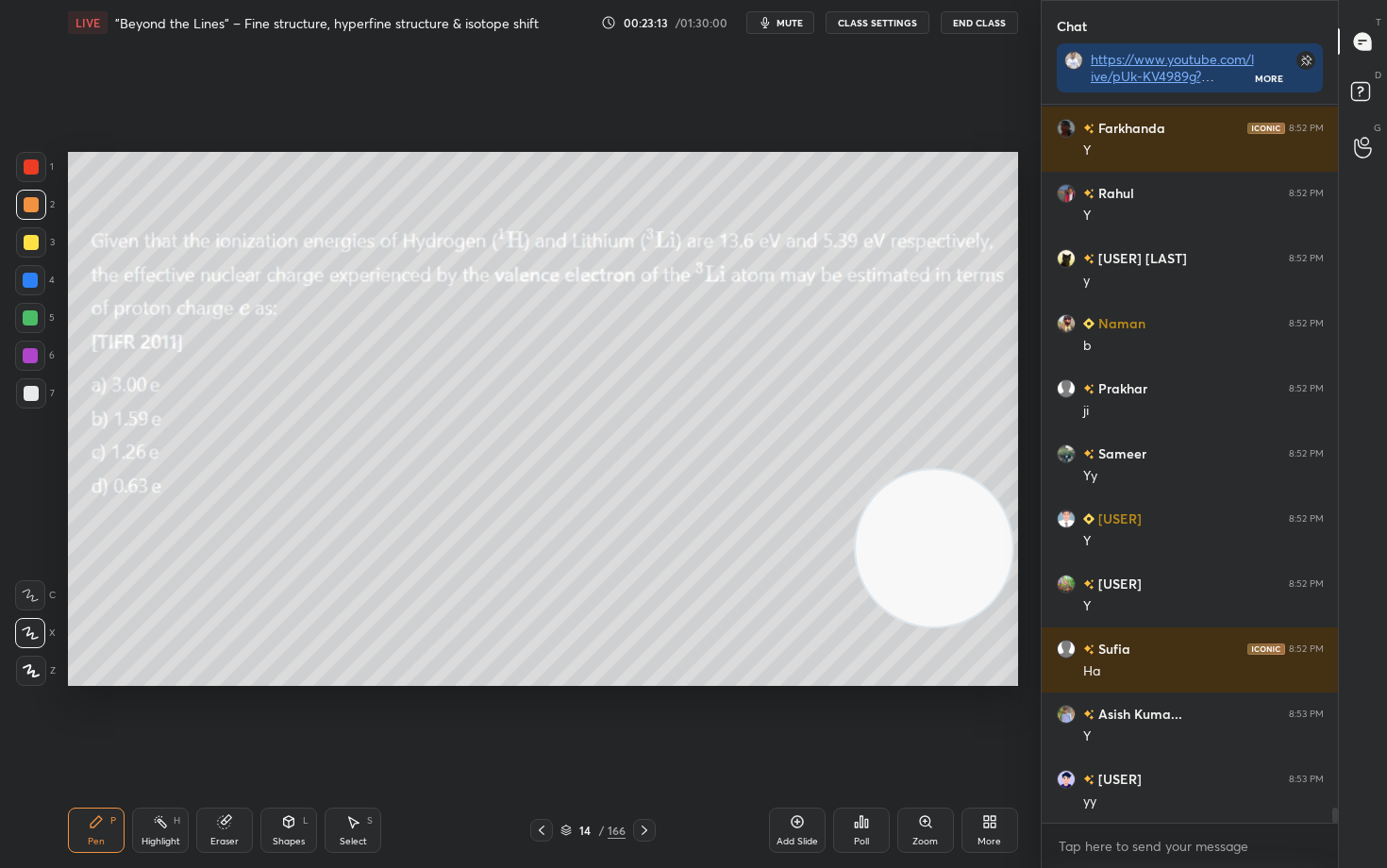 scroll, scrollTop: 34325, scrollLeft: 0, axis: vertical 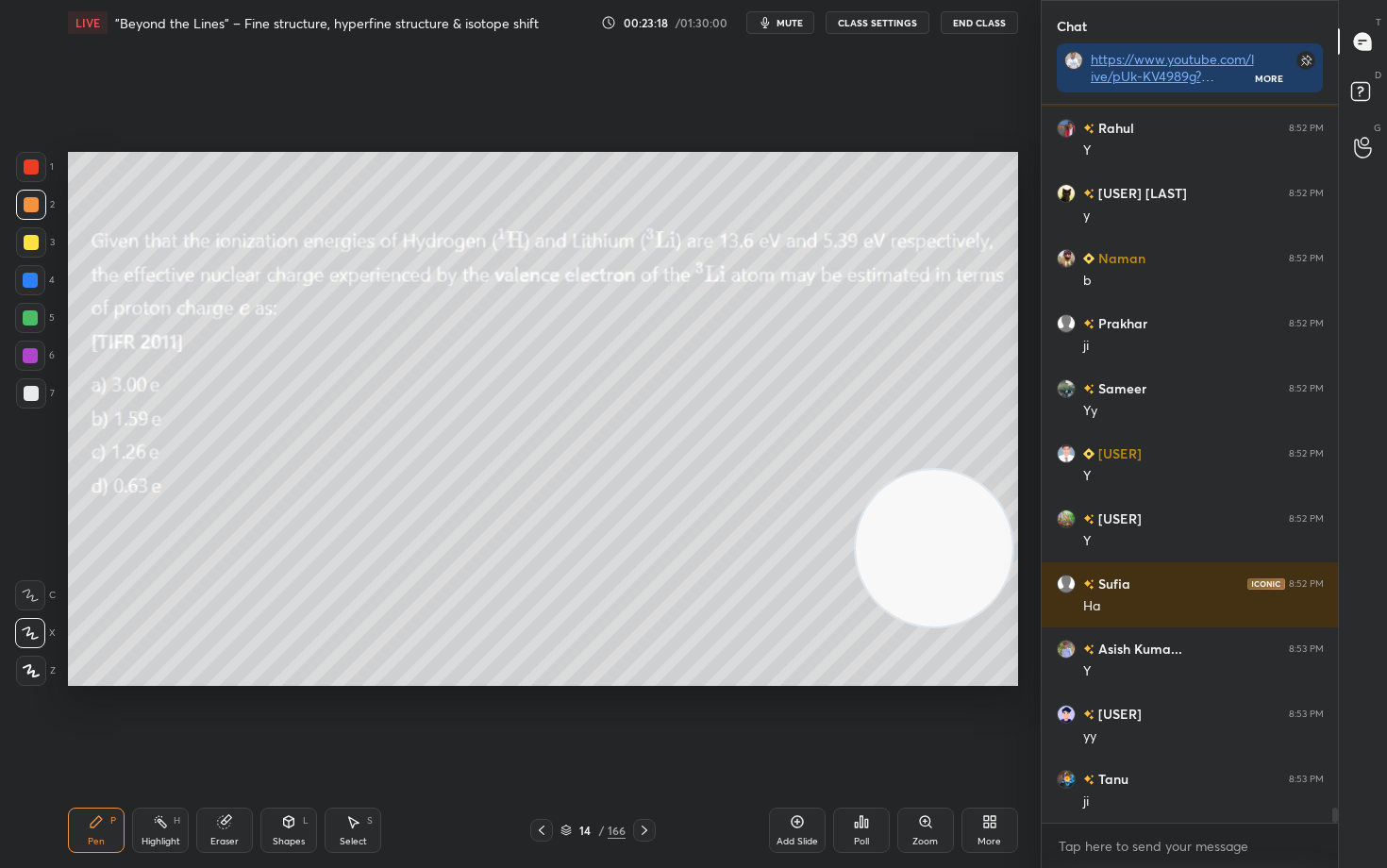 drag, startPoint x: 953, startPoint y: 506, endPoint x: 974, endPoint y: 396, distance: 111.98661 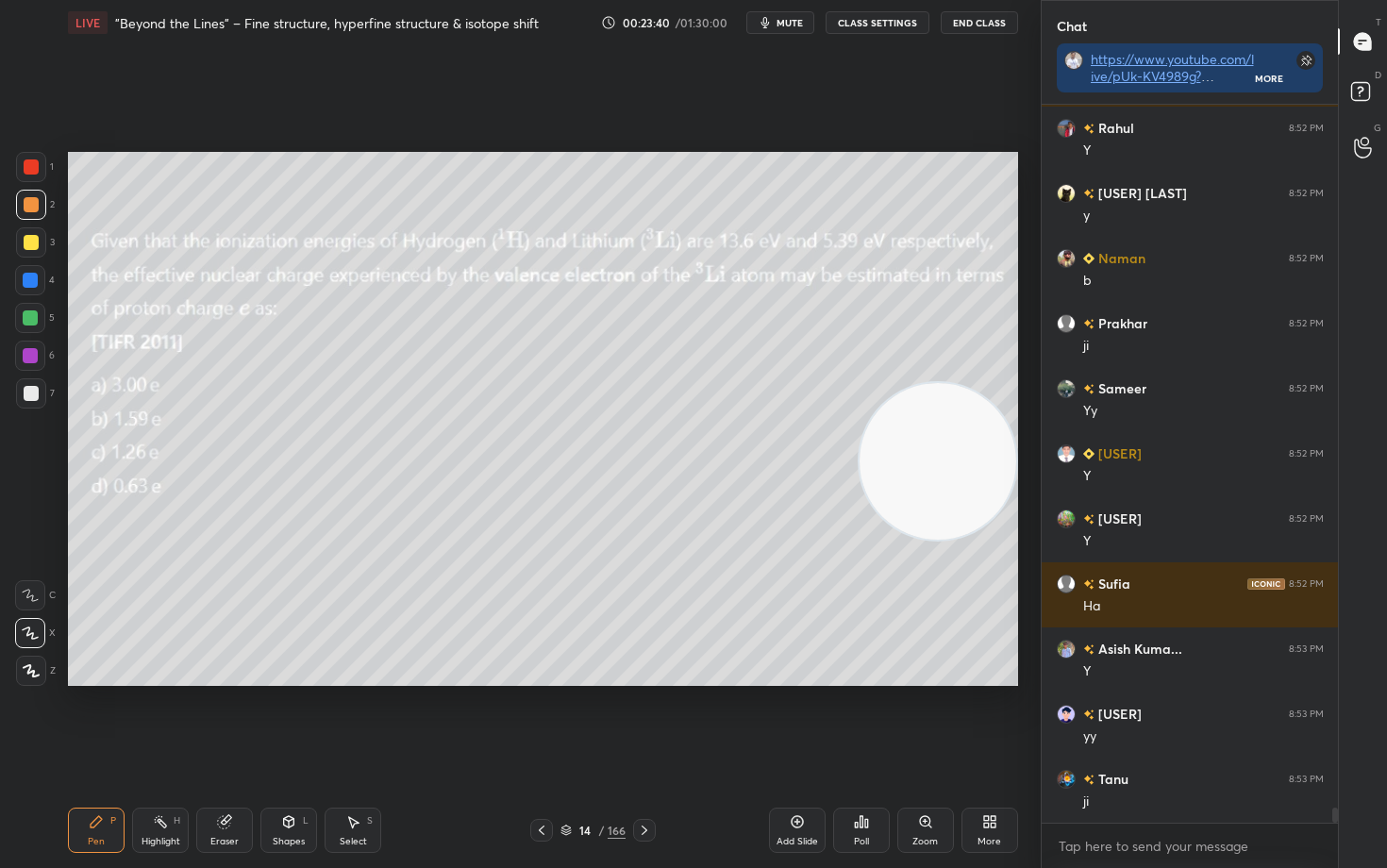 drag, startPoint x: 941, startPoint y: 345, endPoint x: 964, endPoint y: 429, distance: 87.09191 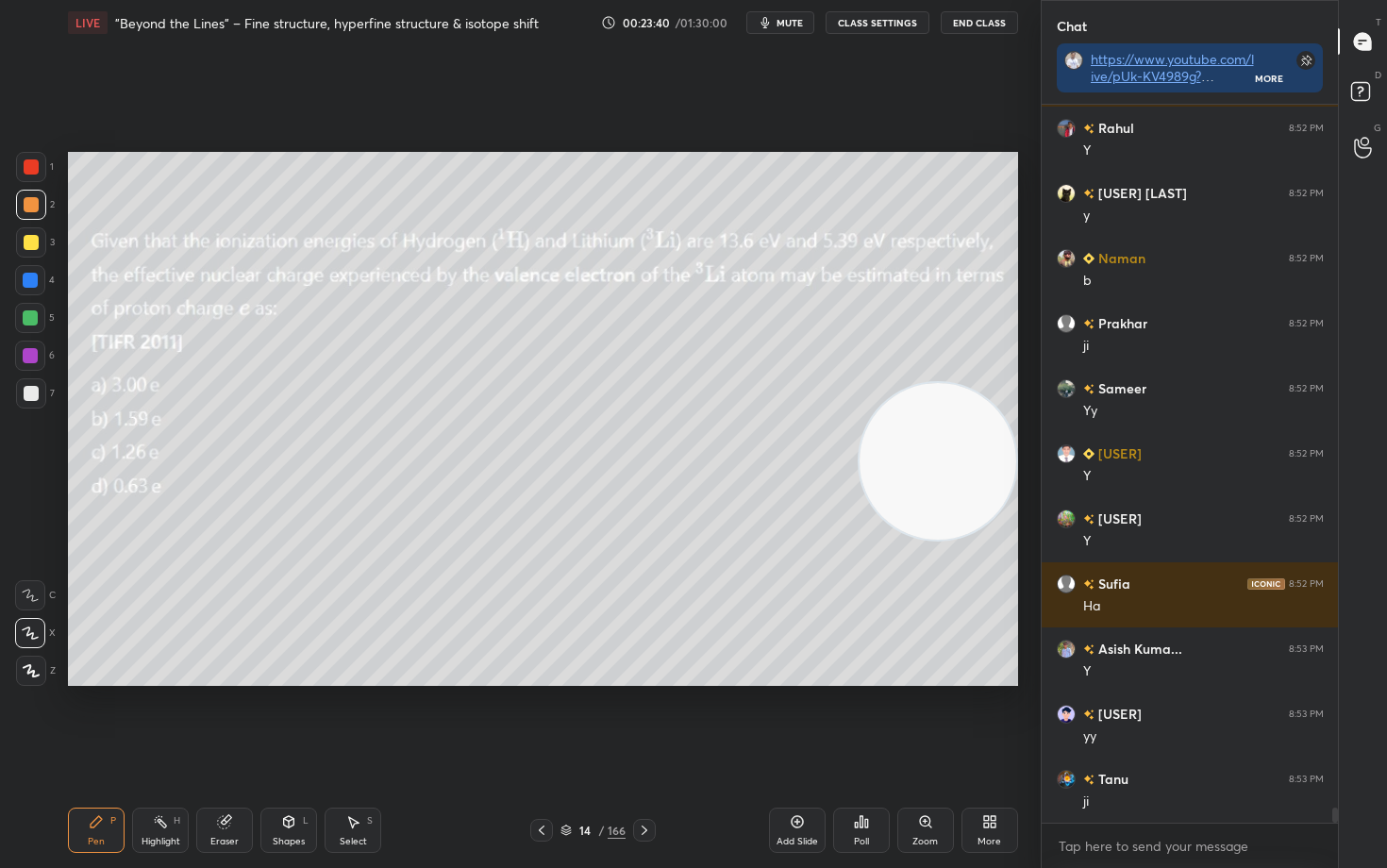 click at bounding box center (938, 461) 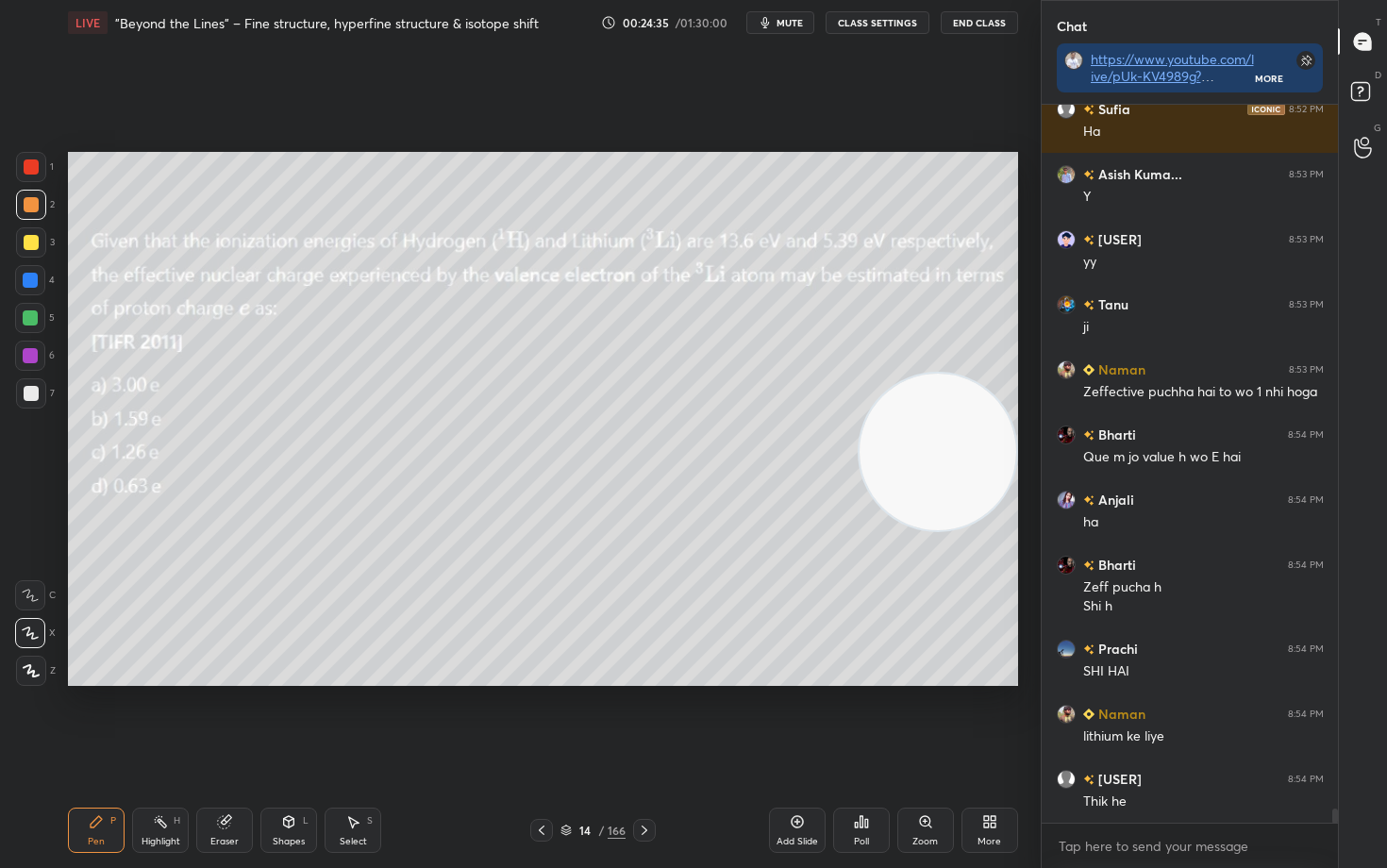 scroll, scrollTop: 34864, scrollLeft: 0, axis: vertical 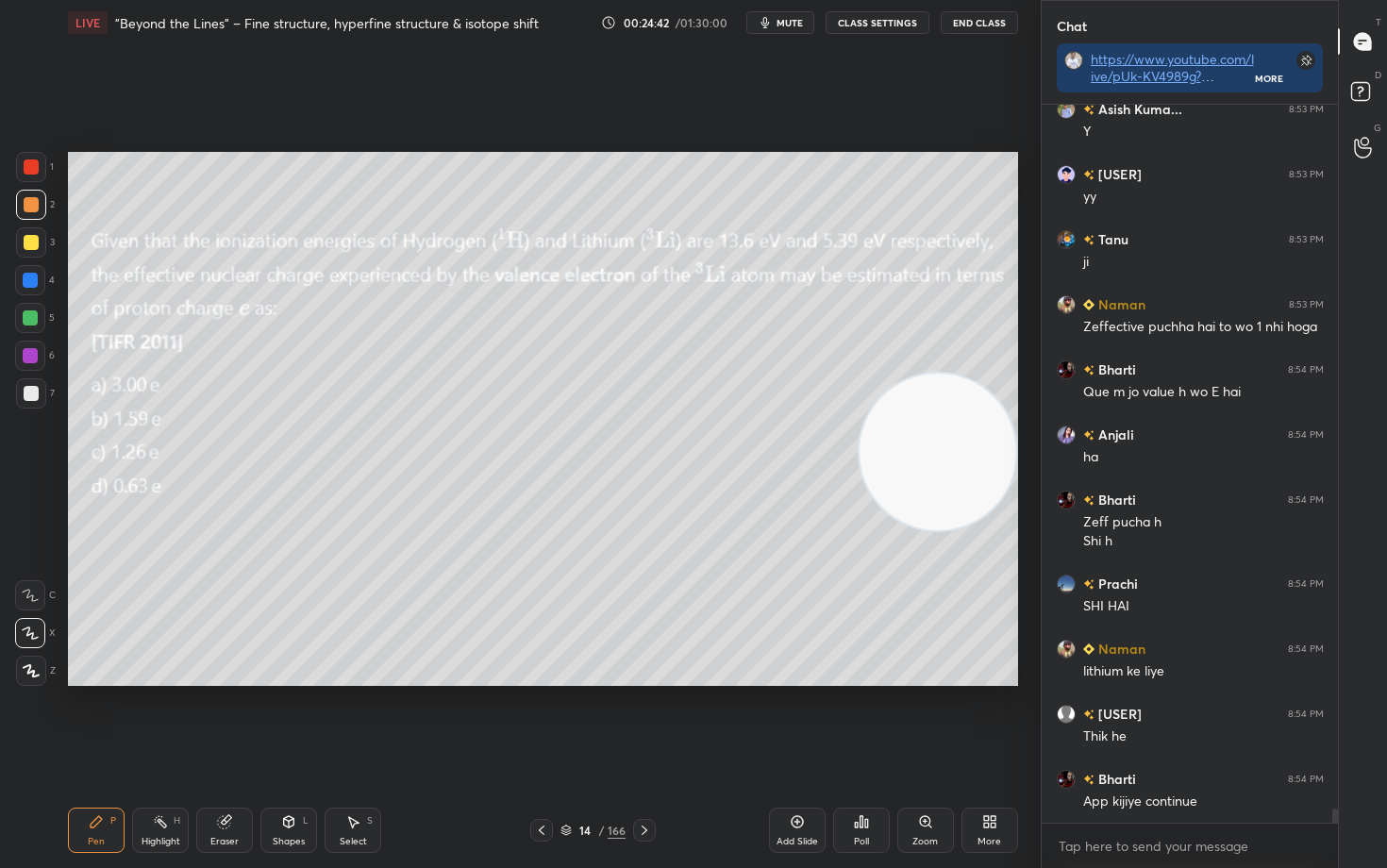 drag, startPoint x: 944, startPoint y: 487, endPoint x: 963, endPoint y: 323, distance: 165.09694 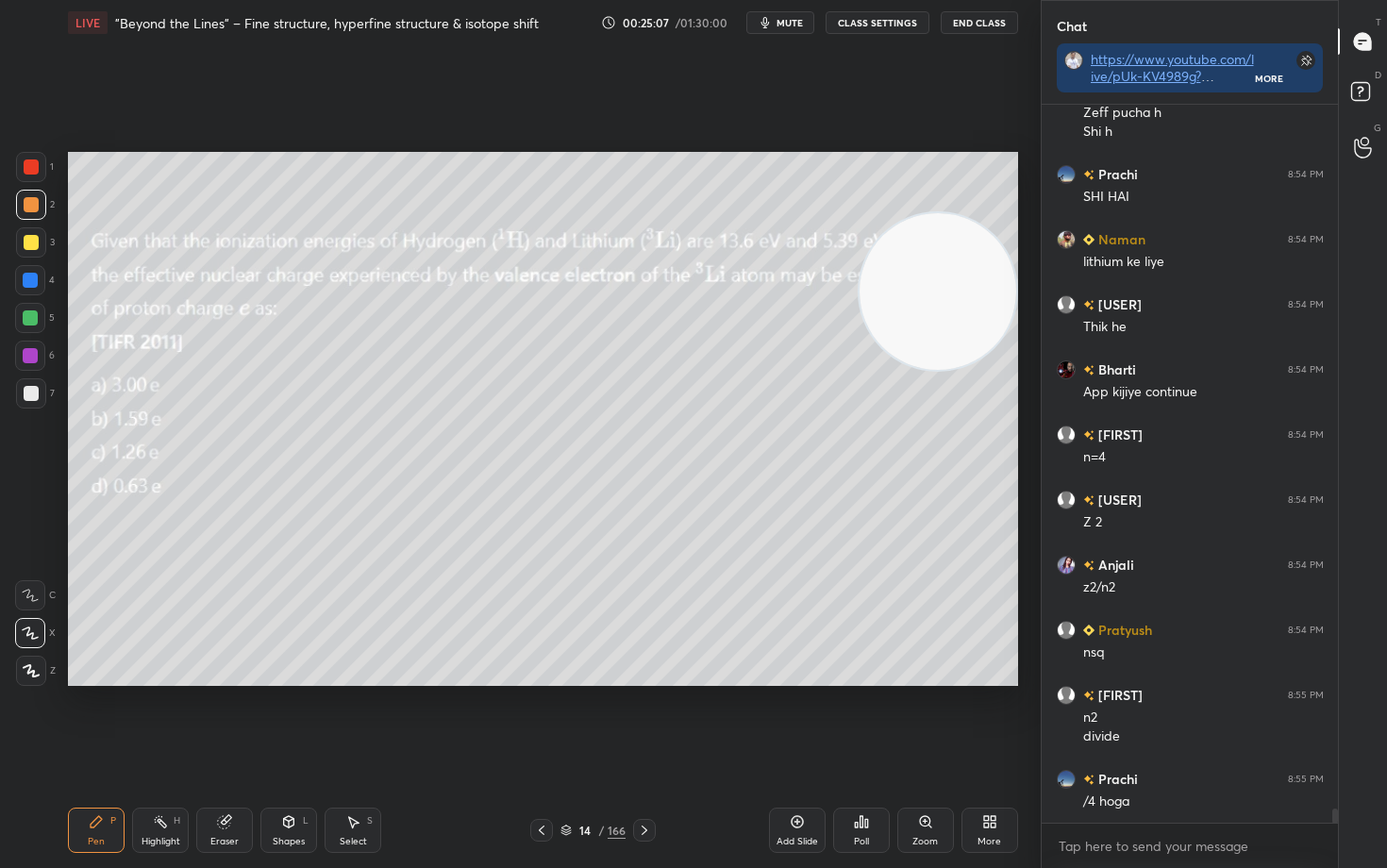 scroll, scrollTop: 35356, scrollLeft: 0, axis: vertical 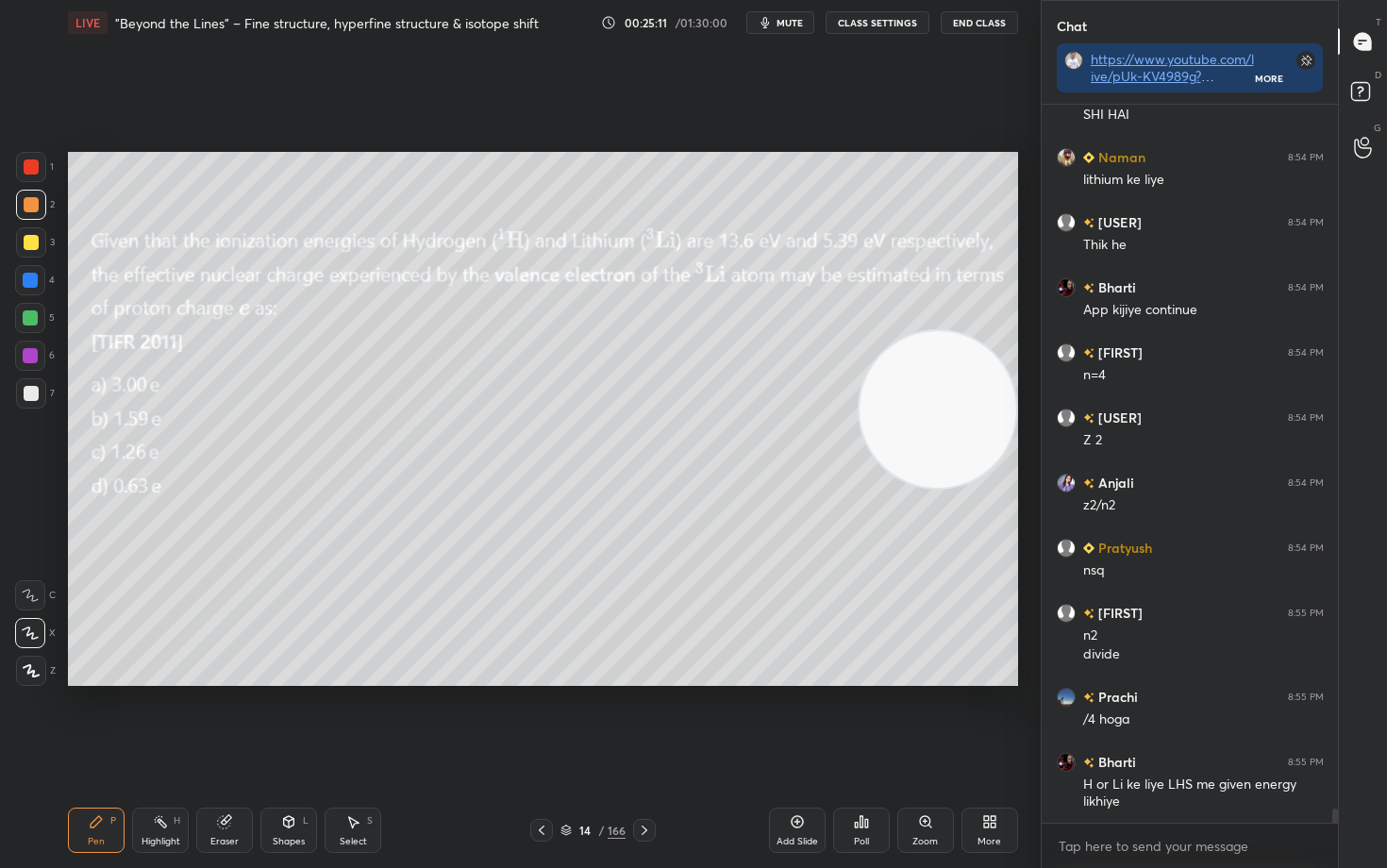 drag, startPoint x: 964, startPoint y: 326, endPoint x: 903, endPoint y: 386, distance: 85.56284 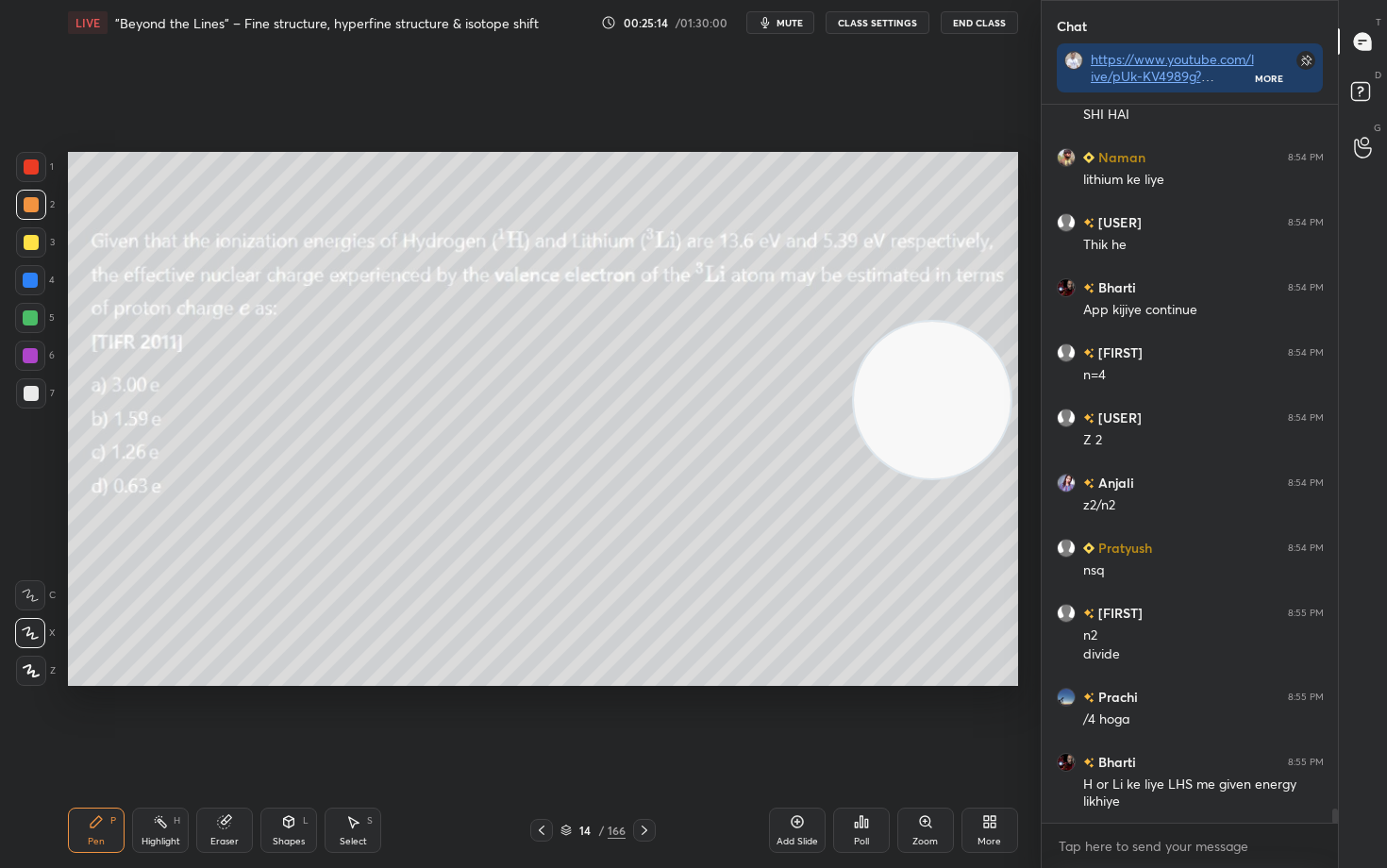scroll, scrollTop: 35421, scrollLeft: 0, axis: vertical 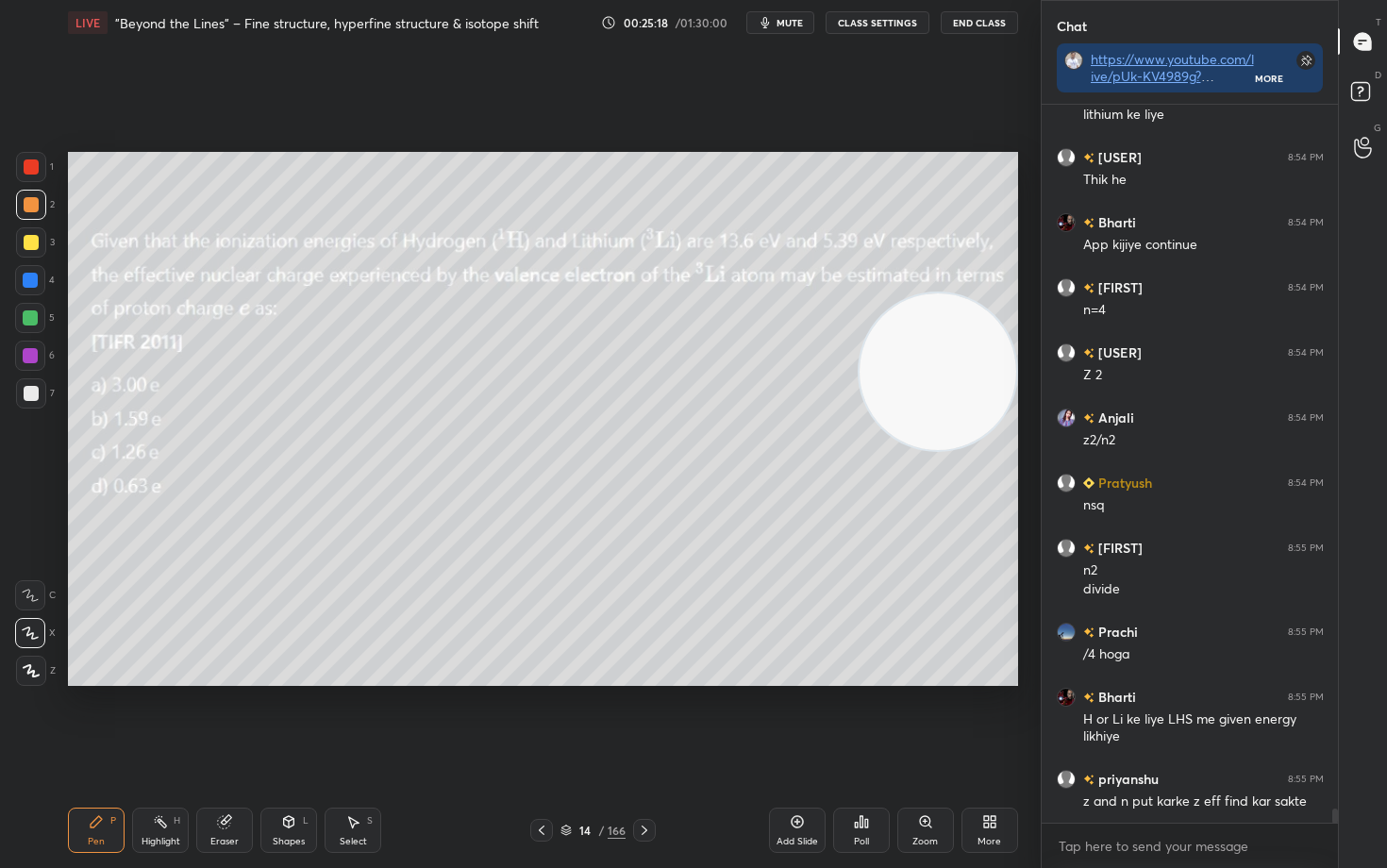 drag, startPoint x: 958, startPoint y: 417, endPoint x: 968, endPoint y: 212, distance: 205.24376 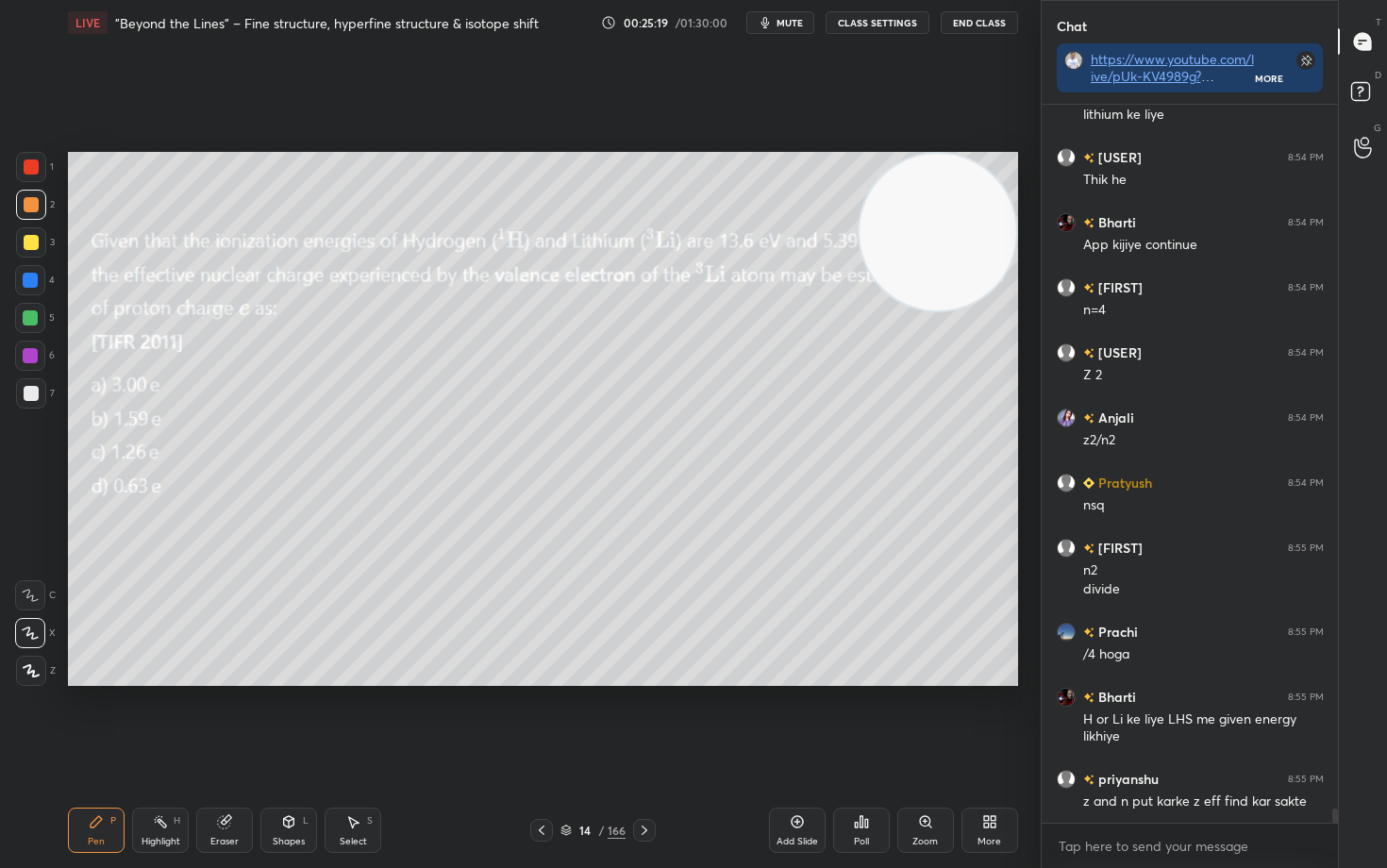 drag, startPoint x: 950, startPoint y: 214, endPoint x: 982, endPoint y: 439, distance: 227.2642 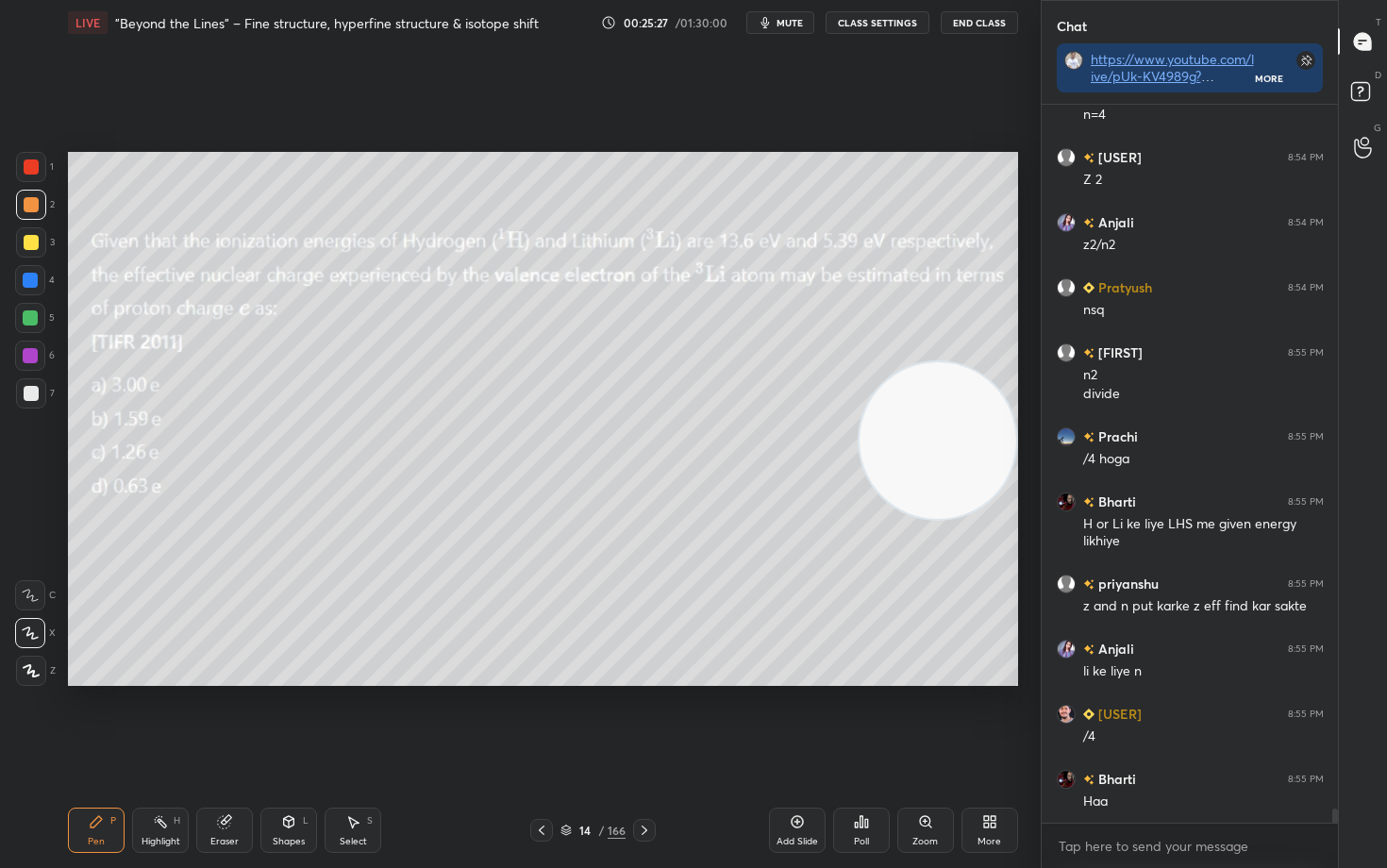 scroll, scrollTop: 35681, scrollLeft: 0, axis: vertical 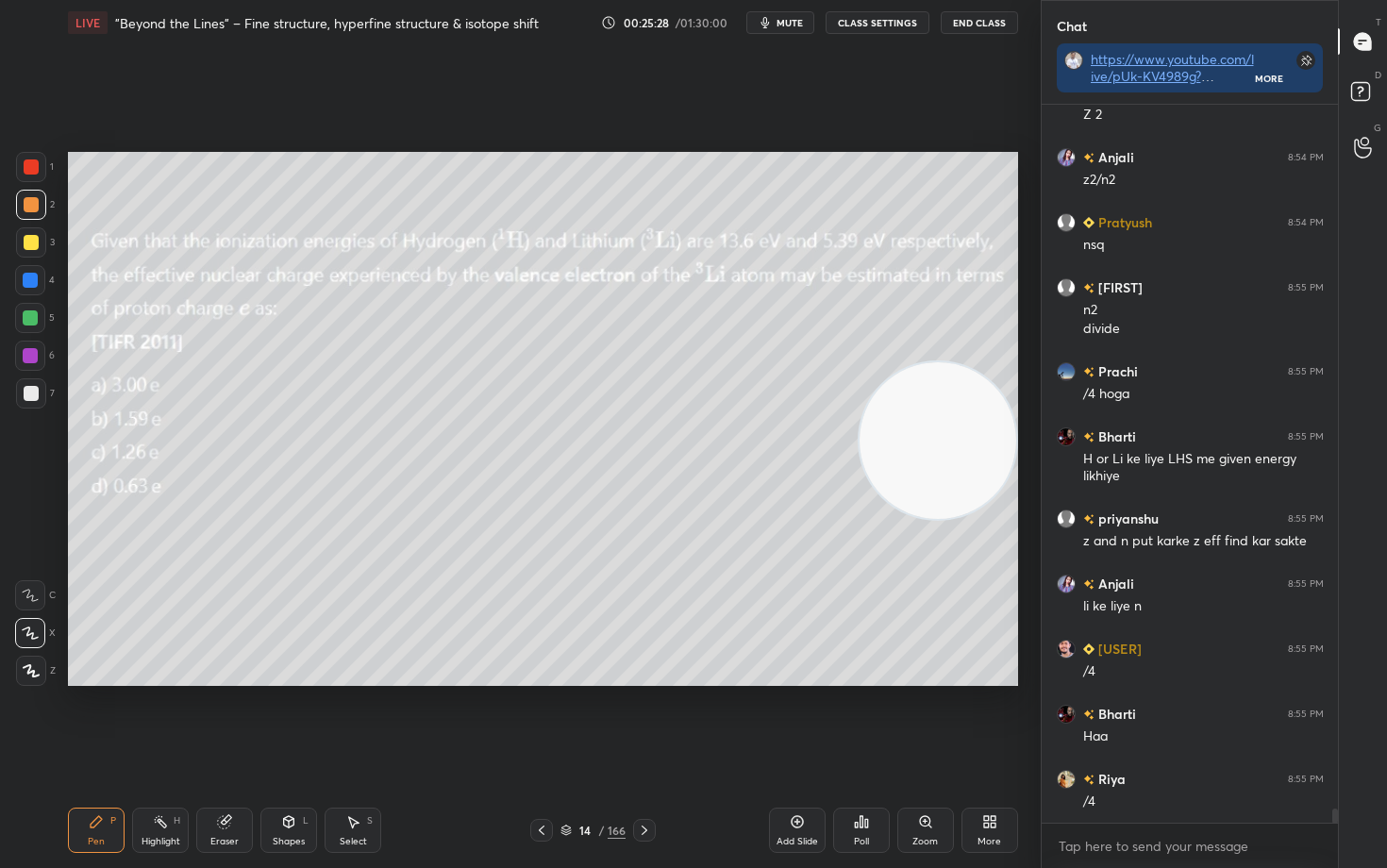 click on "Eraser" at bounding box center (225, 830) 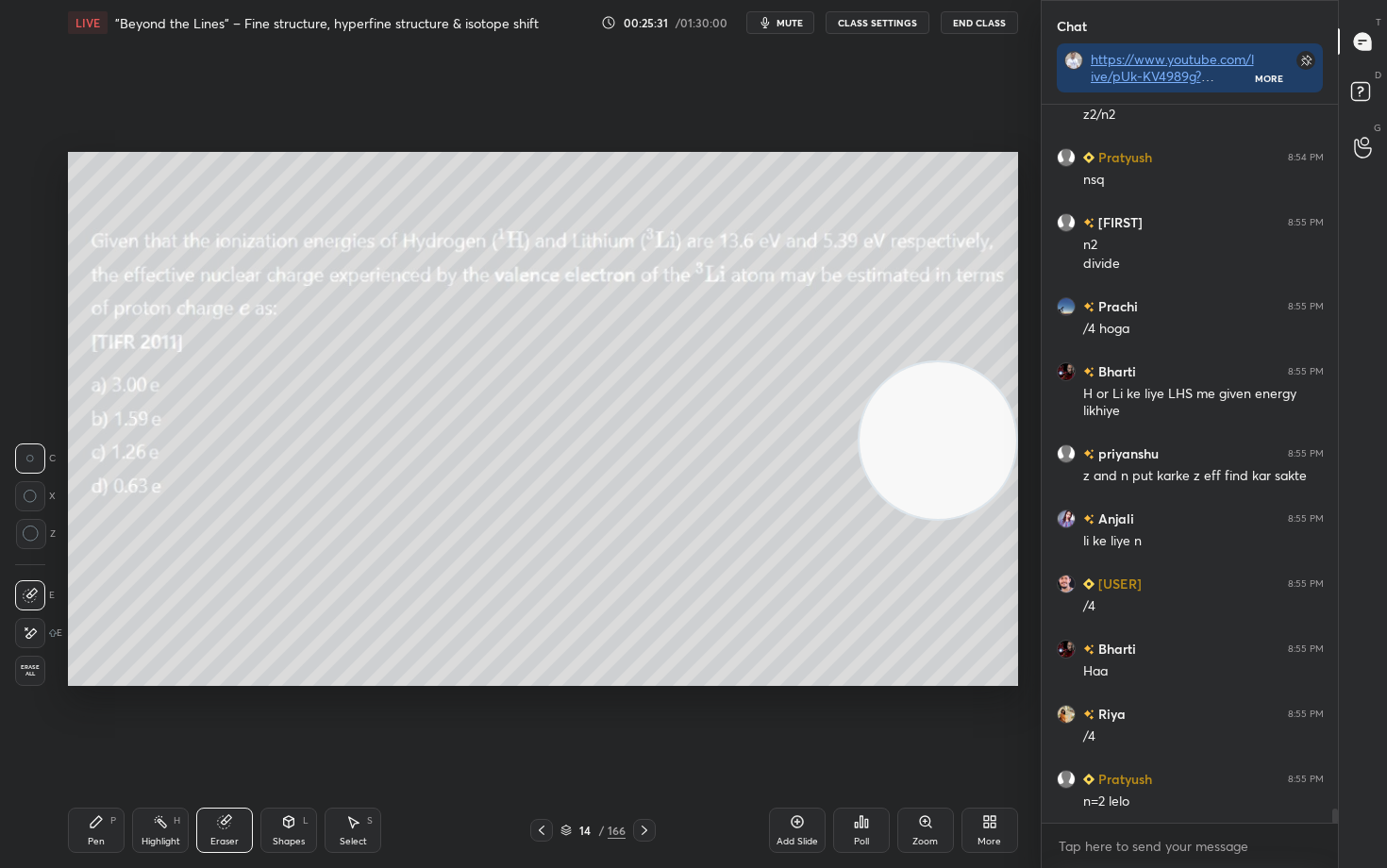 scroll, scrollTop: 35812, scrollLeft: 0, axis: vertical 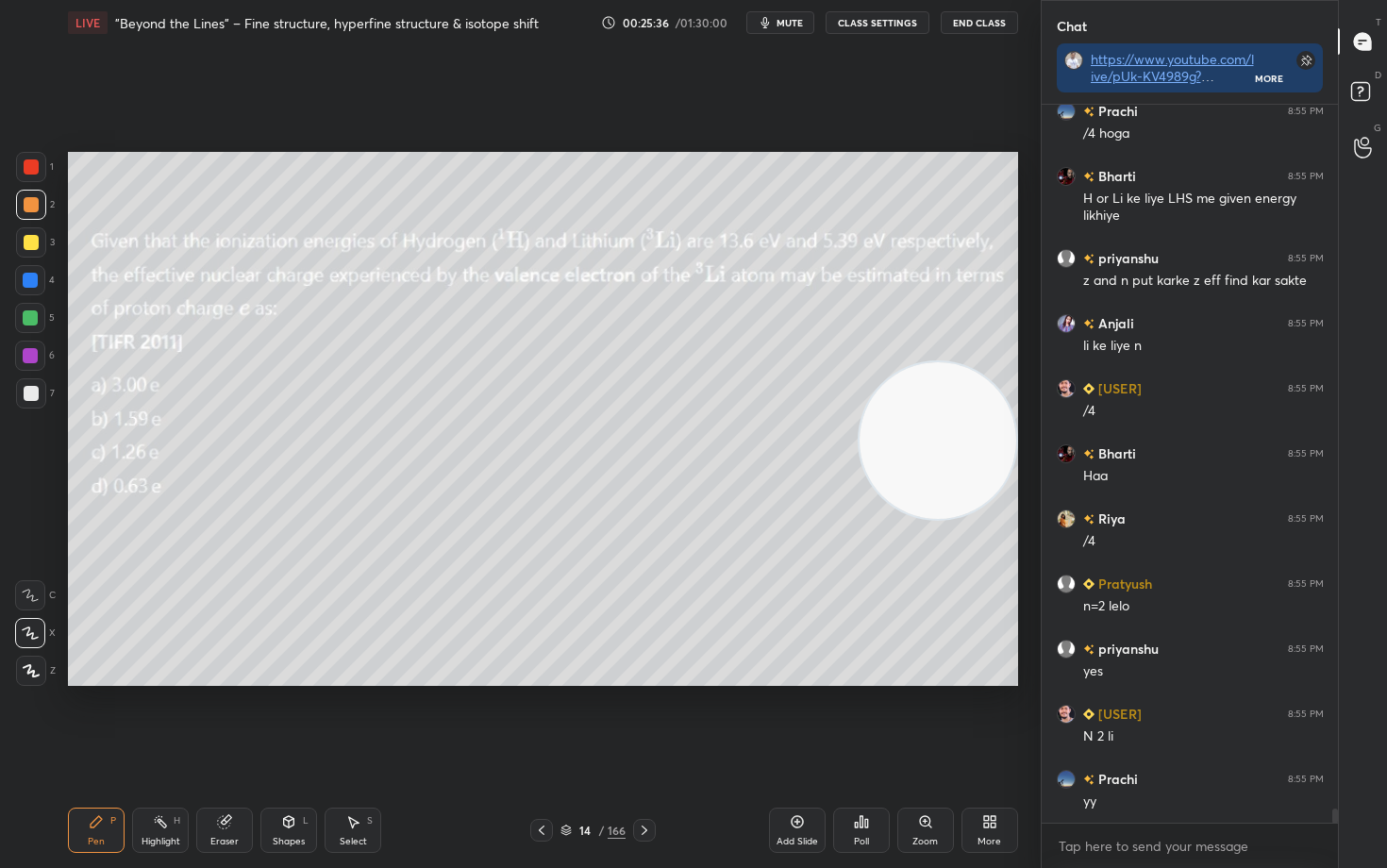 drag, startPoint x: 934, startPoint y: 477, endPoint x: 934, endPoint y: 270, distance: 207 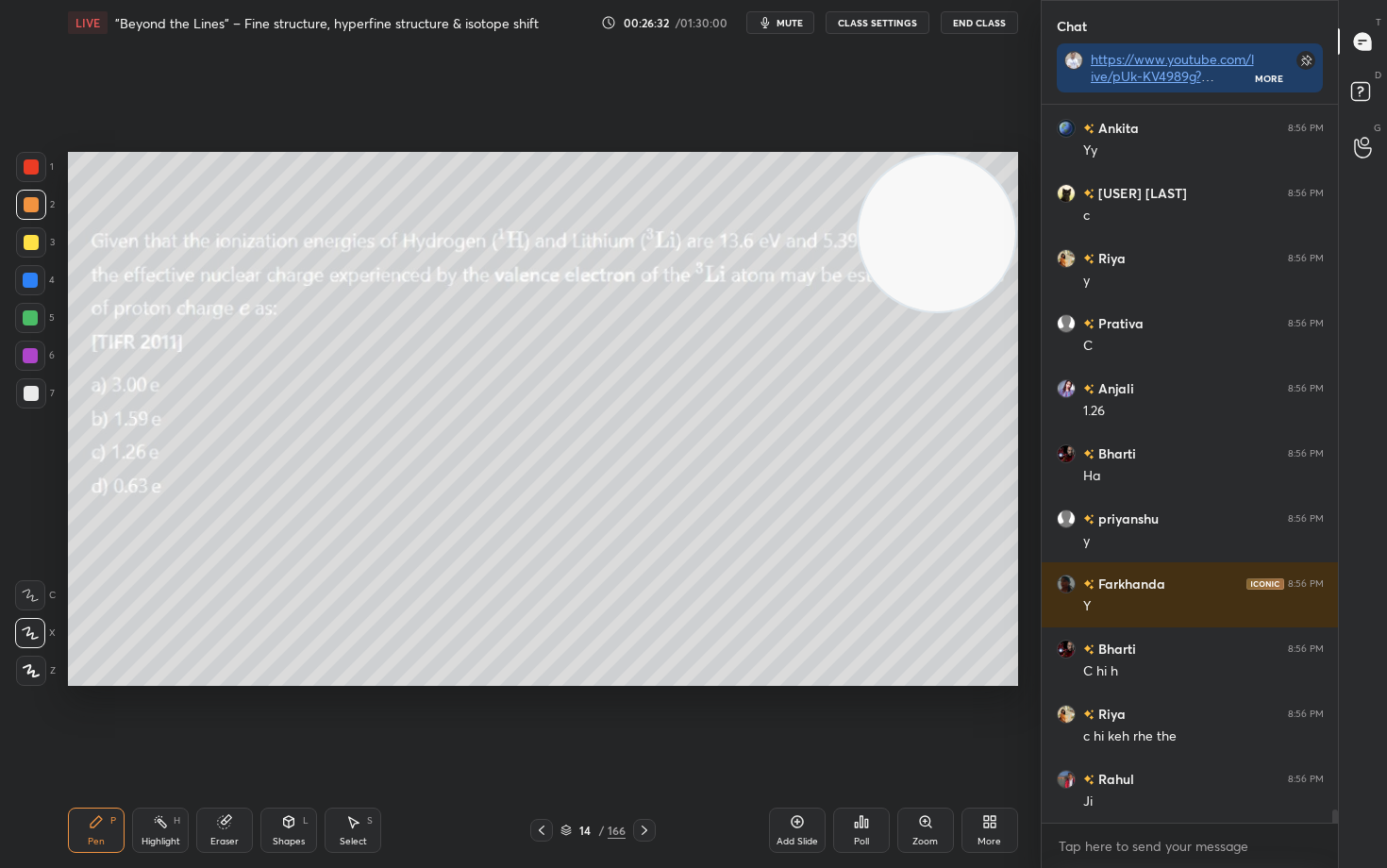 scroll, scrollTop: 37960, scrollLeft: 0, axis: vertical 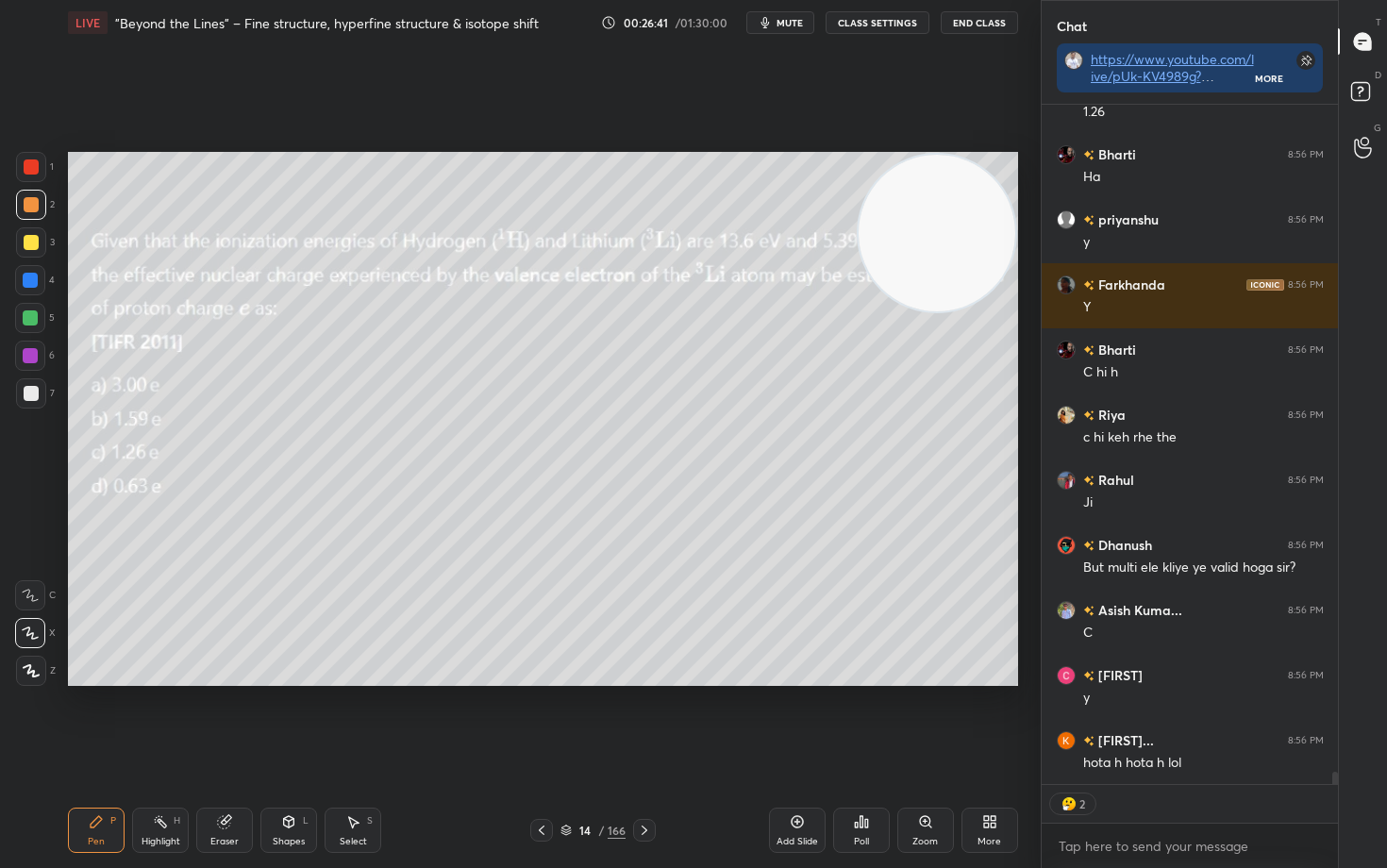 click on "CLASS SETTINGS" at bounding box center [877, 23] 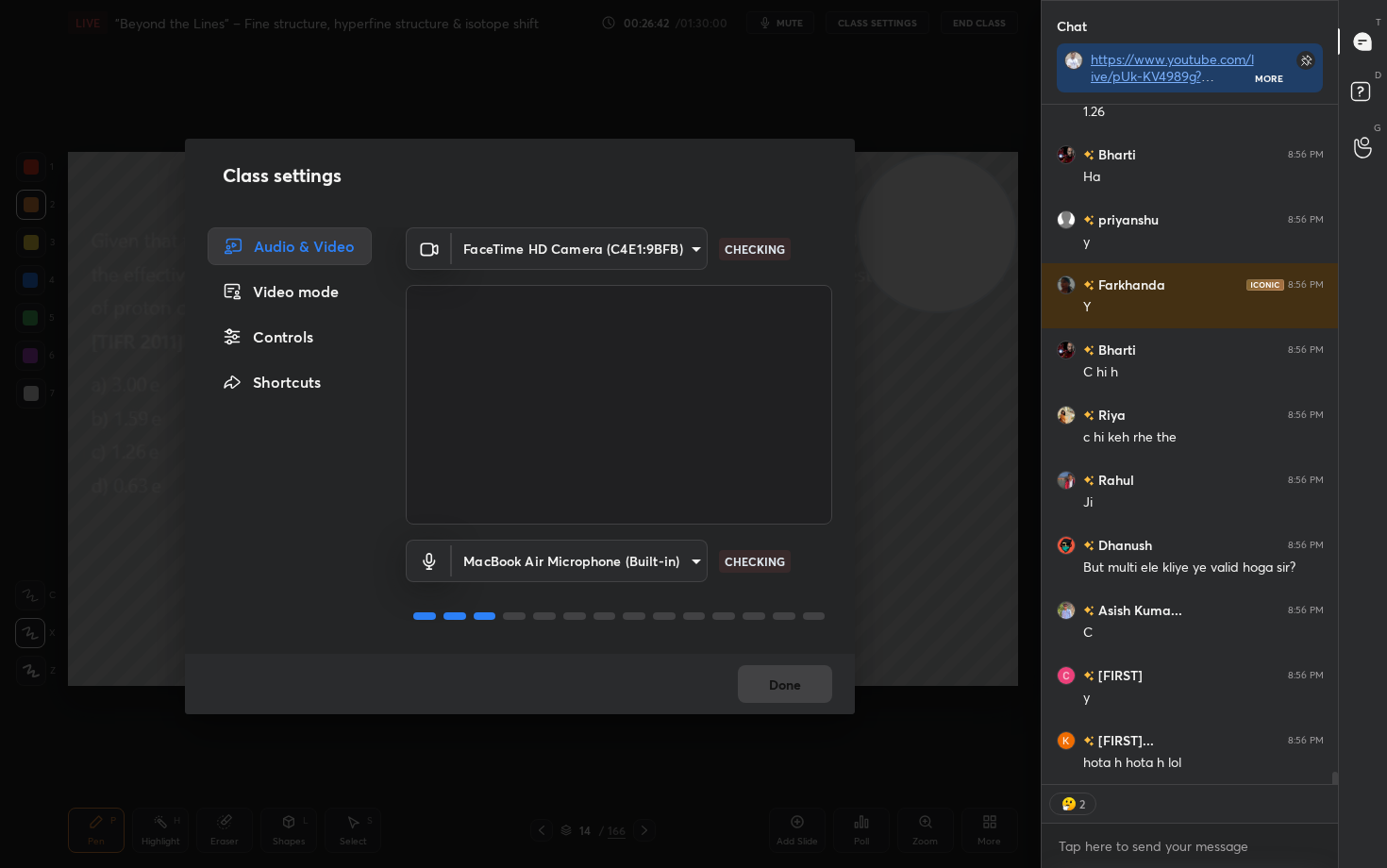 click on "Controls" at bounding box center [290, 337] 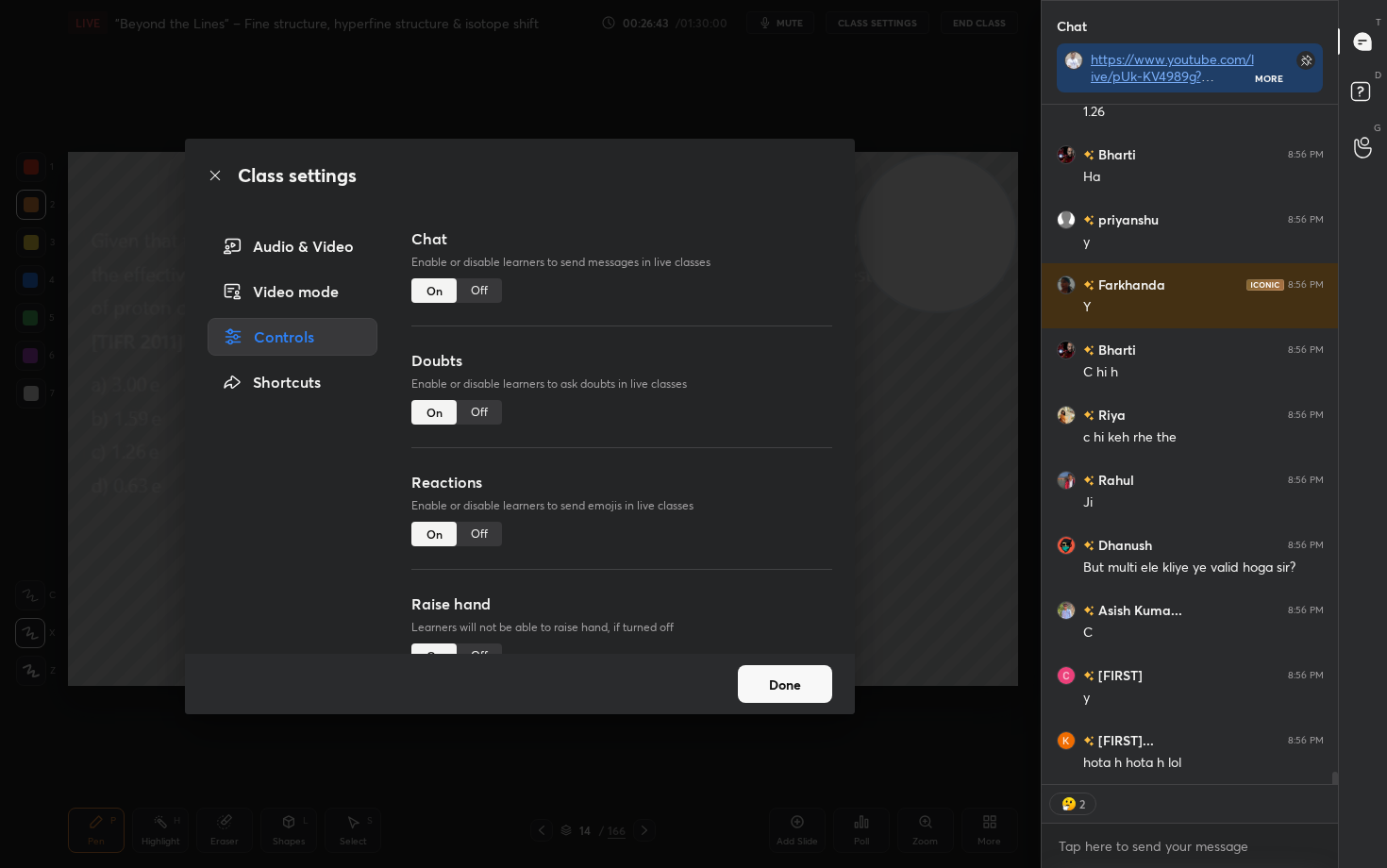 click on "Reactions Enable or disable learners to send emojis in live classes On Off" at bounding box center [622, 531] 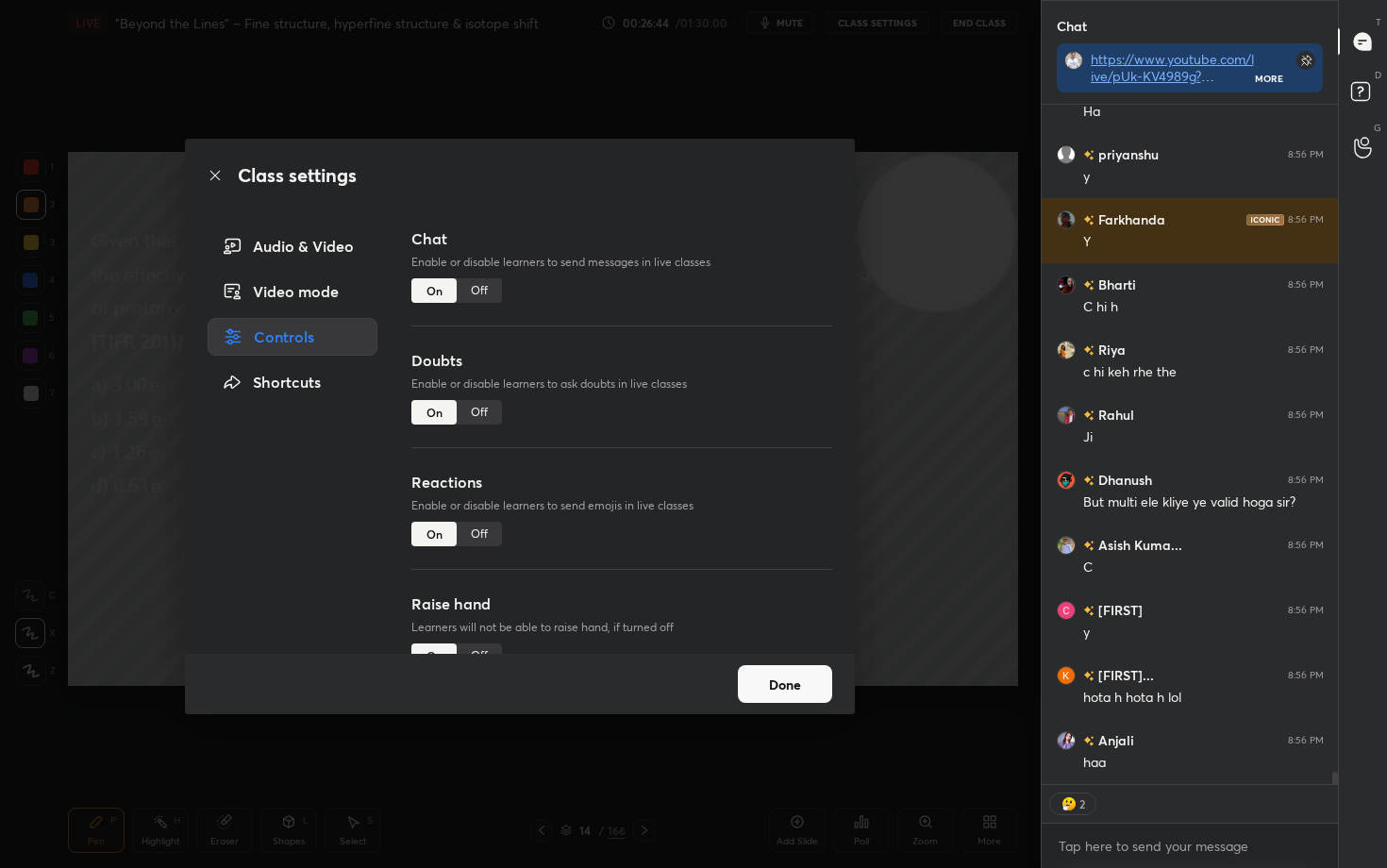 click on "Off" at bounding box center (479, 534) 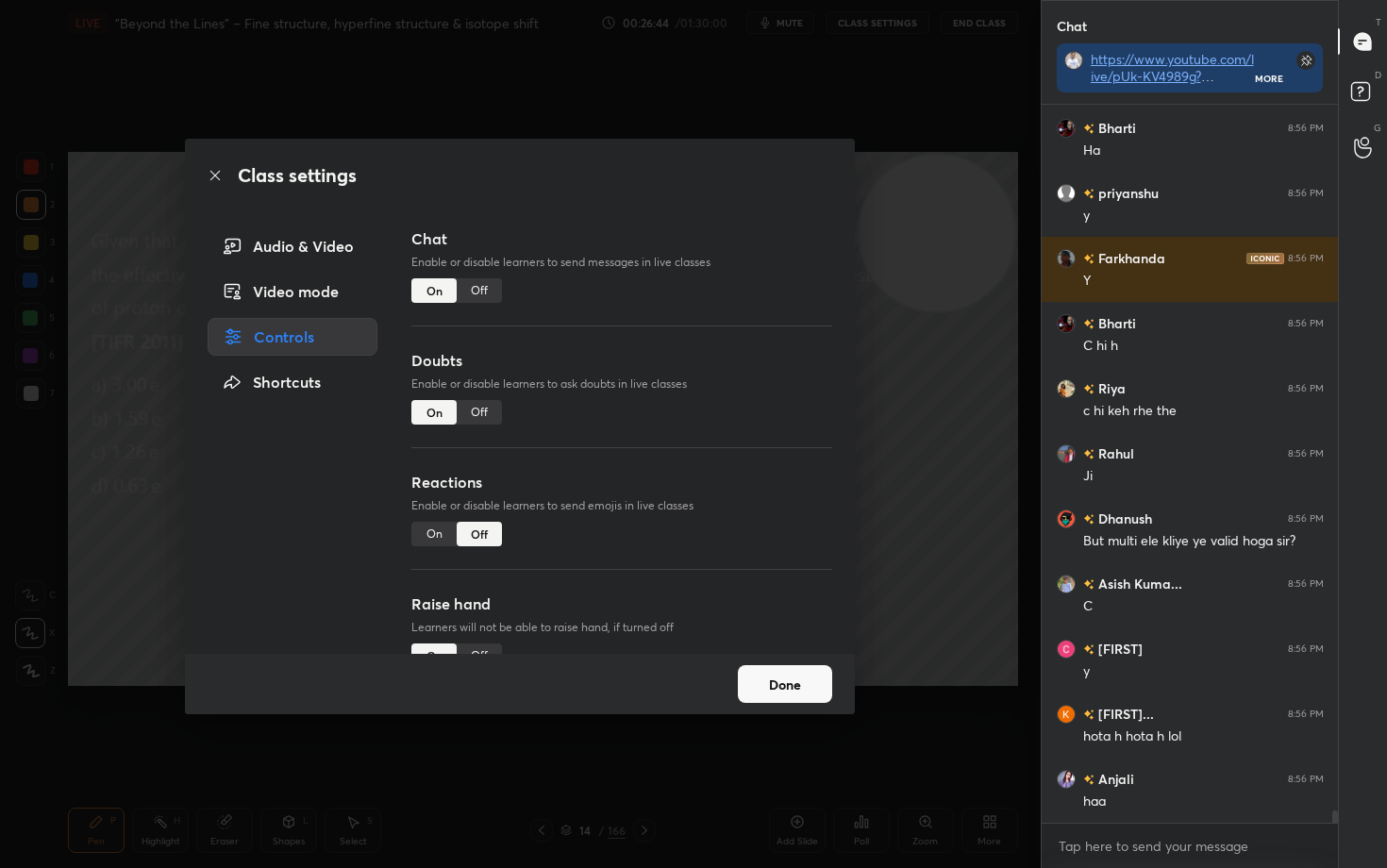 scroll, scrollTop: 7, scrollLeft: 7, axis: both 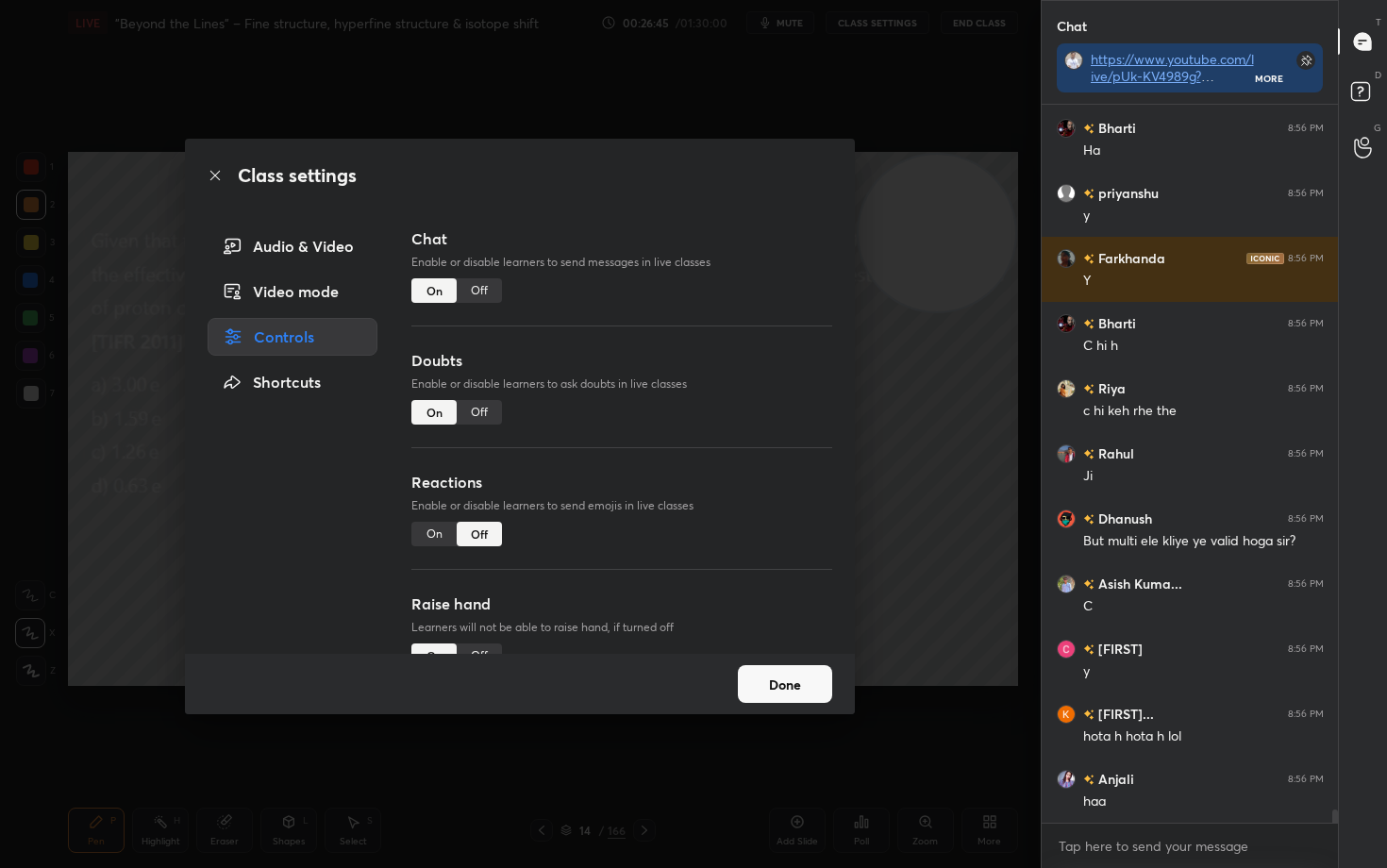 click on "Done" at bounding box center (785, 684) 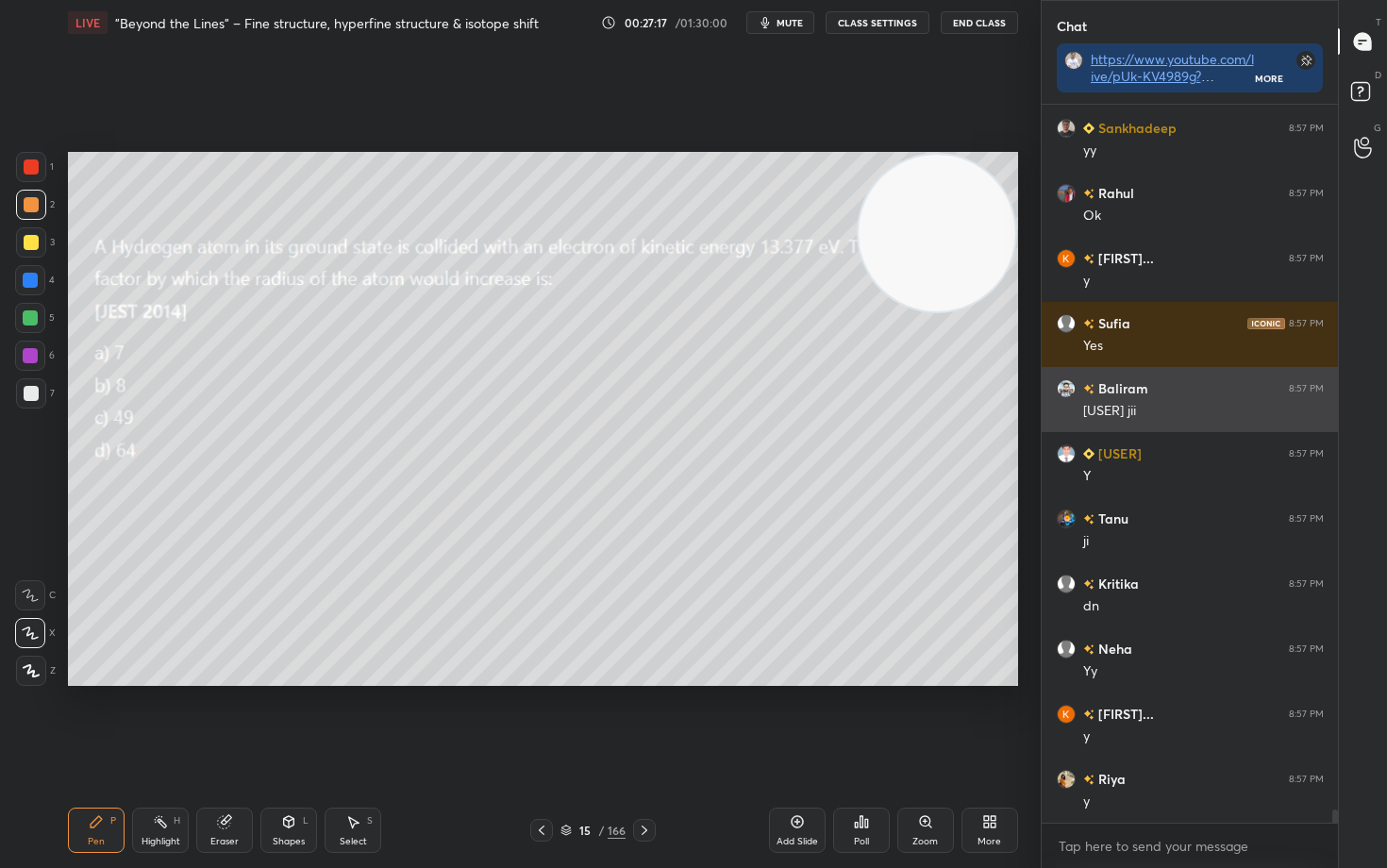 scroll, scrollTop: 39522, scrollLeft: 0, axis: vertical 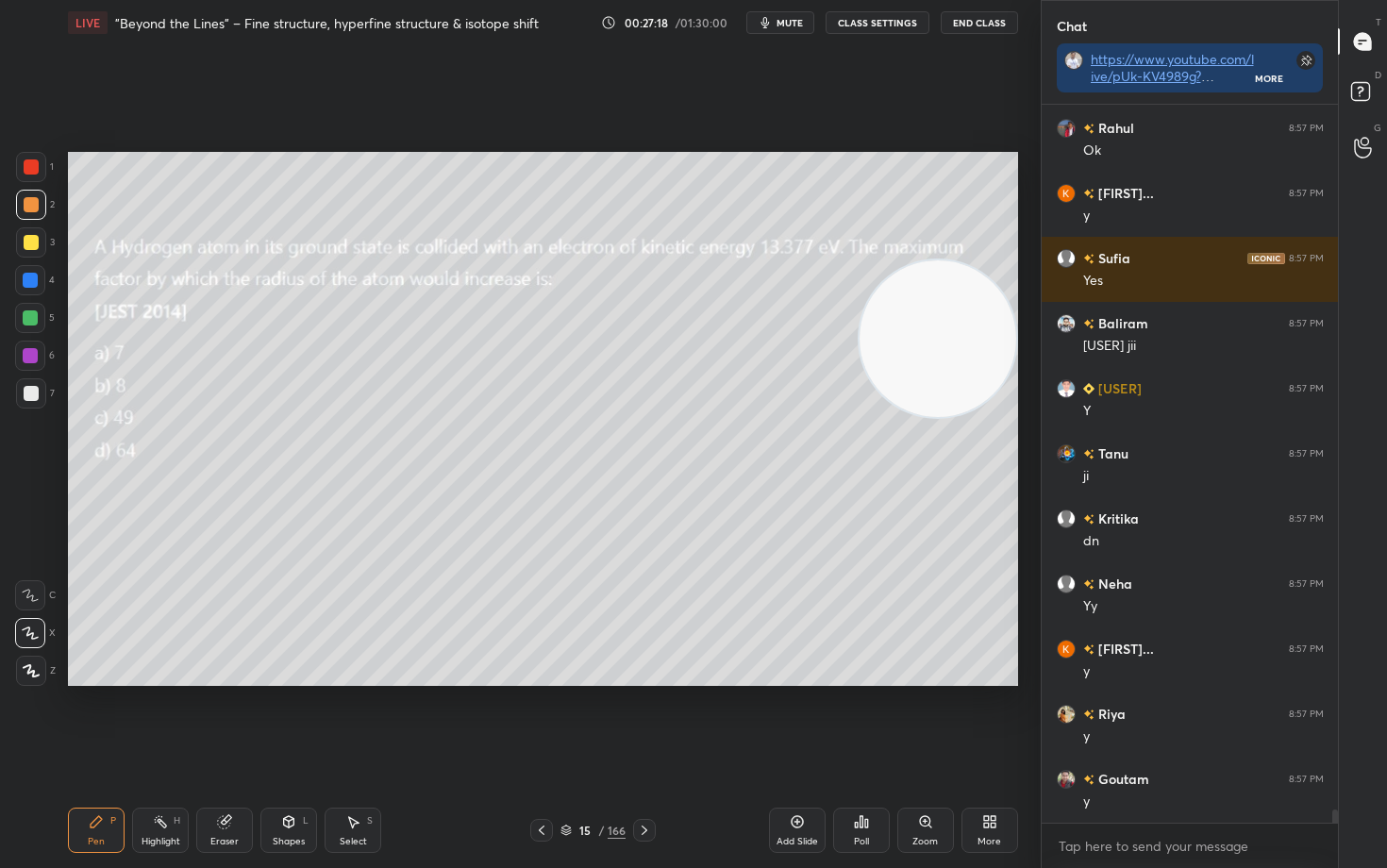 drag, startPoint x: 923, startPoint y: 225, endPoint x: 935, endPoint y: 330, distance: 105.68349 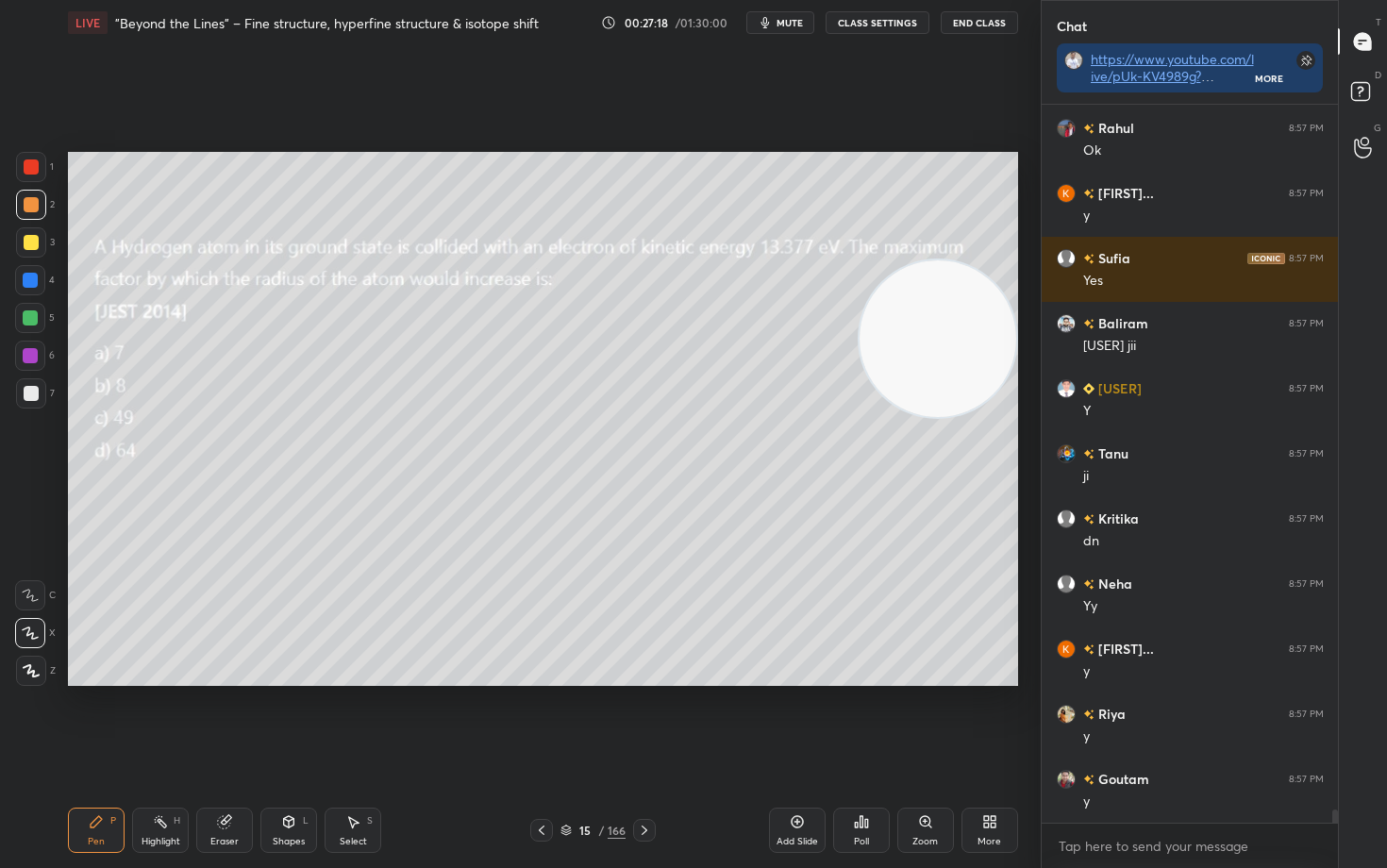 click at bounding box center (938, 339) 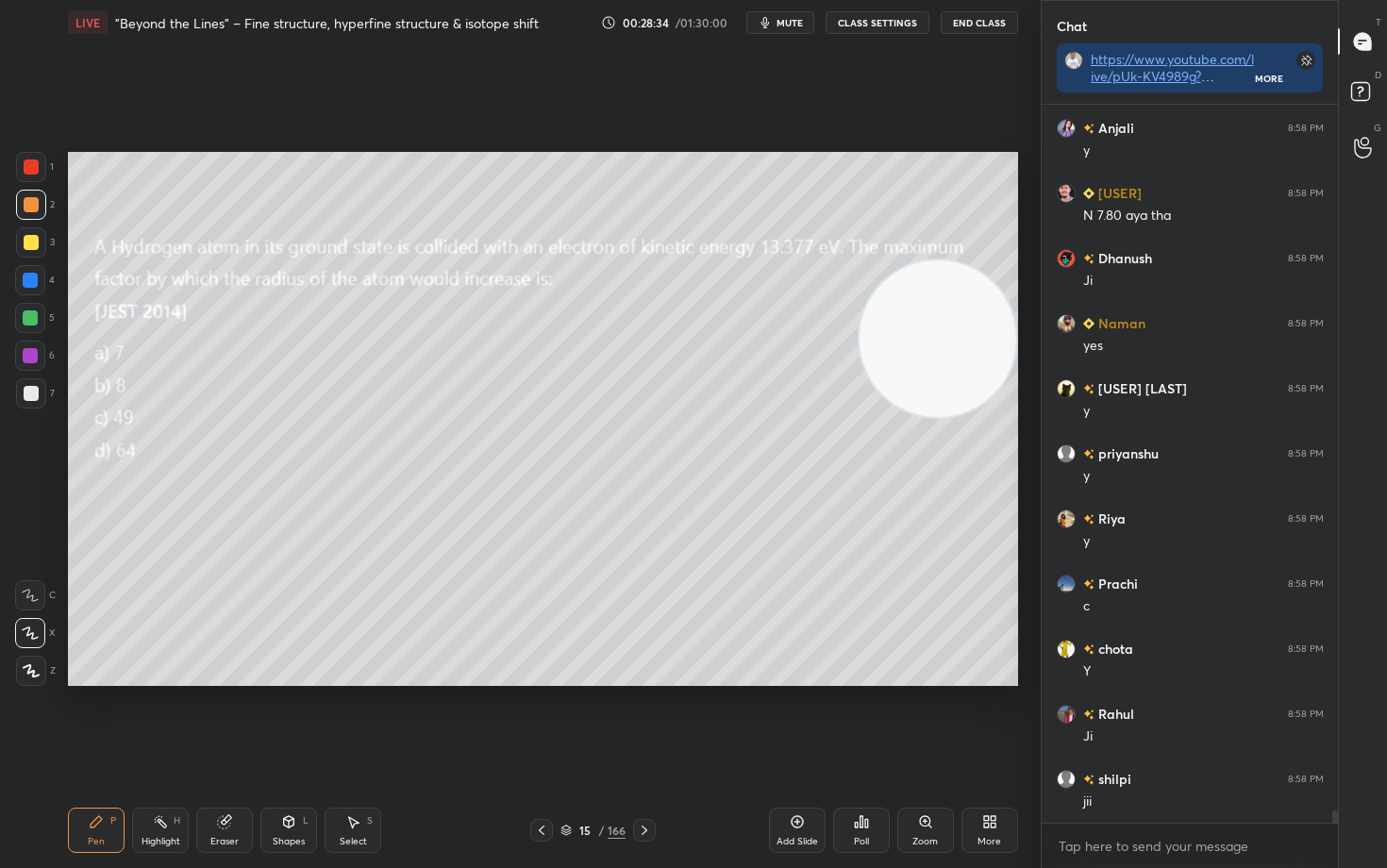 scroll, scrollTop: 41931, scrollLeft: 0, axis: vertical 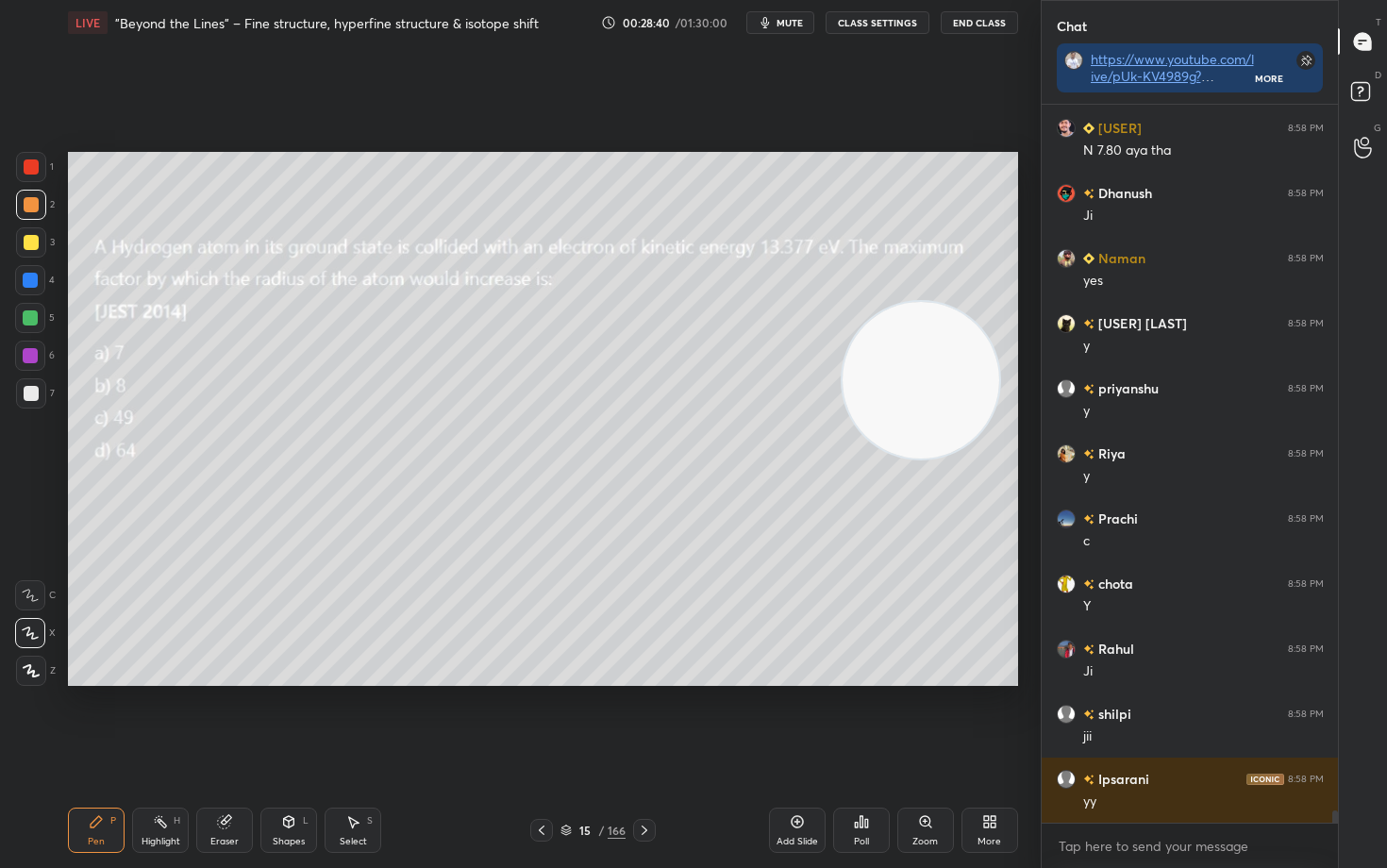 drag, startPoint x: 946, startPoint y: 389, endPoint x: 944, endPoint y: 399, distance: 10.198039 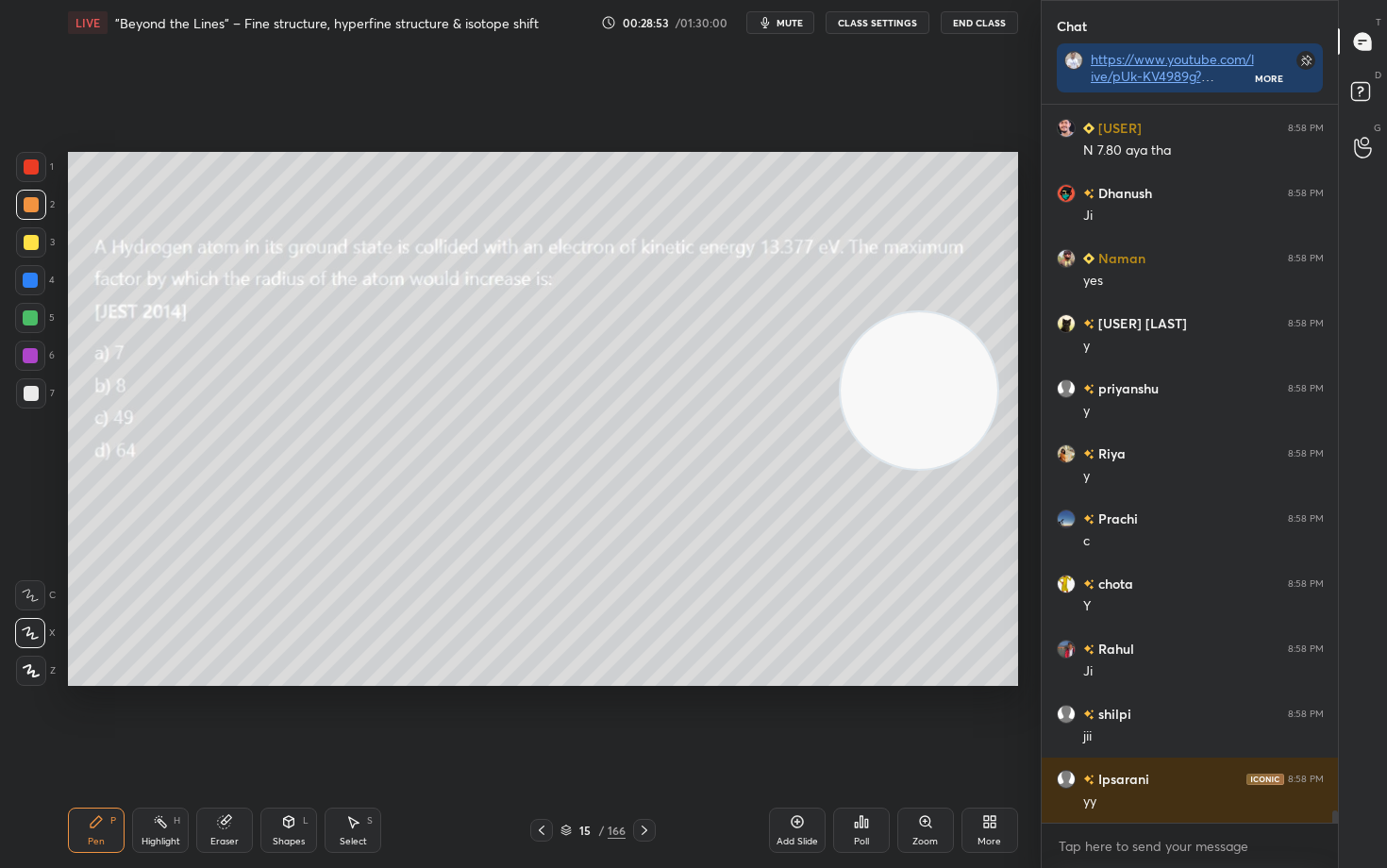 scroll, scrollTop: 41996, scrollLeft: 0, axis: vertical 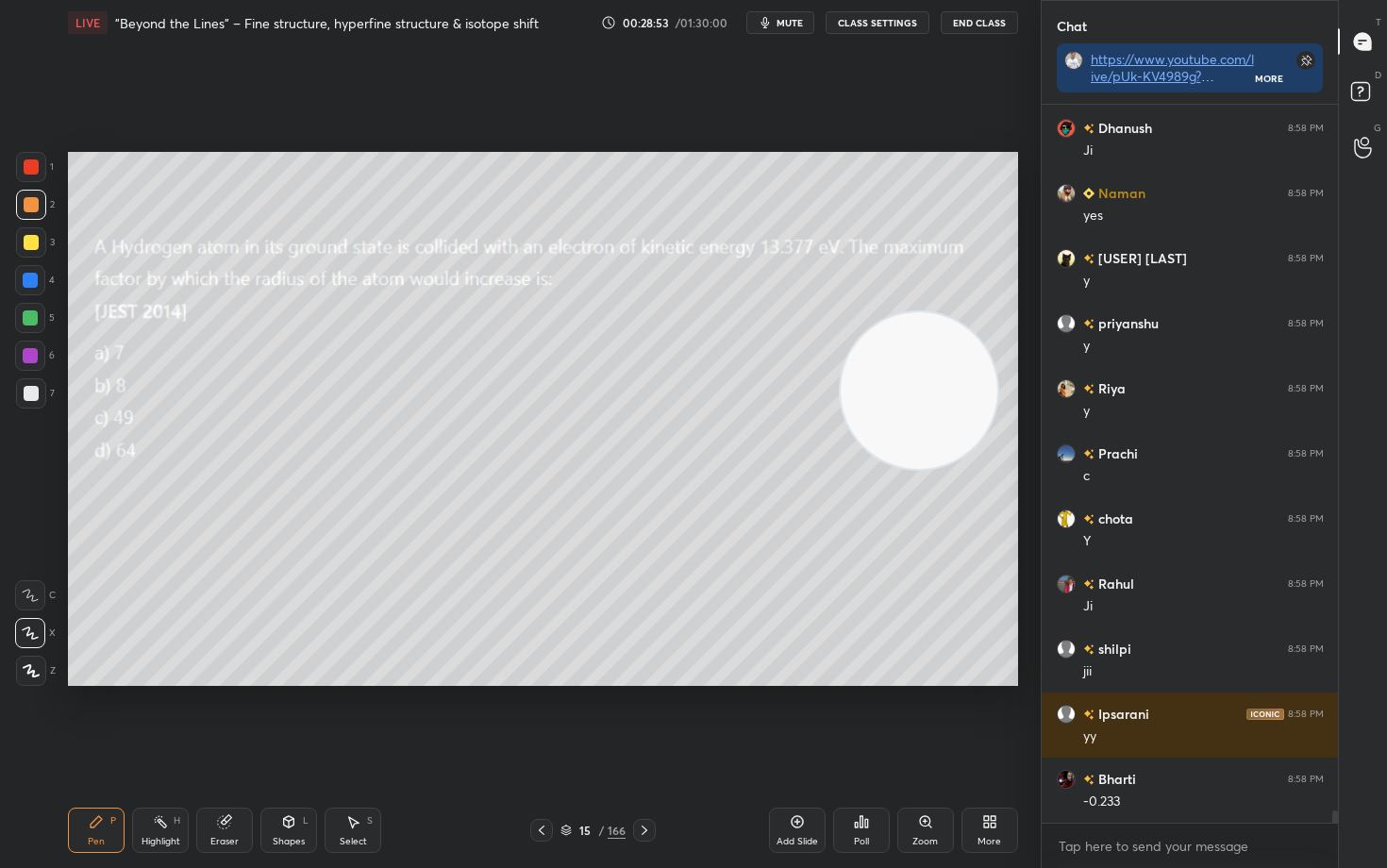 click at bounding box center [919, 391] 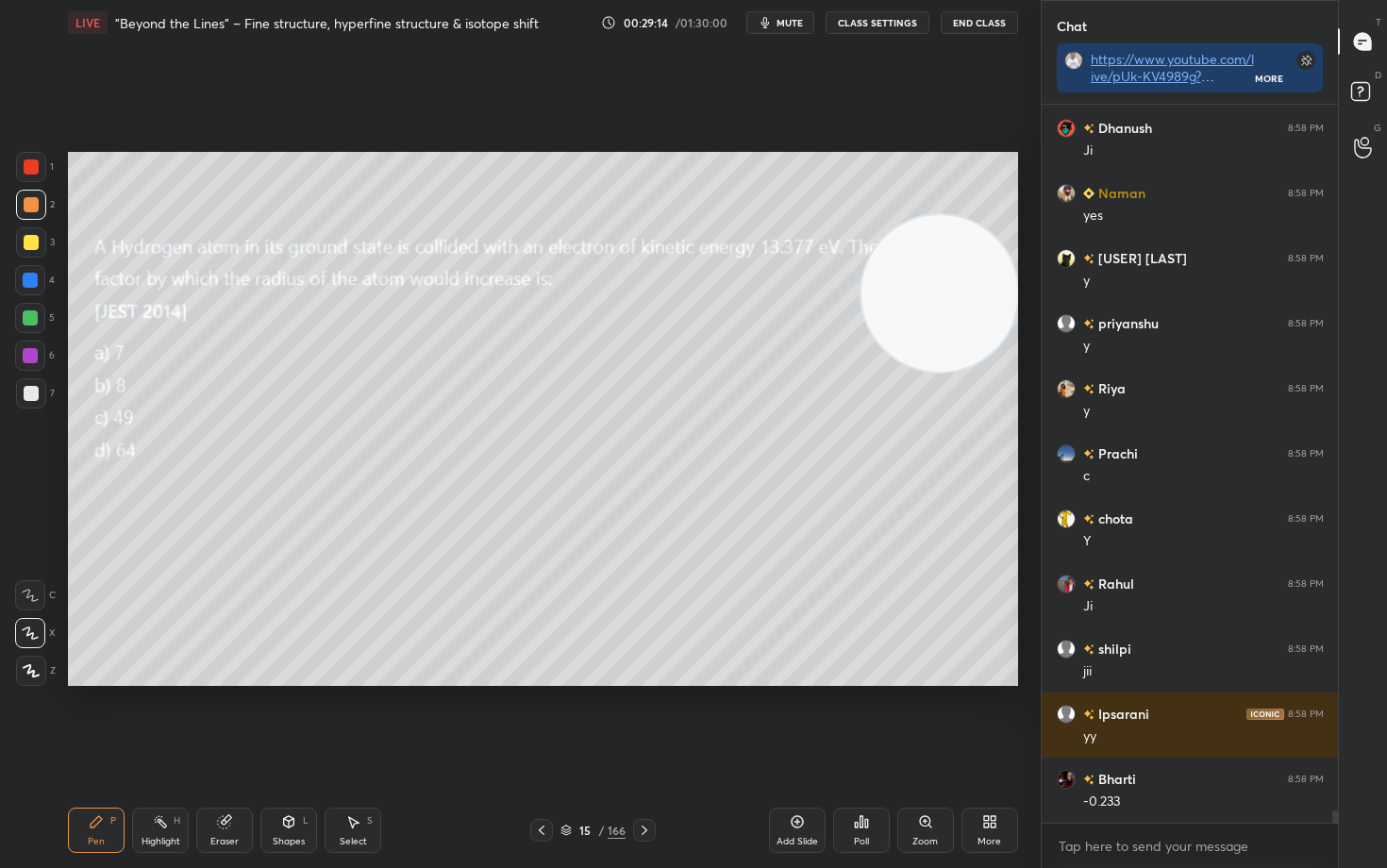 scroll, scrollTop: 42061, scrollLeft: 0, axis: vertical 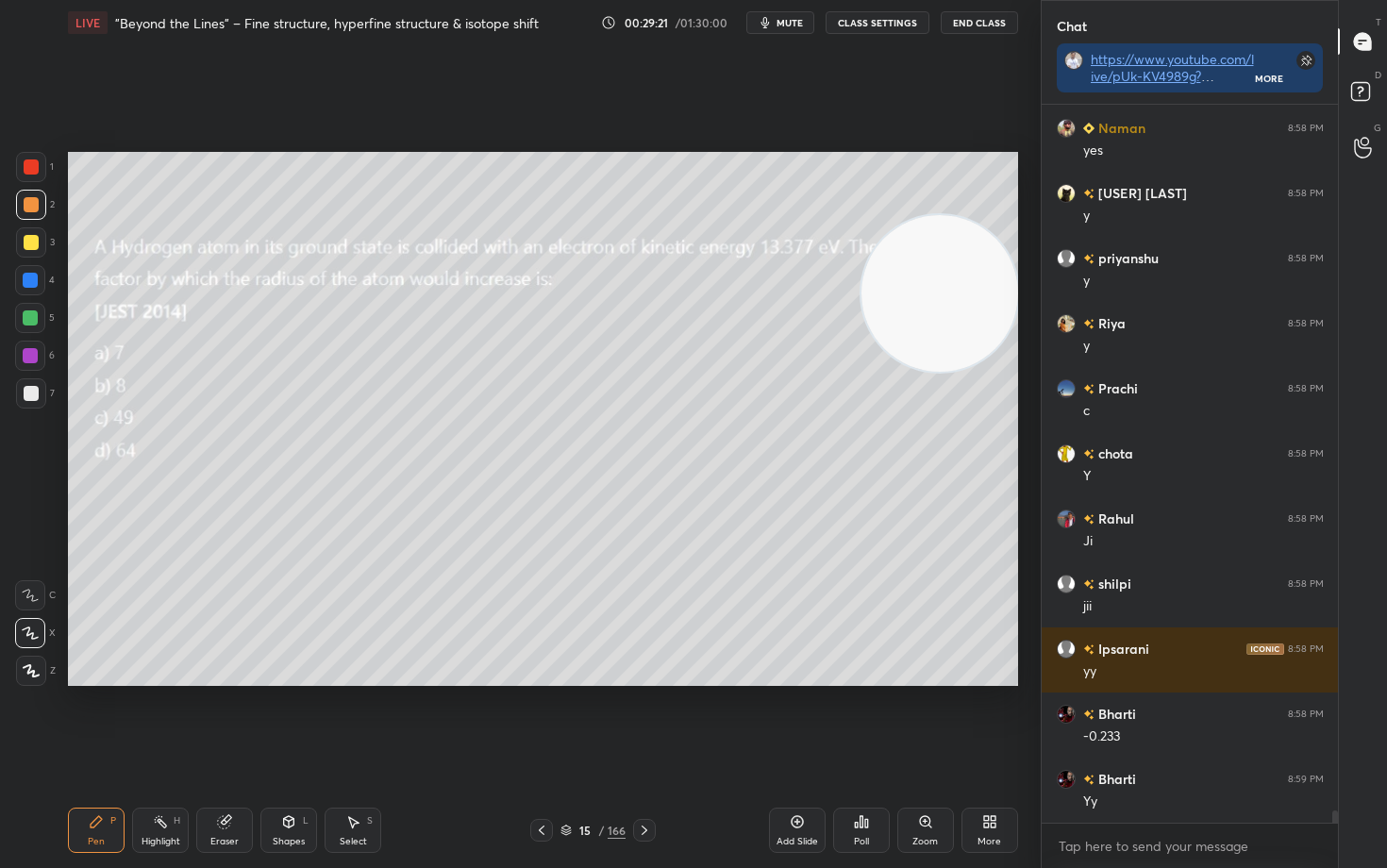 click at bounding box center [31, 393] 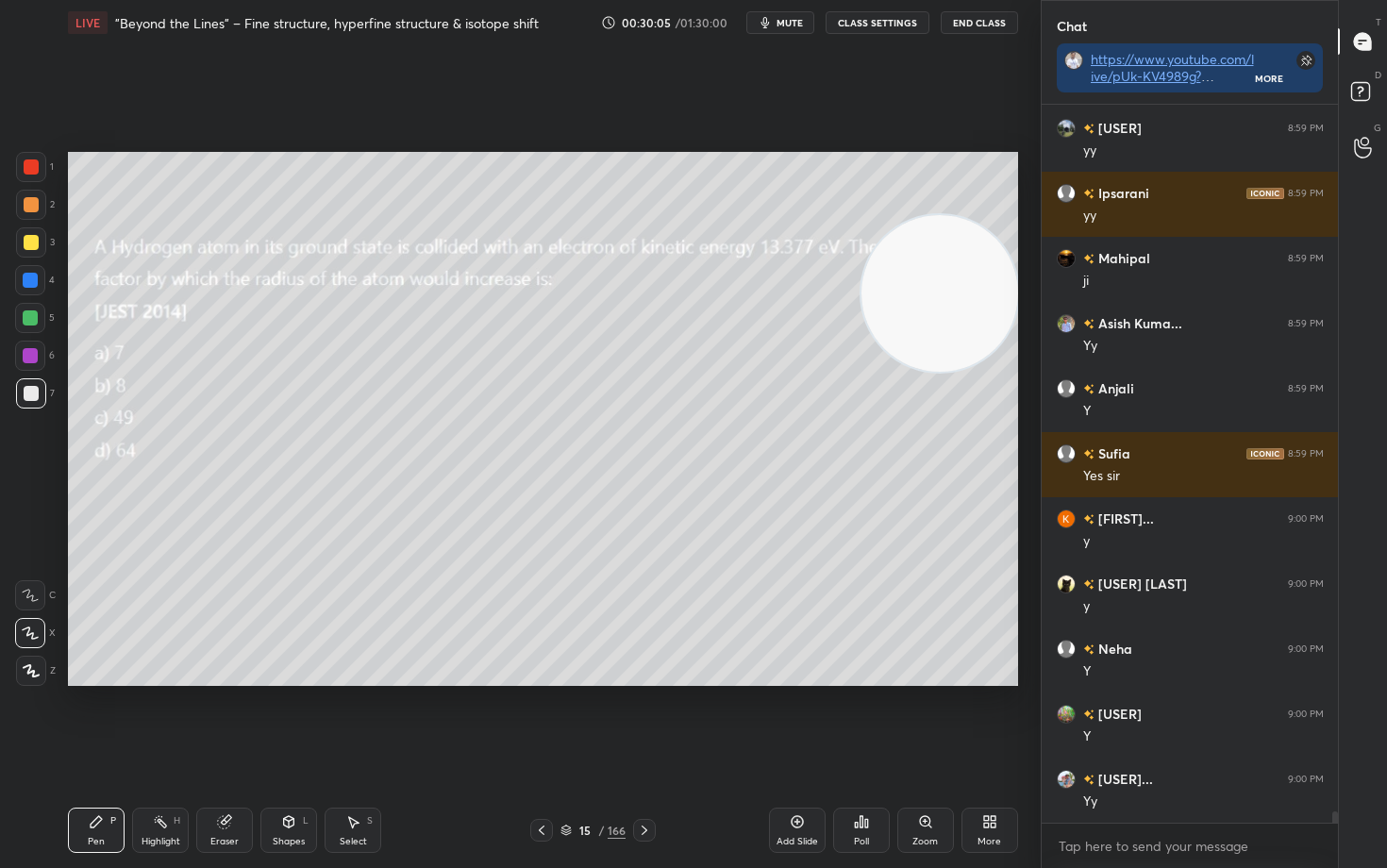 scroll, scrollTop: 44079, scrollLeft: 0, axis: vertical 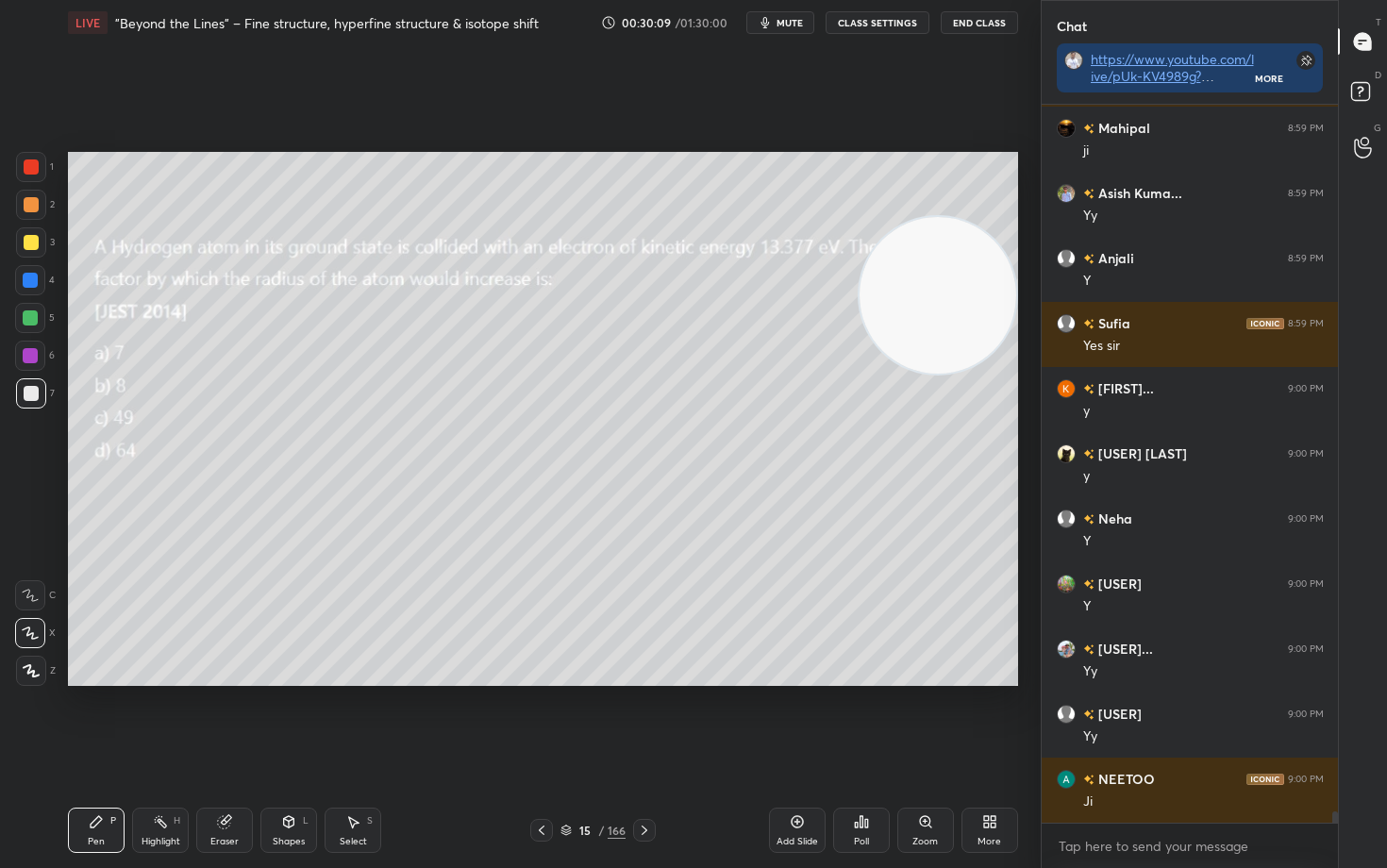 drag, startPoint x: 943, startPoint y: 283, endPoint x: 948, endPoint y: 419, distance: 136.09188 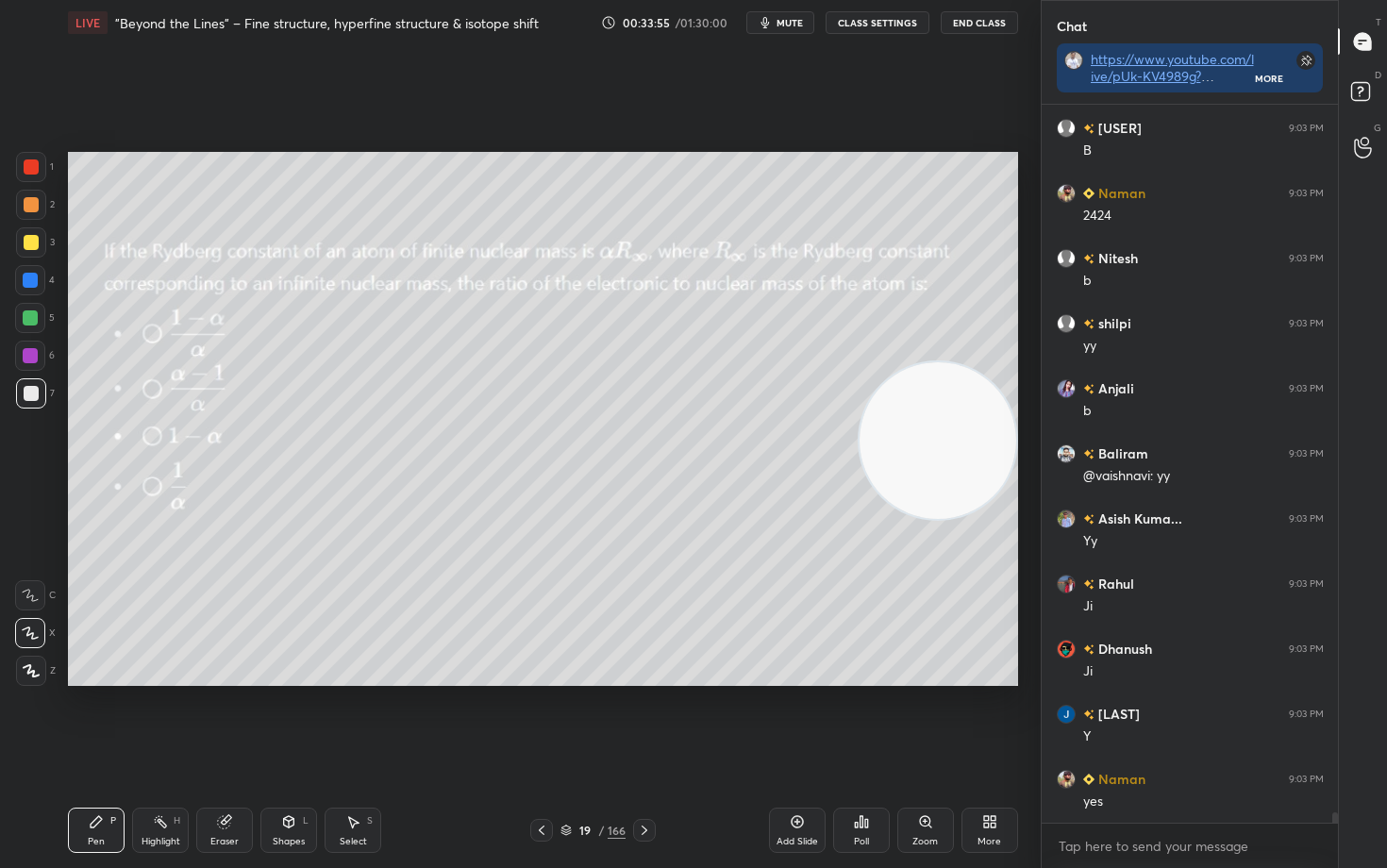 scroll, scrollTop: 50394, scrollLeft: 0, axis: vertical 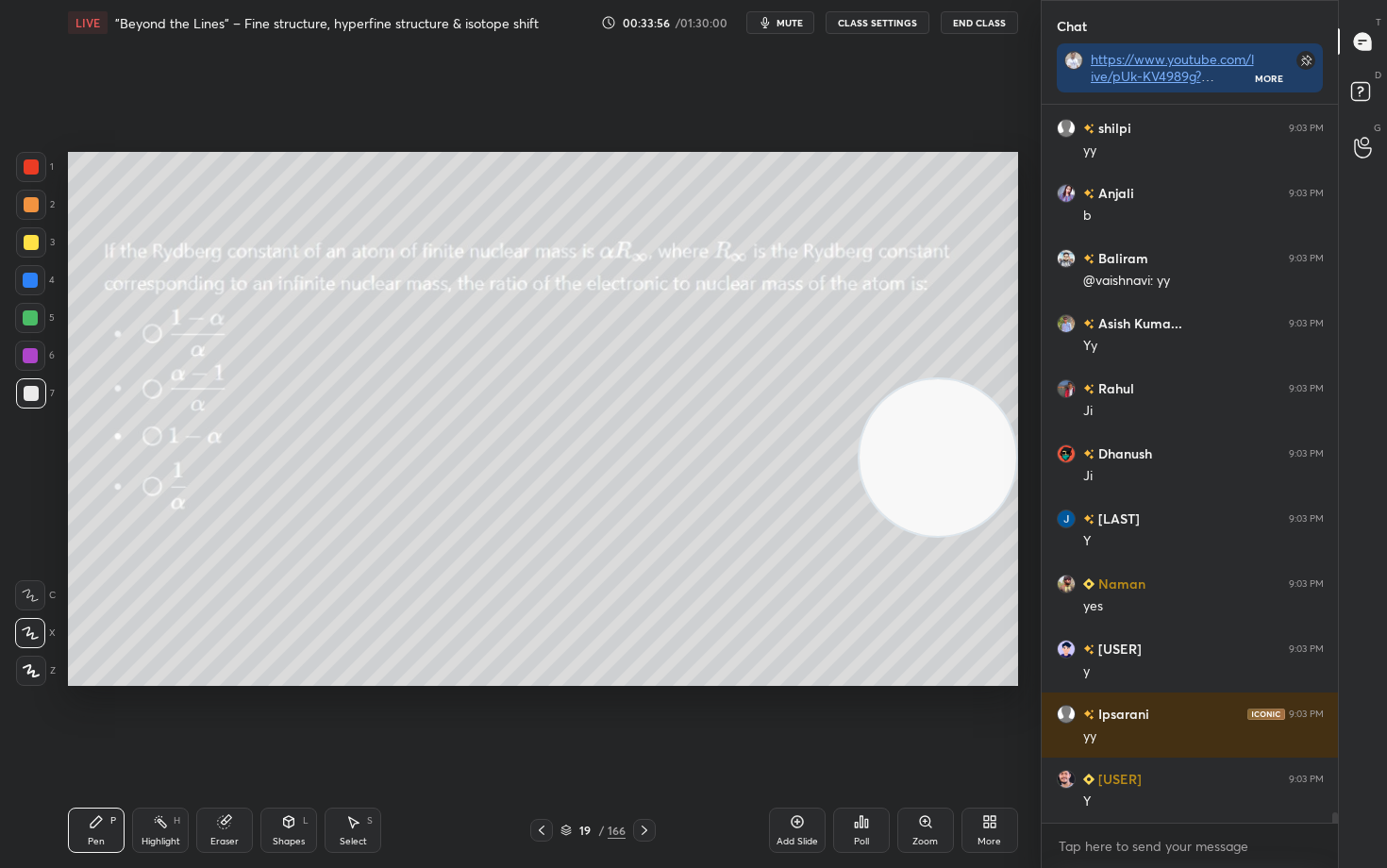 drag, startPoint x: 937, startPoint y: 434, endPoint x: 937, endPoint y: 462, distance: 28 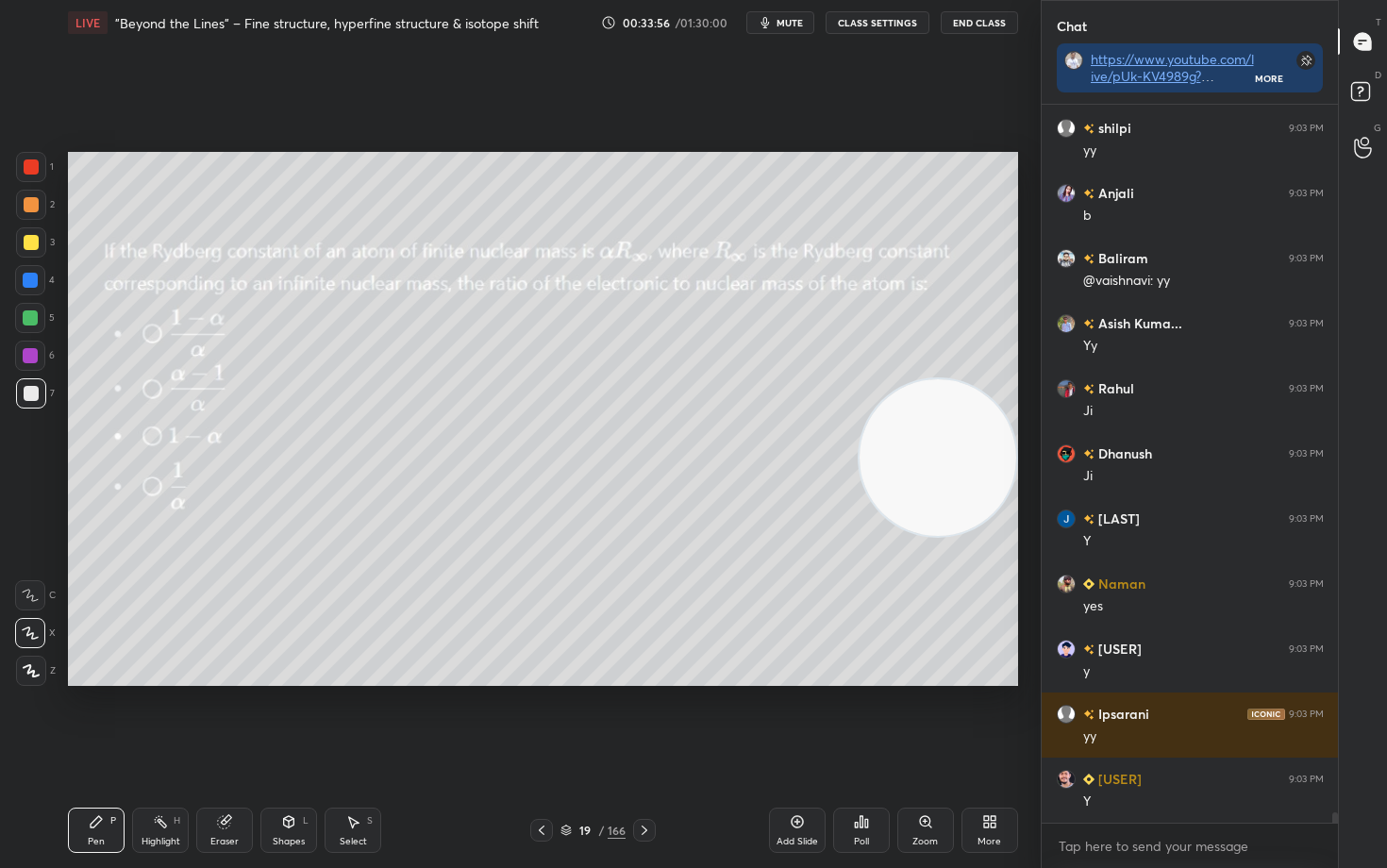 click at bounding box center (938, 458) 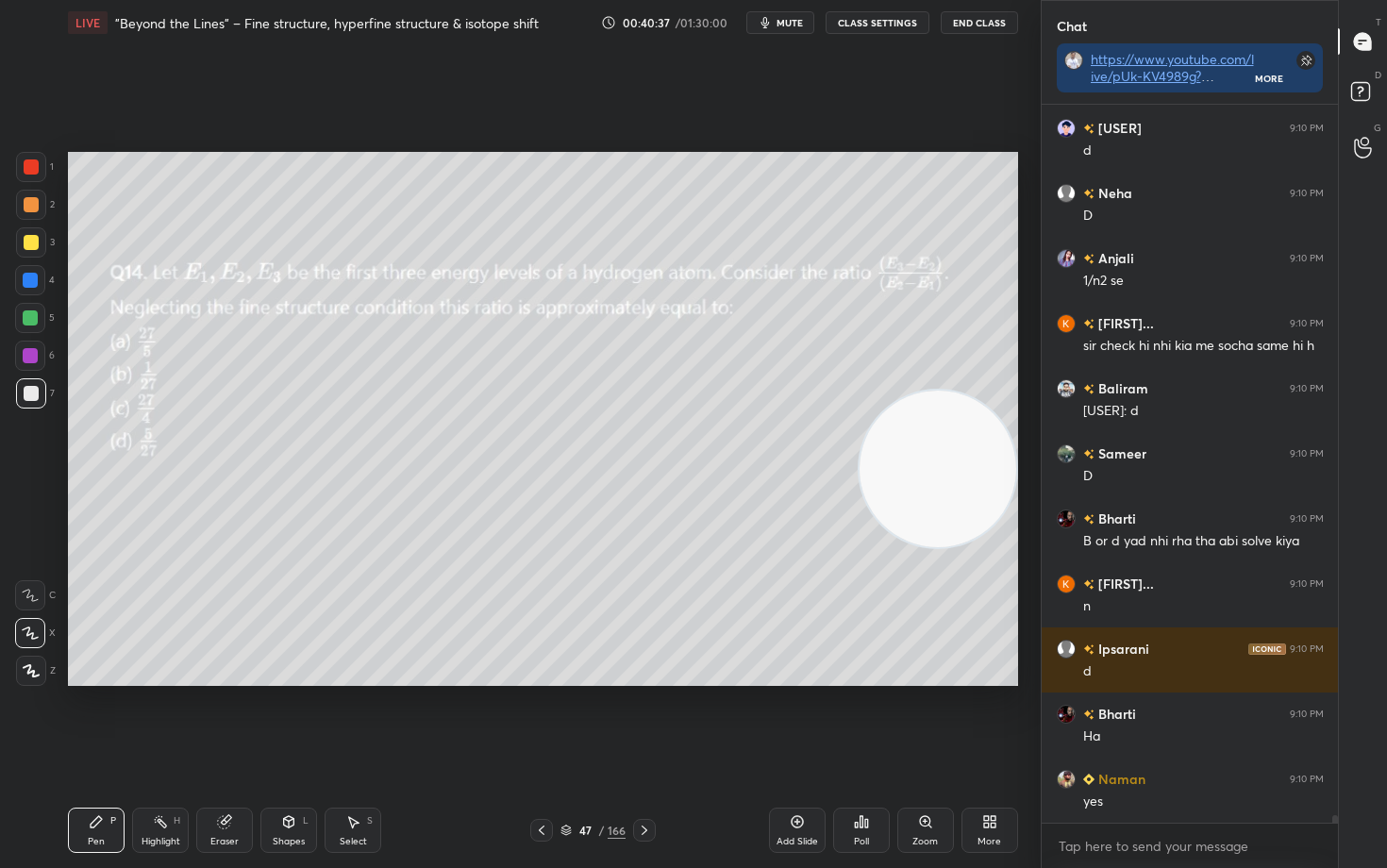 scroll, scrollTop: 64456, scrollLeft: 0, axis: vertical 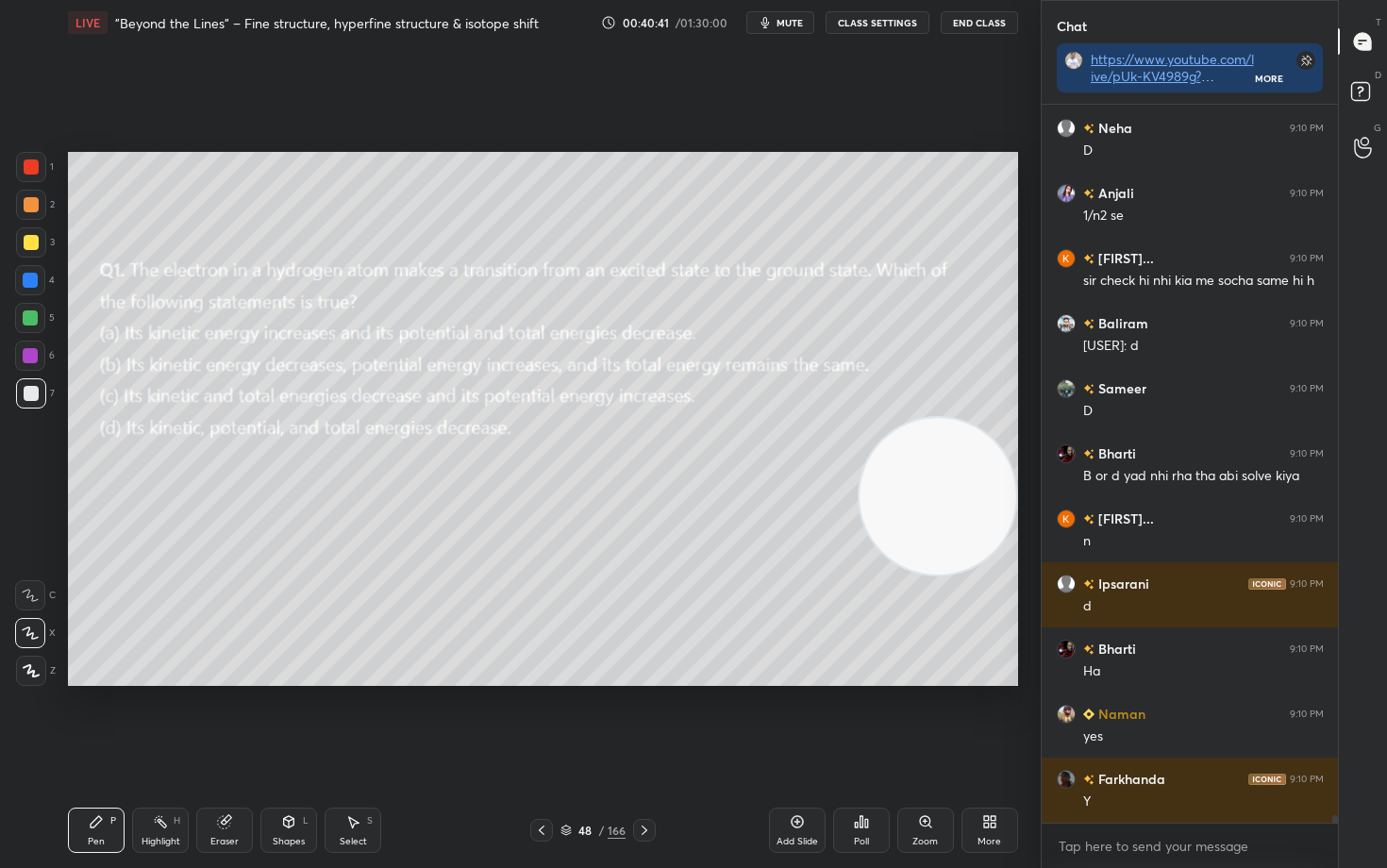 drag, startPoint x: 946, startPoint y: 477, endPoint x: 946, endPoint y: 505, distance: 28 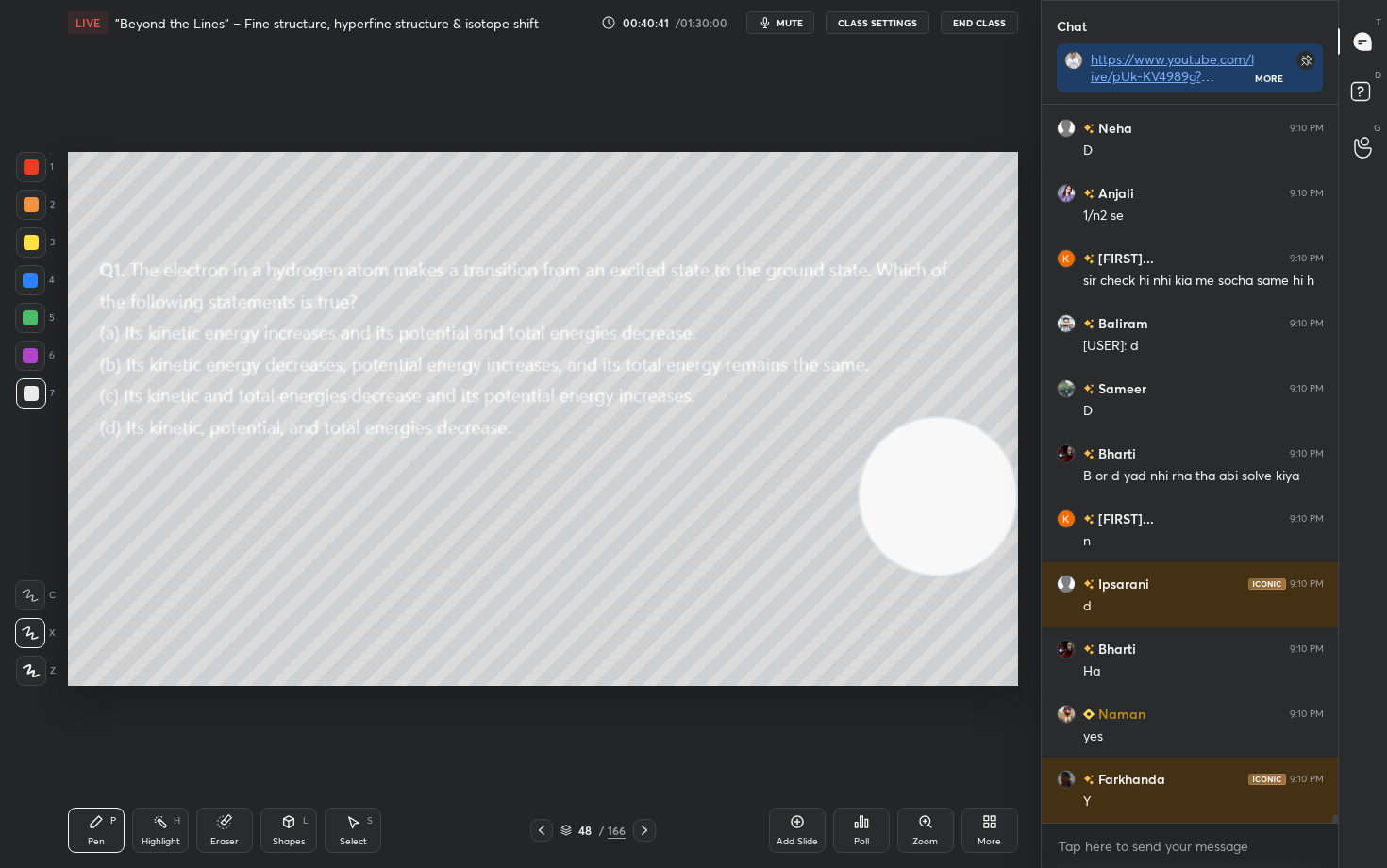 click at bounding box center [938, 496] 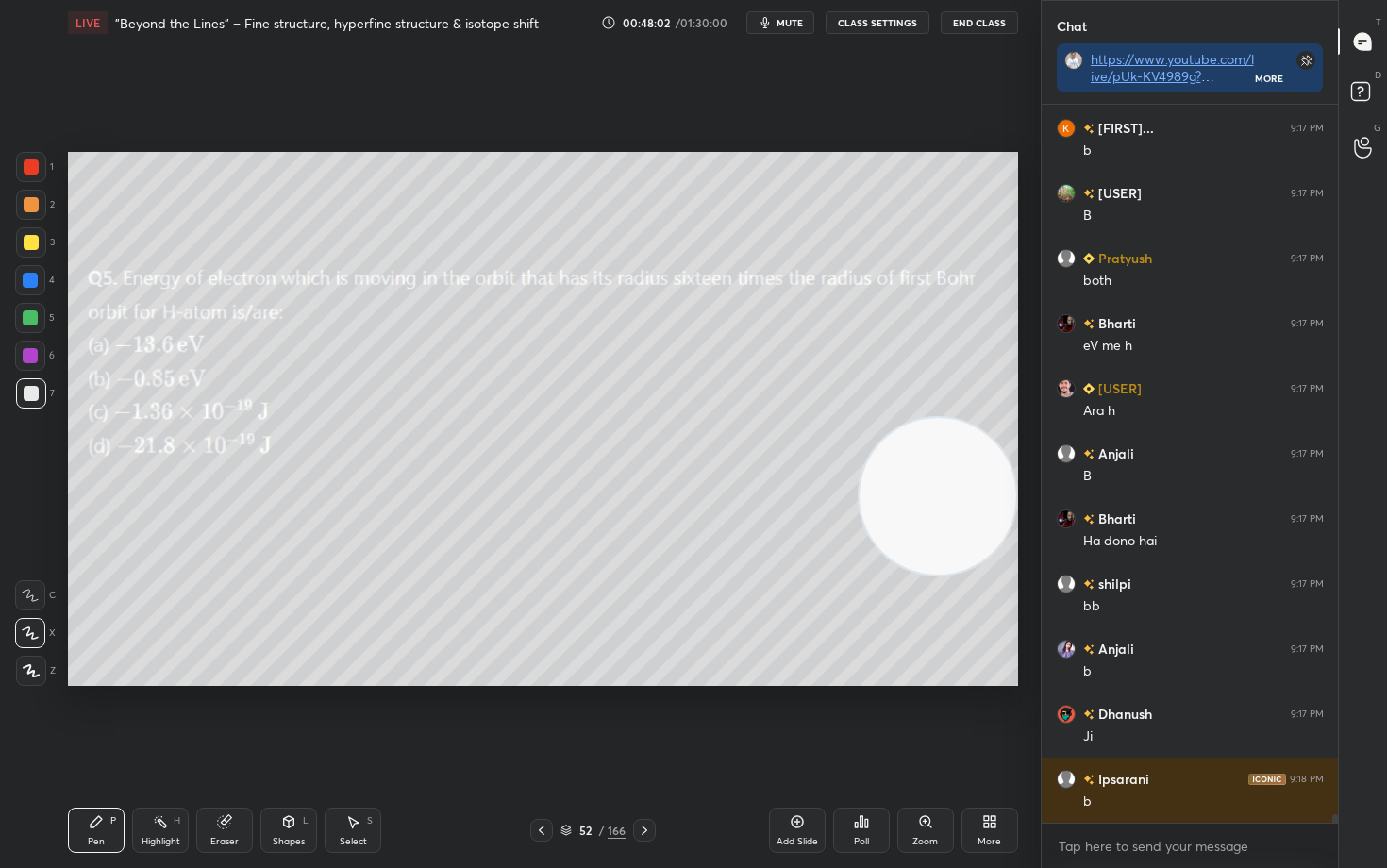 scroll, scrollTop: 62581, scrollLeft: 0, axis: vertical 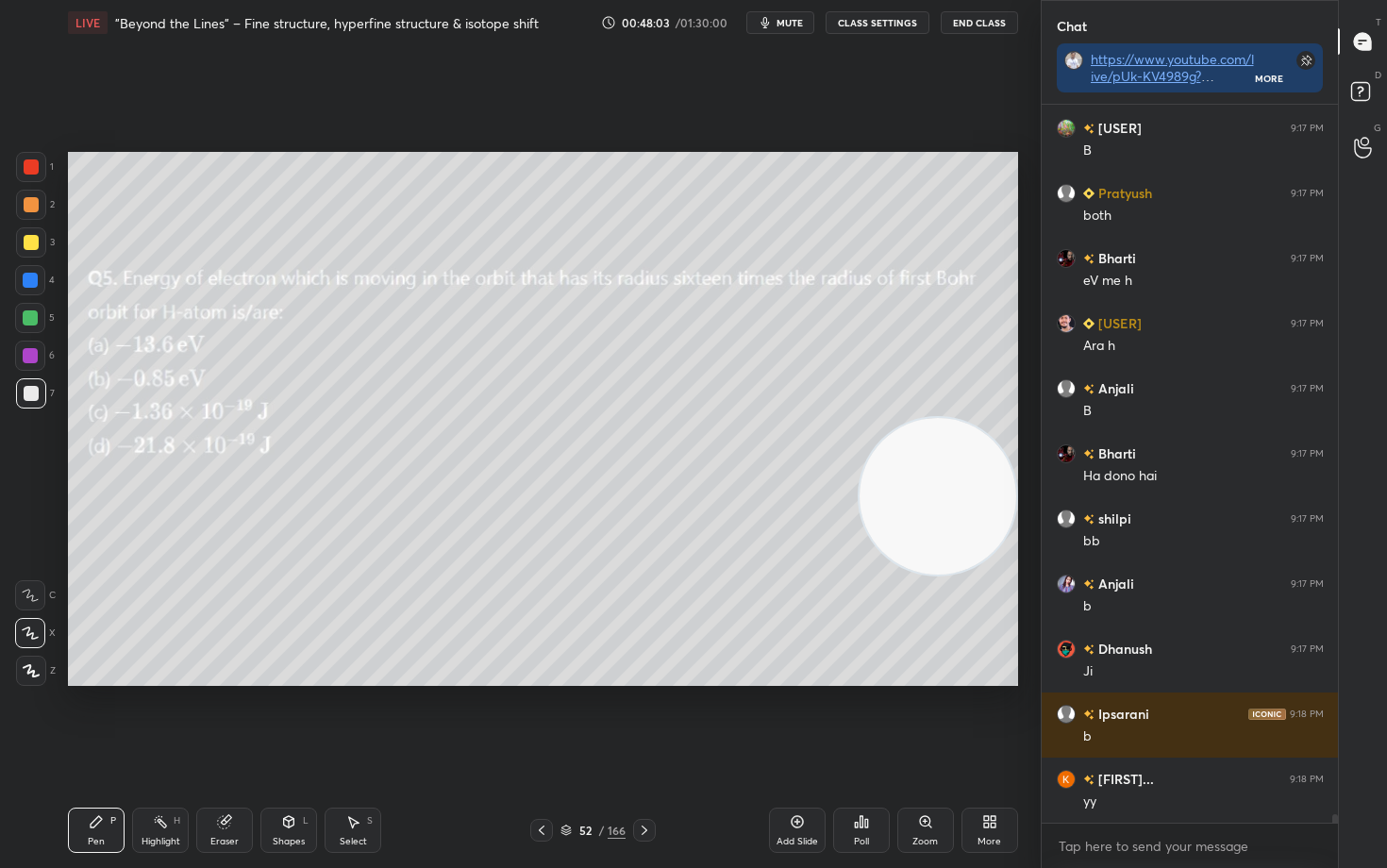 click on "Setting up your live class Poll for   secs No correct answer Start poll" at bounding box center (543, 419) 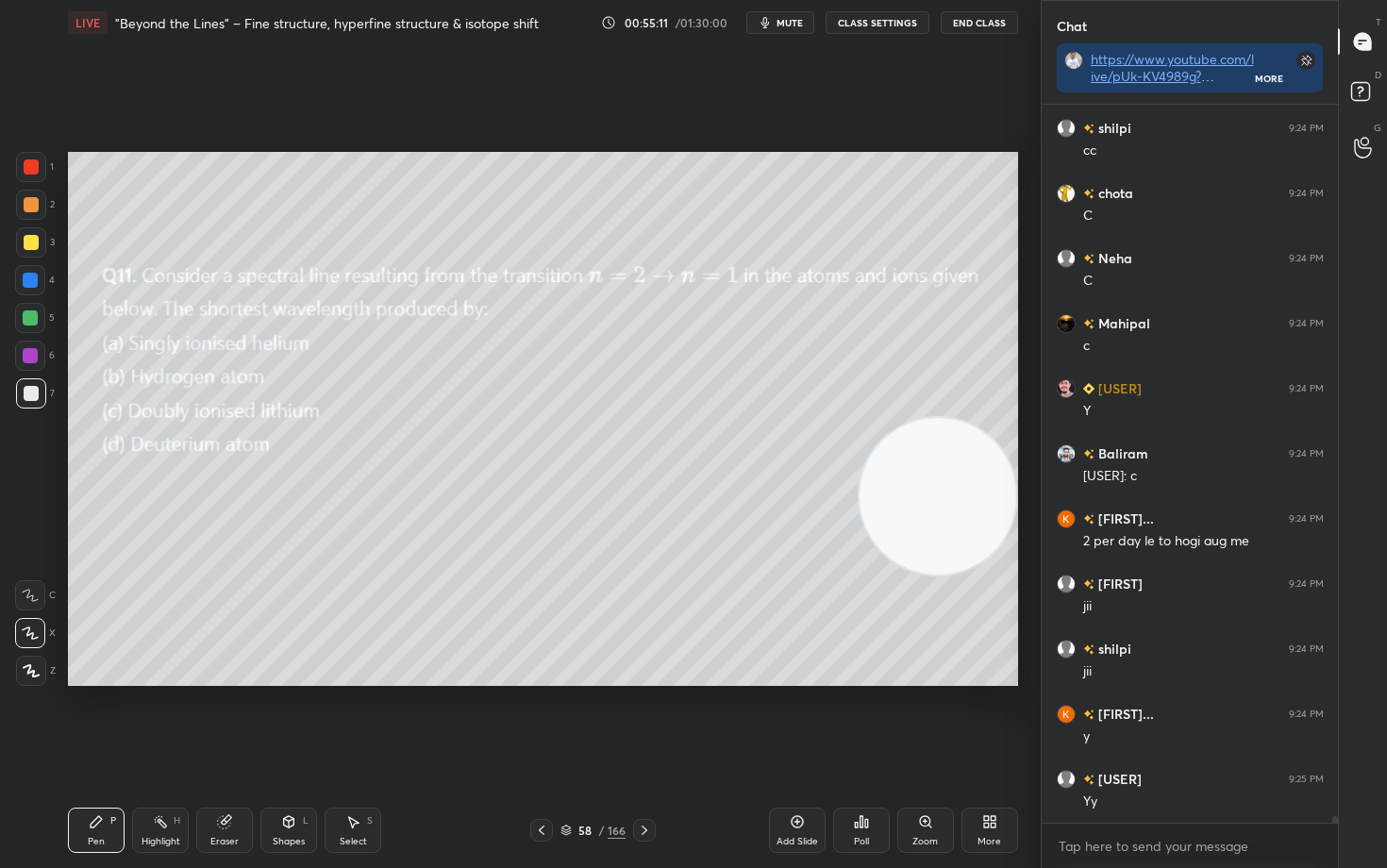 scroll, scrollTop: 75669, scrollLeft: 0, axis: vertical 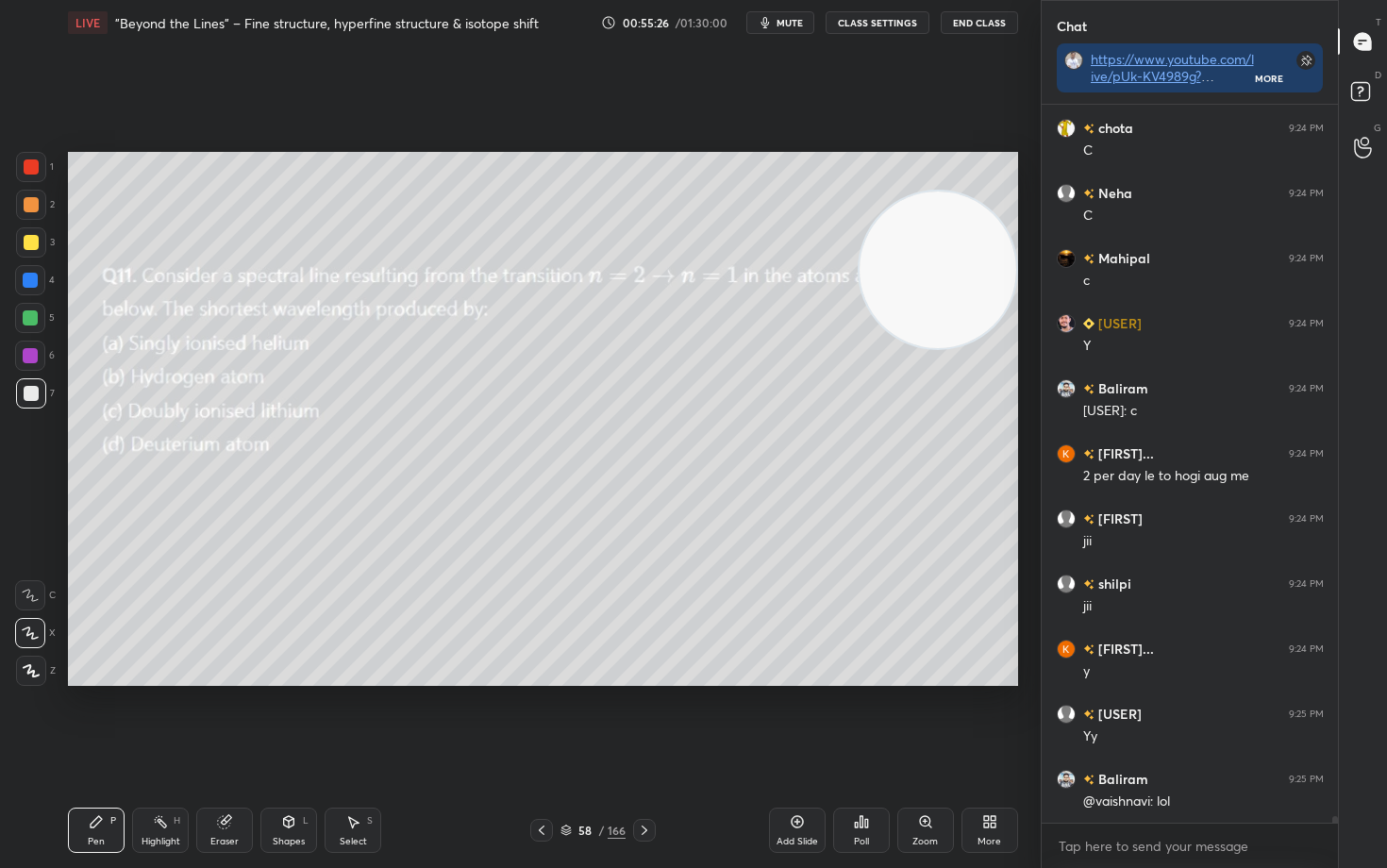 drag, startPoint x: 934, startPoint y: 521, endPoint x: 937, endPoint y: 211, distance: 310.01452 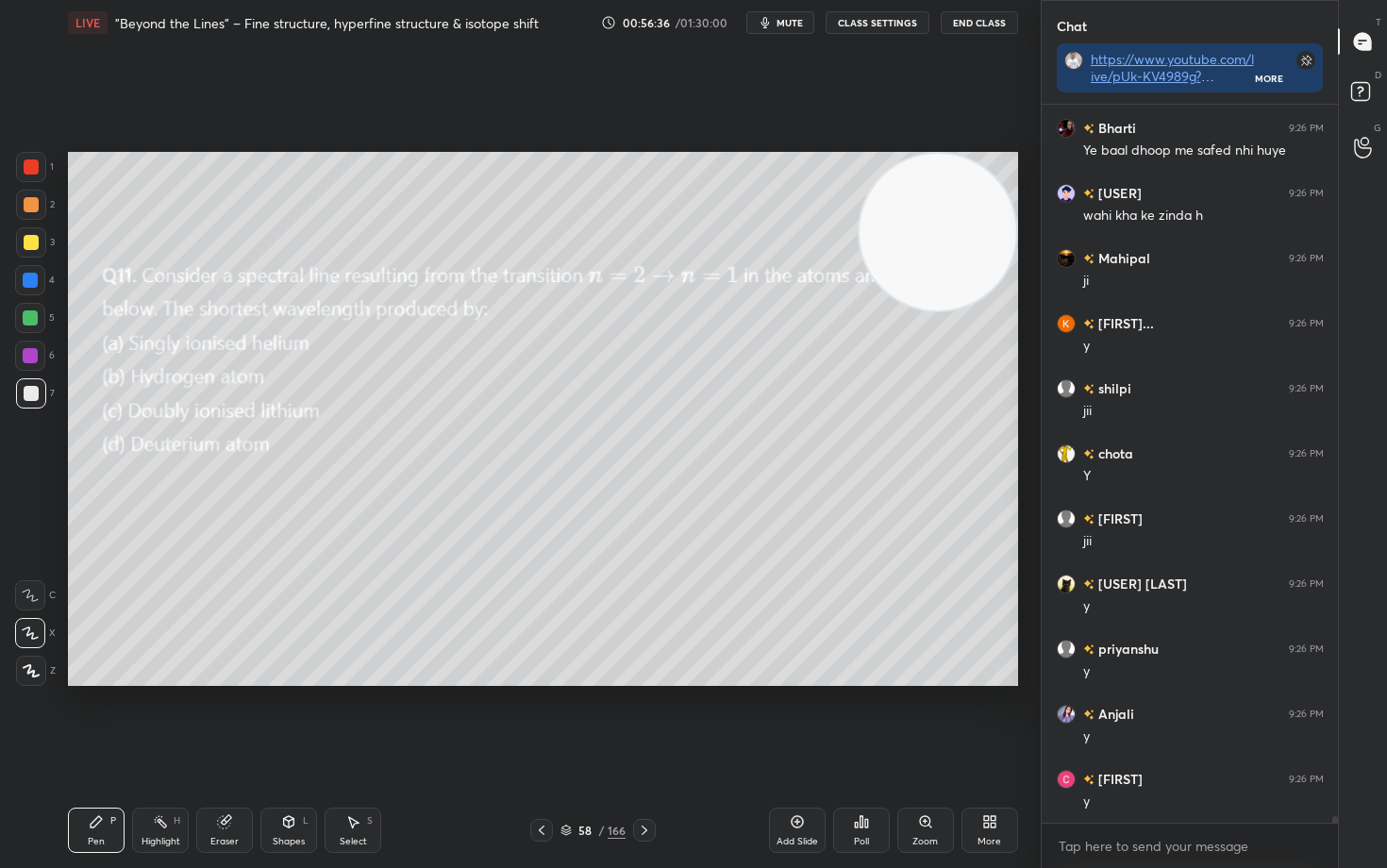 scroll, scrollTop: 77296, scrollLeft: 0, axis: vertical 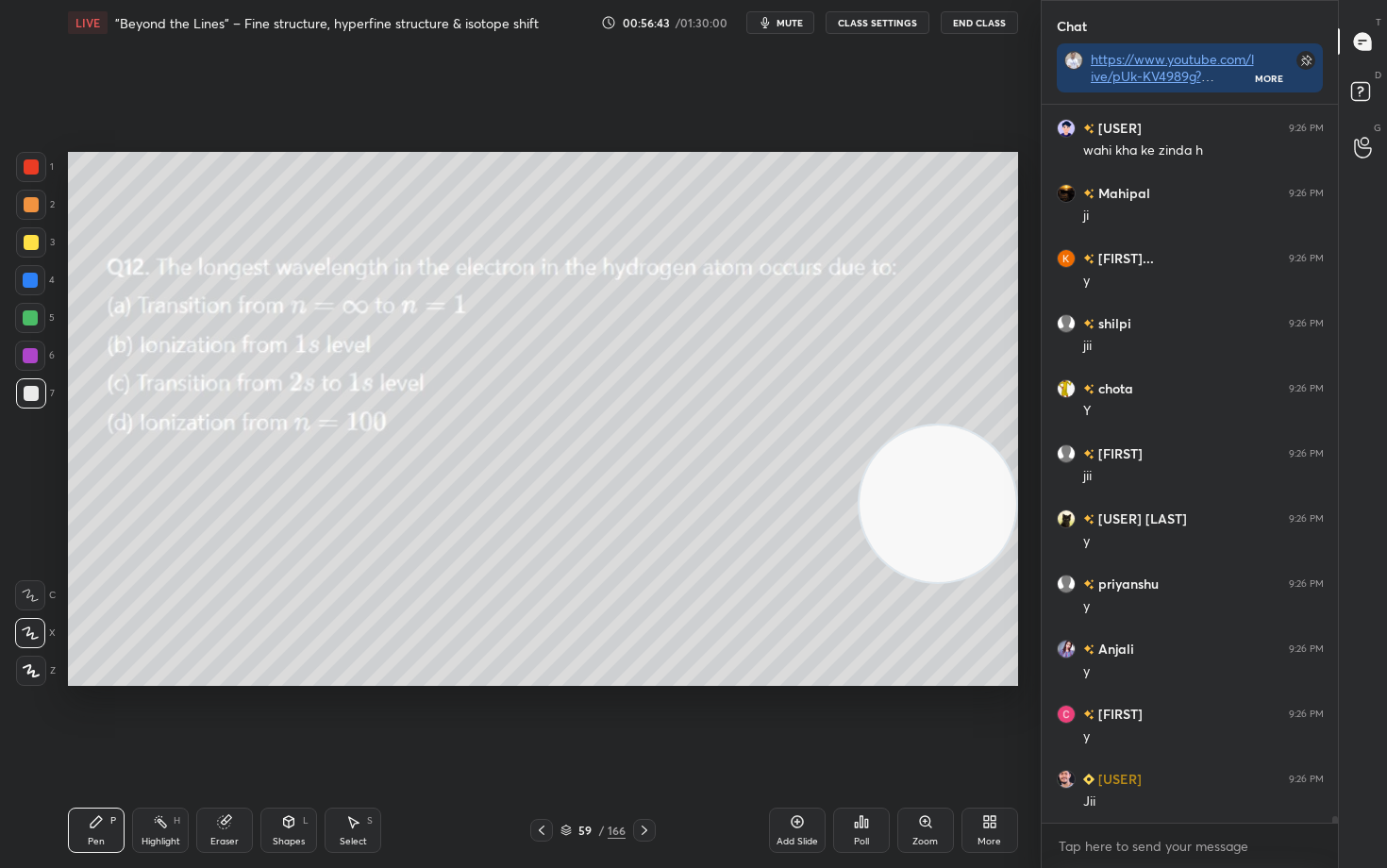 drag, startPoint x: 922, startPoint y: 222, endPoint x: 924, endPoint y: 499, distance: 277.0072 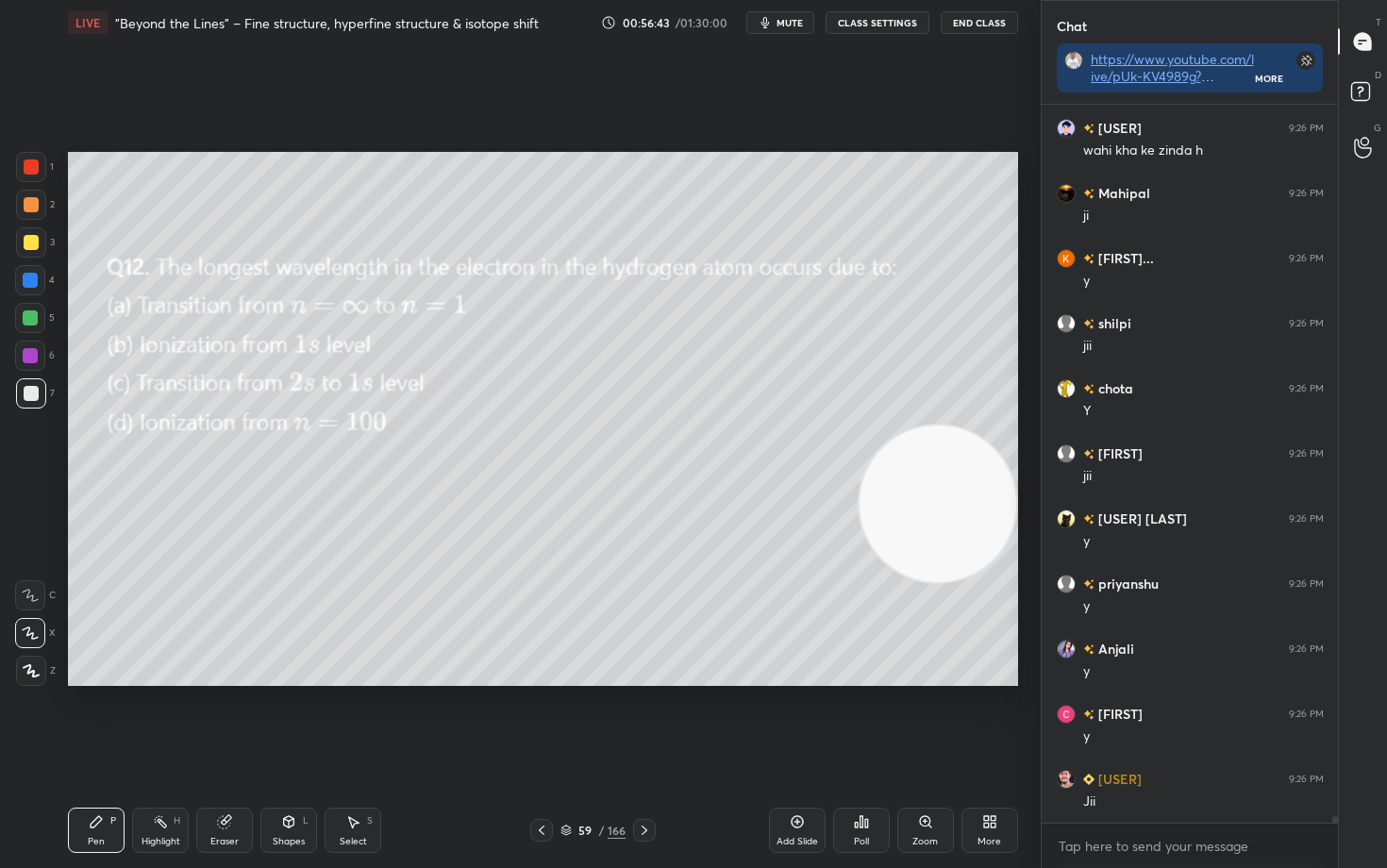 click at bounding box center [938, 504] 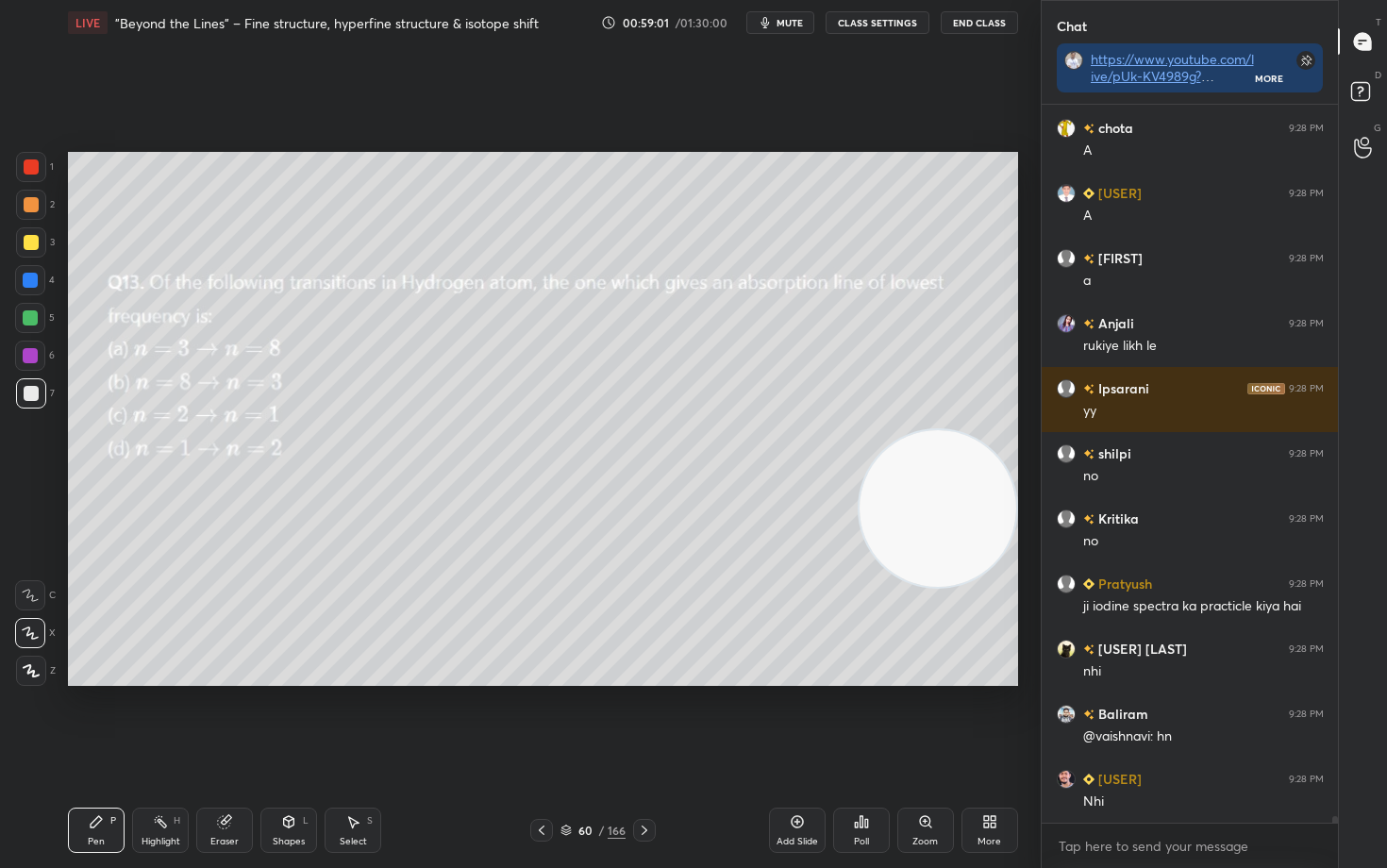 scroll, scrollTop: 81984, scrollLeft: 0, axis: vertical 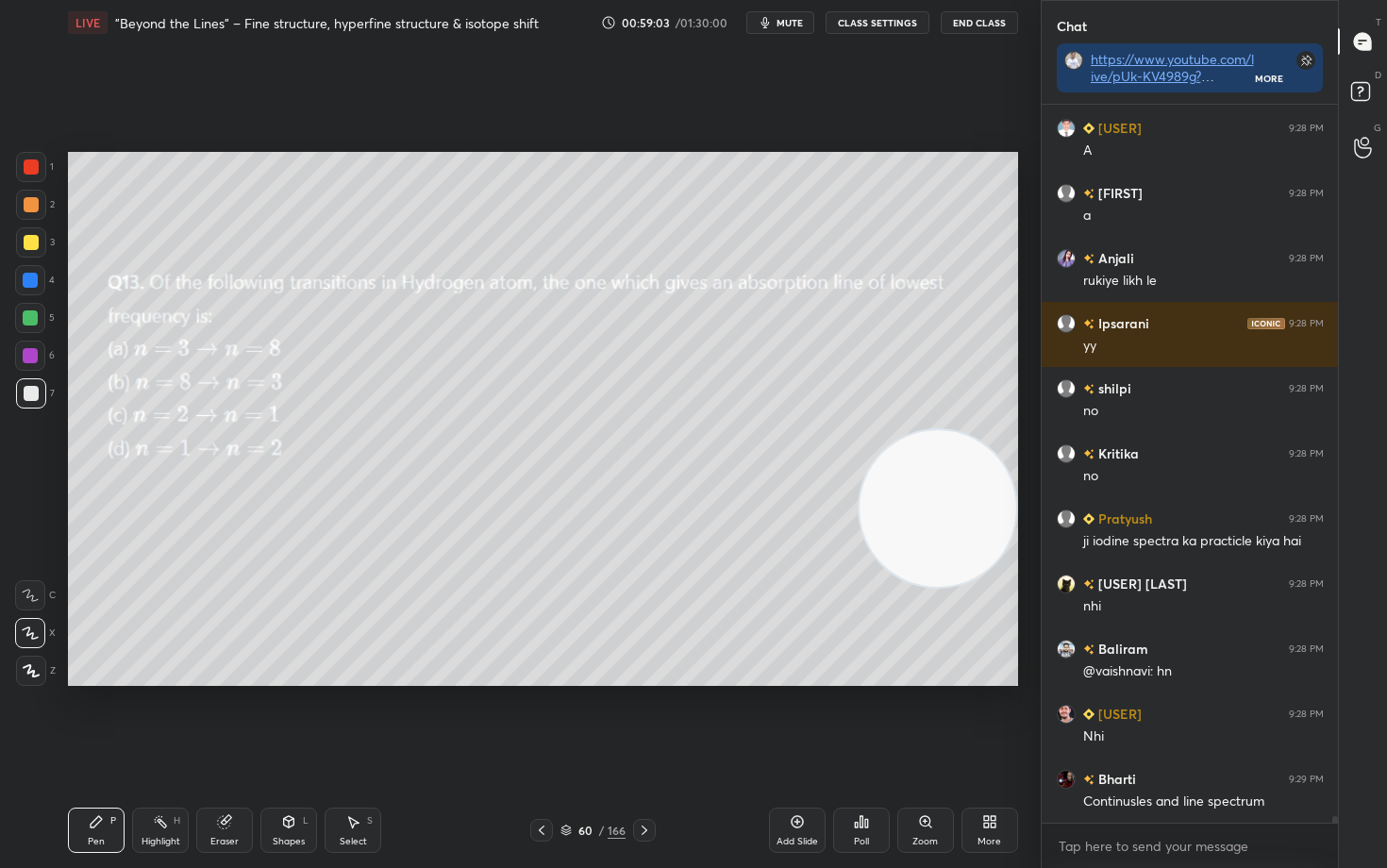 drag, startPoint x: 794, startPoint y: 824, endPoint x: 753, endPoint y: 772, distance: 66.21933 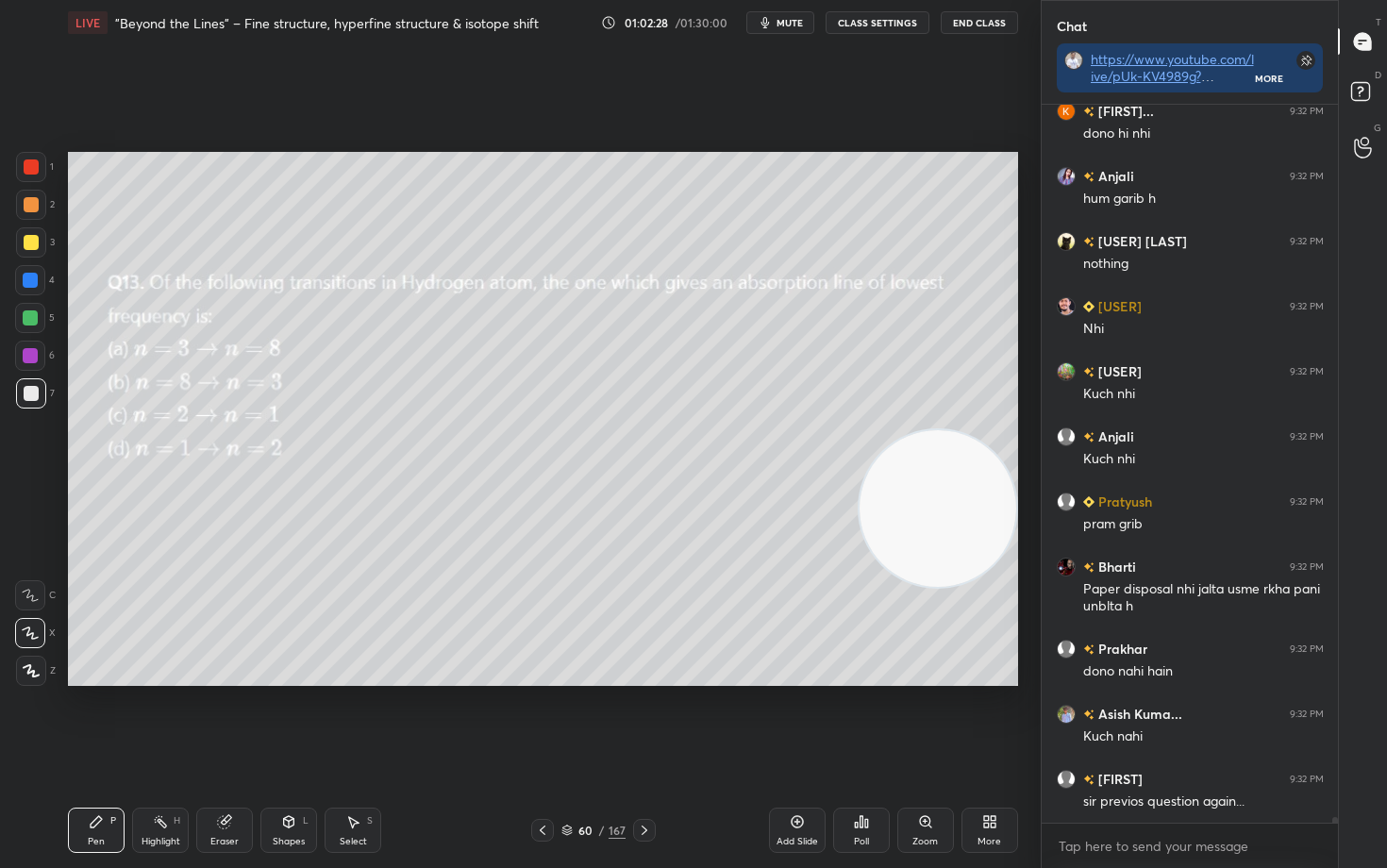 scroll, scrollTop: 84428, scrollLeft: 0, axis: vertical 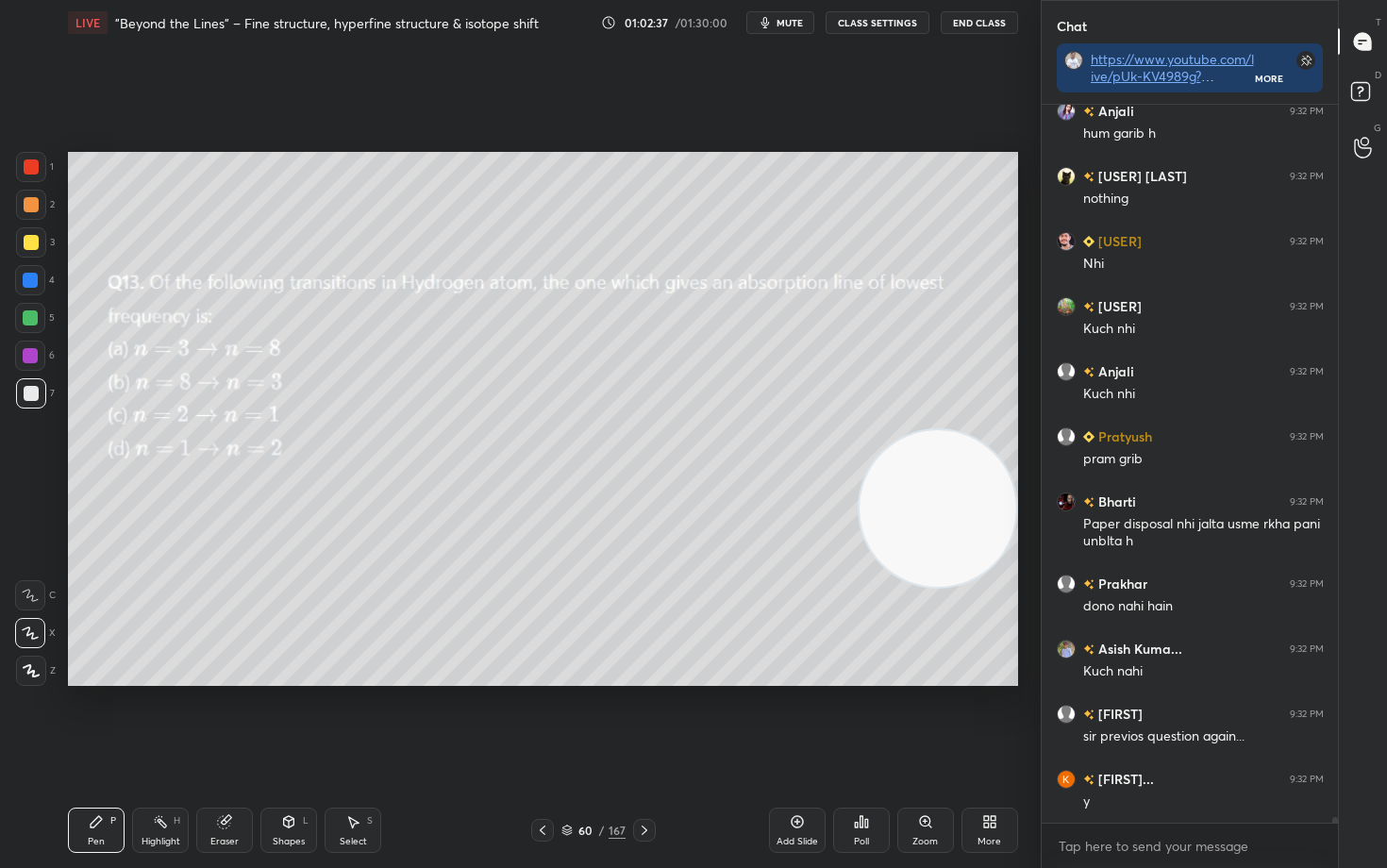 drag, startPoint x: 948, startPoint y: 497, endPoint x: 953, endPoint y: 578, distance: 81.154174 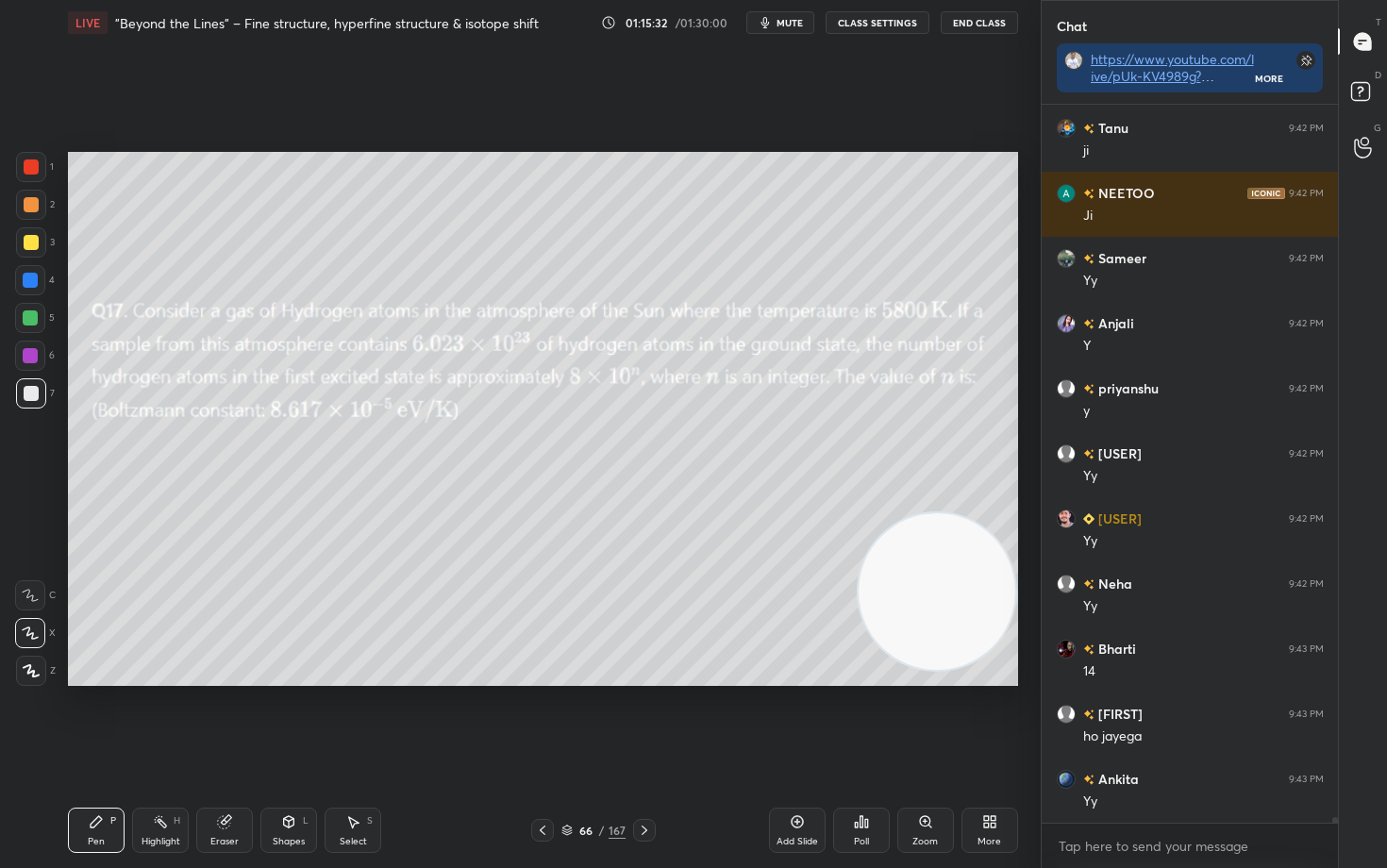 scroll, scrollTop: 94556, scrollLeft: 0, axis: vertical 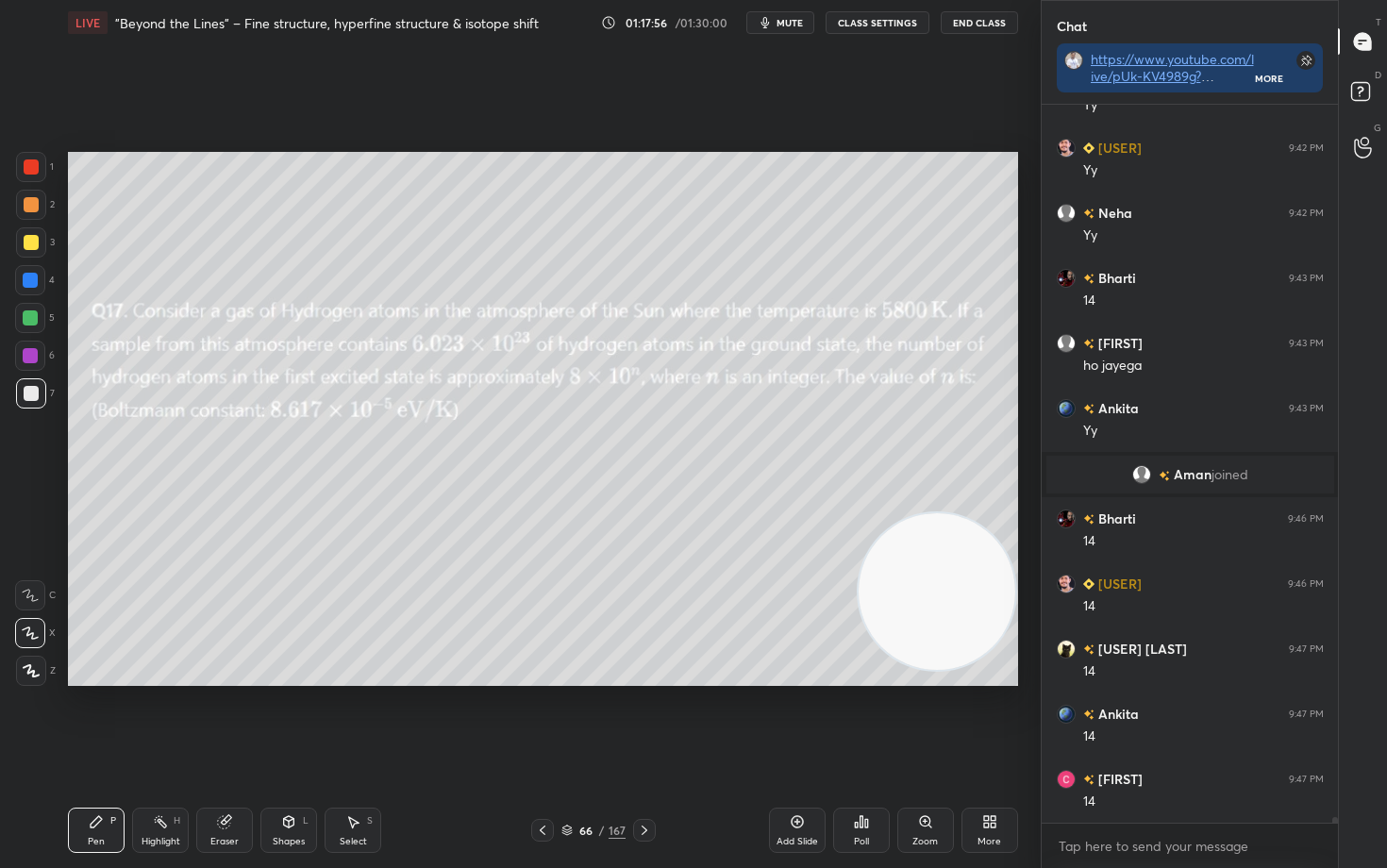 click on "Eraser" at bounding box center (225, 830) 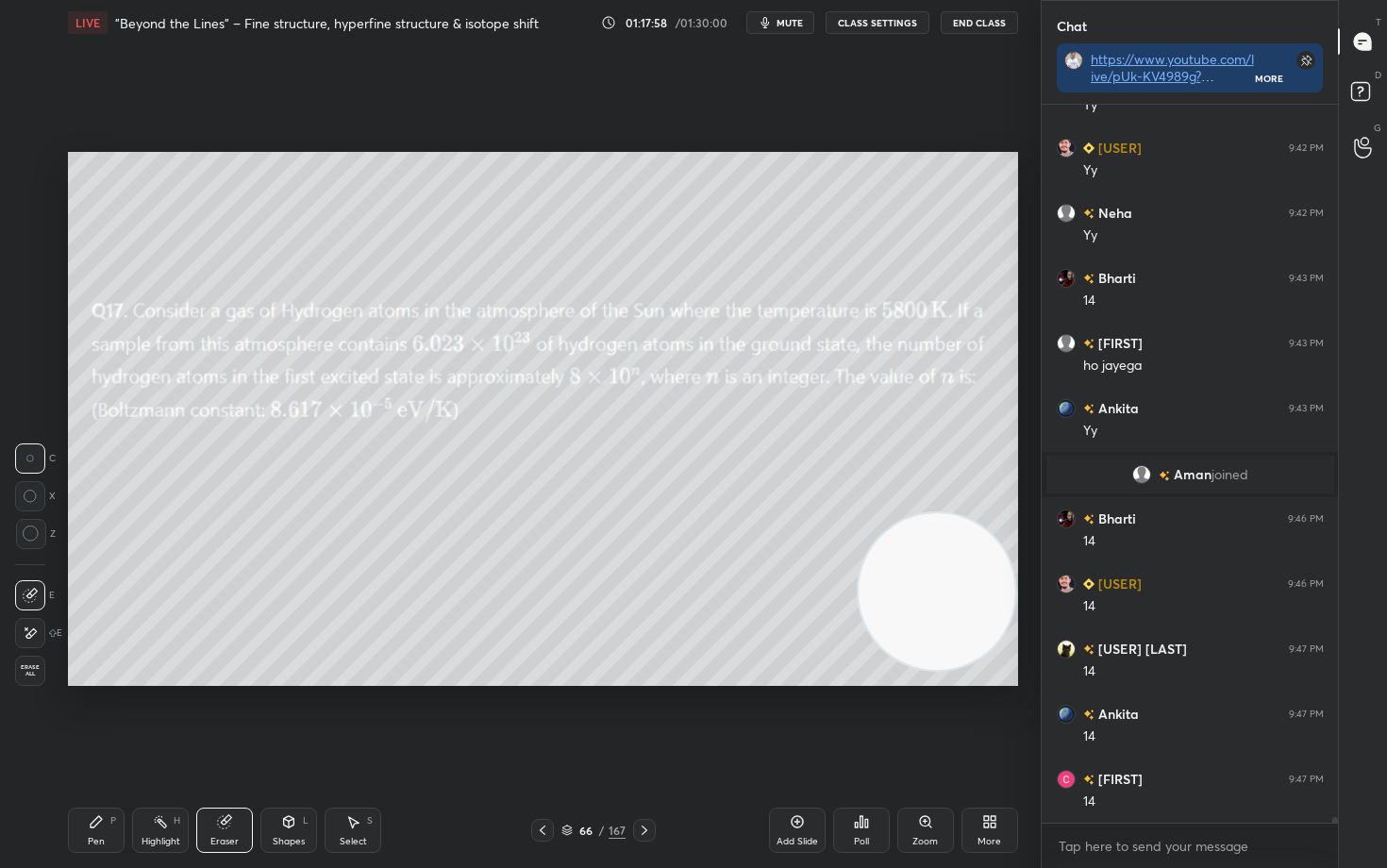 drag, startPoint x: 89, startPoint y: 827, endPoint x: 133, endPoint y: 762, distance: 78.49204 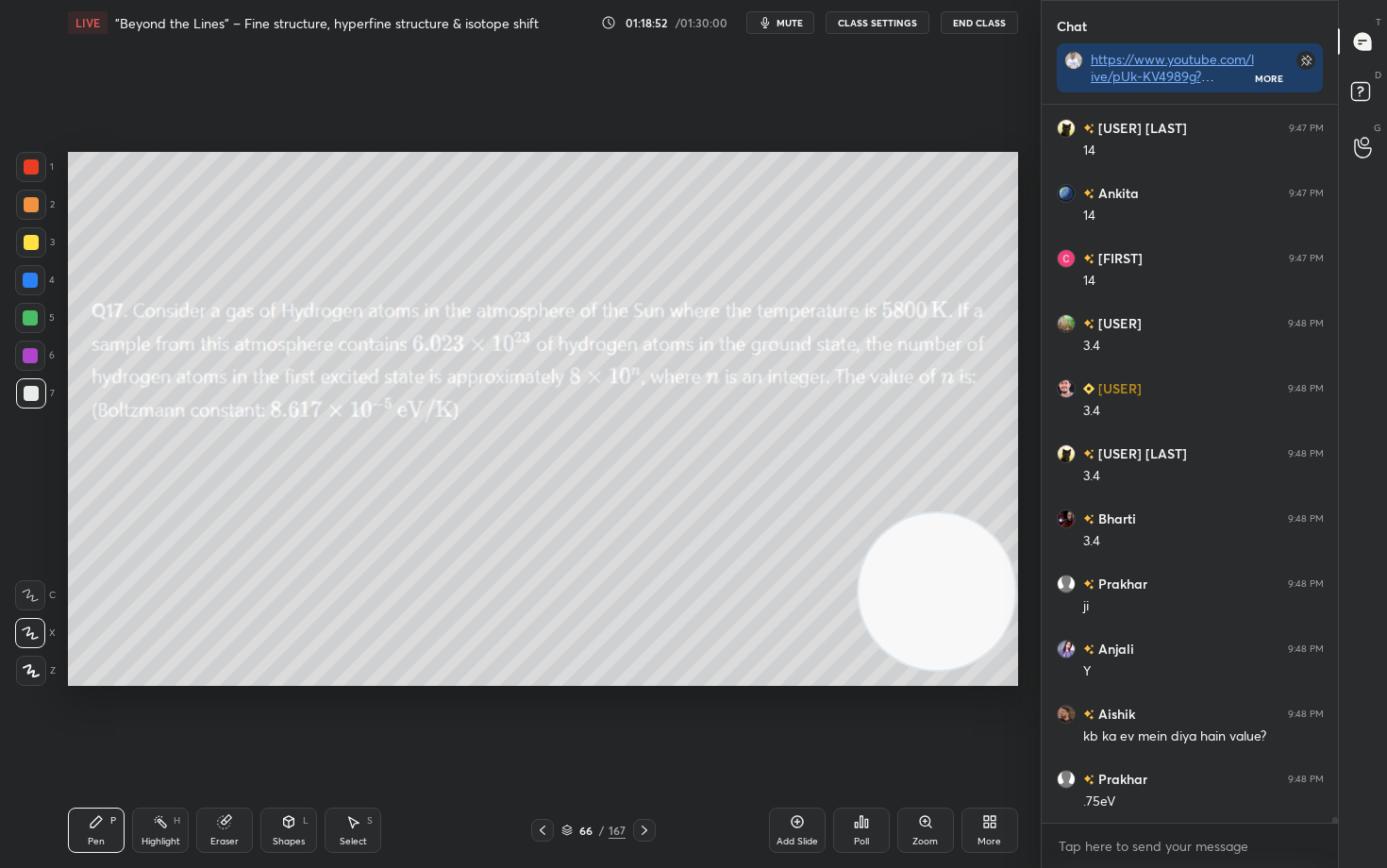scroll, scrollTop: 85364, scrollLeft: 0, axis: vertical 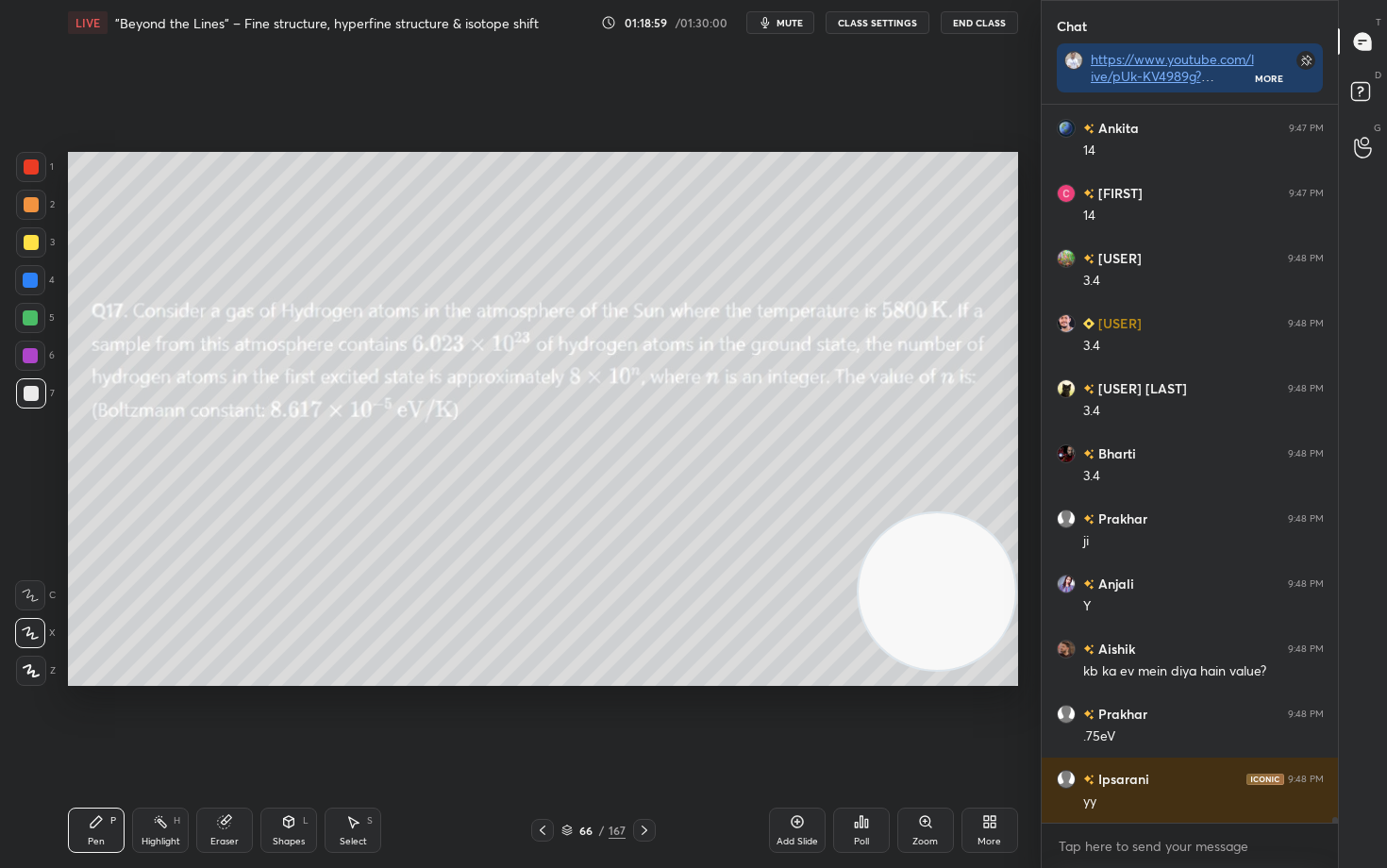 click 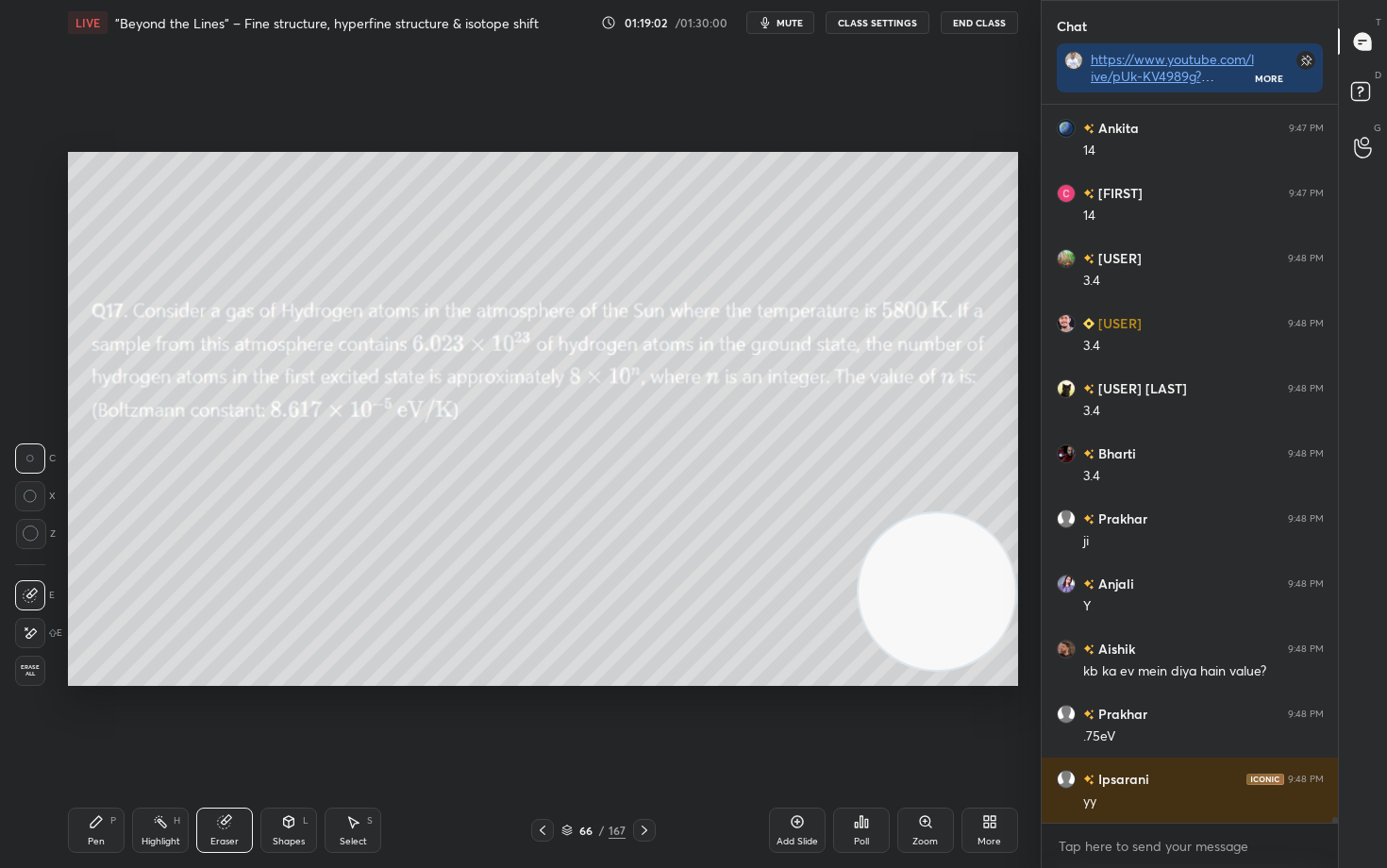 click 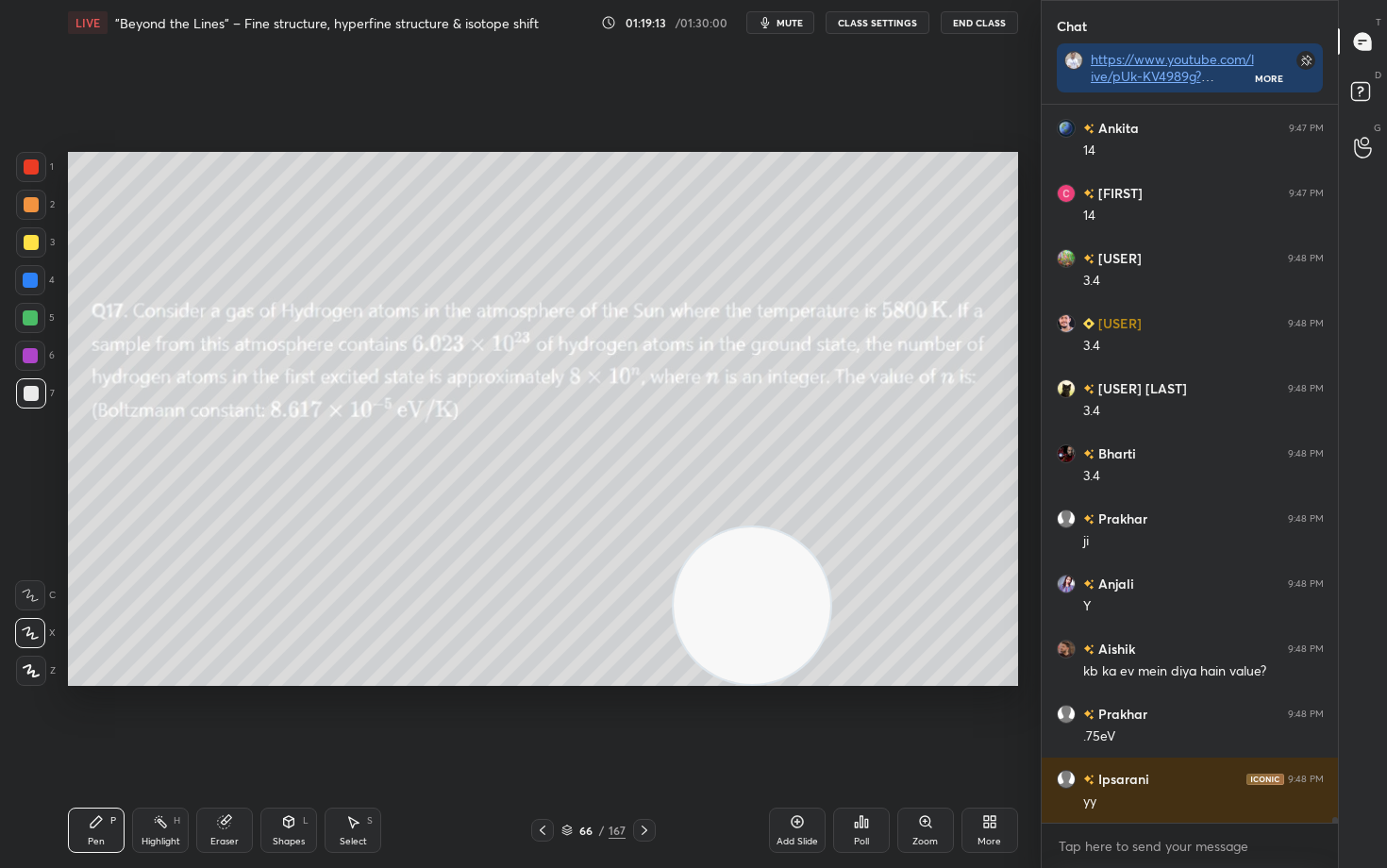 drag, startPoint x: 798, startPoint y: 627, endPoint x: 609, endPoint y: 645, distance: 189.85521 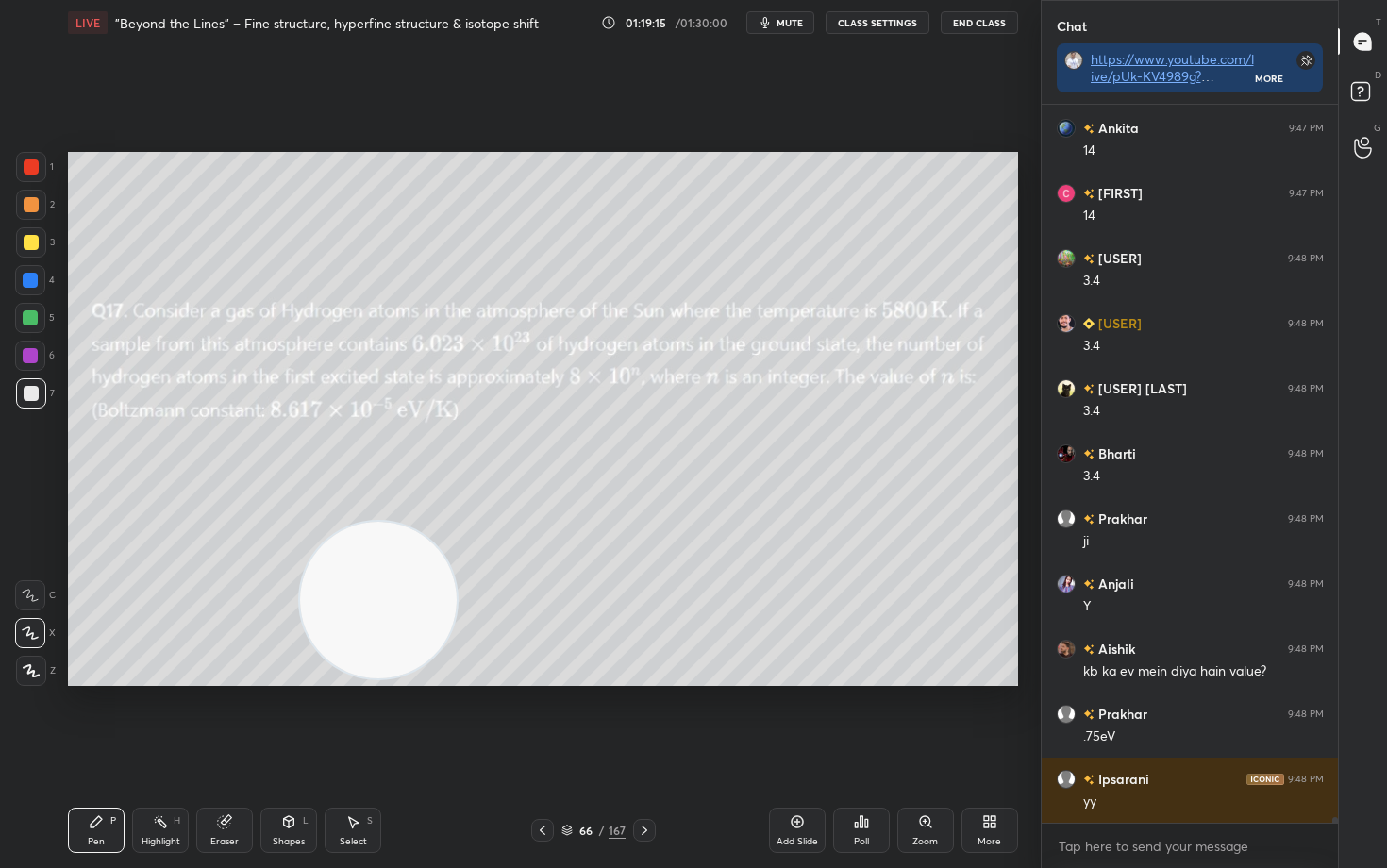 drag, startPoint x: 608, startPoint y: 599, endPoint x: 372, endPoint y: 522, distance: 248.24383 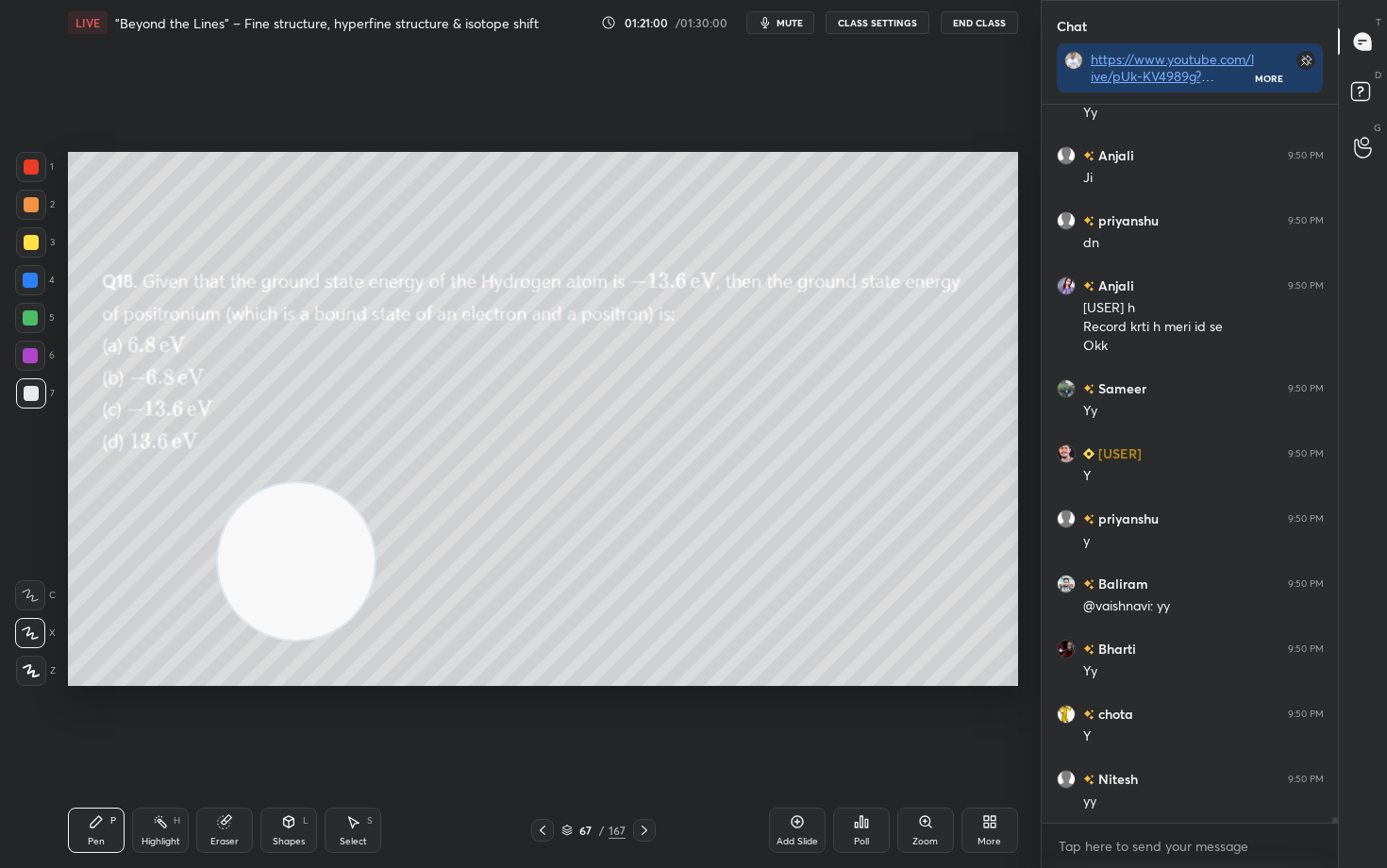 scroll, scrollTop: 86899, scrollLeft: 0, axis: vertical 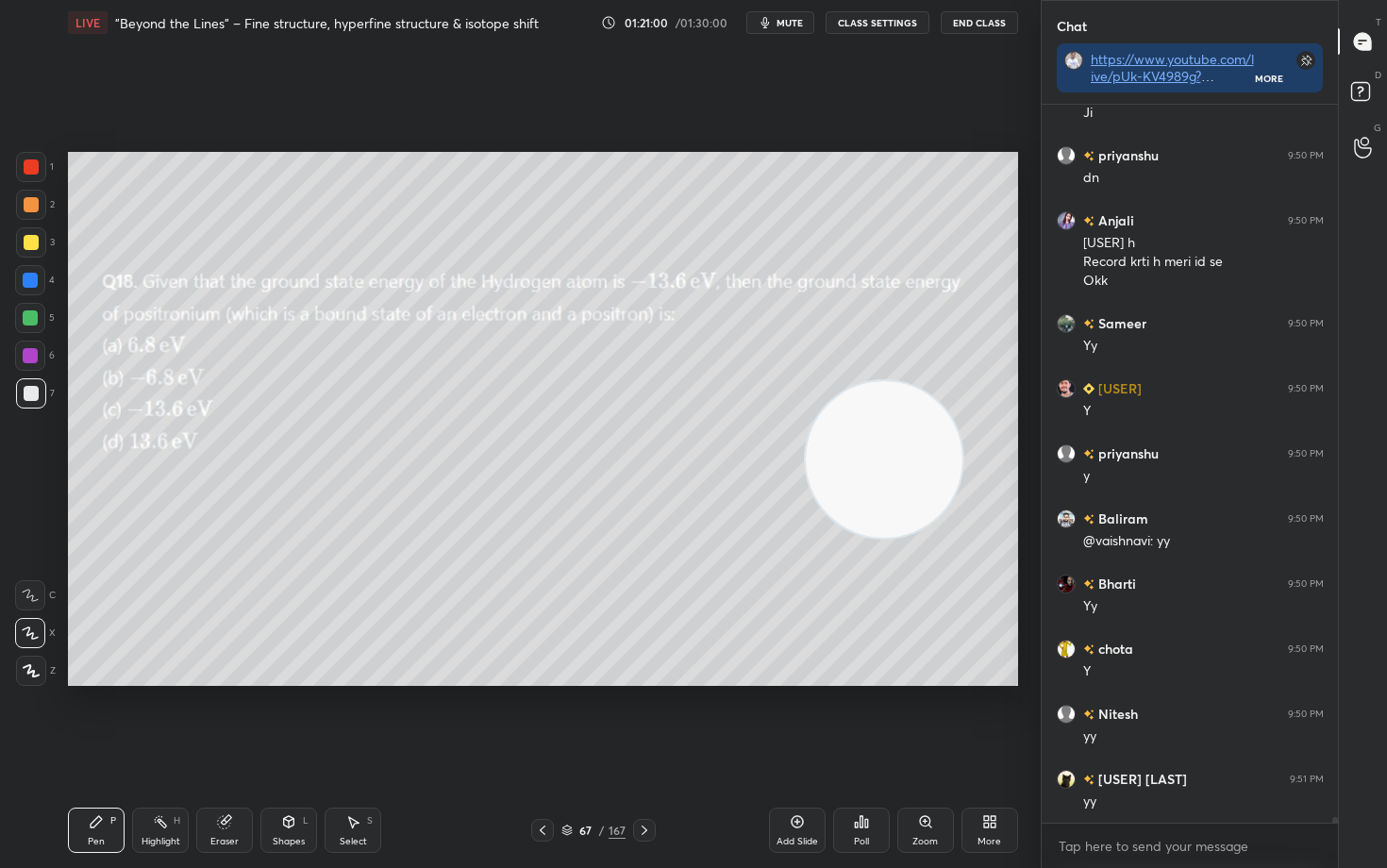 drag, startPoint x: 288, startPoint y: 584, endPoint x: 998, endPoint y: 460, distance: 720.7468 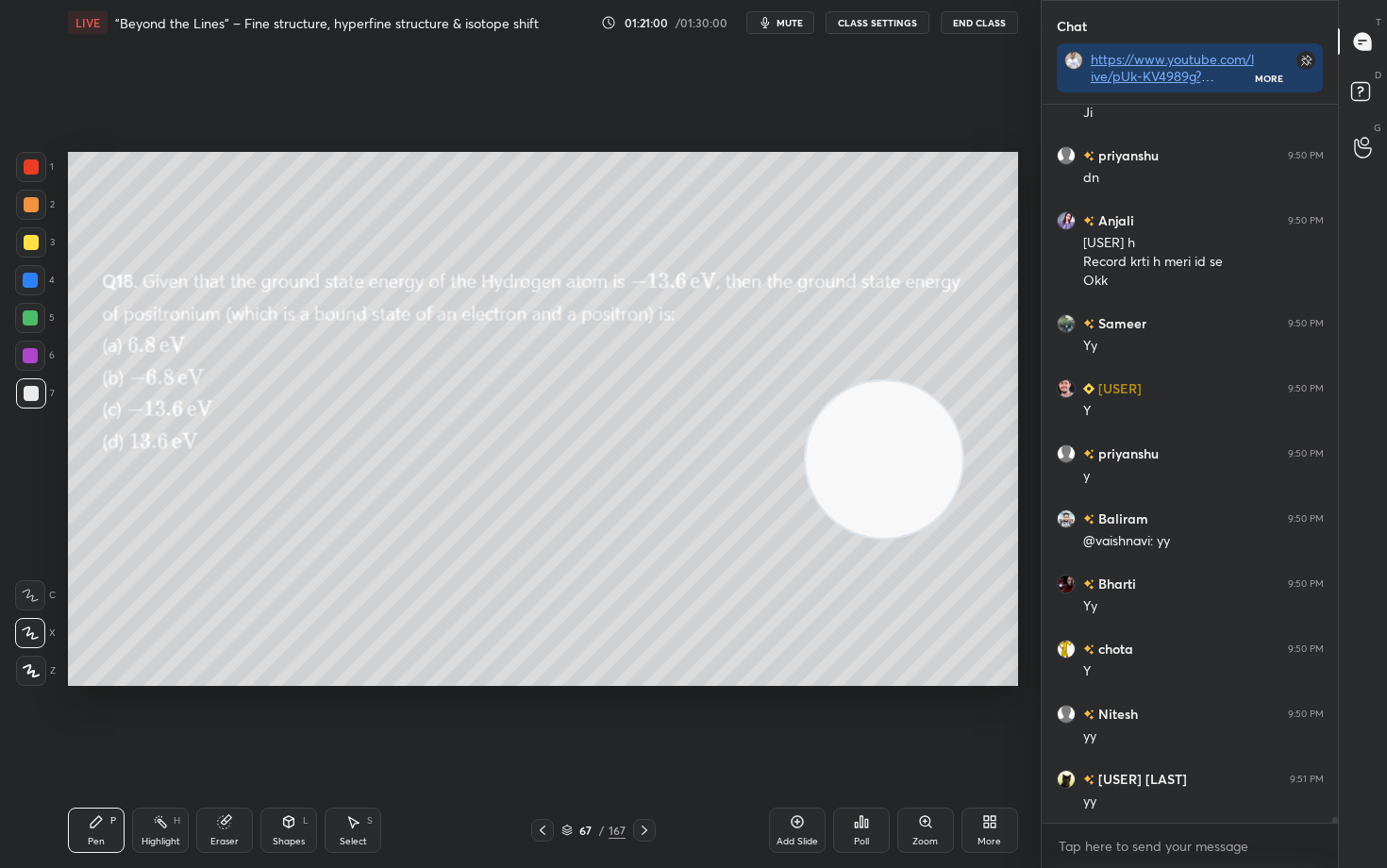 click at bounding box center [884, 459] 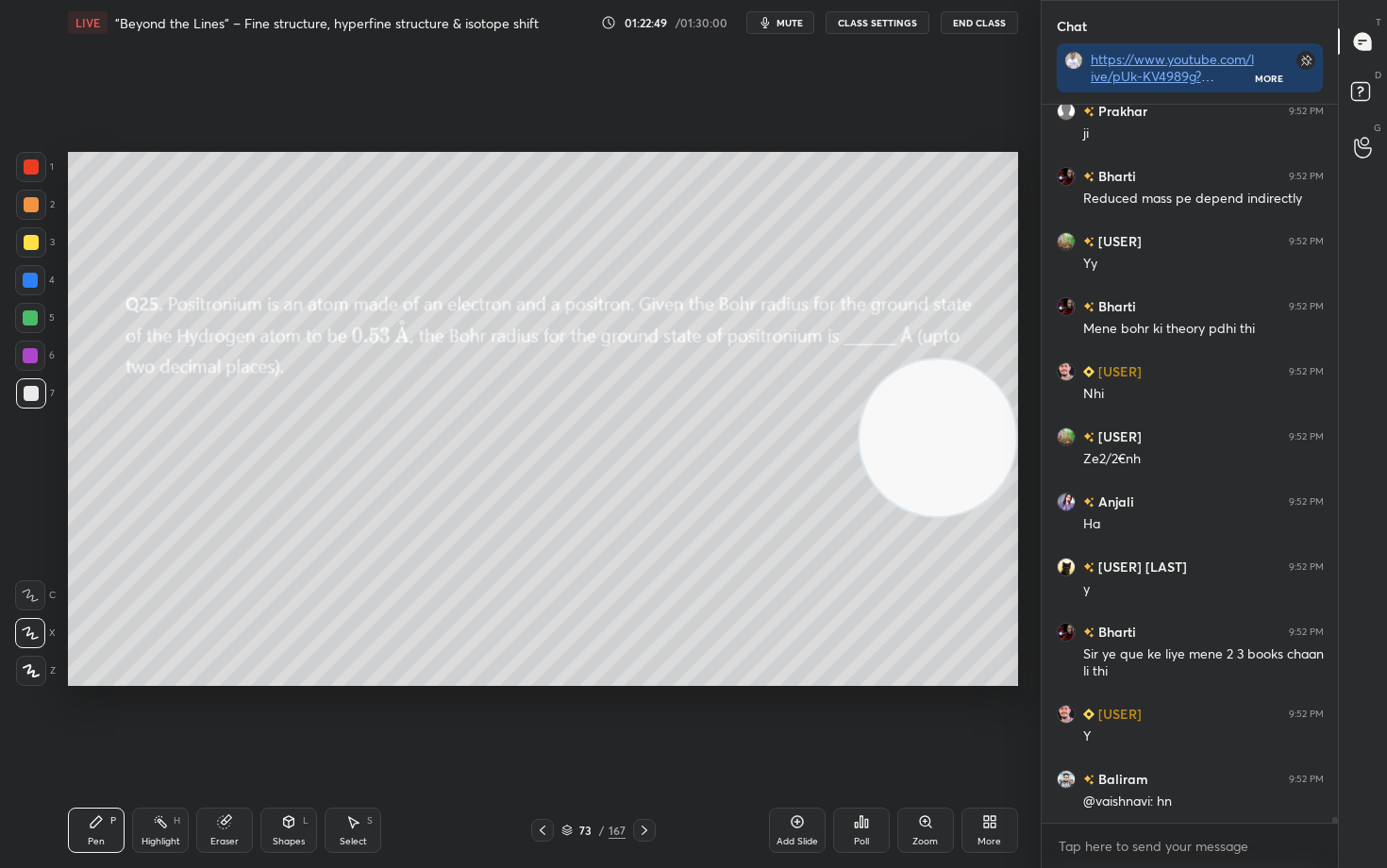 scroll, scrollTop: 89390, scrollLeft: 0, axis: vertical 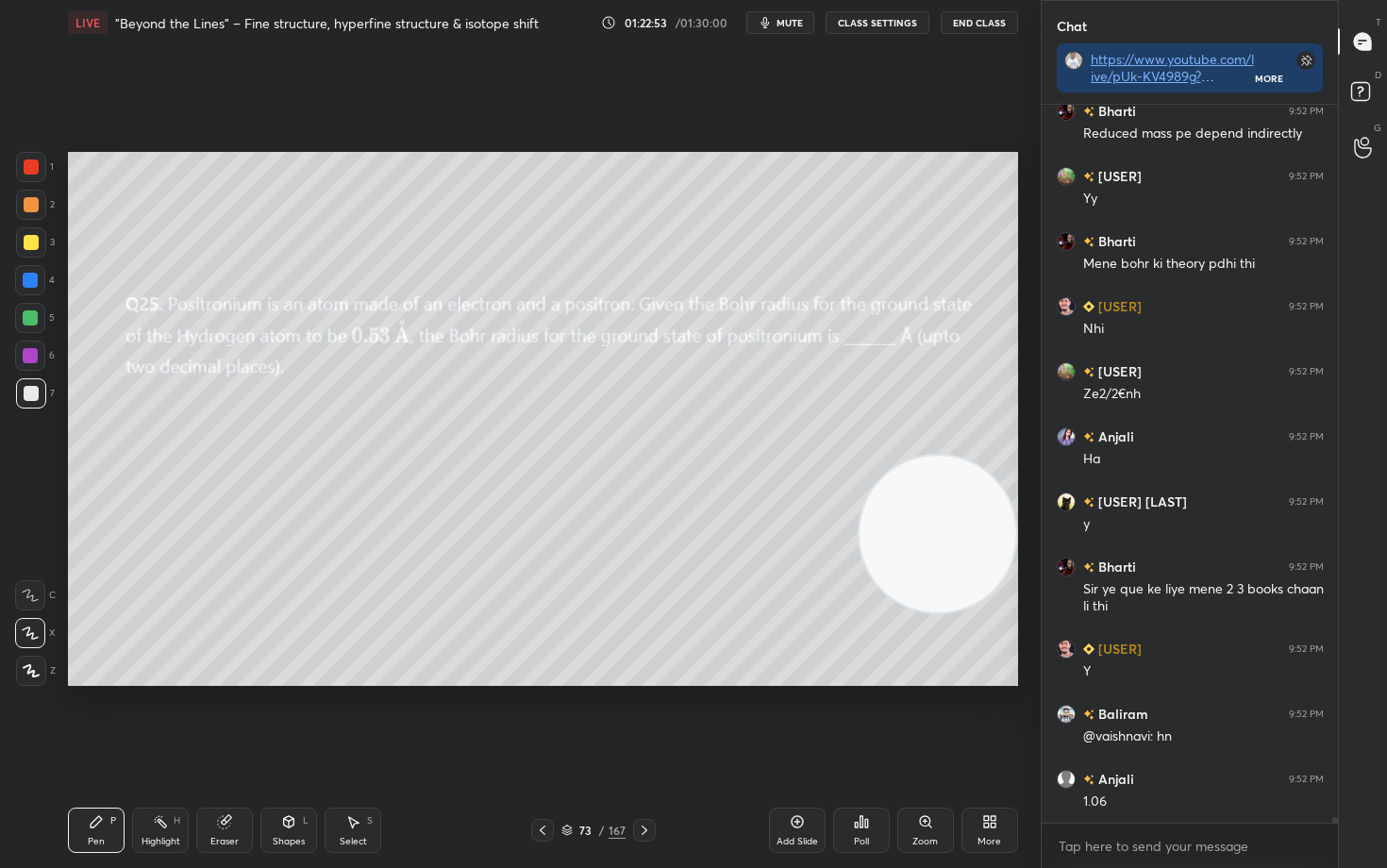 drag, startPoint x: 957, startPoint y: 436, endPoint x: 964, endPoint y: 552, distance: 116.21101 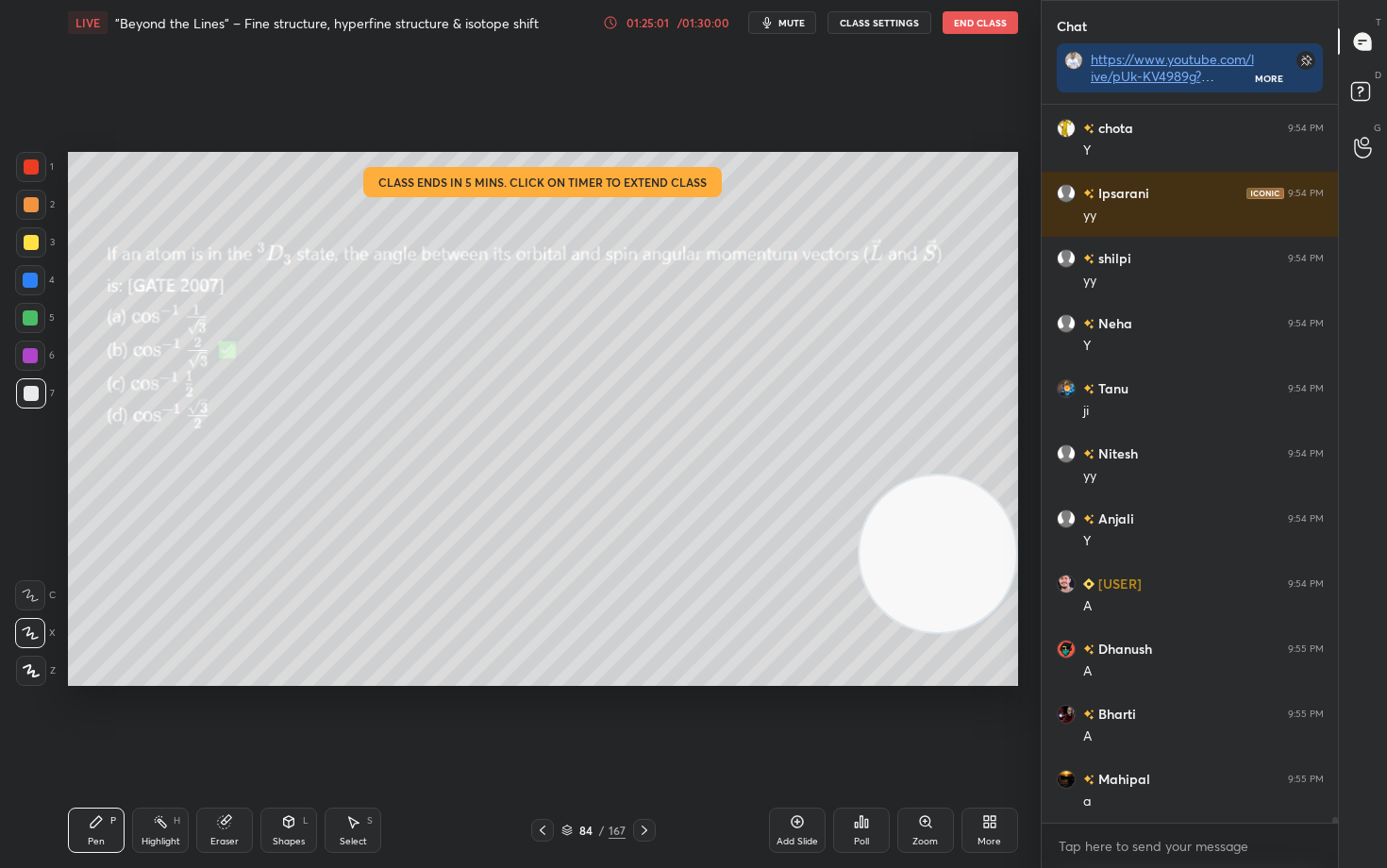 scroll, scrollTop: 92924, scrollLeft: 0, axis: vertical 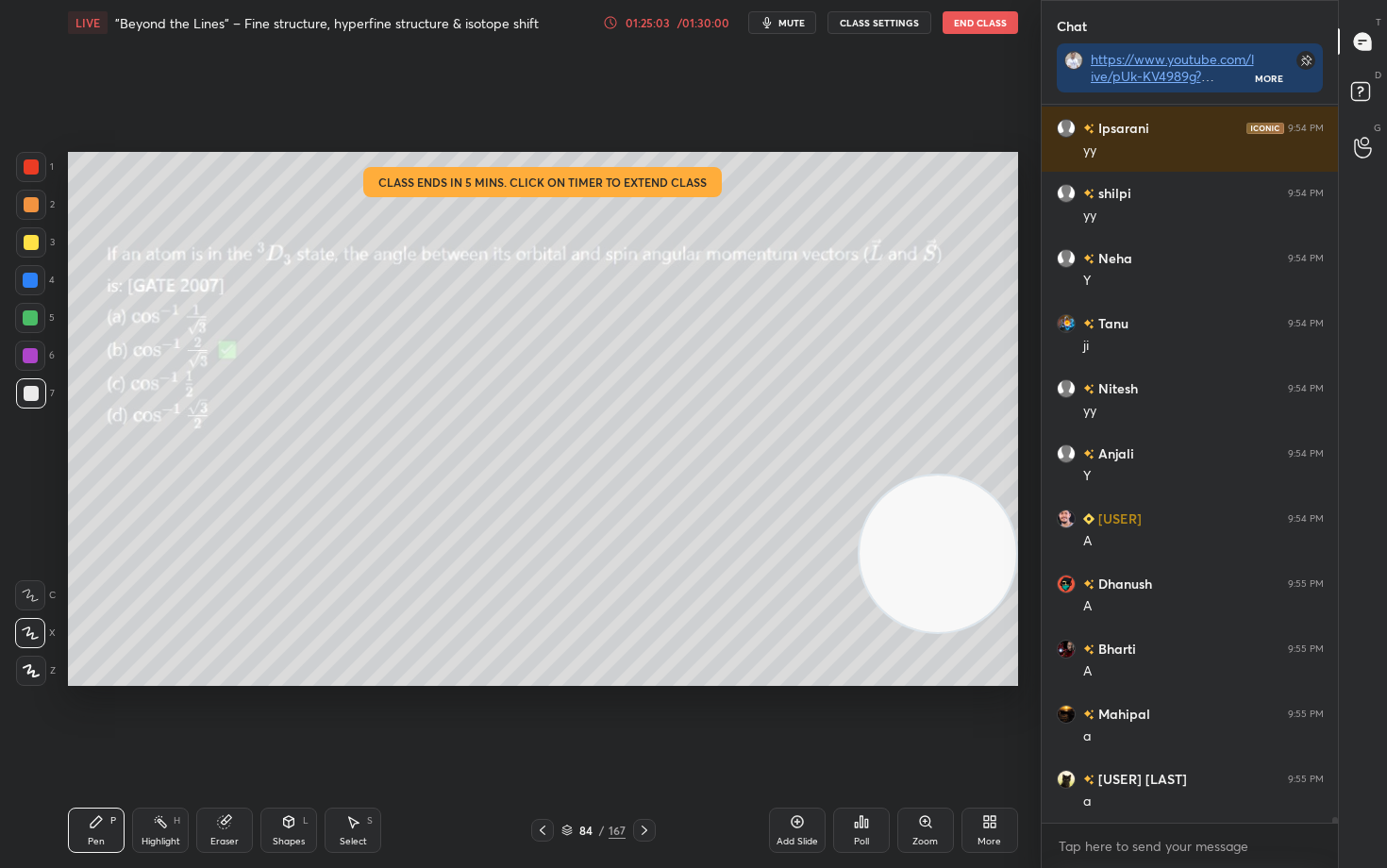 click 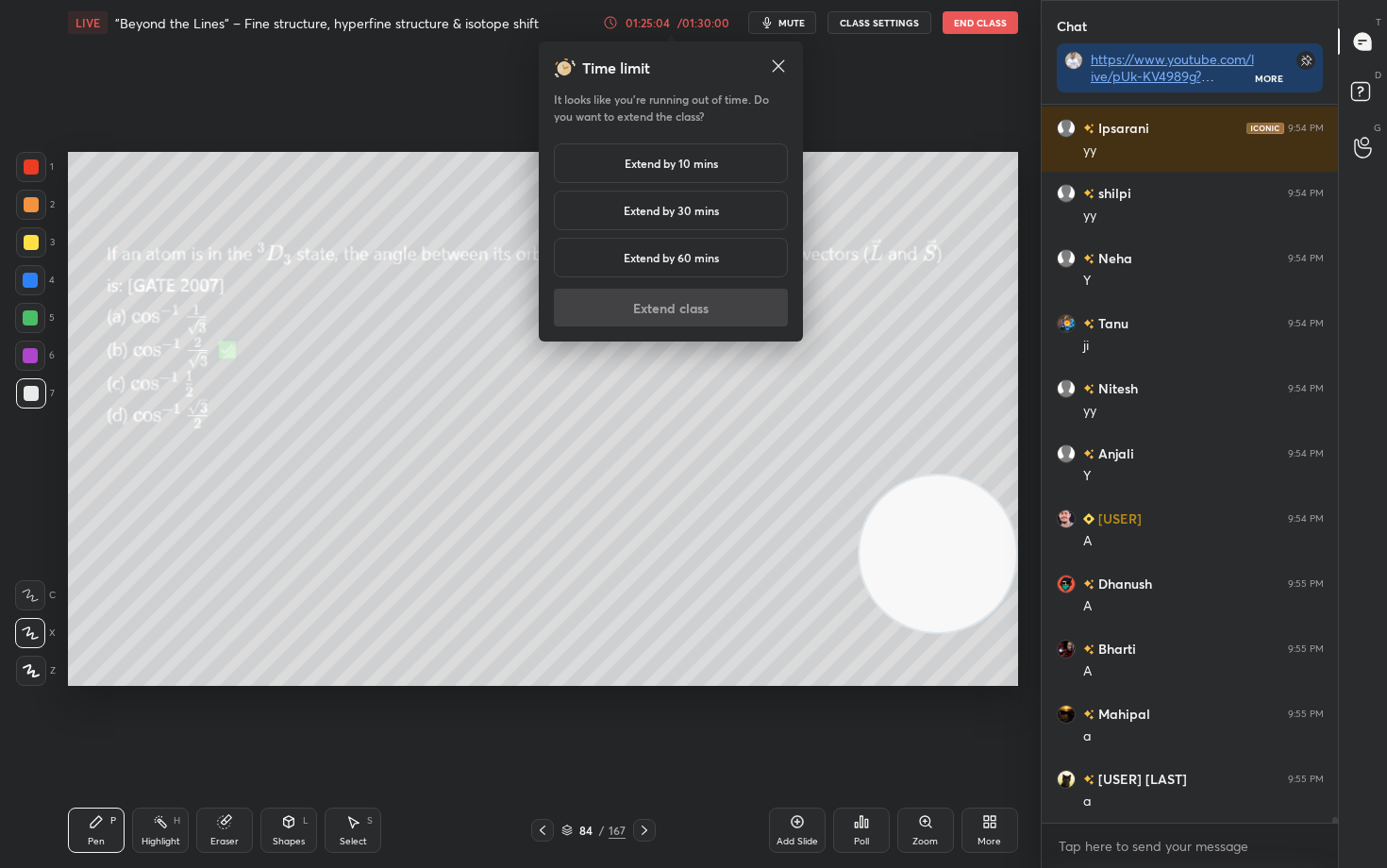 scroll, scrollTop: 92989, scrollLeft: 0, axis: vertical 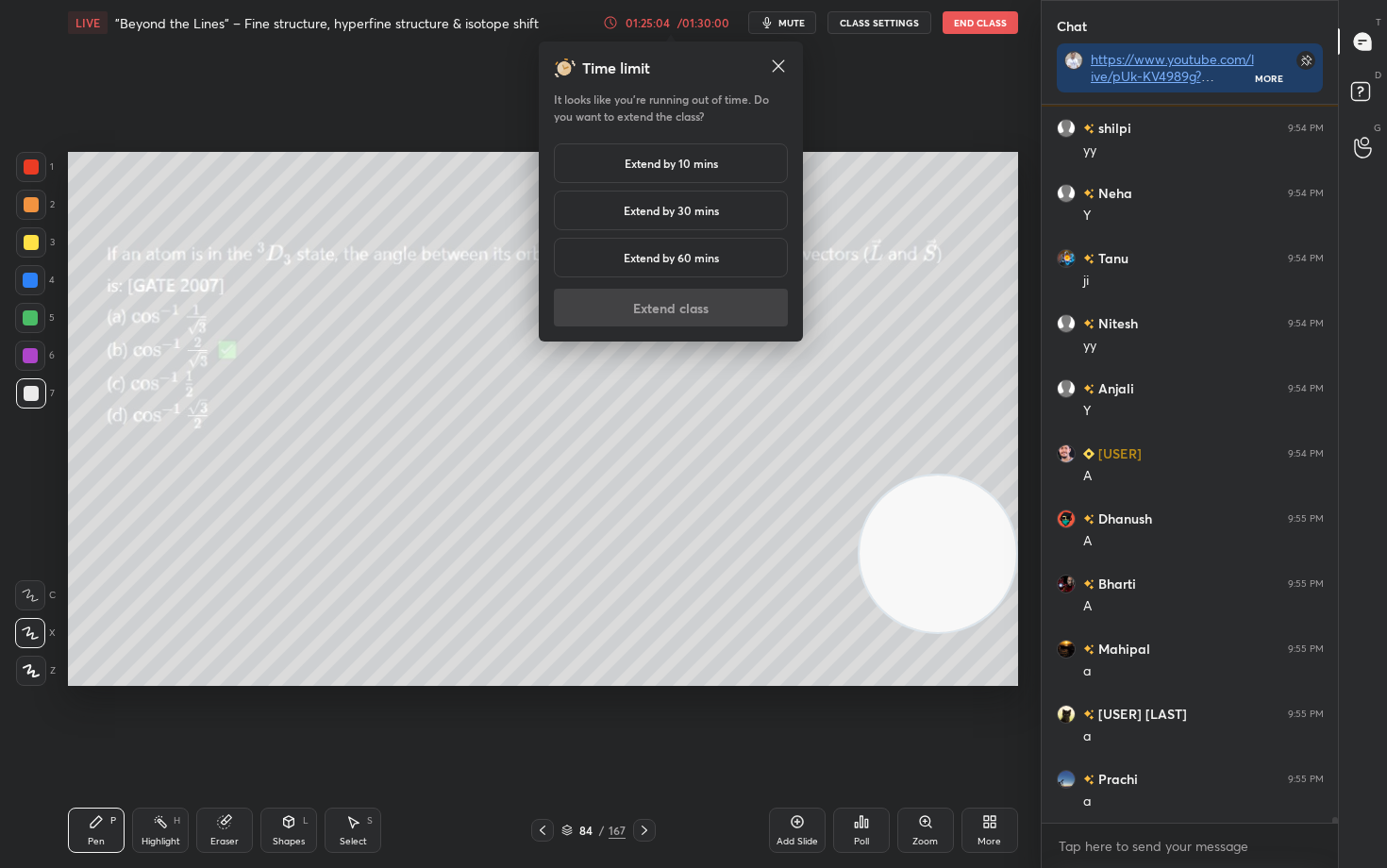 click on "Extend by 10 mins" at bounding box center [671, 163] 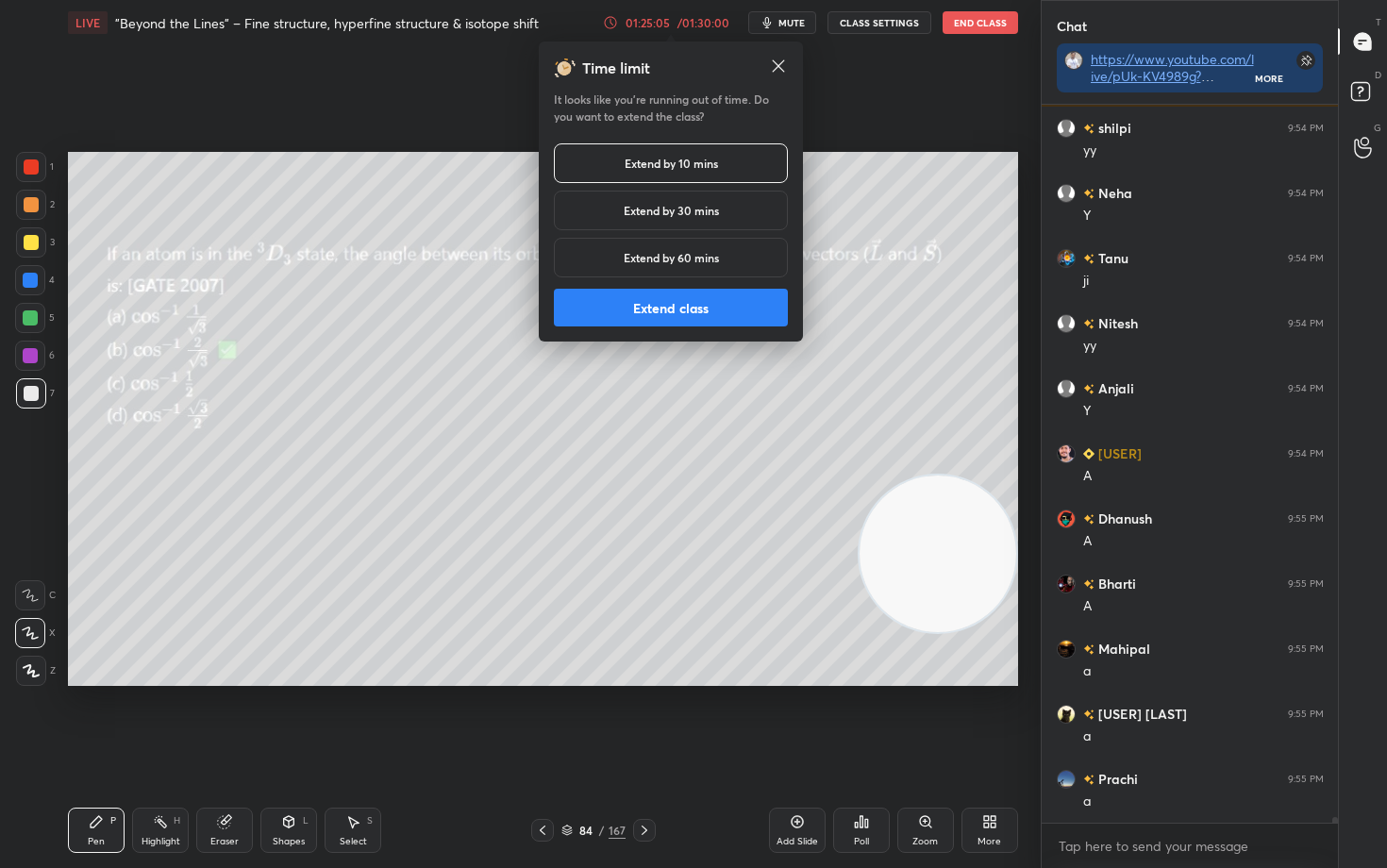 scroll, scrollTop: 93054, scrollLeft: 0, axis: vertical 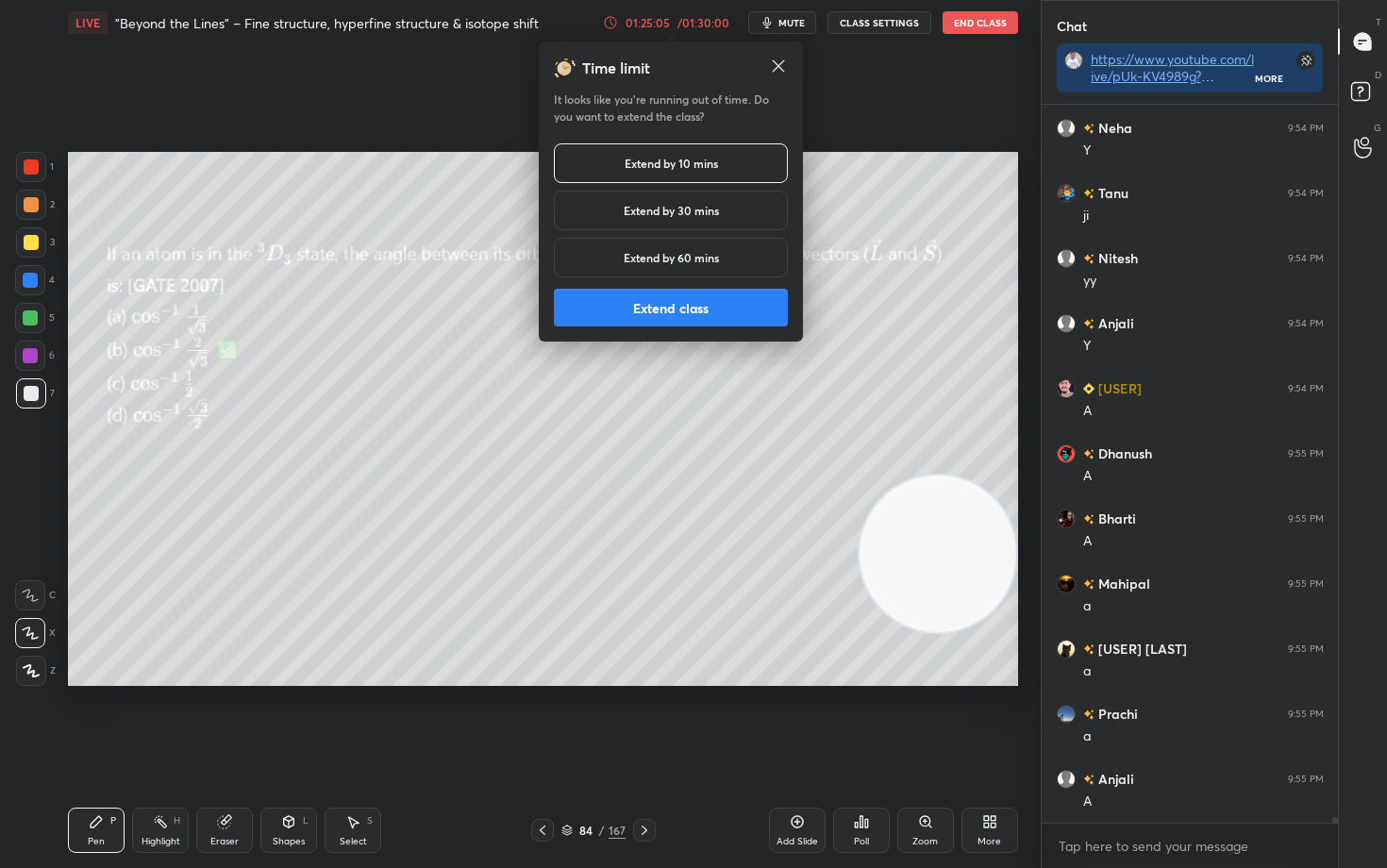 click on "Extend class" at bounding box center (671, 308) 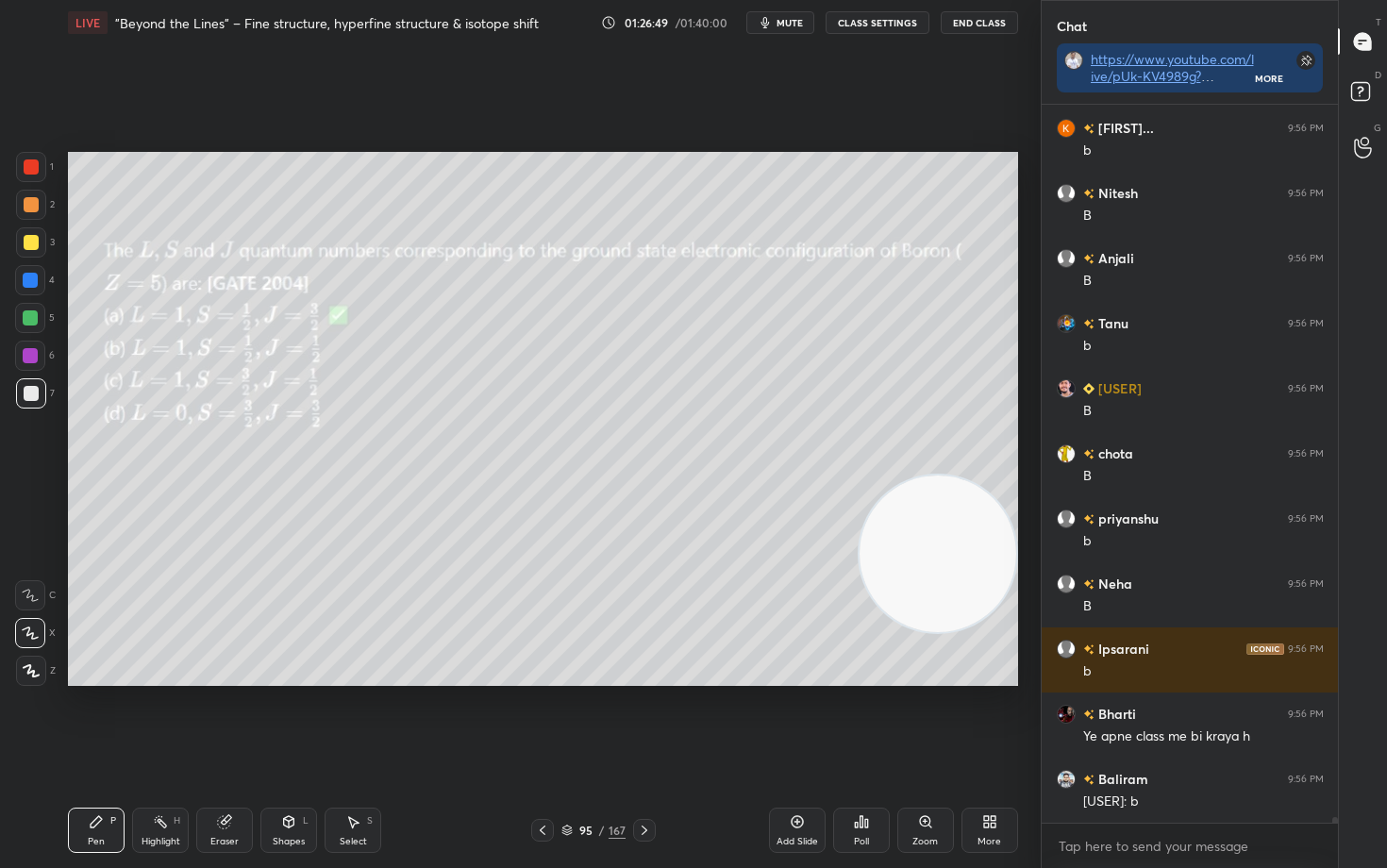 scroll, scrollTop: 95482, scrollLeft: 0, axis: vertical 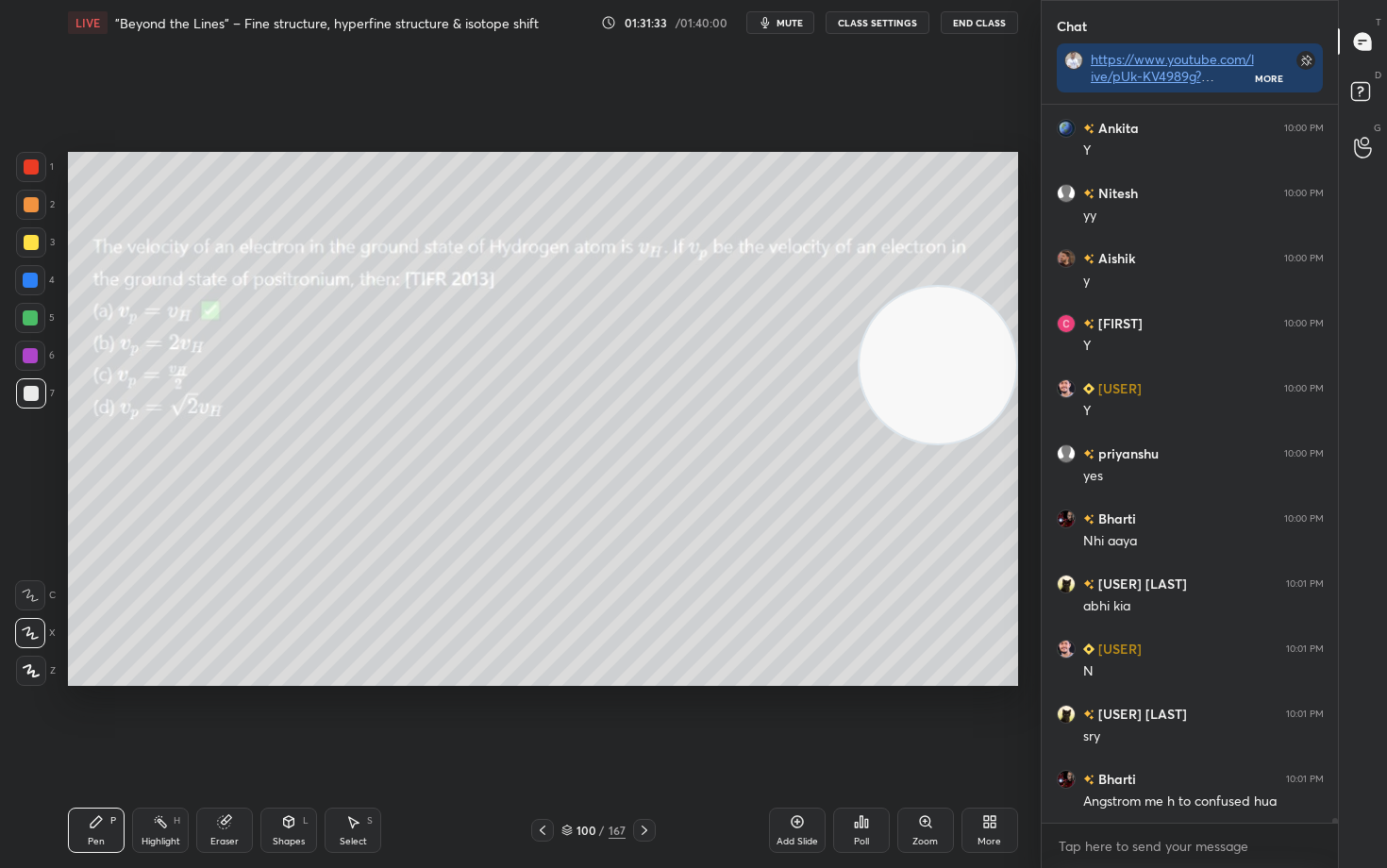 drag, startPoint x: 936, startPoint y: 579, endPoint x: 963, endPoint y: 237, distance: 343.06413 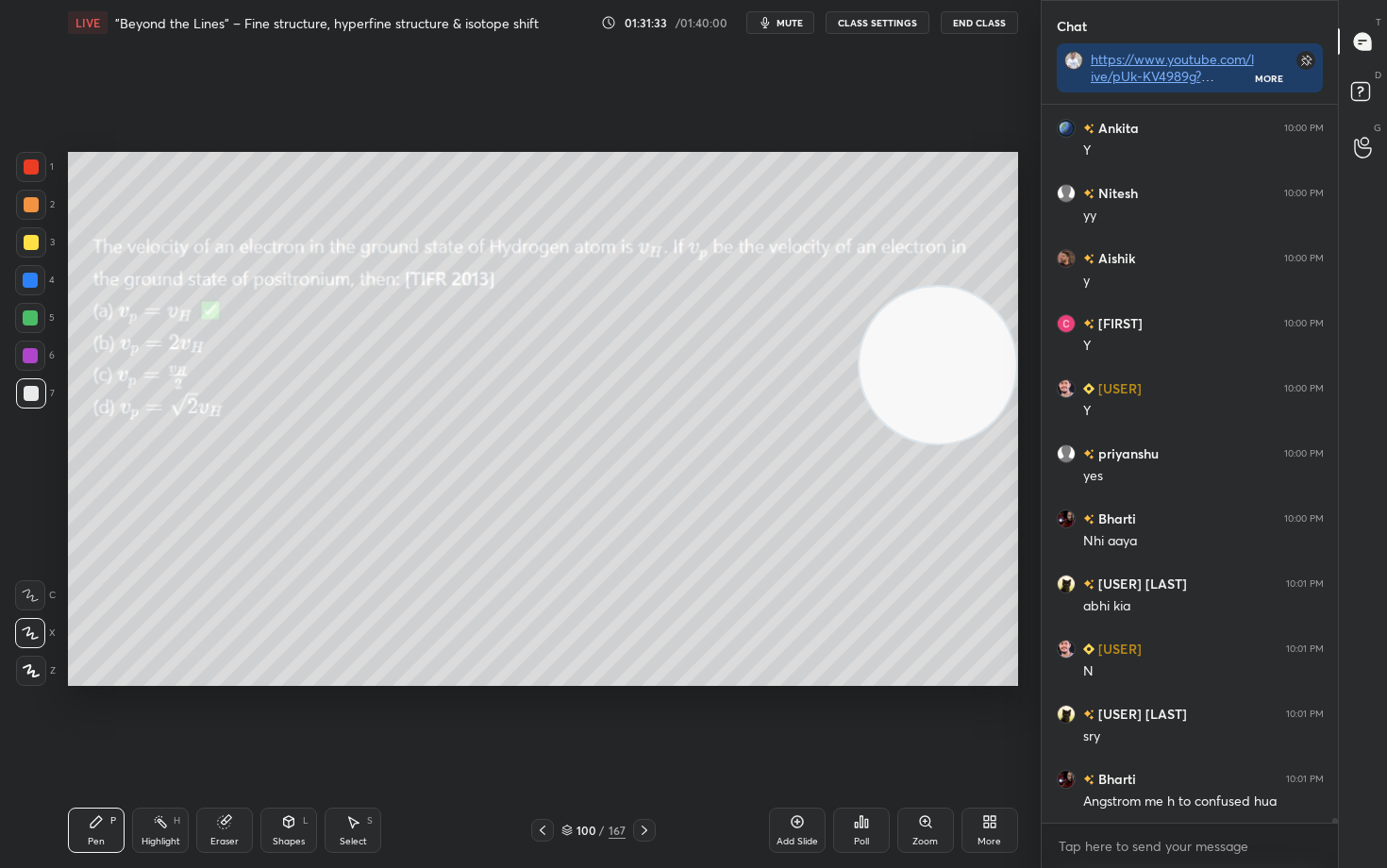 click at bounding box center (938, 365) 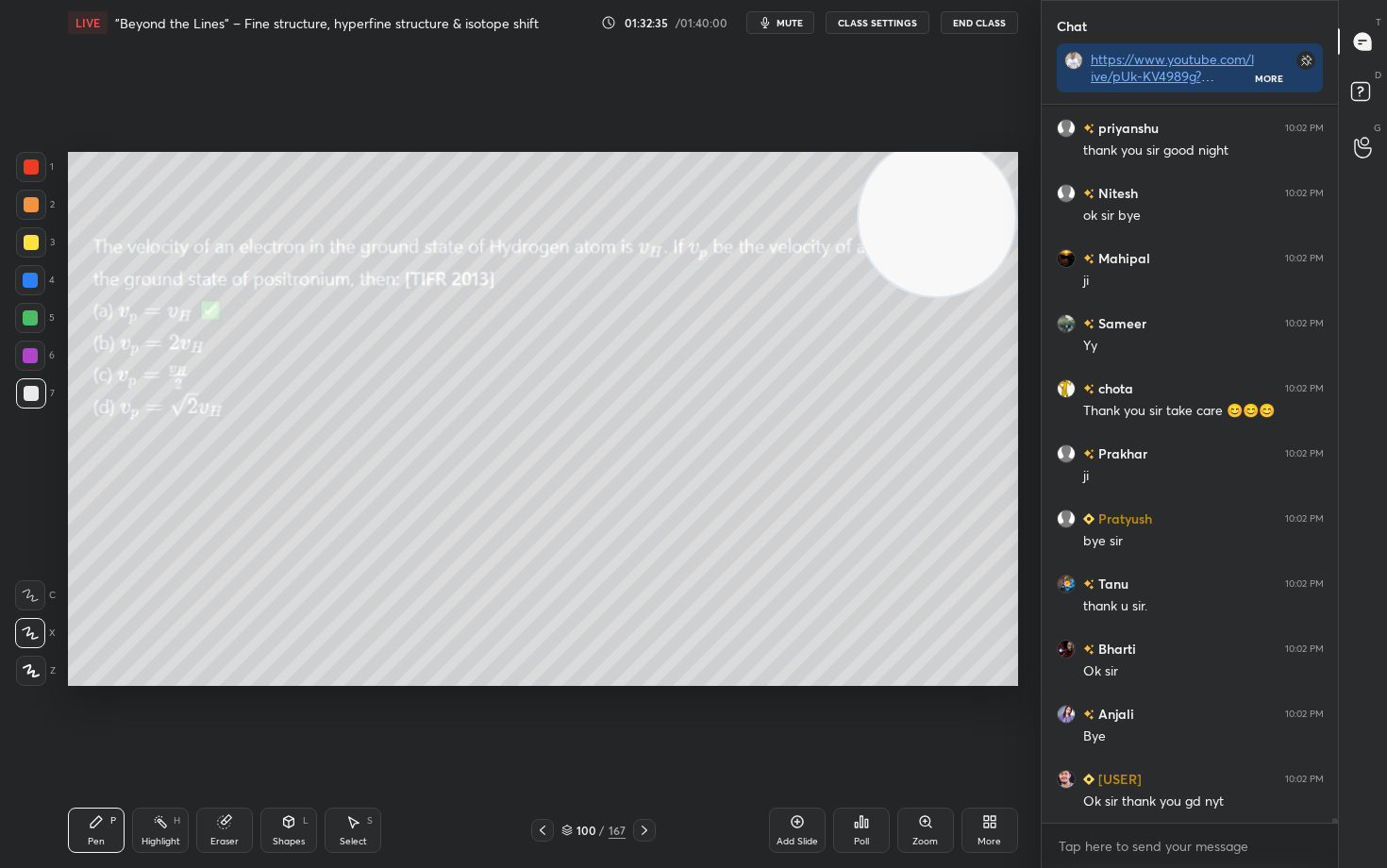 scroll, scrollTop: 104113, scrollLeft: 0, axis: vertical 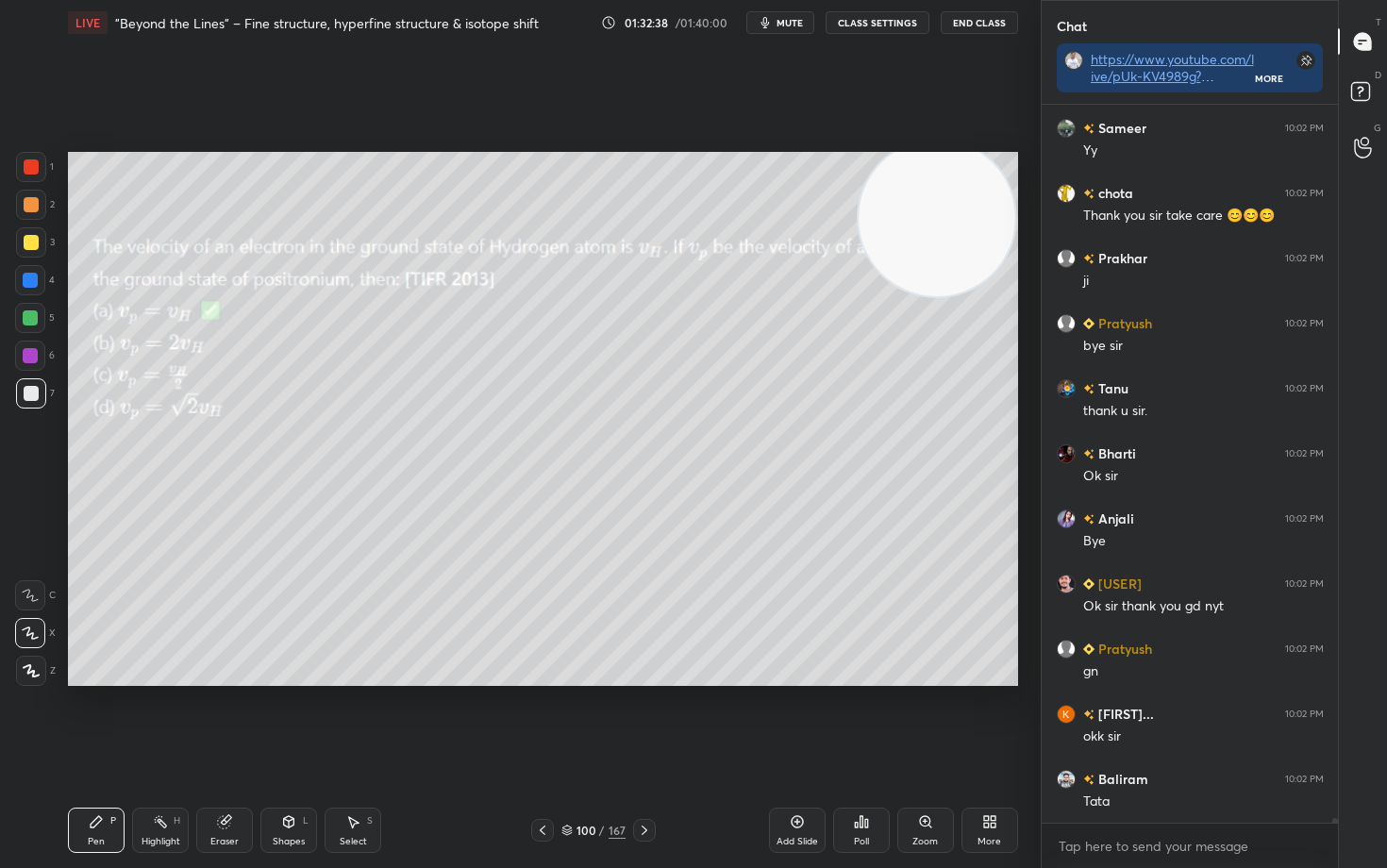 click on "End Class" at bounding box center (979, 23) 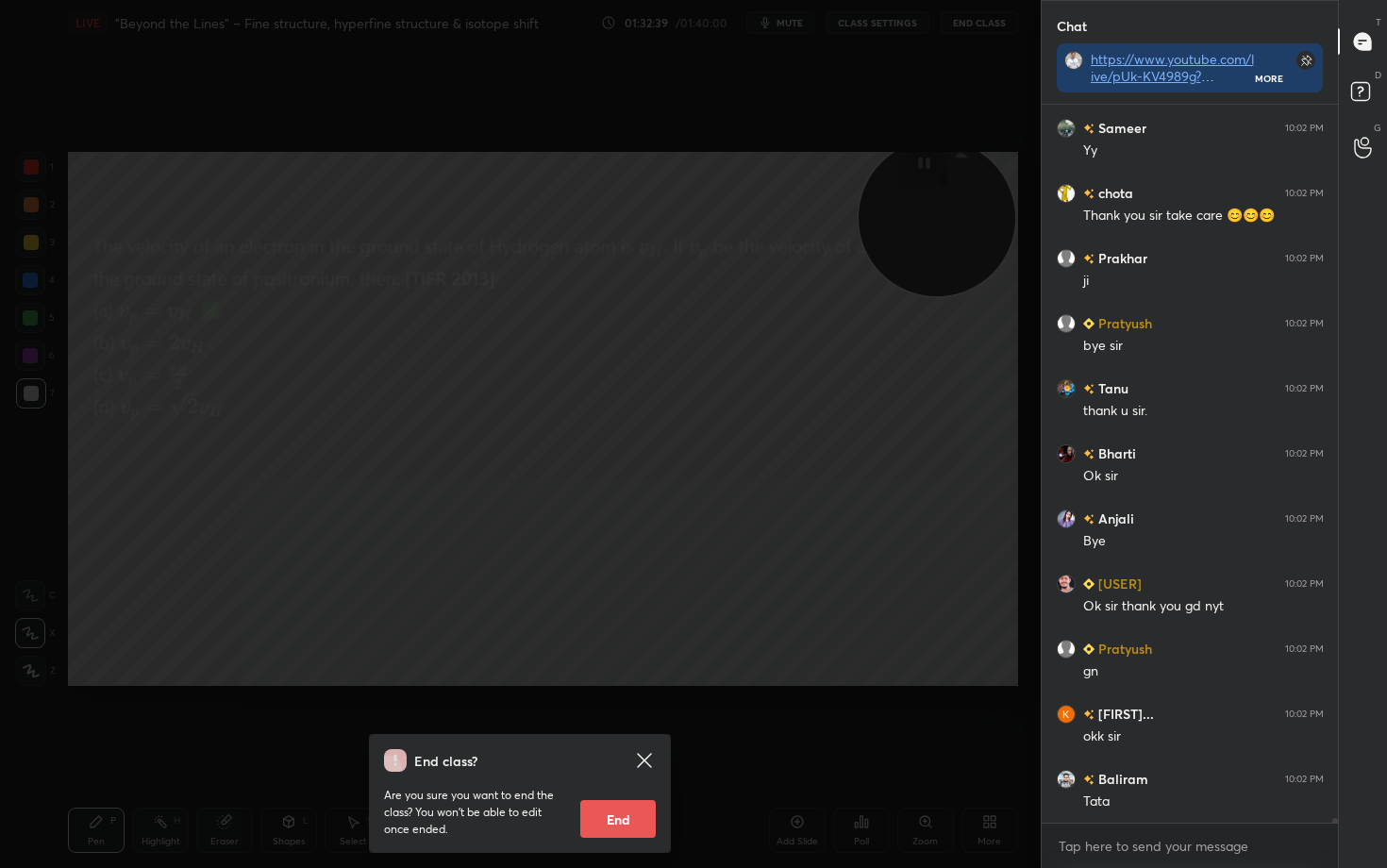 scroll, scrollTop: 104243, scrollLeft: 0, axis: vertical 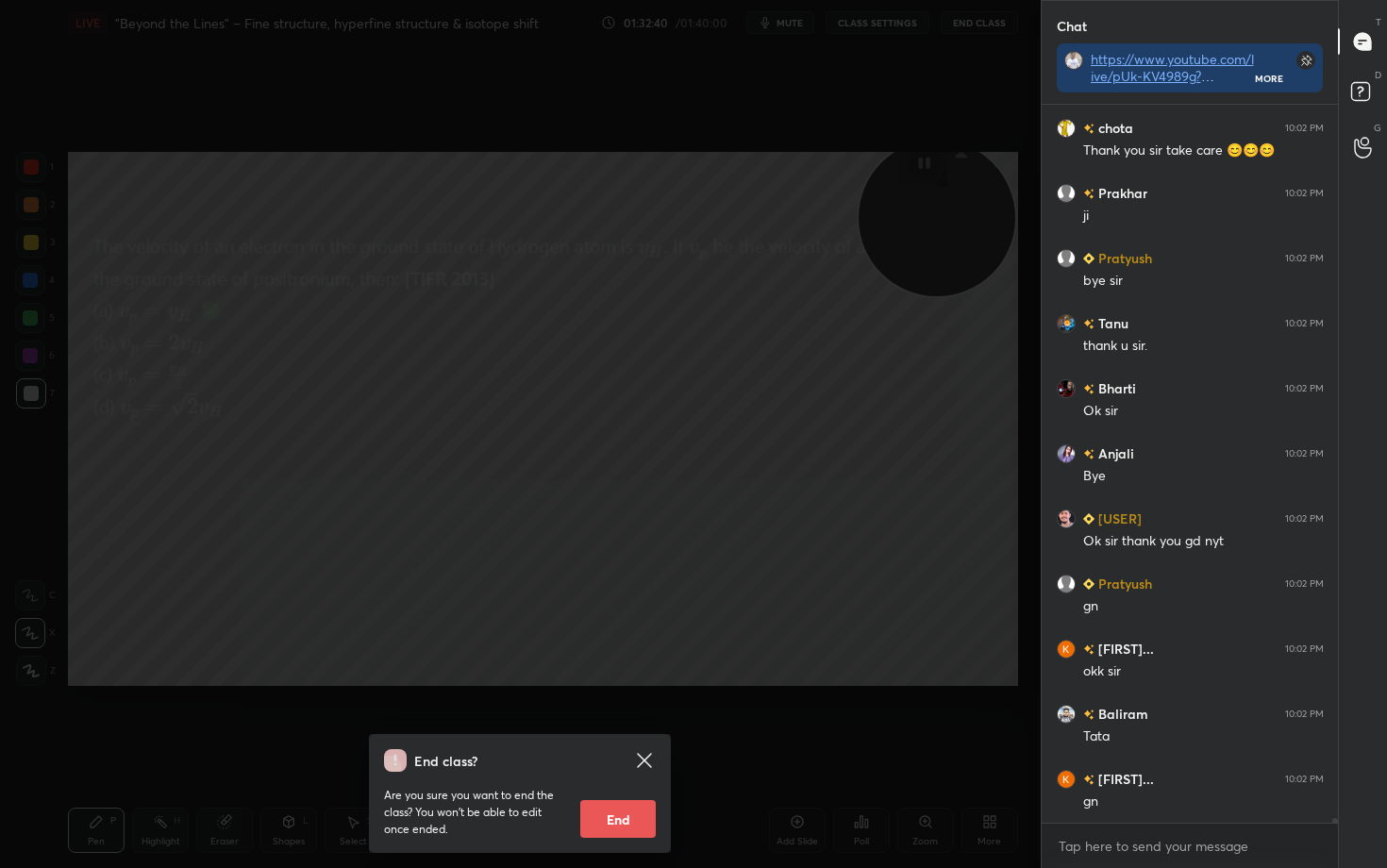 click on "End" at bounding box center (618, 819) 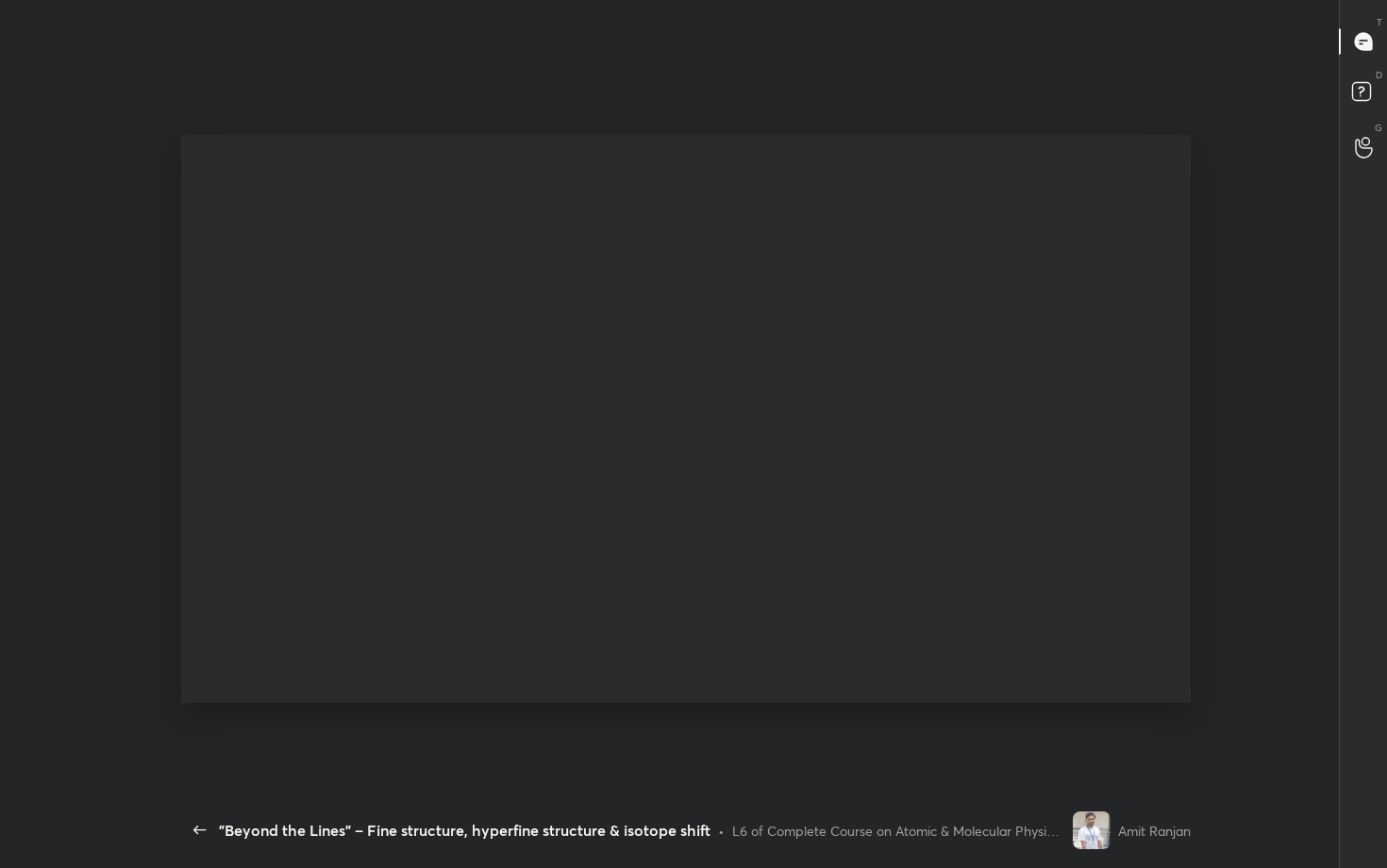 scroll, scrollTop: 93601, scrollLeft: 93325, axis: both 